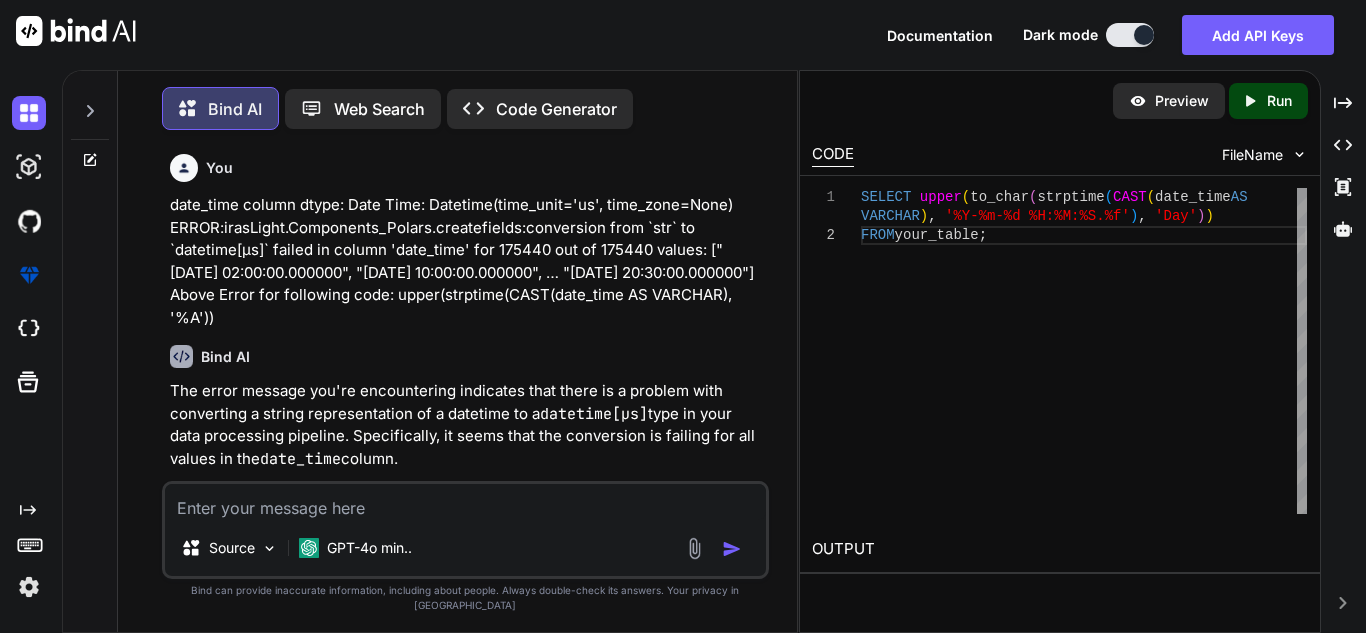 scroll, scrollTop: 0, scrollLeft: 0, axis: both 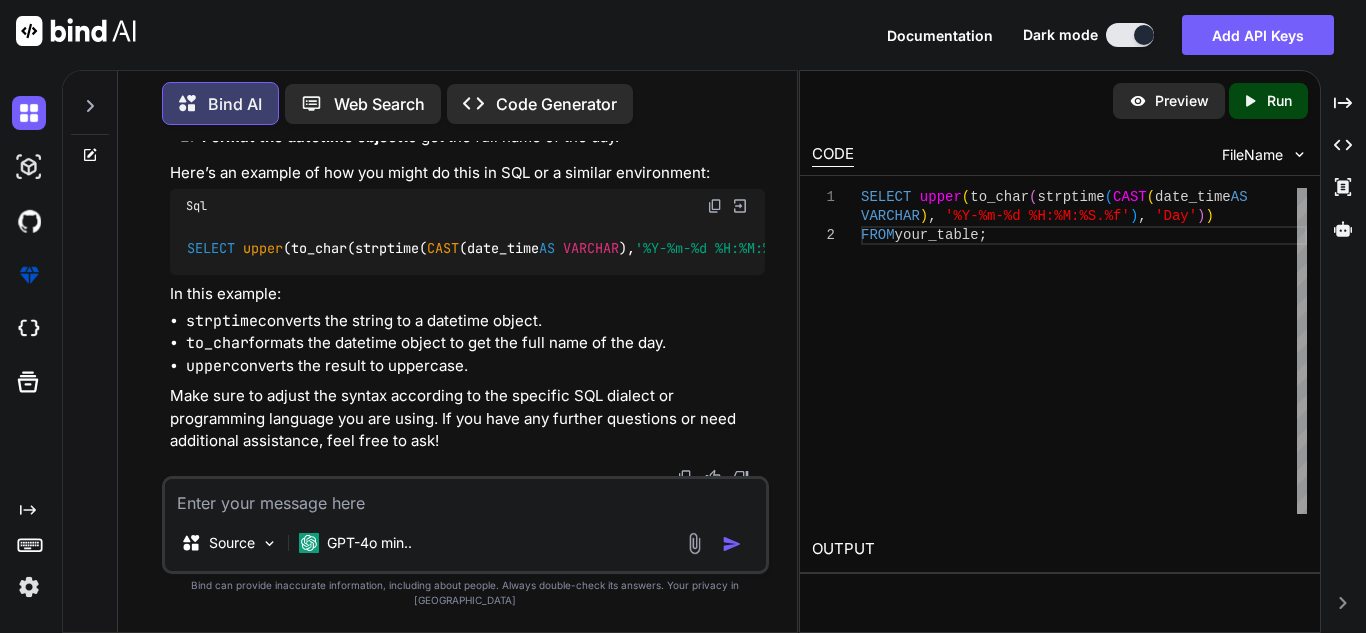 click 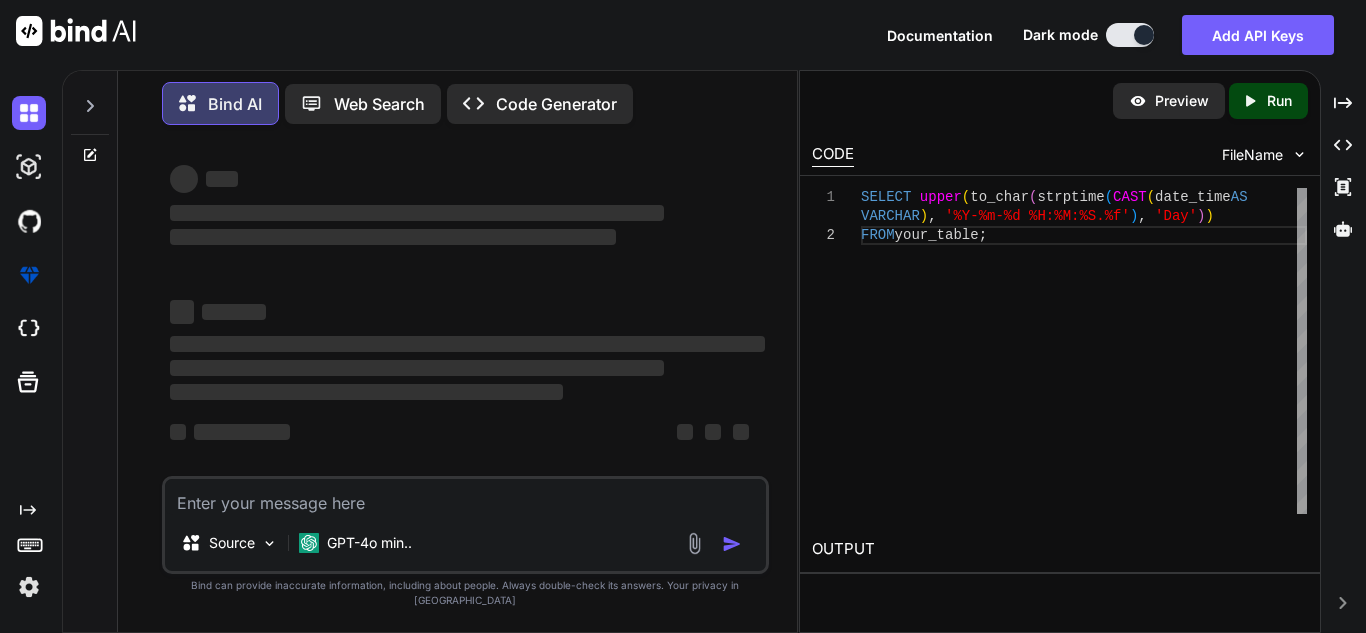 scroll, scrollTop: 4, scrollLeft: 0, axis: vertical 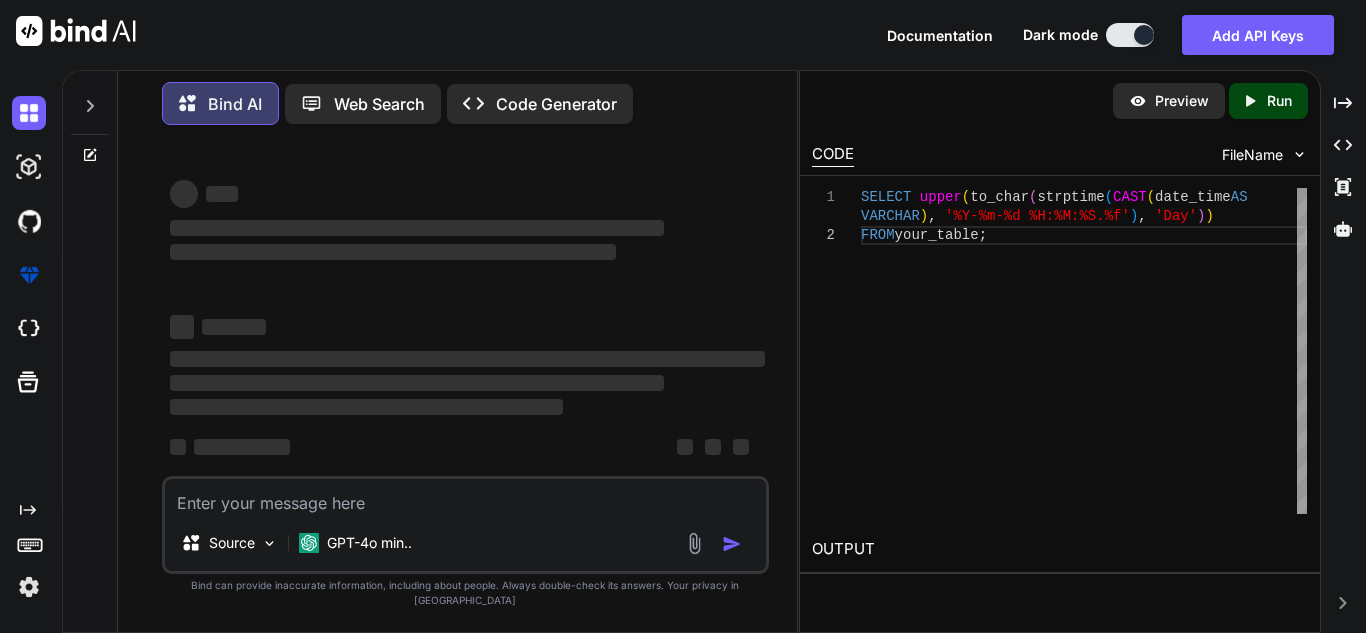 click at bounding box center [465, 497] 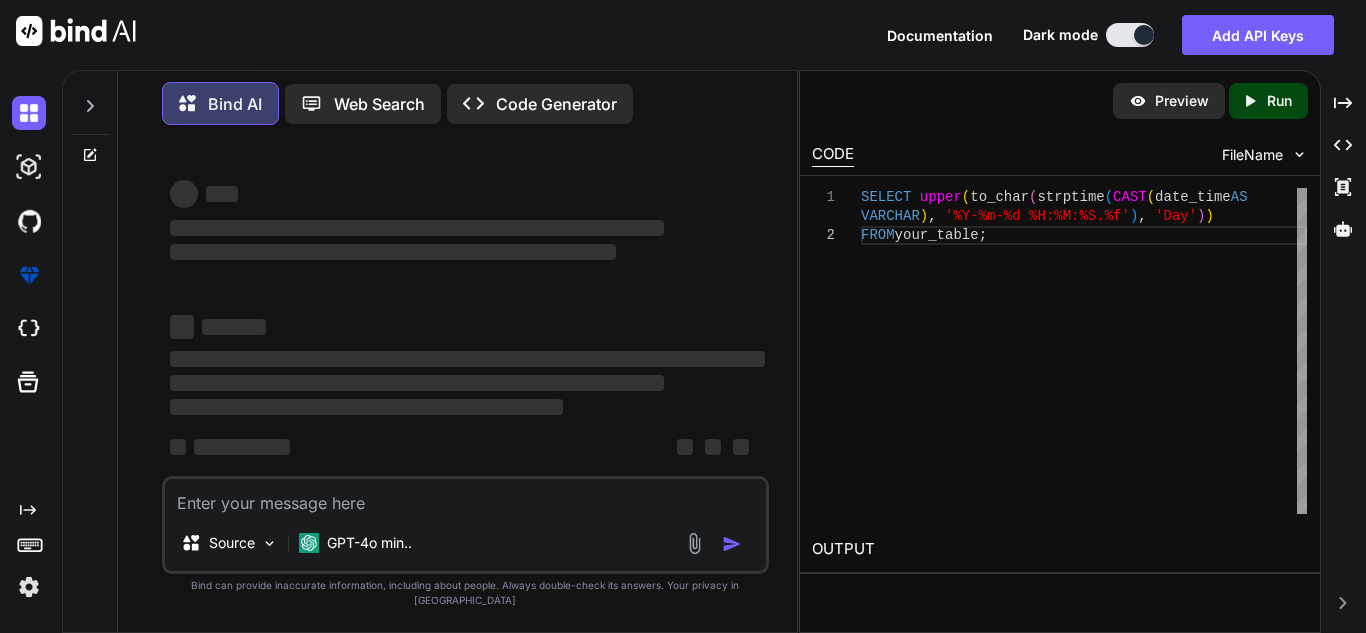 type on "x" 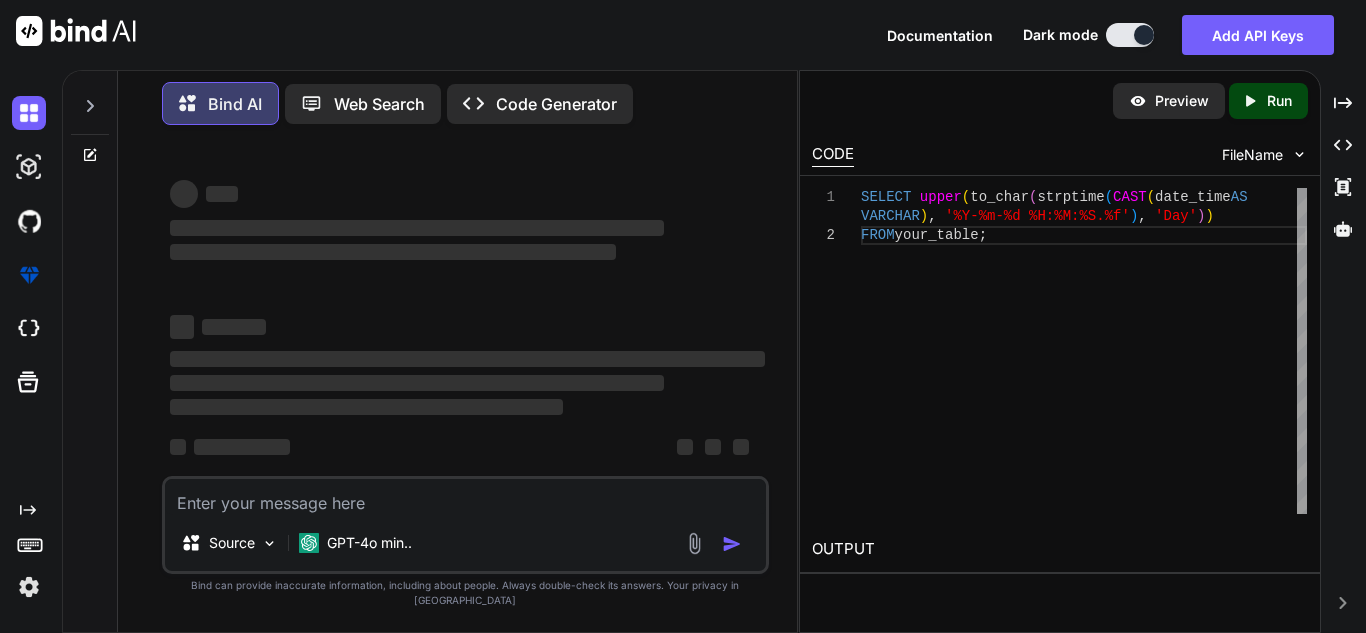 scroll, scrollTop: 0, scrollLeft: 0, axis: both 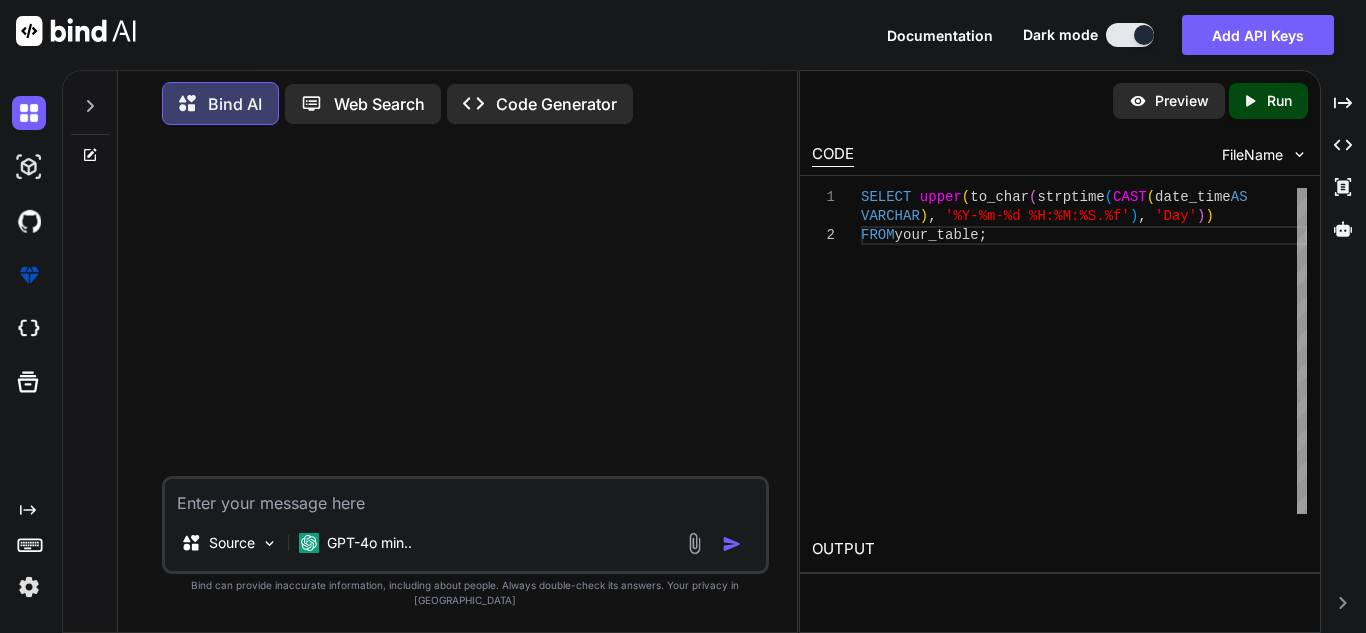 paste on "STACK example
Let's imagine that the PIVOT operation generated the following dataset:
+---+-----+-----+-----+
|id |team1|team2|team3|
+---+-----+-----+-----+
|1  |30   |300  |3000 |
|2  |50   |500  |5000 |
|3  |100  |1000 |10000|
|4  |200  |2000 |20000|
+---+-----+-----+-----+
But our target is the table like:
+---+---------+------+
| id|     team|points|
+---+---------+------+
|  1|team1_new|    30|
|  1|team2_new|   300|
|  1|team3_new|  3000|
|  2|team1_new|    50|
|  2|team2_new|   500|
|  2|team3_new|  5000|
|  3|team1_new|   100|
|  3|team2_new|  1000|
|  3|team3_new| 10000|
|  4|team1_new|   200|
|  4|team2_new|  2000|
|  4|team3_new| 20000|
+---+---------+------+
The code that can transform the source dataset into the target one quite seamlessly is called STACK and it takes a parameters: the number of rows to create from the "list" of (column, alias) [PERSON_NAME] passed as a second parameter:
SELECT id, STACK(3, 'team1_new', team1, 'team2_new', team2, 'team3_new', team3) AS (team, points) FROM pivoted..." 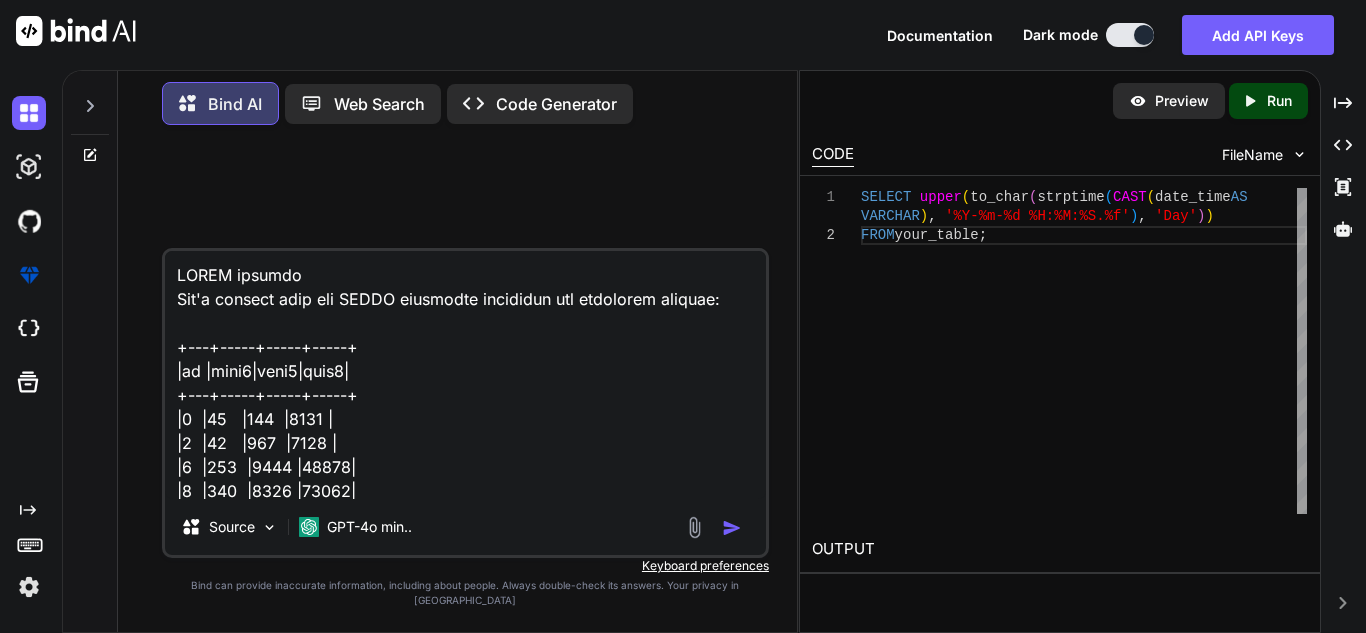 scroll, scrollTop: 626, scrollLeft: 0, axis: vertical 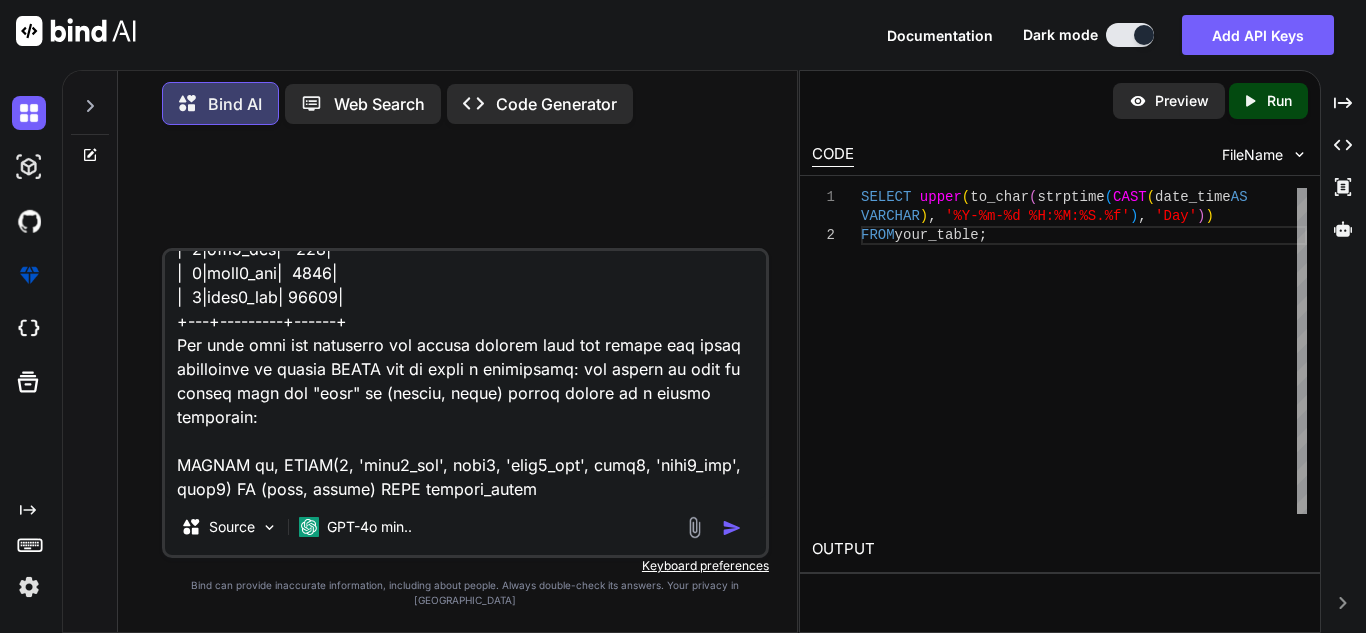 type on "x" 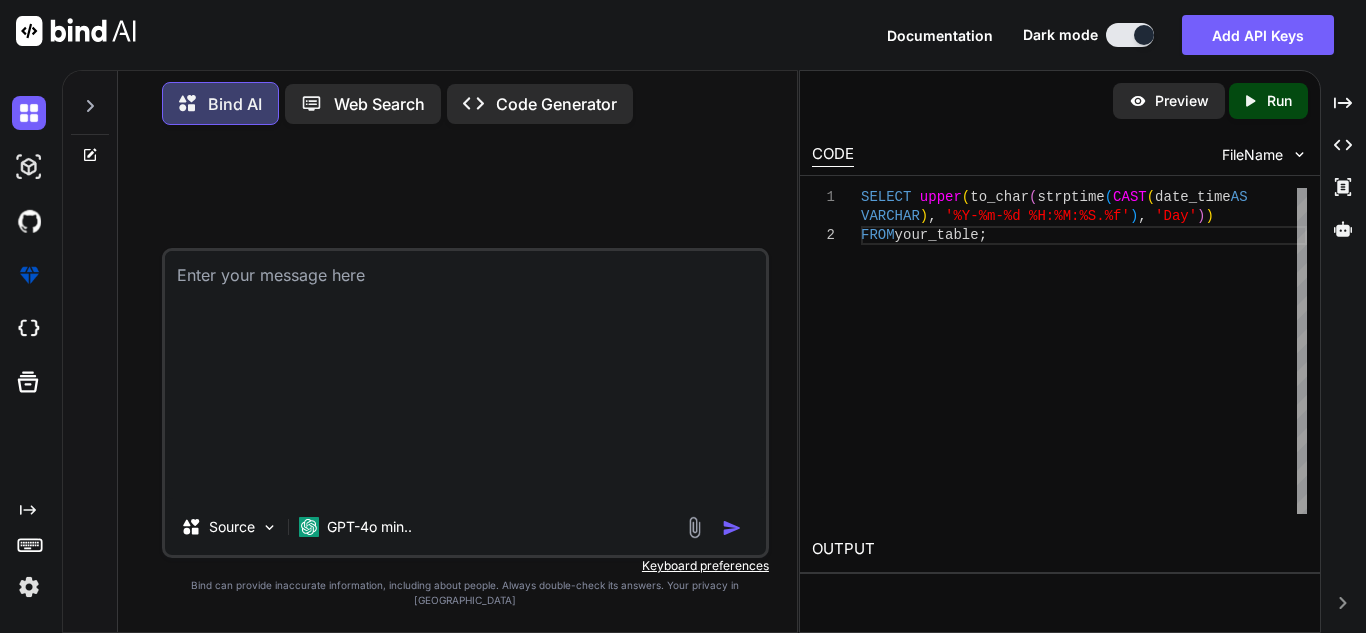 scroll, scrollTop: 0, scrollLeft: 0, axis: both 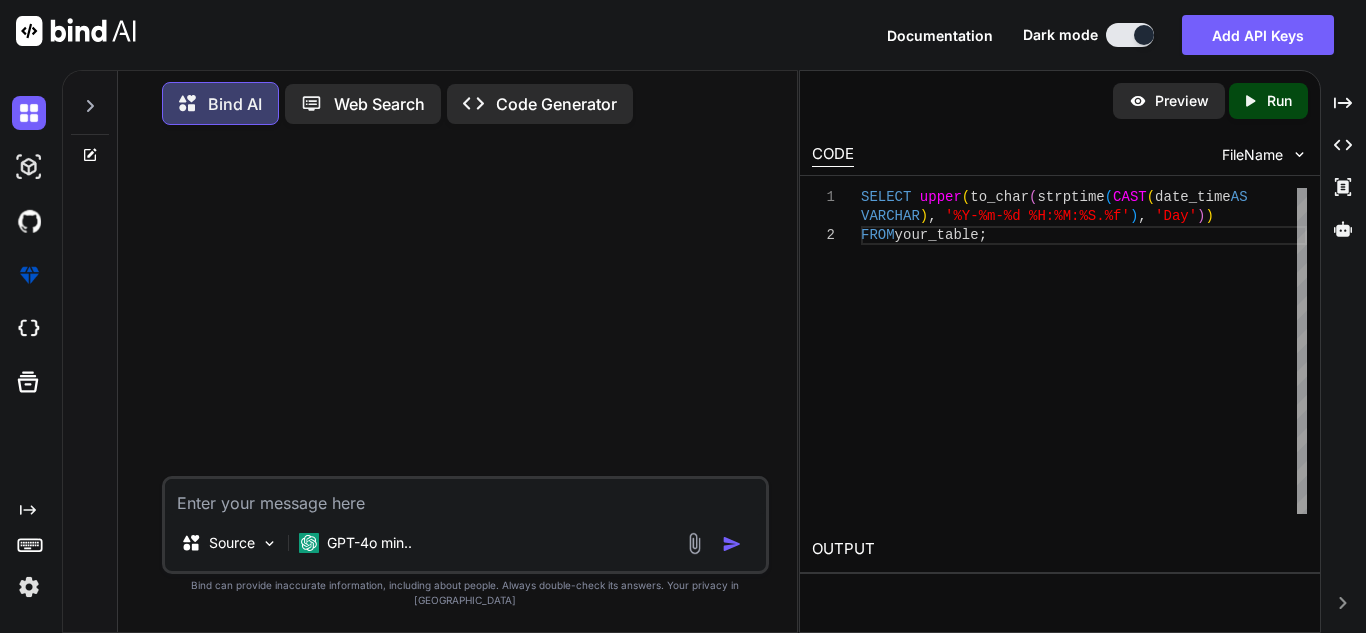 paste on "STACK example
Let's imagine that the PIVOT operation generated the following dataset:
+---+-----+-----+-----+
|id |team1|team2|team3|
+---+-----+-----+-----+
|1  |30   |300  |3000 |
|2  |50   |500  |5000 |
|3  |100  |1000 |10000|
|4  |200  |2000 |20000|
+---+-----+-----+-----+
But our target is the table like:
+---+---------+------+
| id|     team|points|
+---+---------+------+
|  1|team1_new|    30|
|  1|team2_new|   300|
|  1|team3_new|  3000|
|  2|team1_new|    50|
|  2|team2_new|   500|
|  2|team3_new|  5000|
|  3|team1_new|   100|
|  3|team2_new|  1000|
|  3|team3_new| 10000|
|  4|team1_new|   200|
|  4|team2_new|  2000|
|  4|team3_new| 20000|
+---+---------+------+
The code that can transform the source dataset into the target one quite seamlessly is called STACK and it takes a parameters: the number of rows to create from the "list" of (column, alias) tuples passed as a second parameter:
SELECT id, STACK(3, 'team1_new', team1, 'team2_new', team2, 'team3_new', team3) AS (team, points) FROM pivoted..." 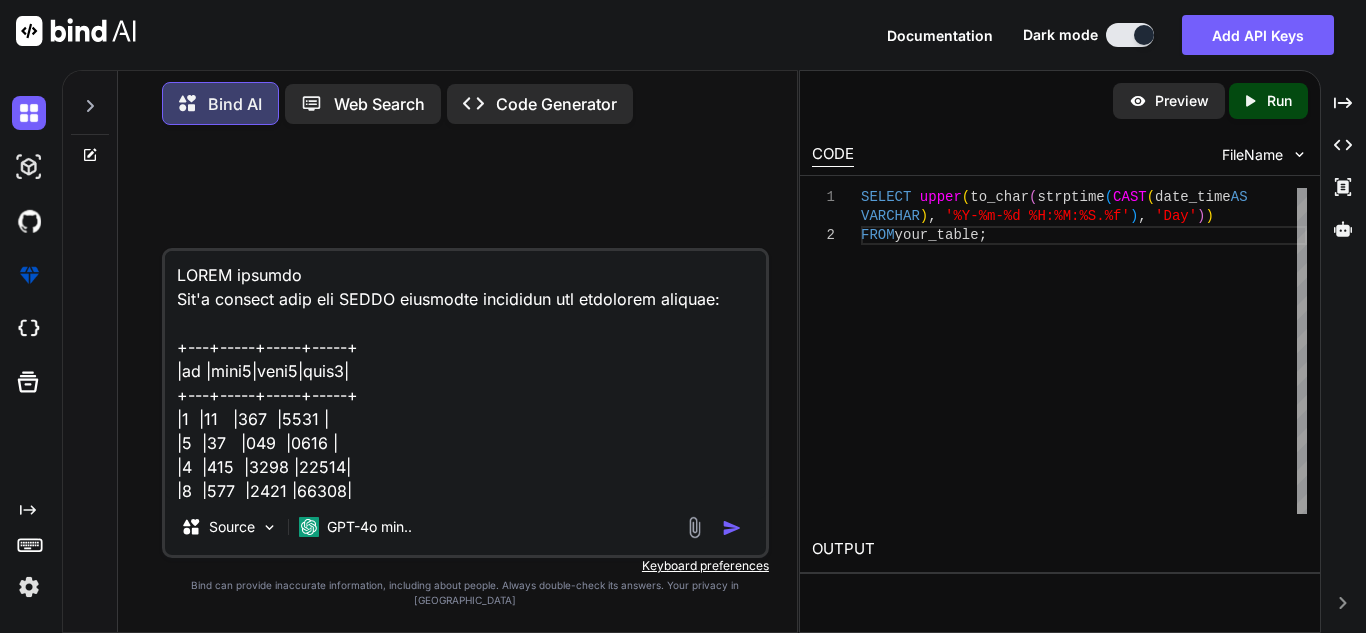 scroll, scrollTop: 1082, scrollLeft: 0, axis: vertical 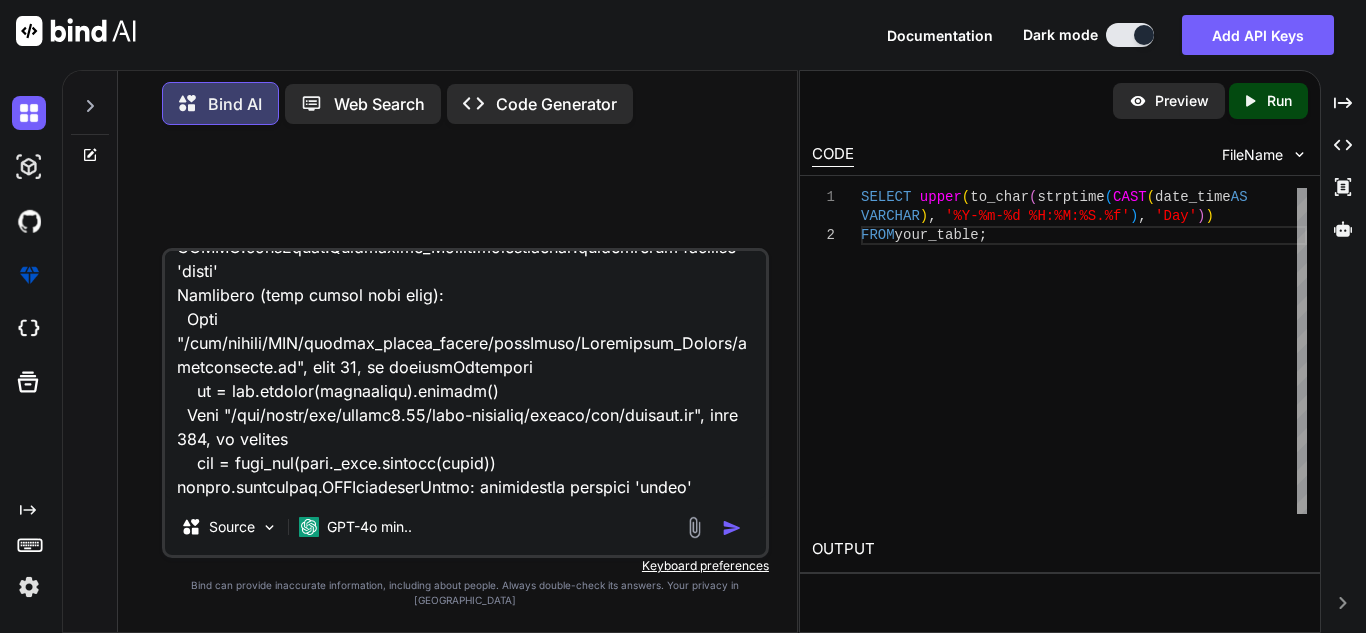 type on "x" 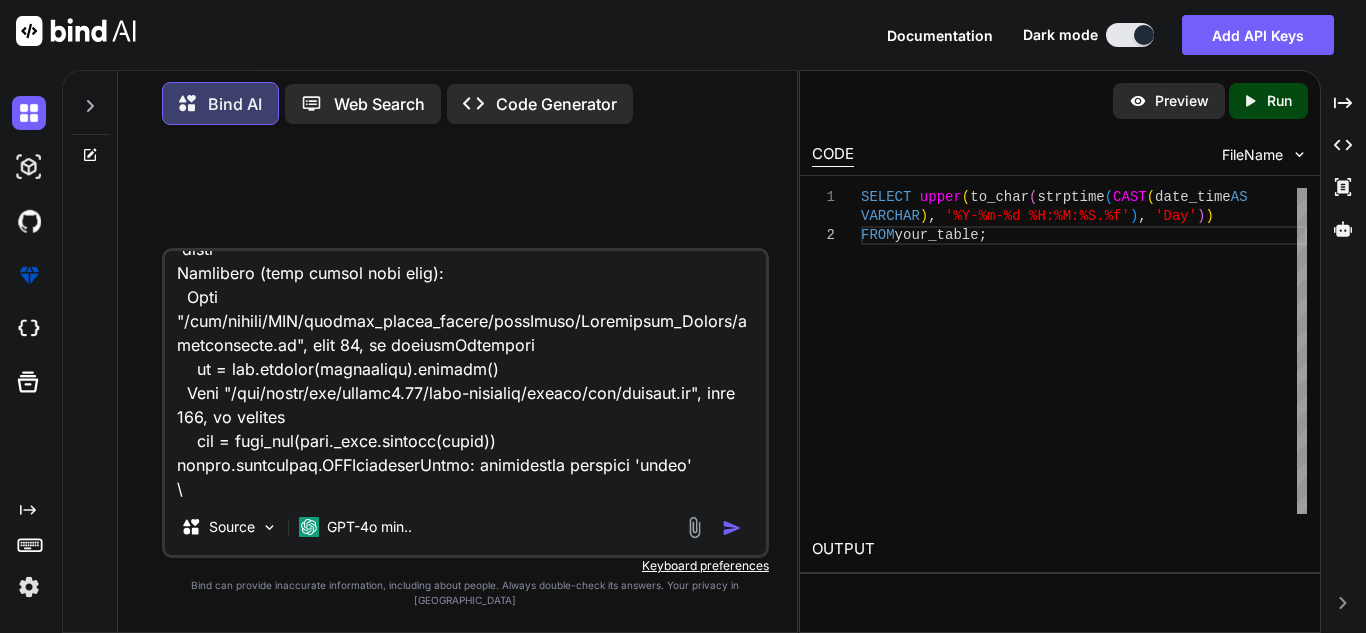 type on "x" 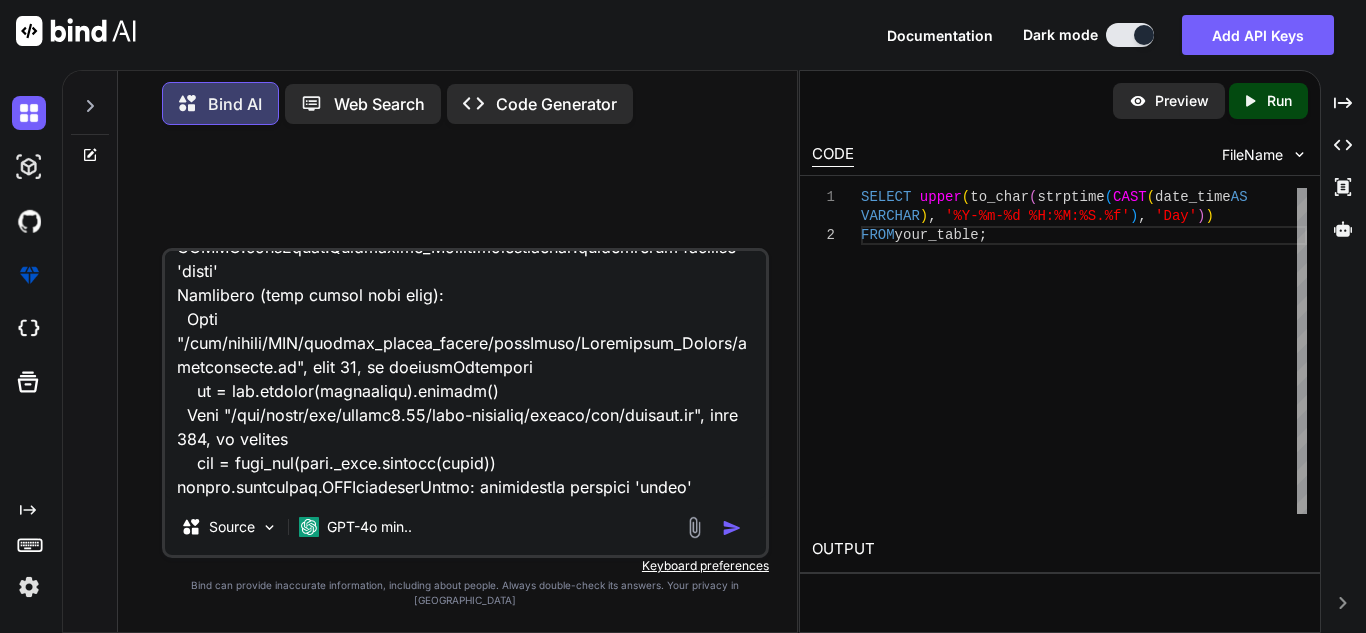 type on "x" 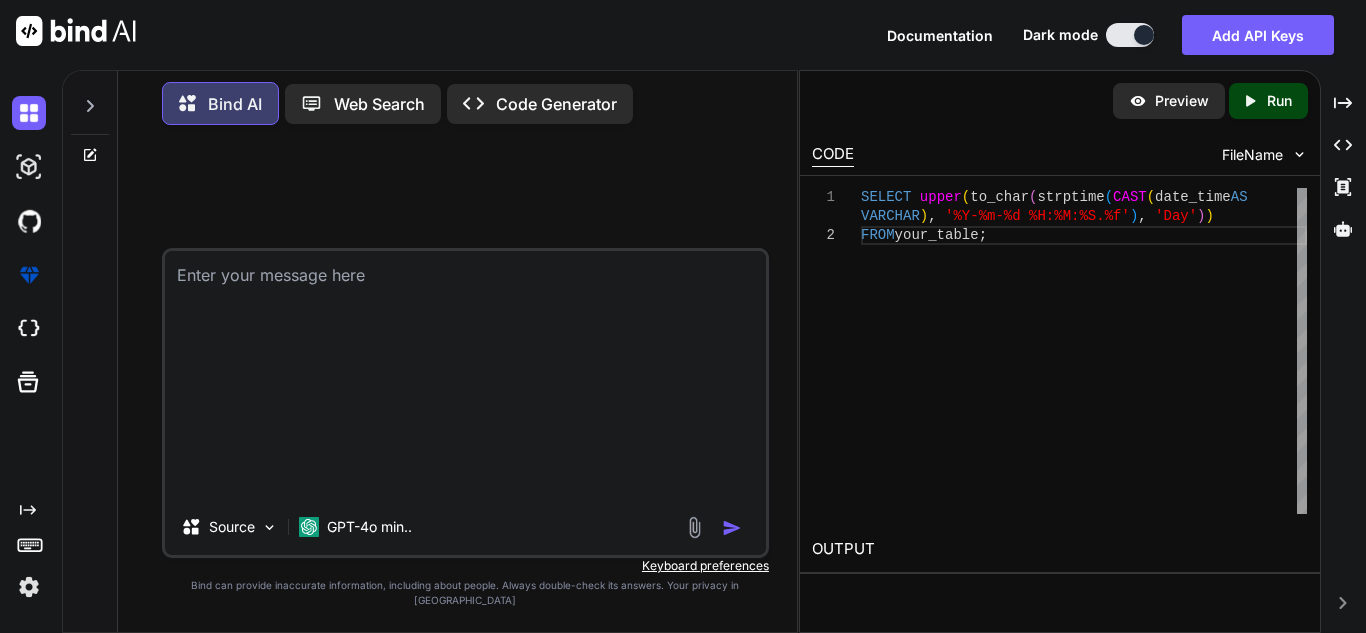 scroll, scrollTop: 0, scrollLeft: 0, axis: both 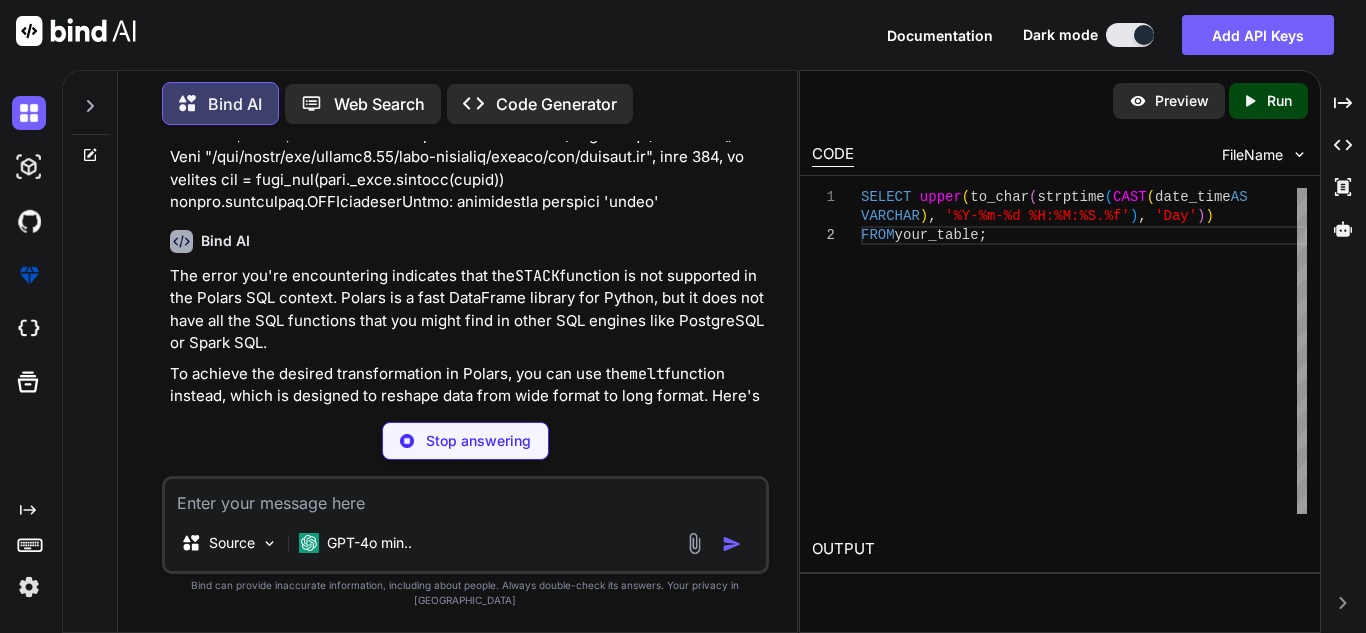 type on "x" 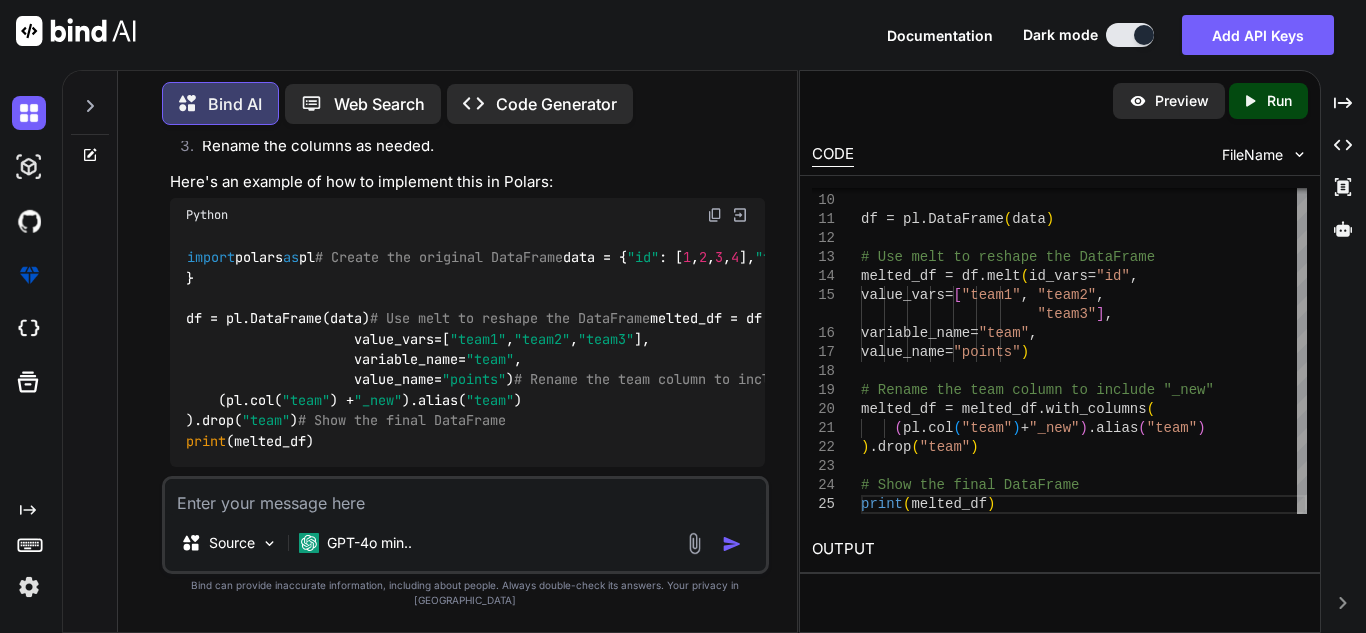 scroll, scrollTop: 798, scrollLeft: 0, axis: vertical 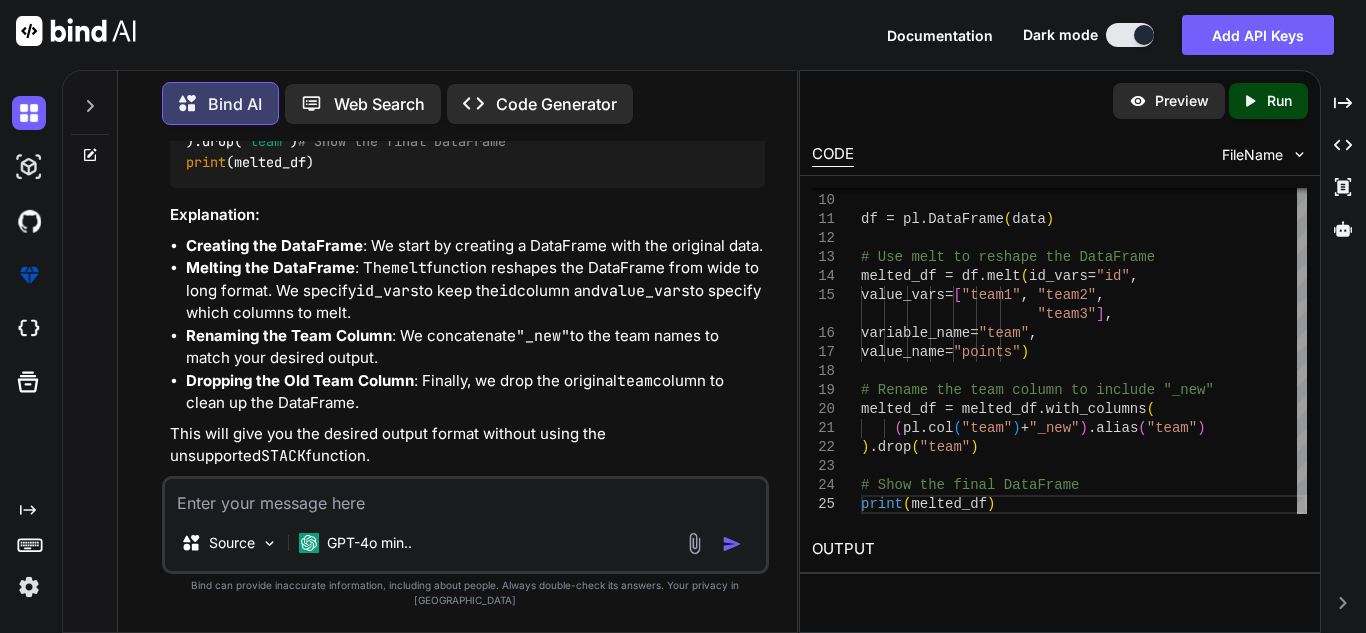 click at bounding box center (465, 497) 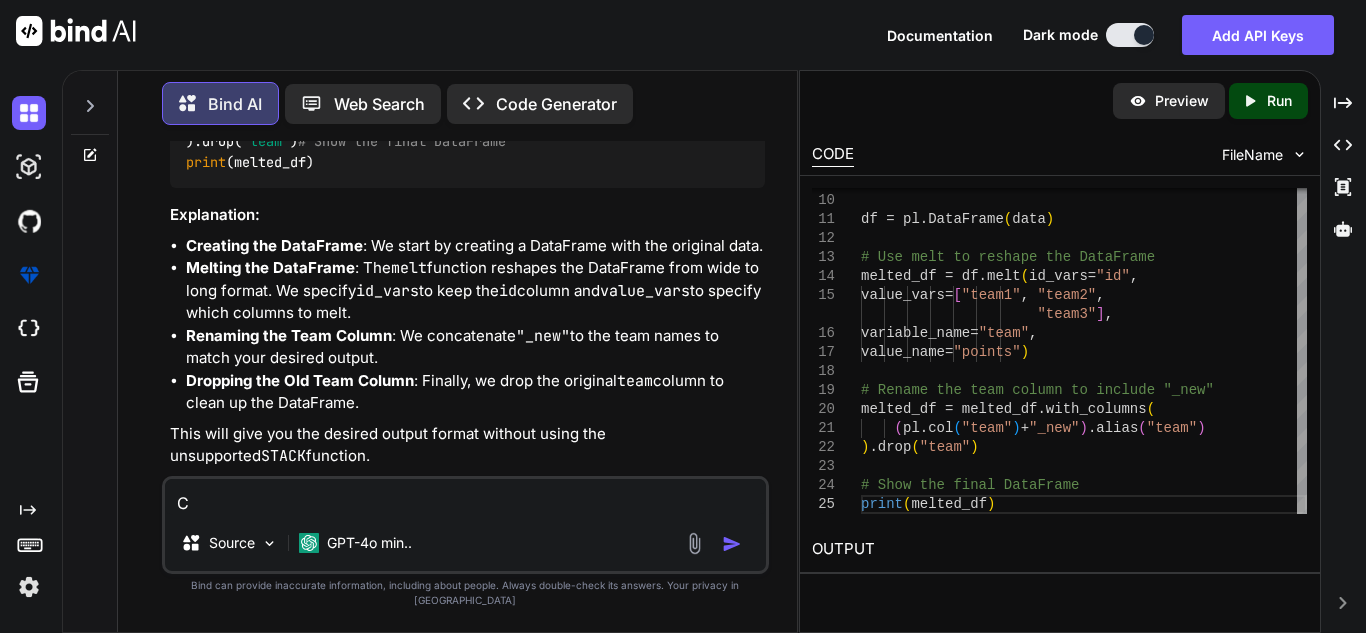 type on "Ca" 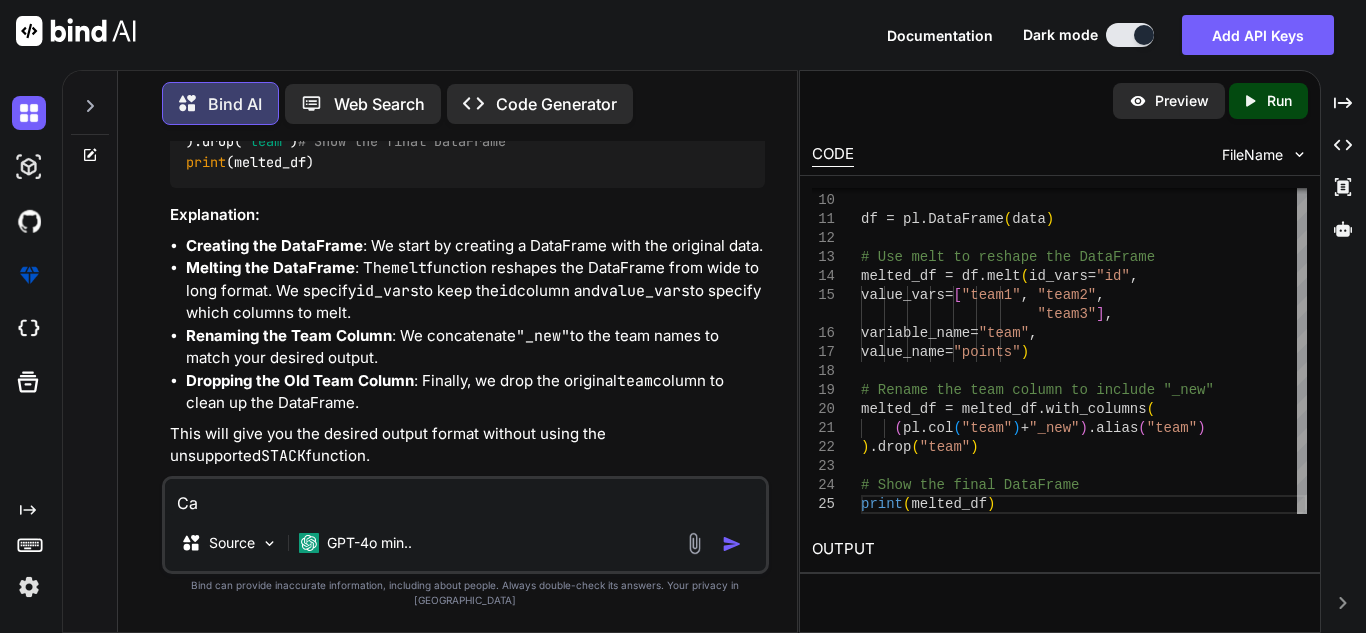type on "x" 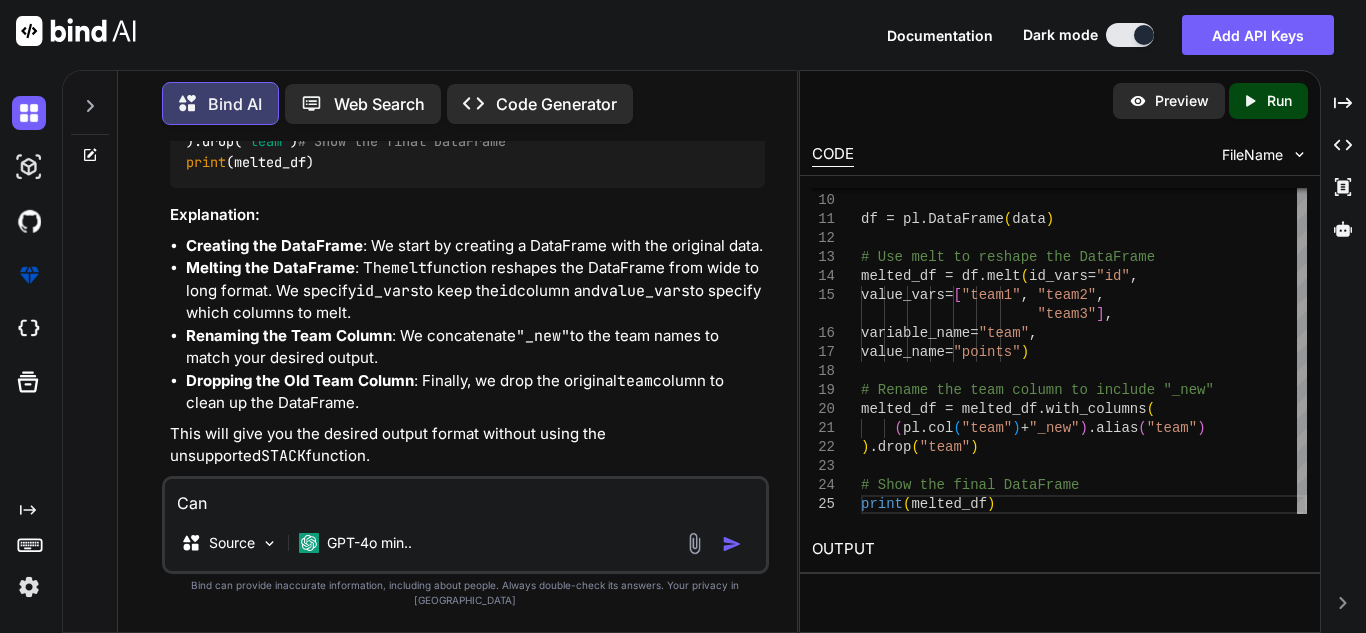 type on "x" 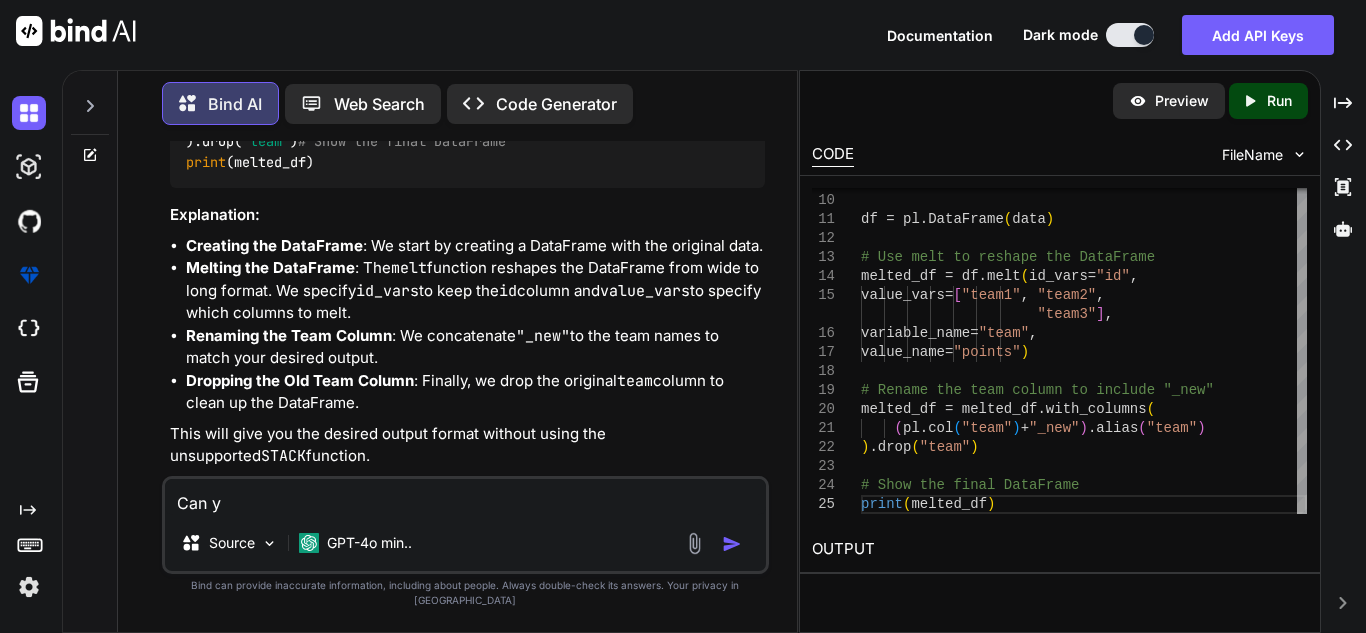 type on "x" 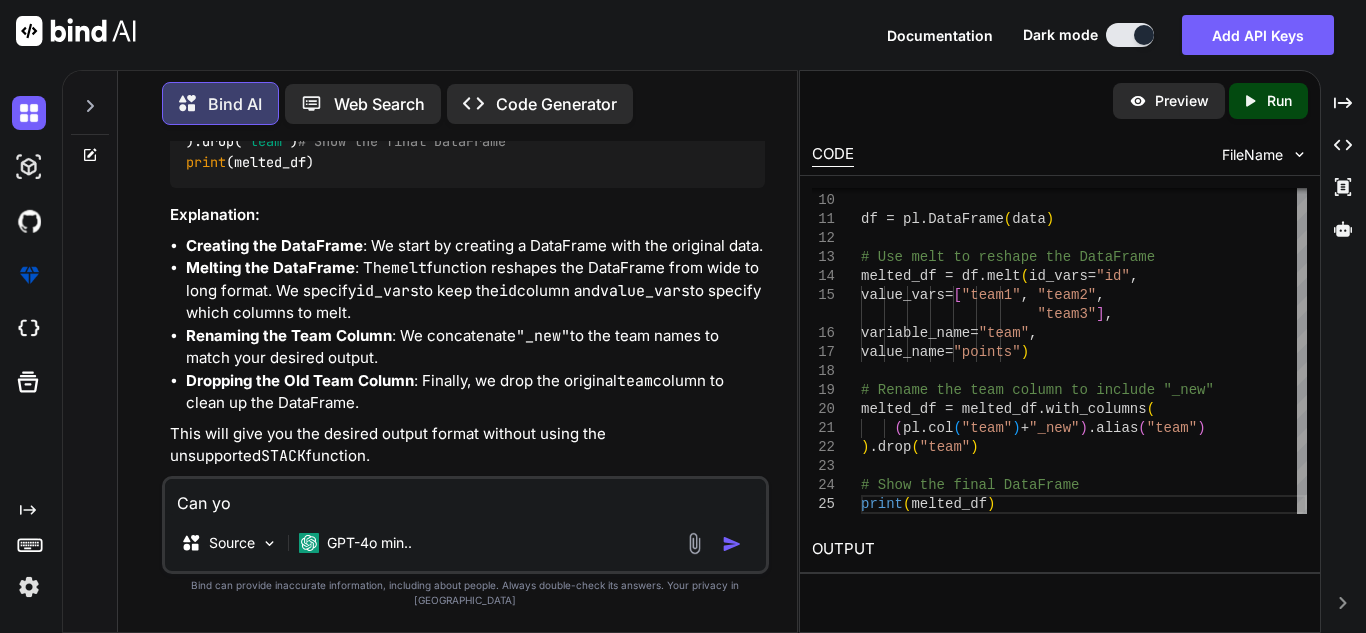 type on "x" 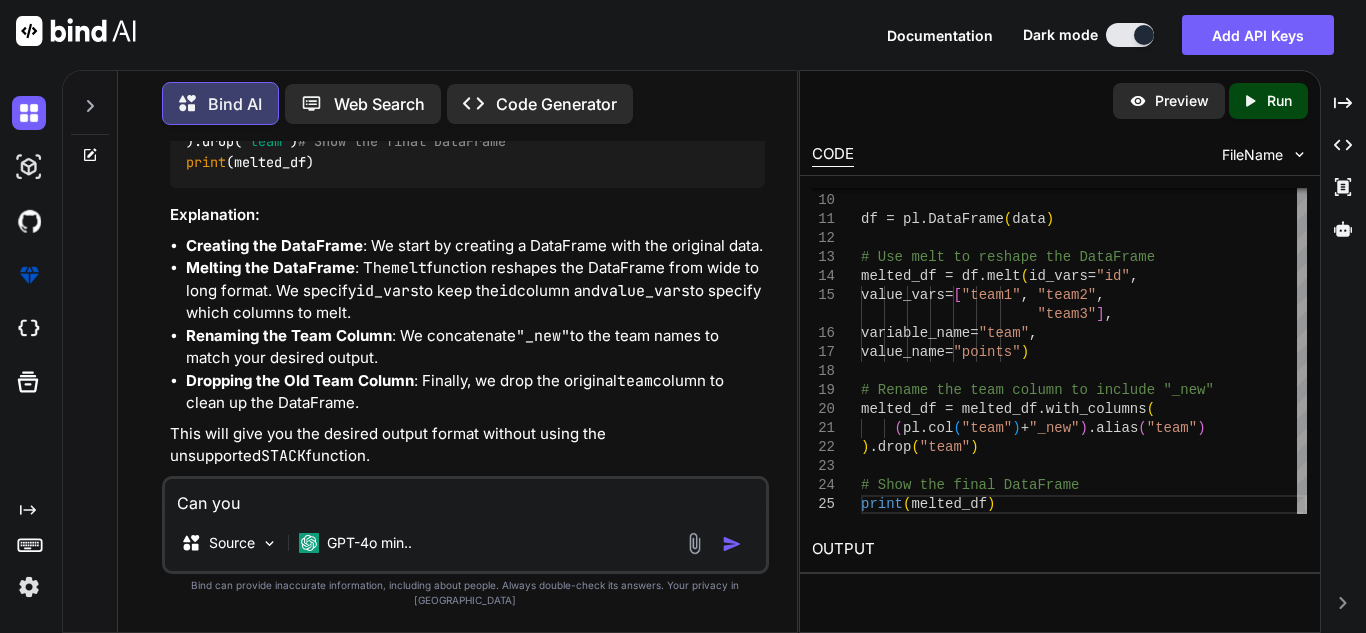 type on "x" 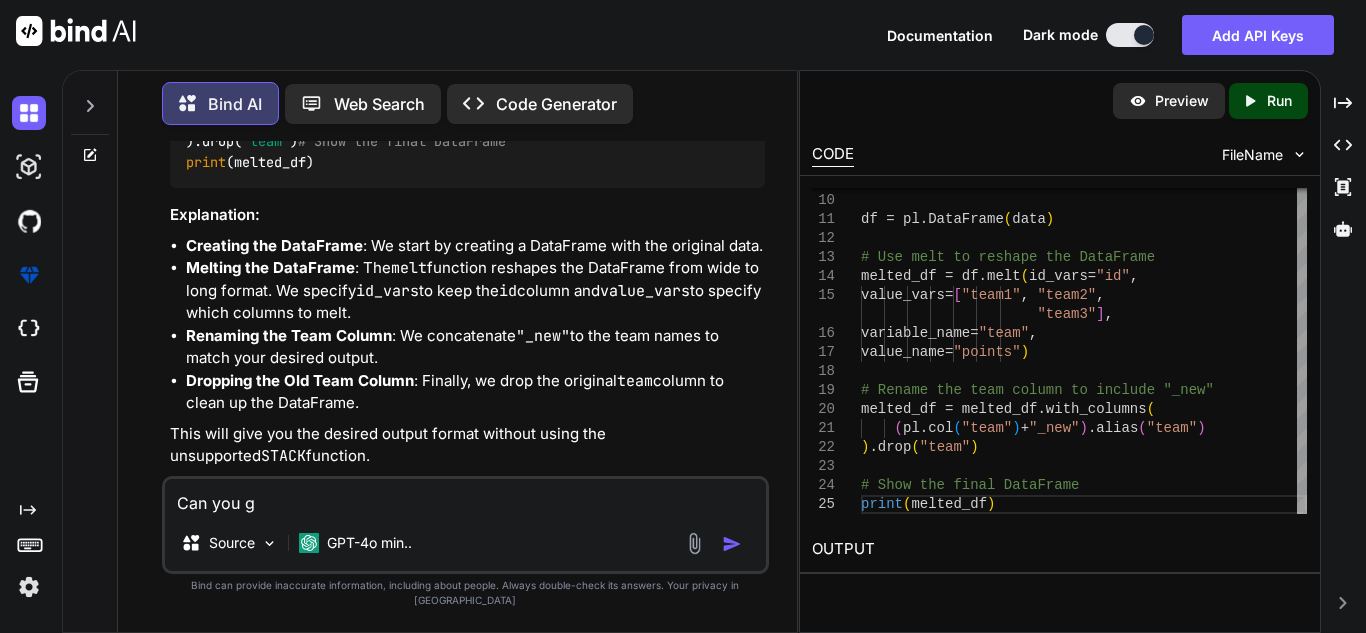 type on "x" 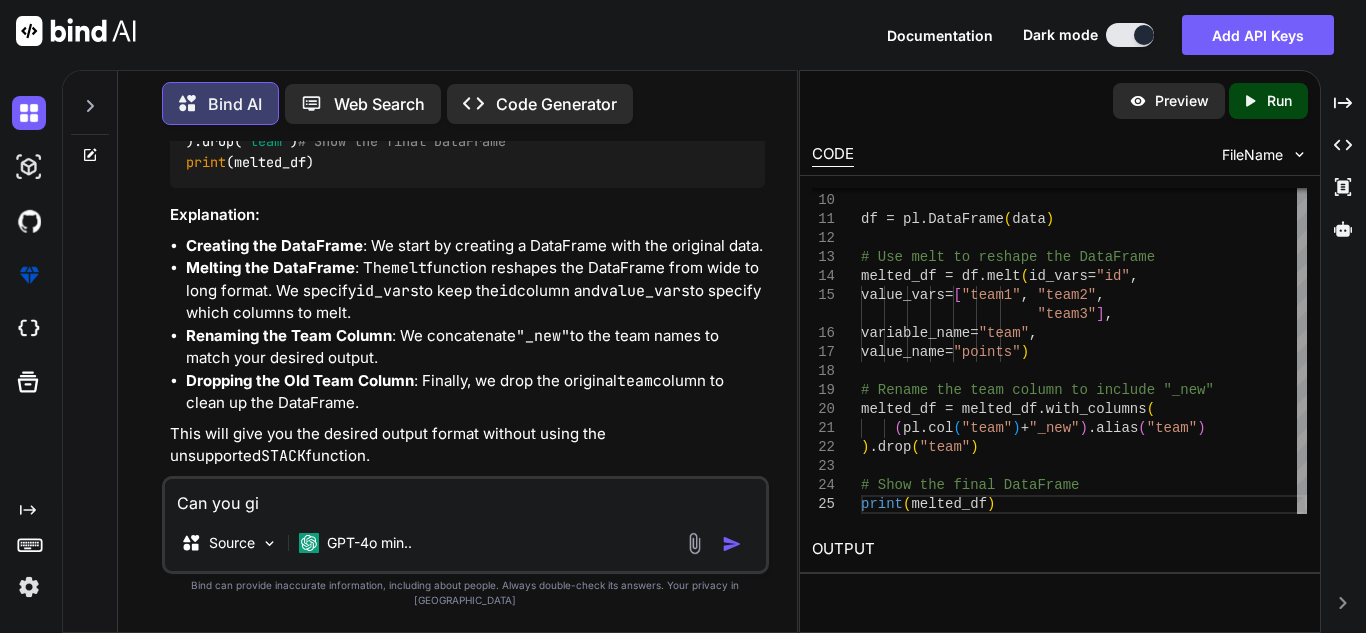 type on "x" 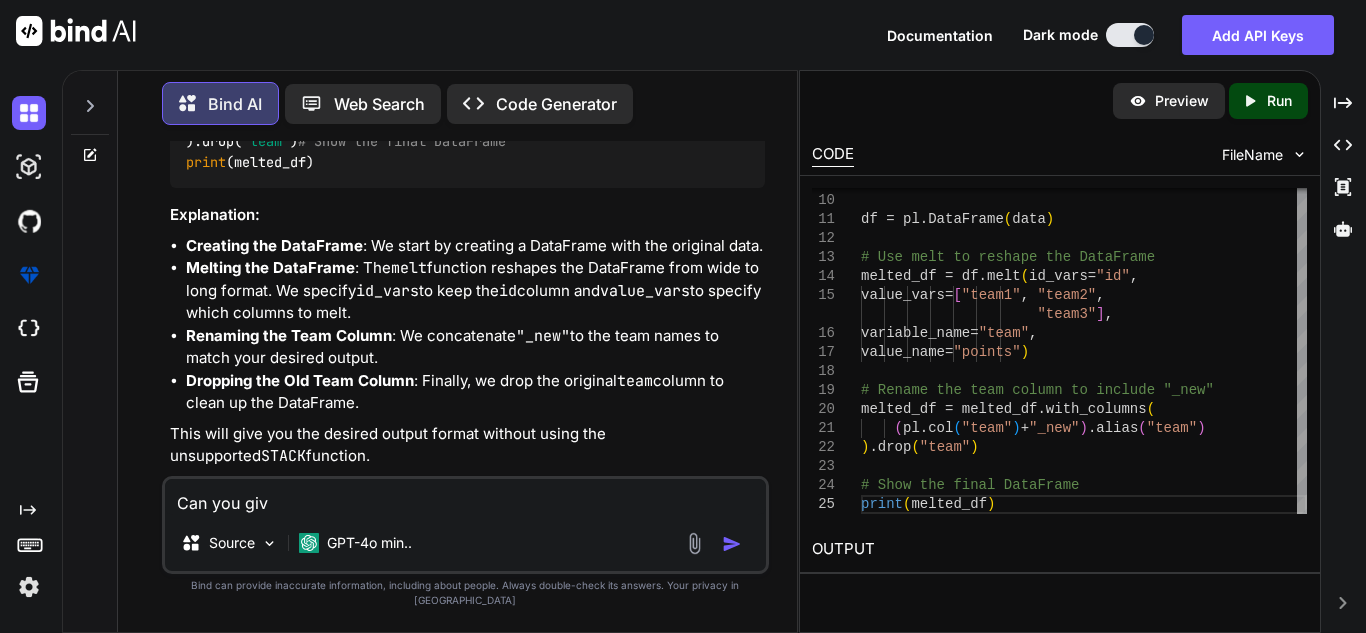 type on "x" 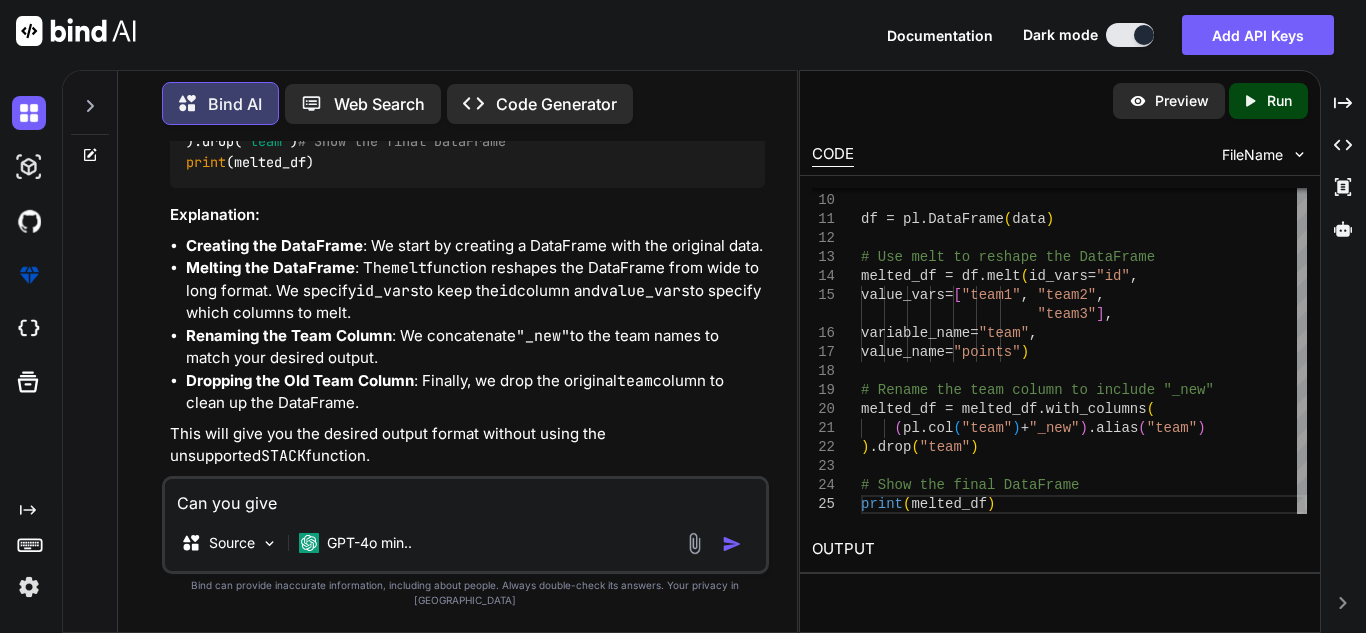 type on "x" 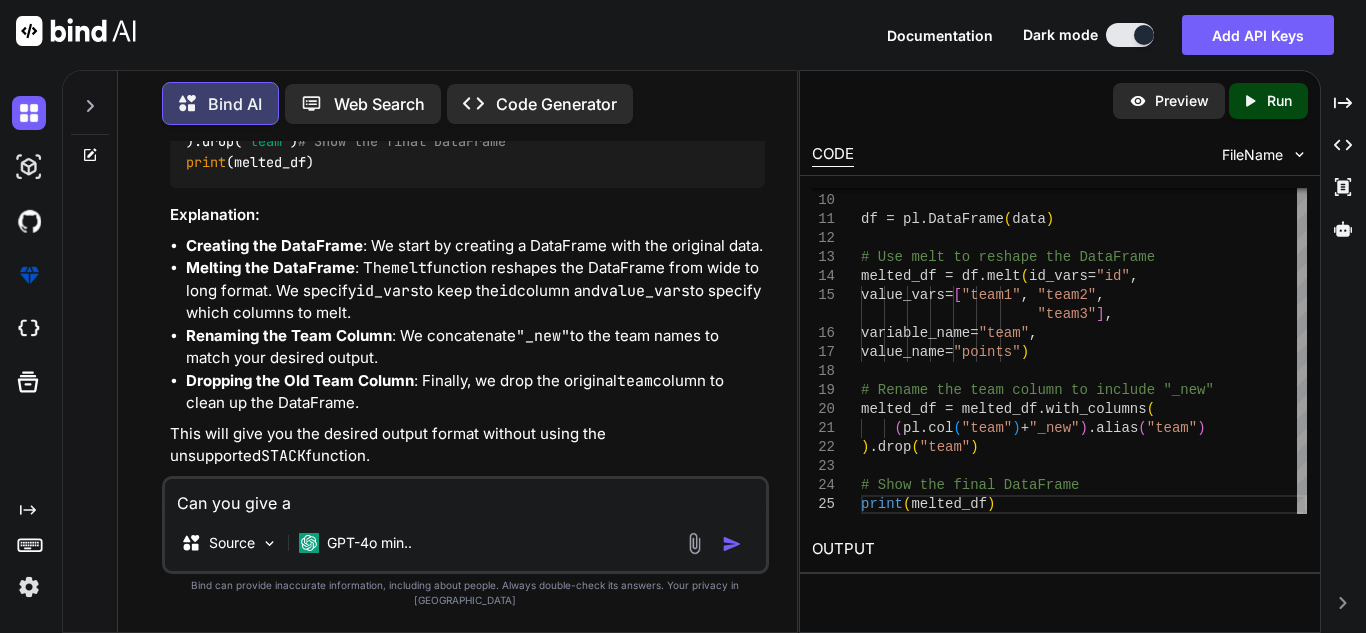 type on "x" 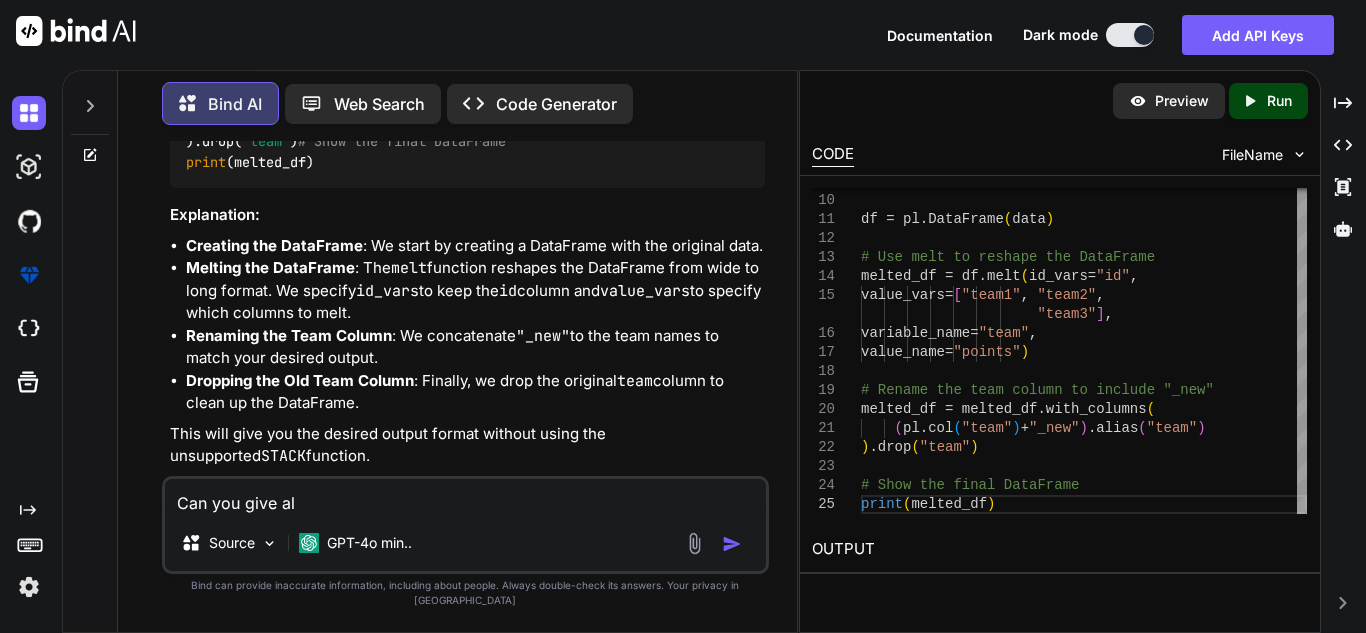type on "x" 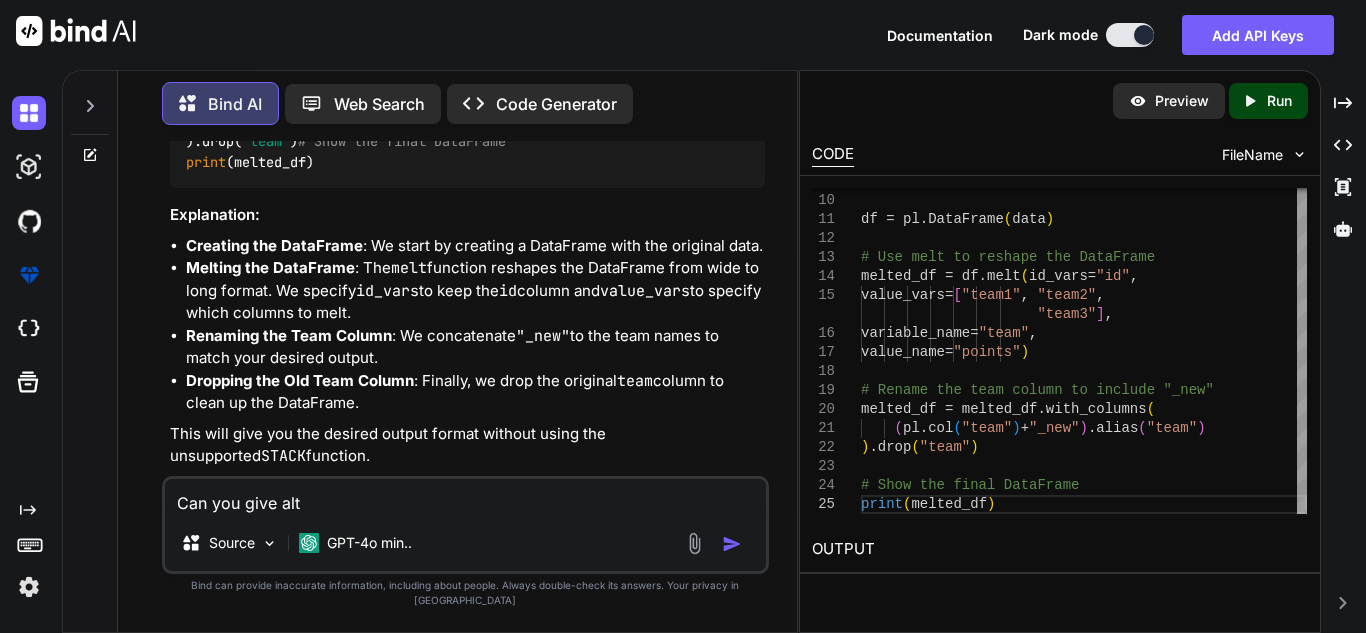 type on "x" 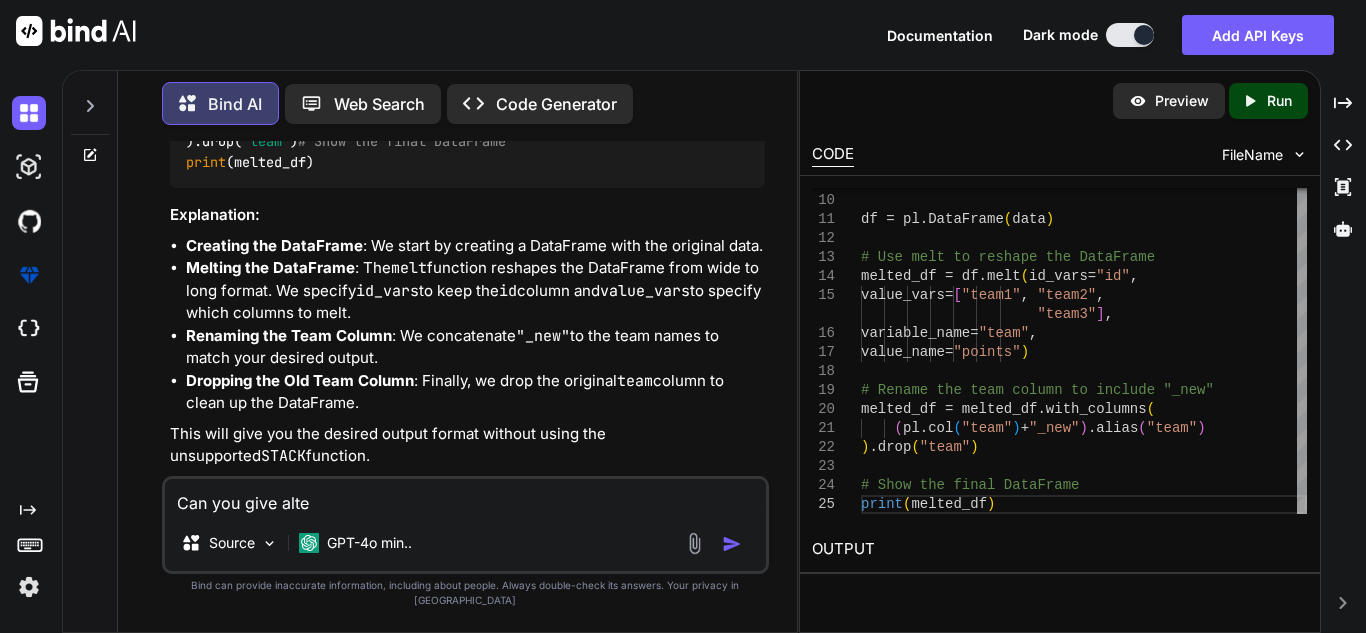 type on "x" 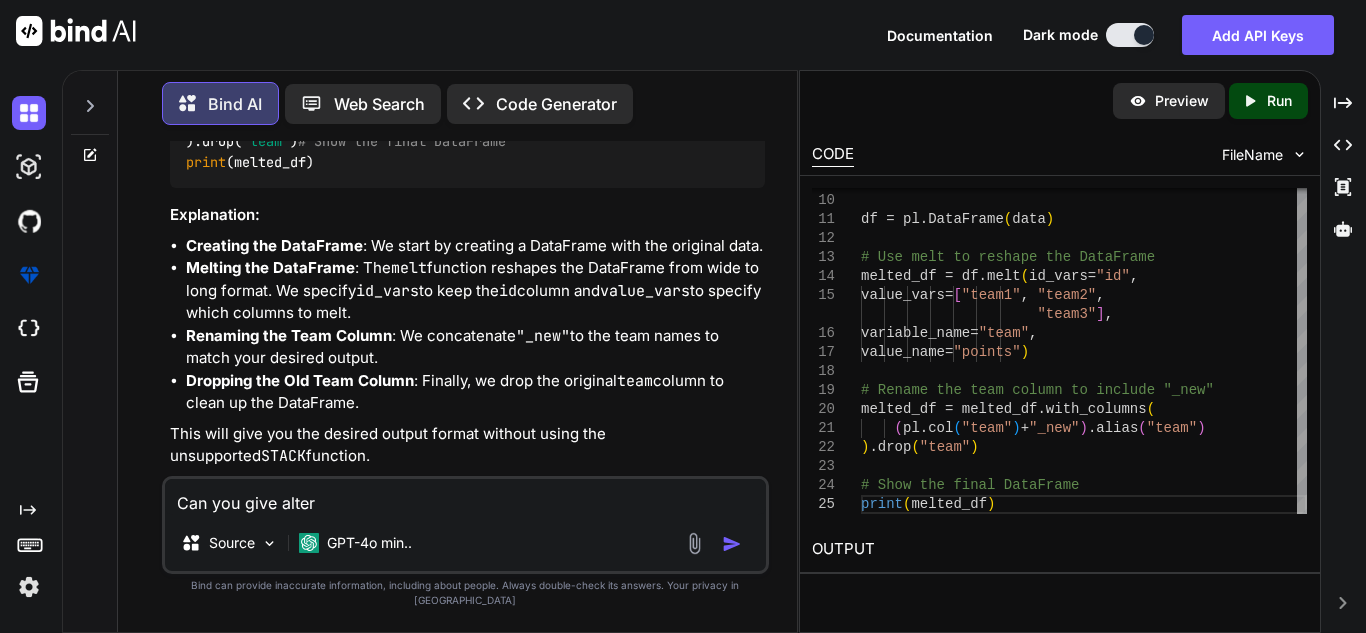 type on "x" 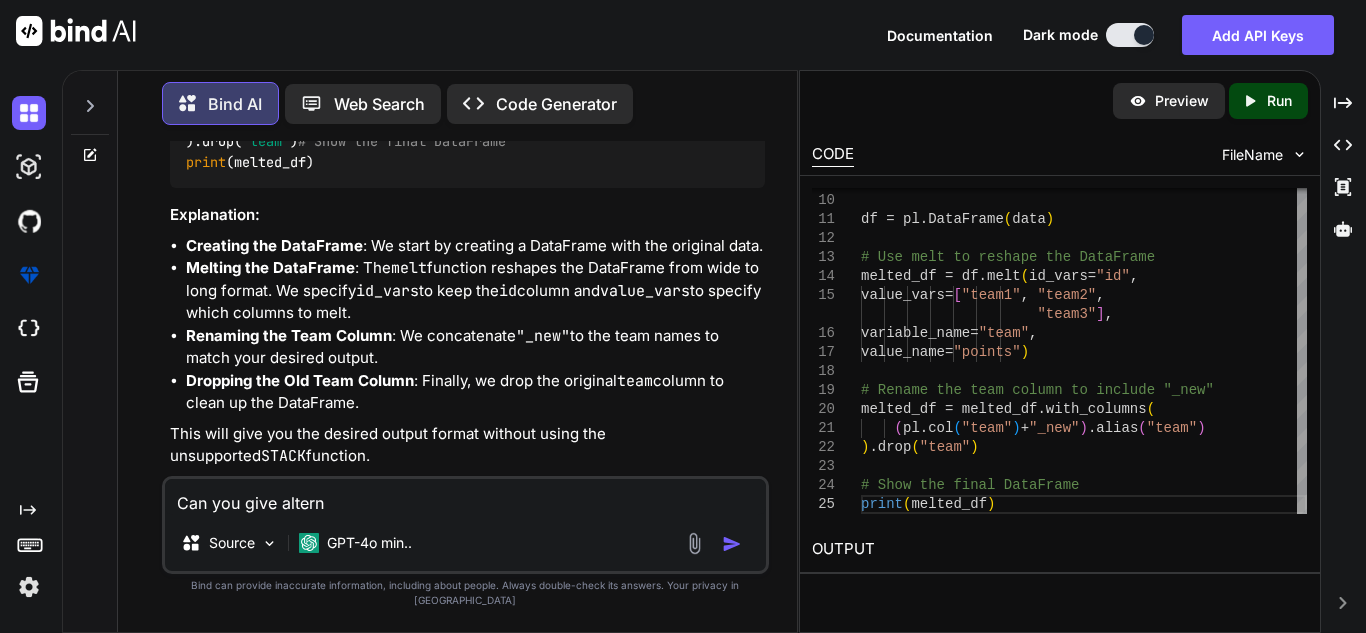 type on "x" 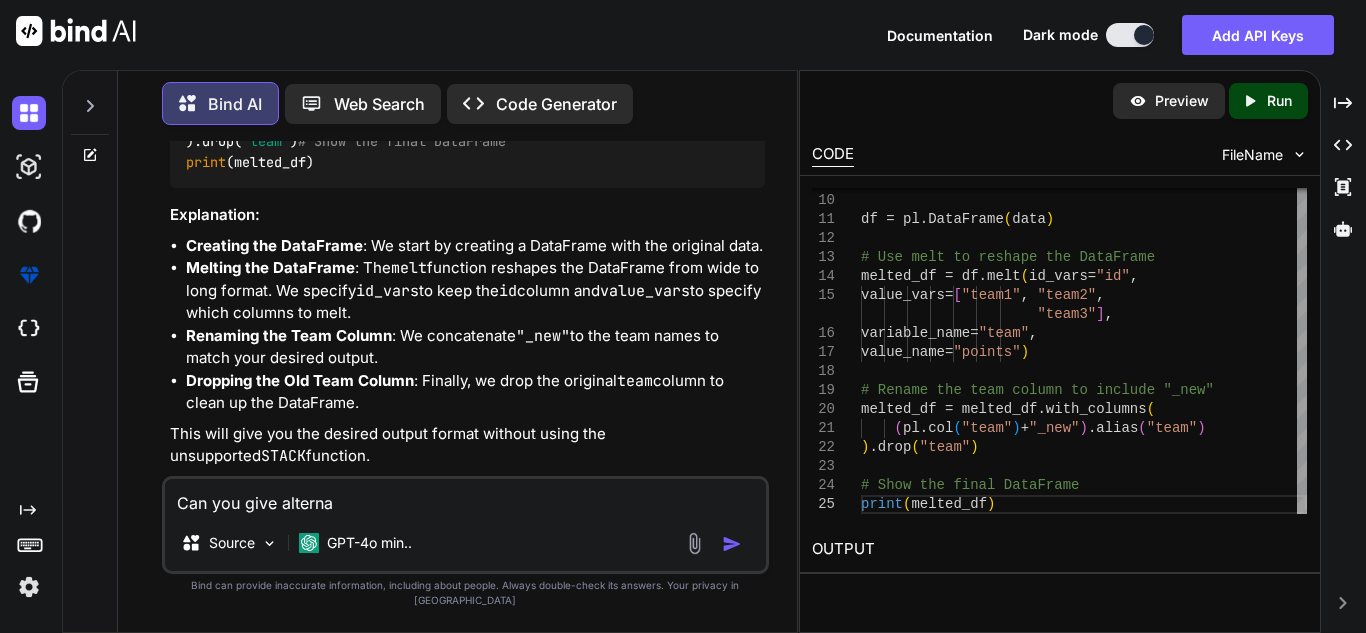 type on "x" 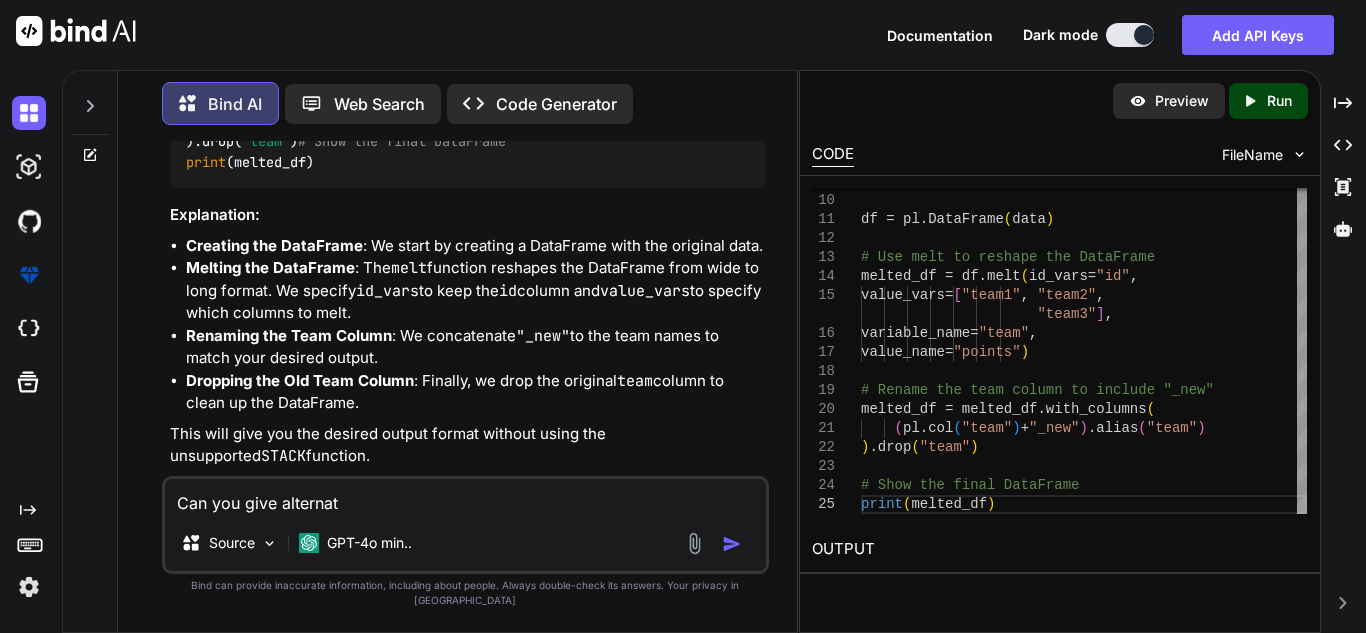 type on "x" 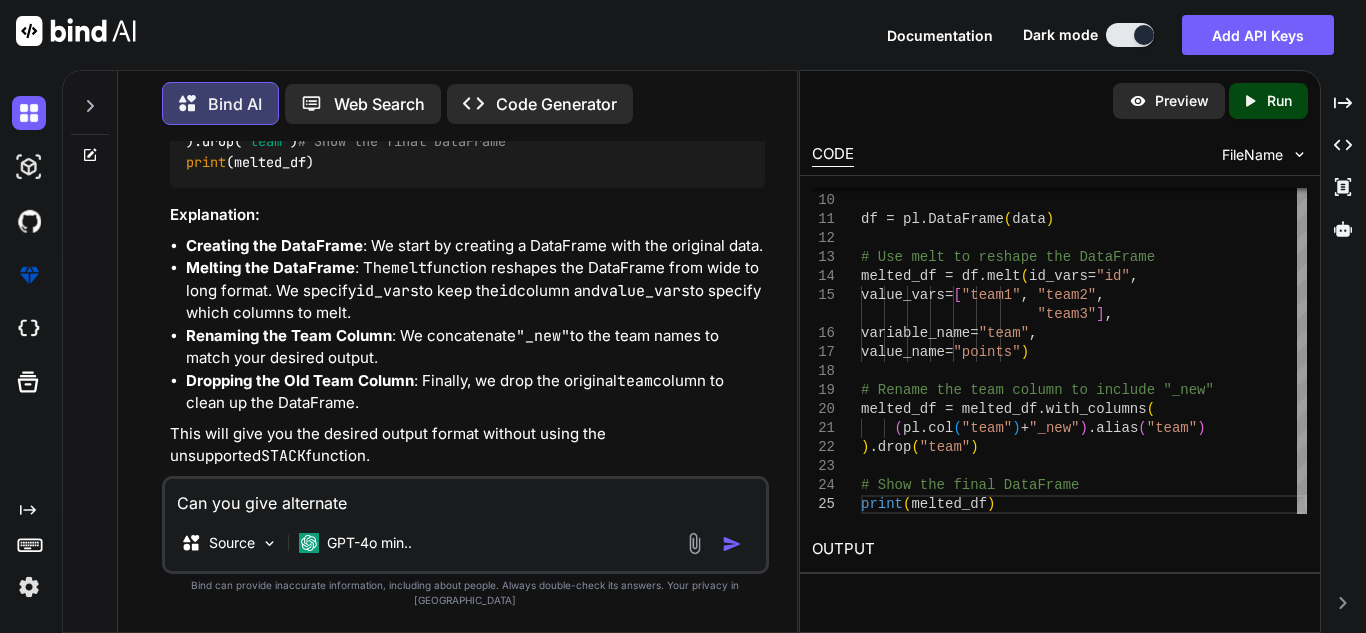 type on "x" 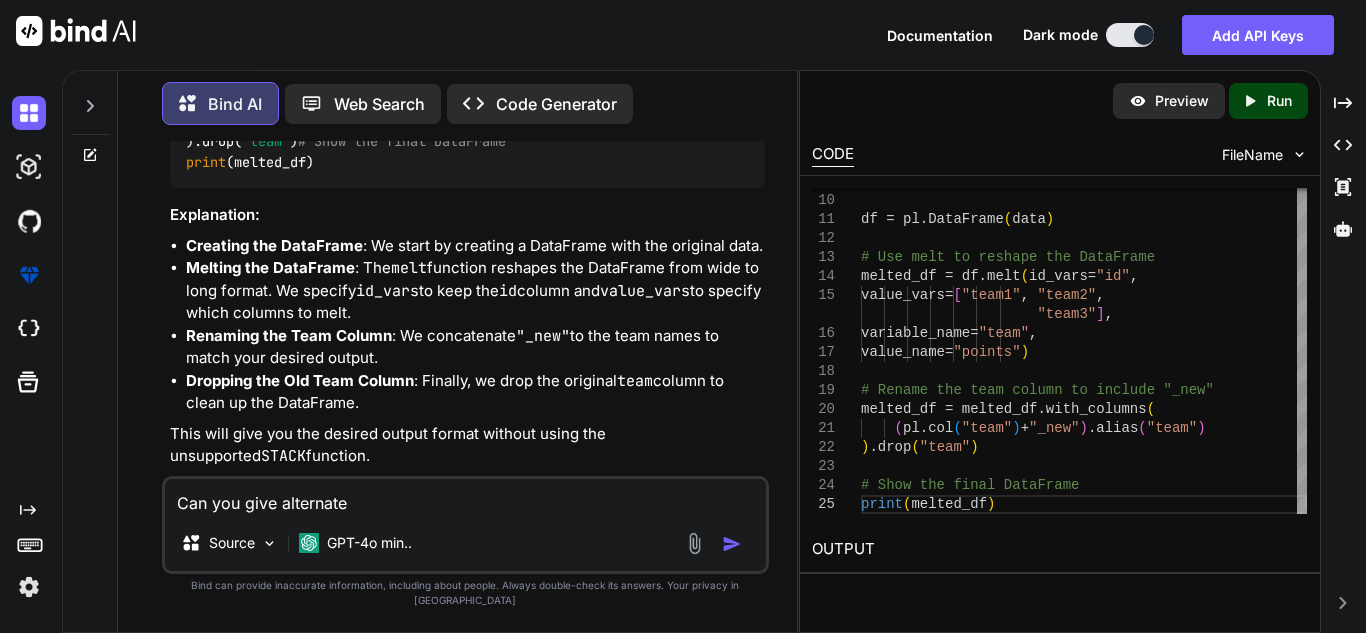 type on "x" 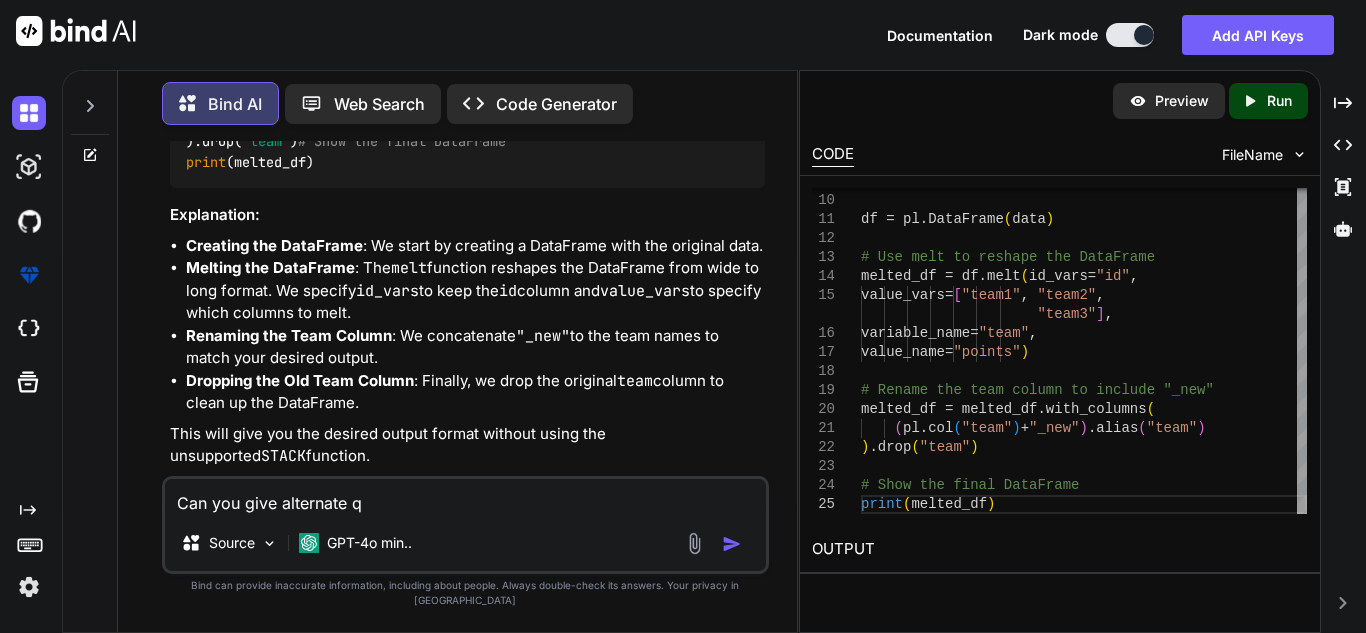 type on "x" 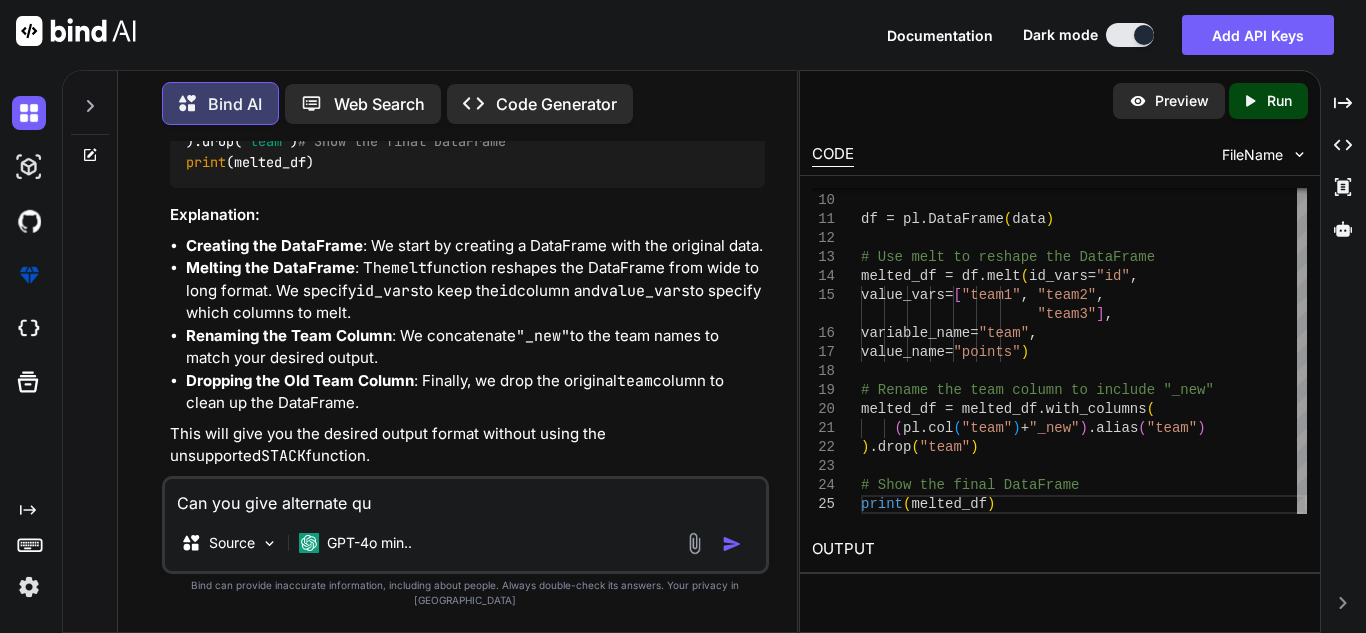 type on "x" 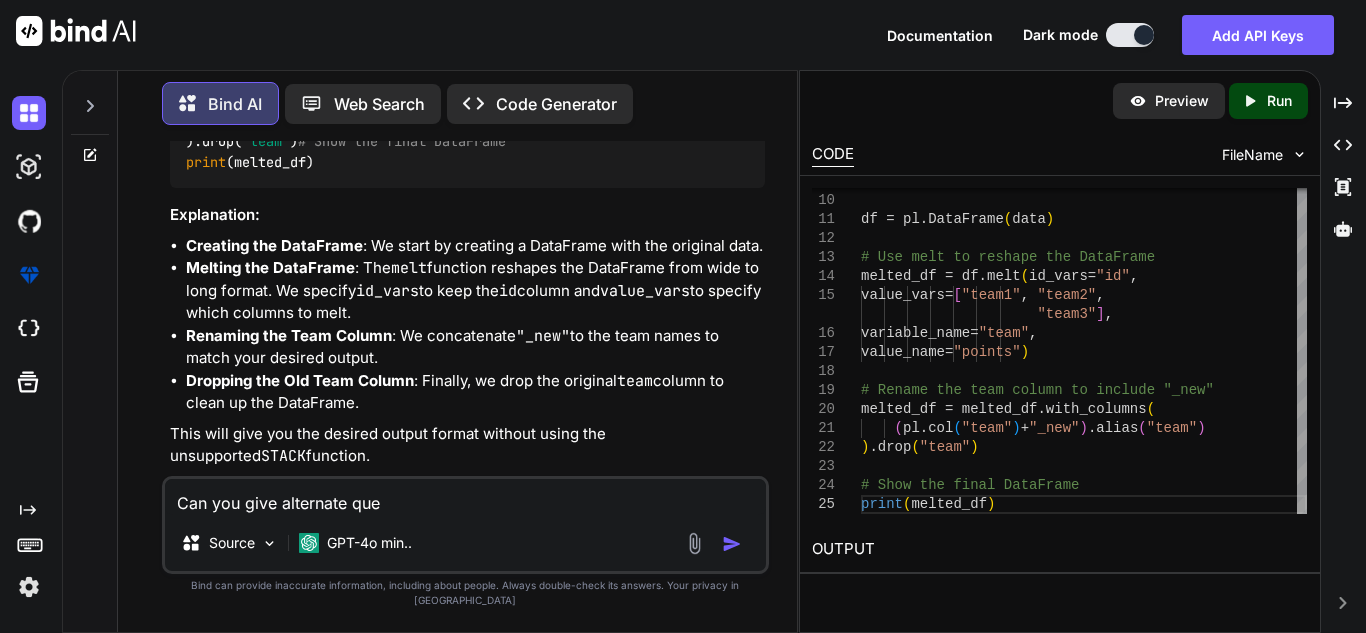type on "x" 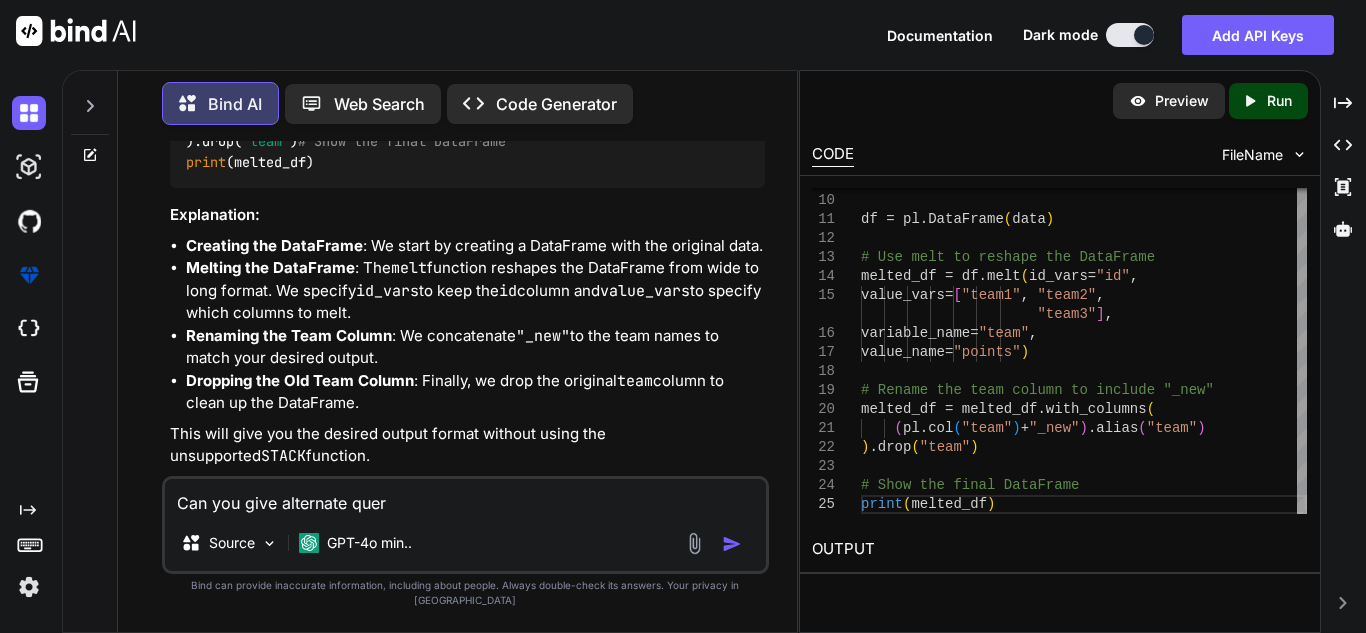 type on "x" 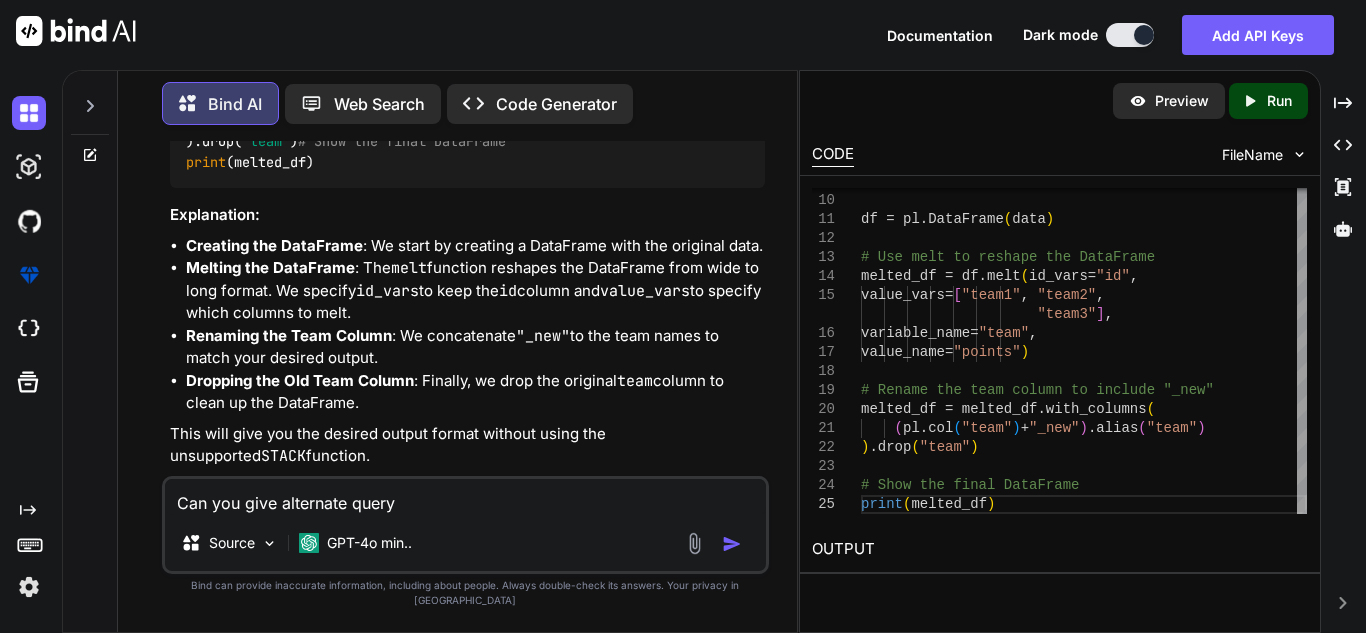 type on "x" 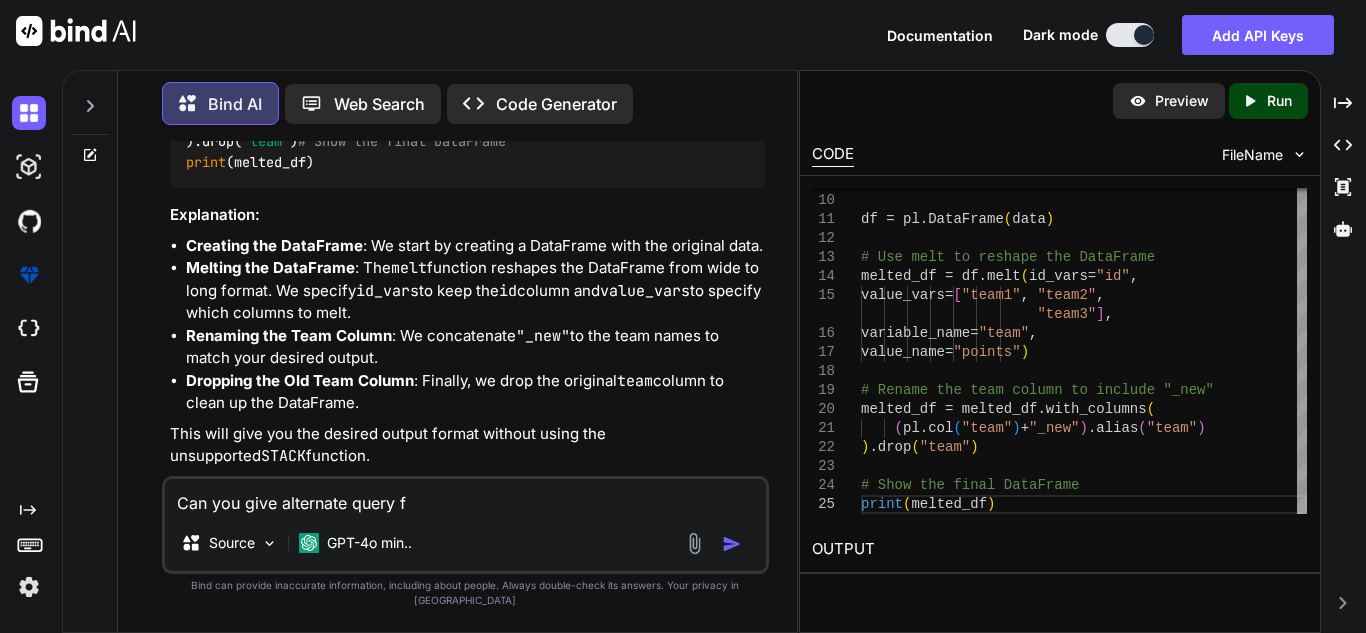 type on "x" 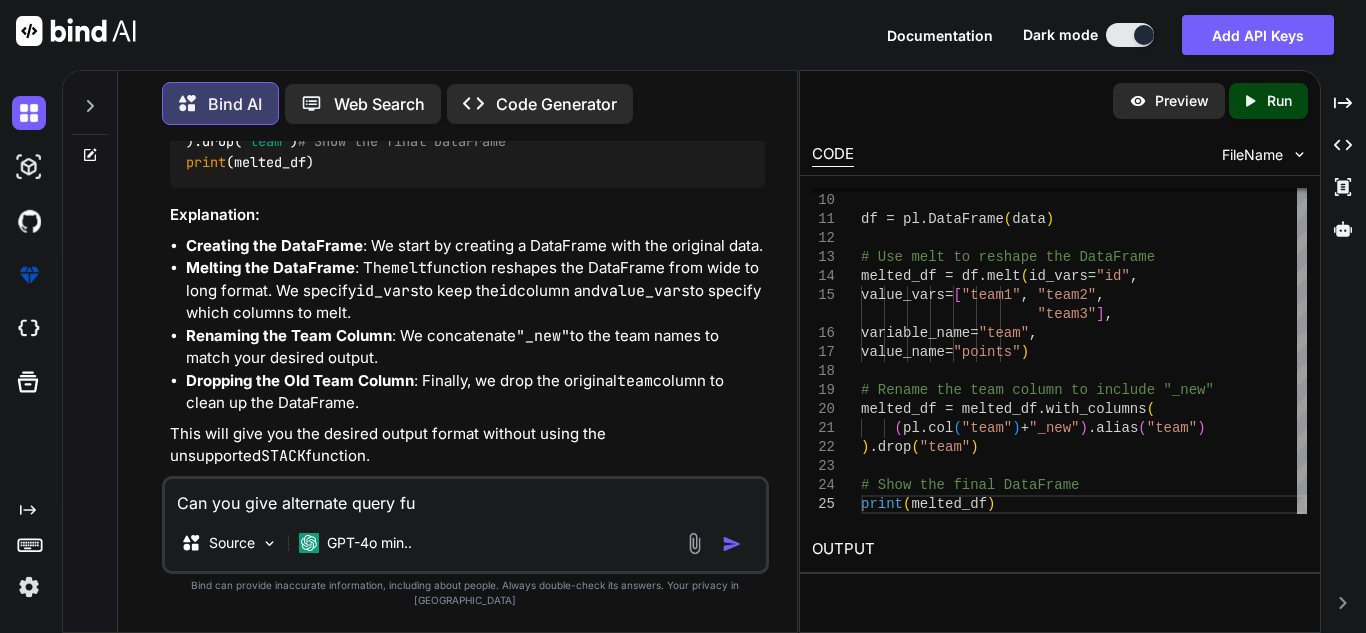 type on "x" 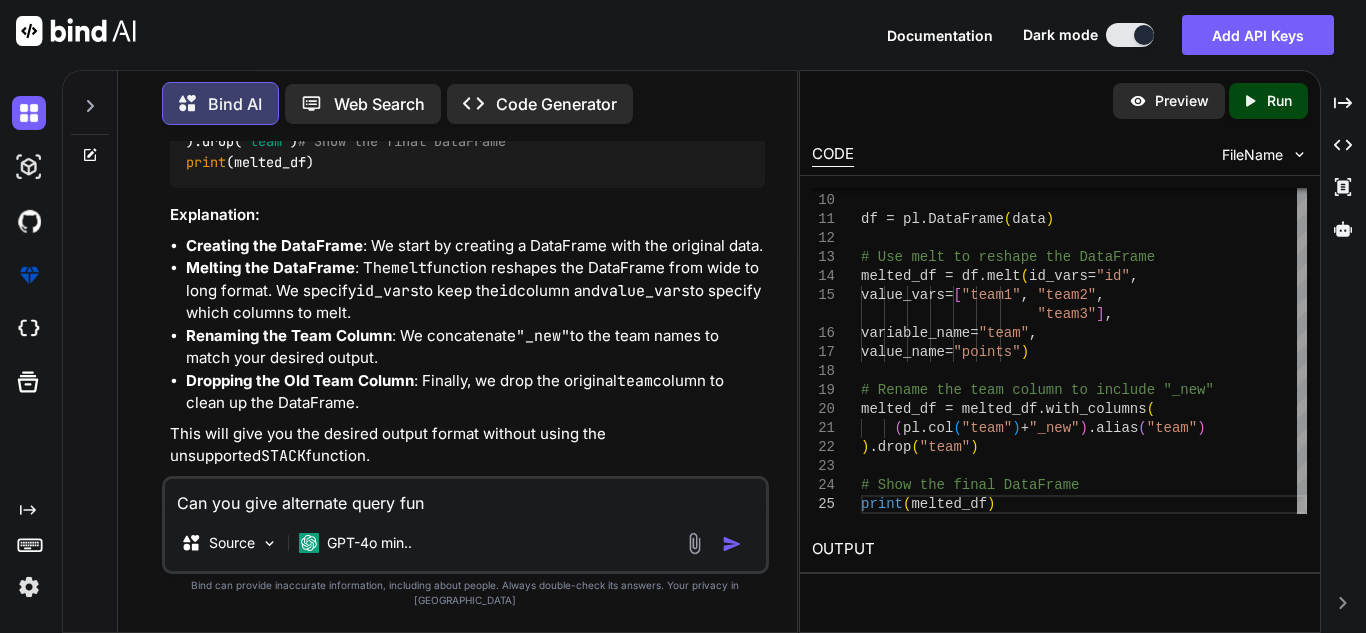 type on "x" 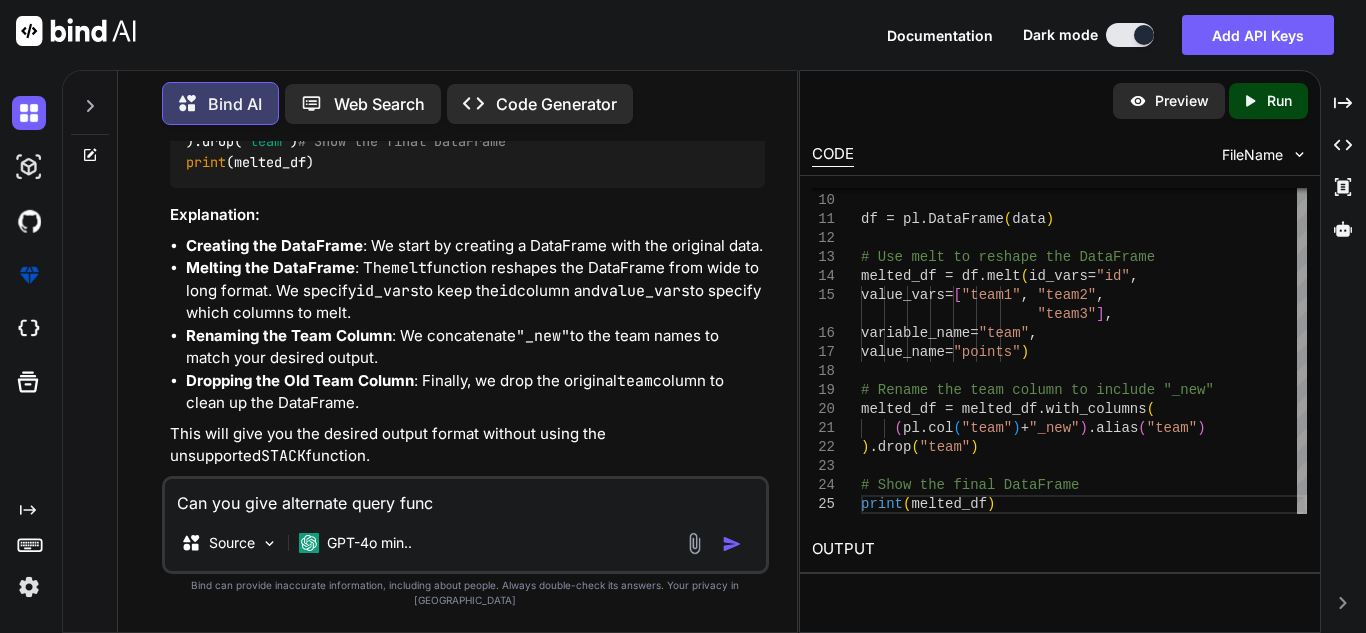 type on "x" 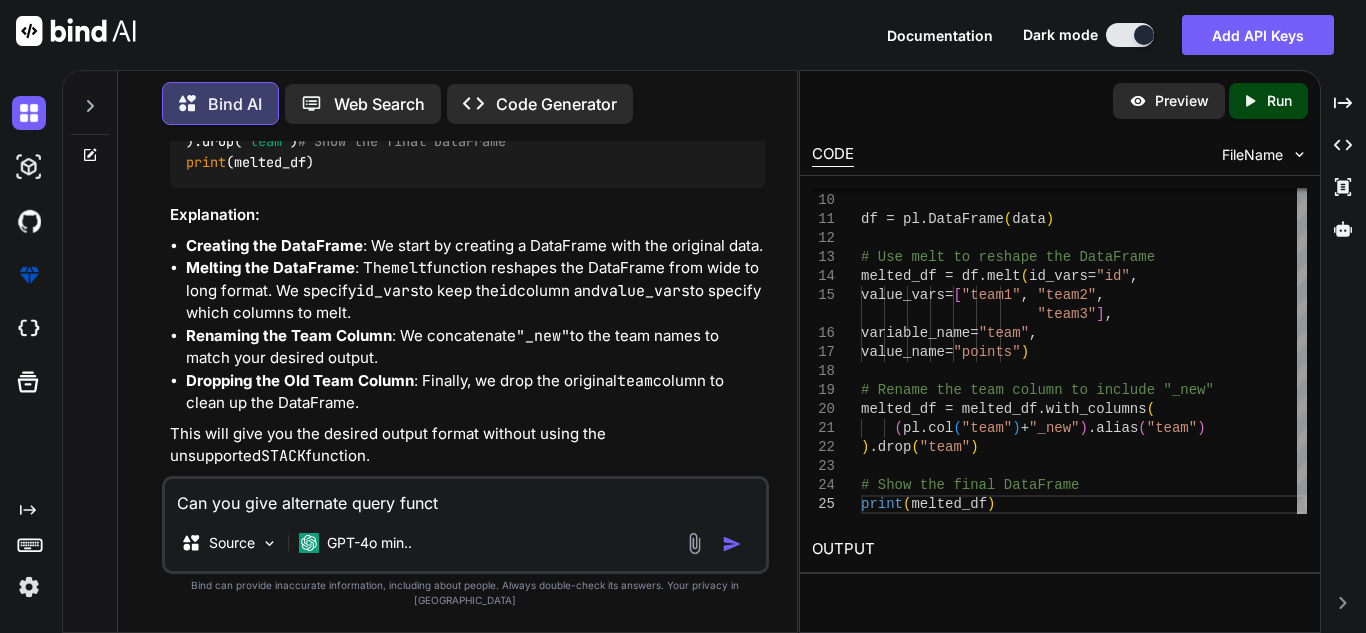 type on "x" 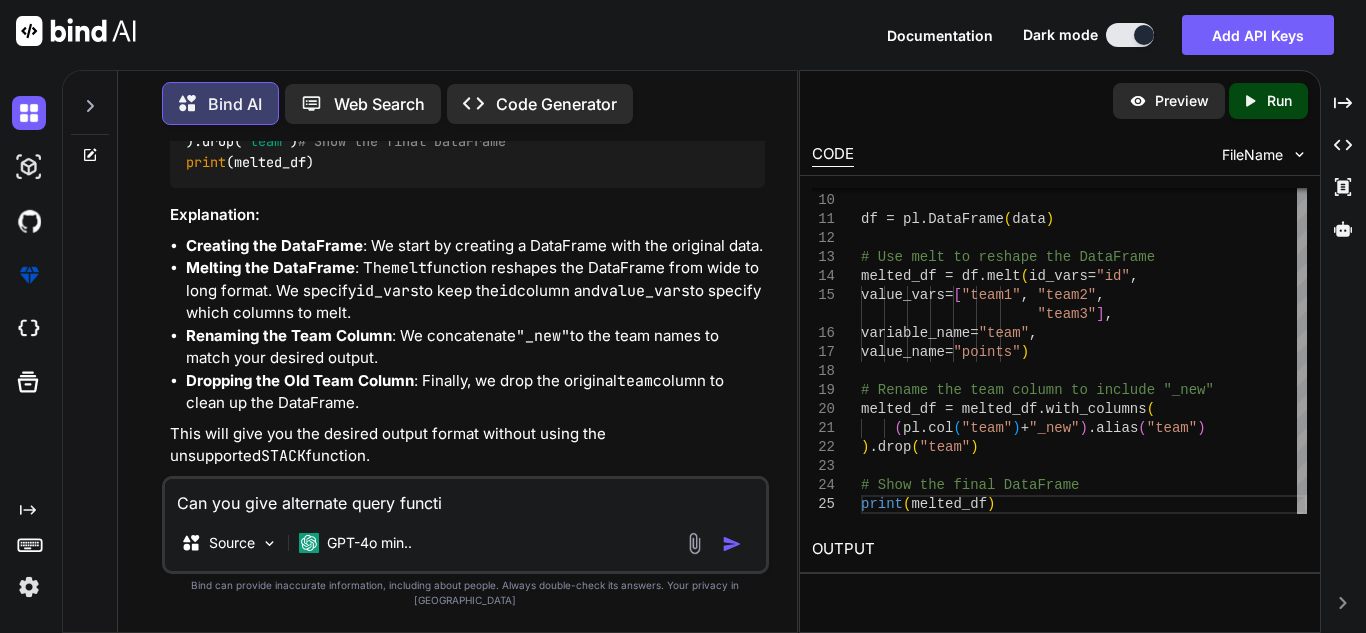 type on "x" 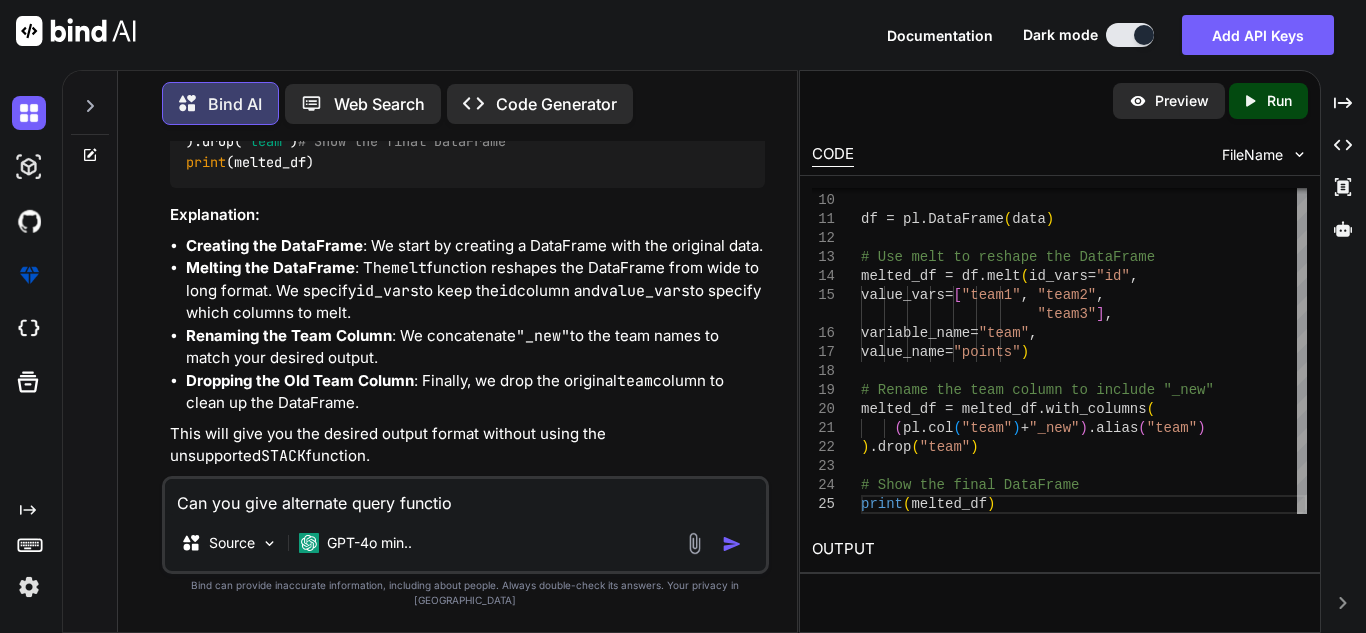type on "x" 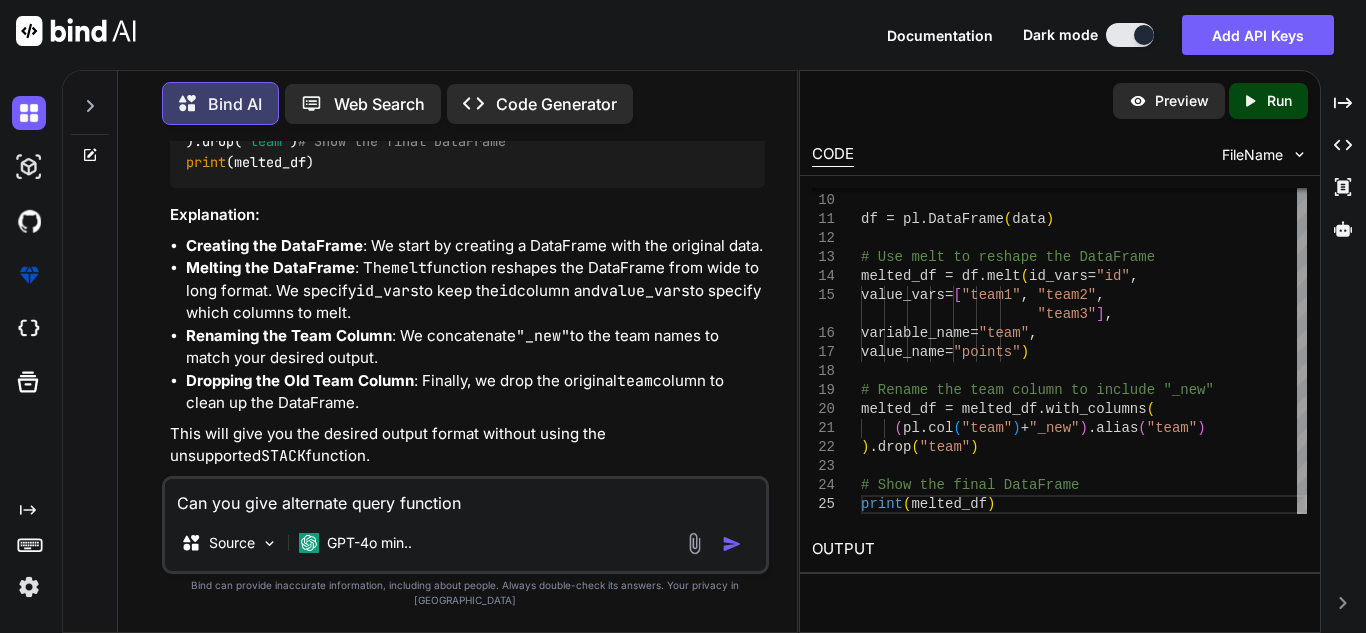 type on "x" 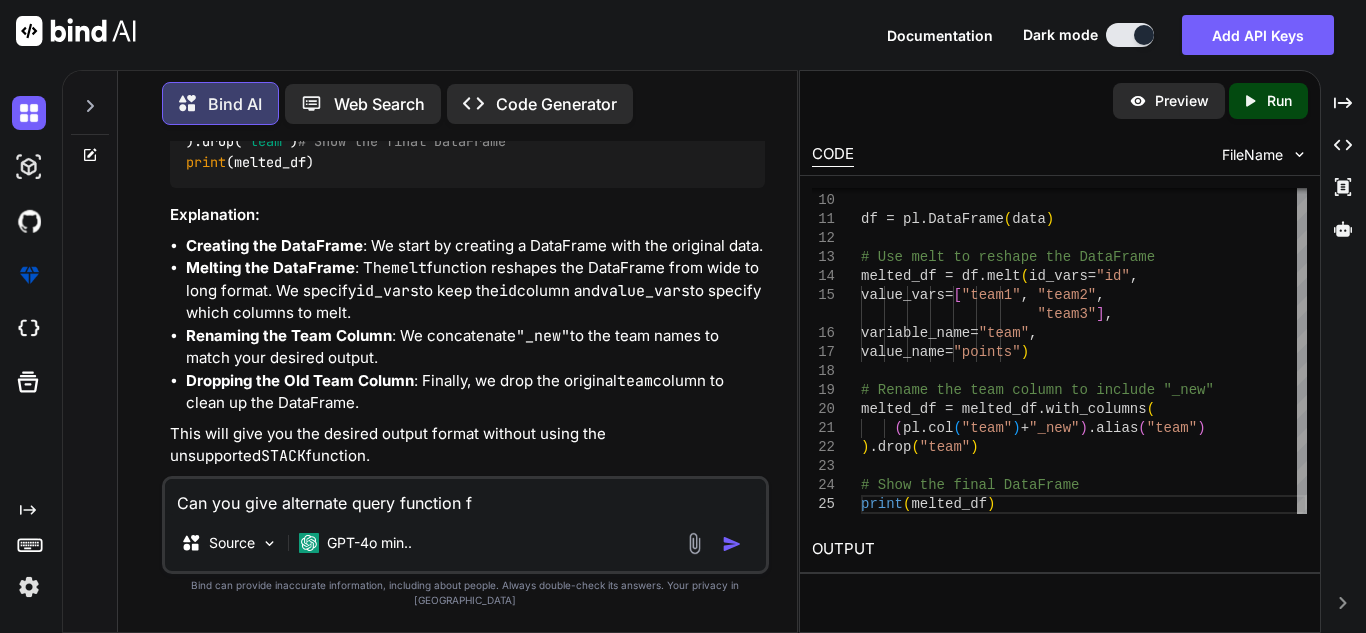 type on "x" 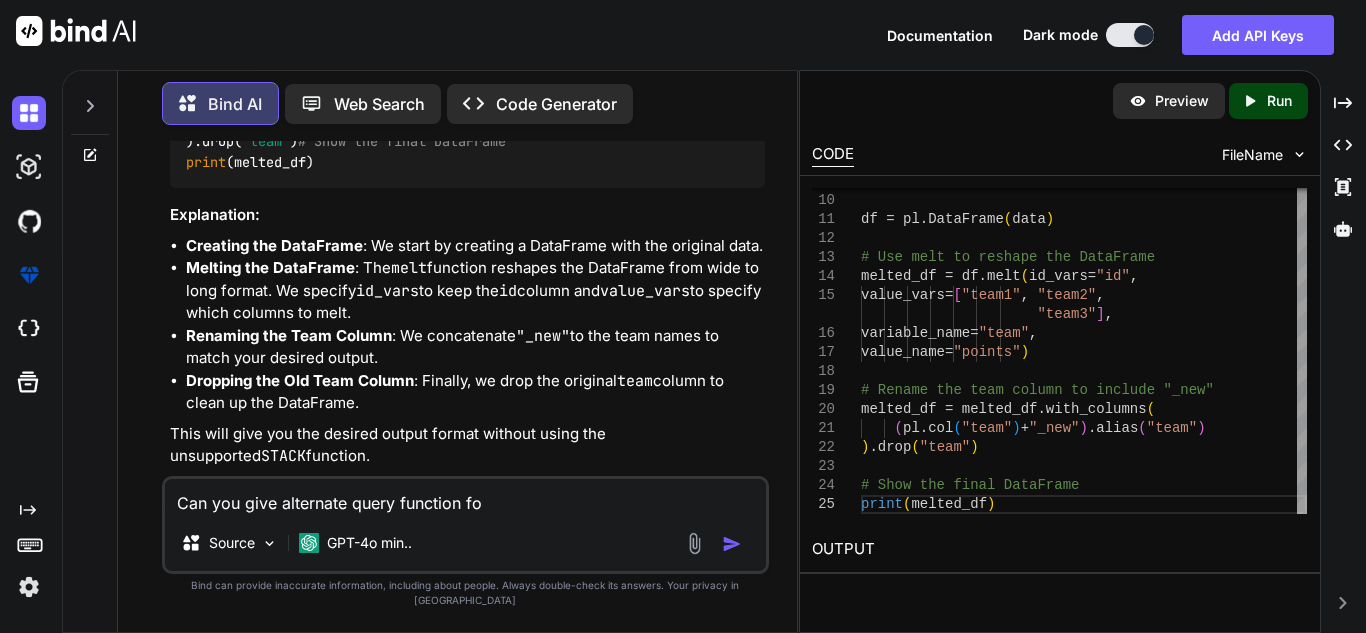 type on "x" 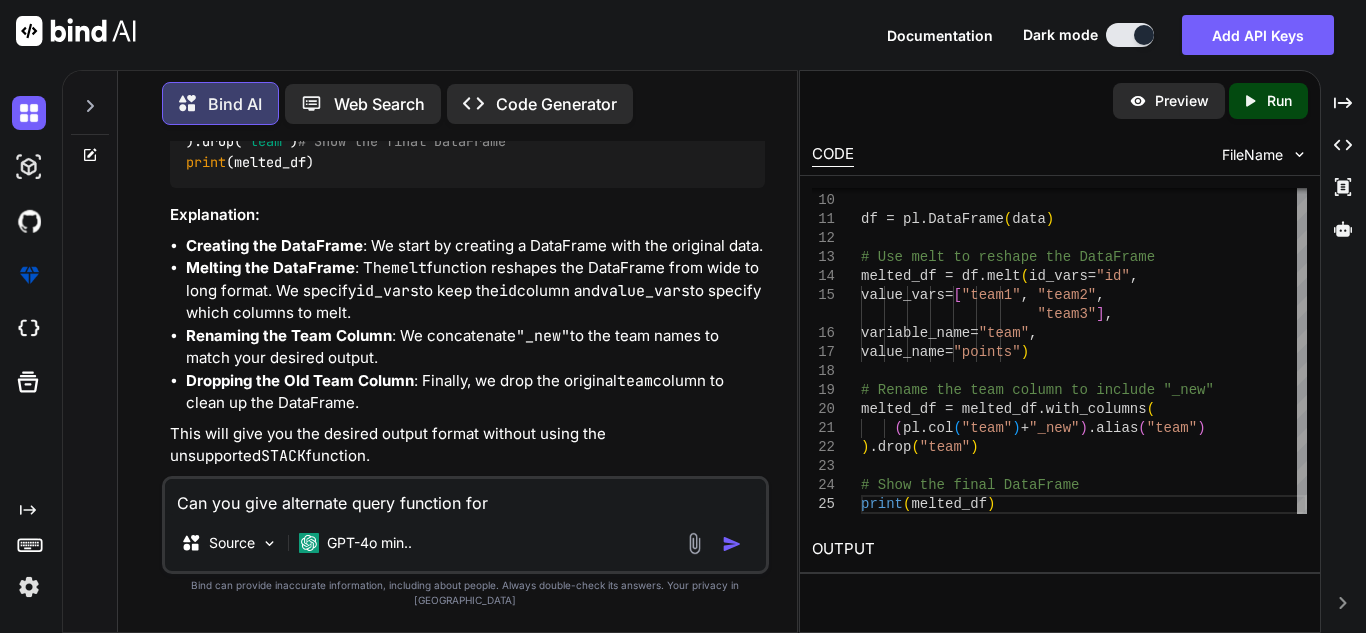 type on "x" 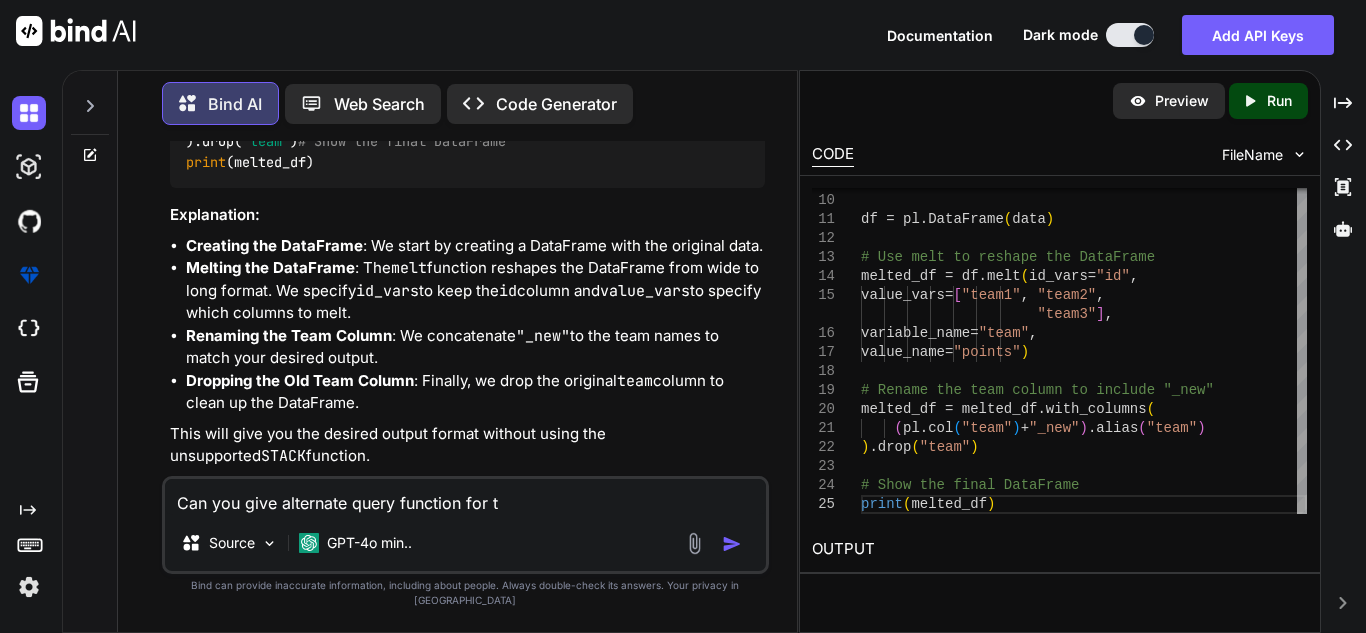 type on "x" 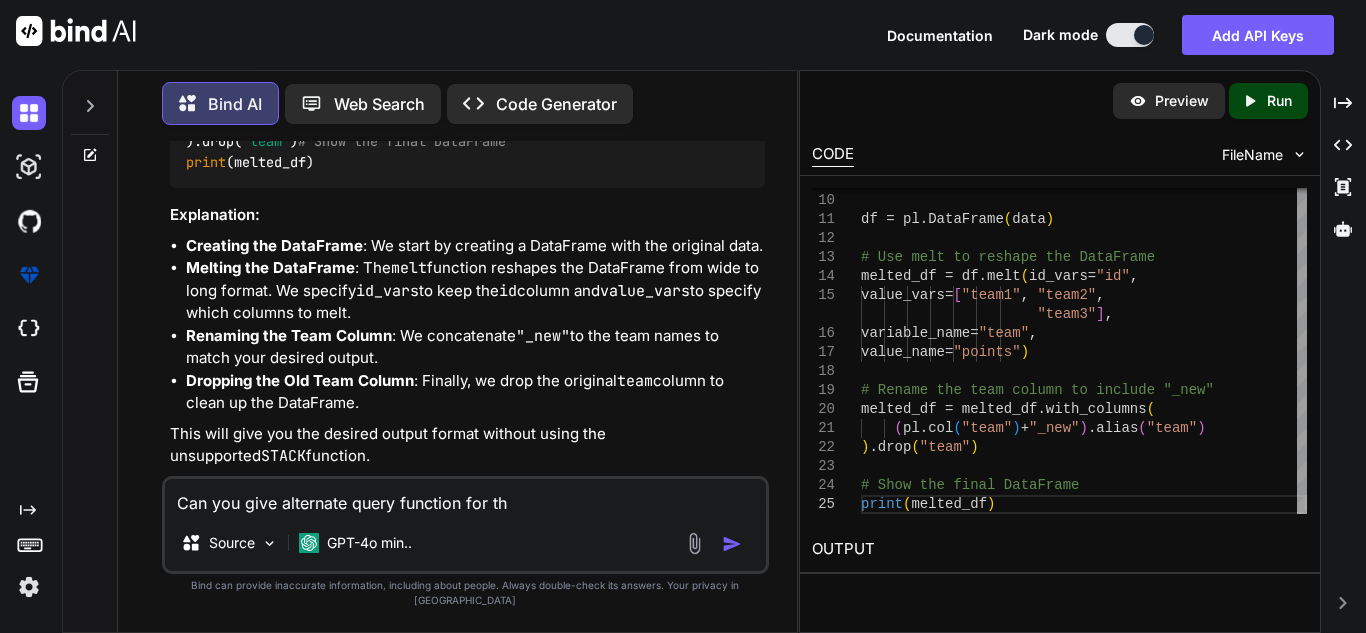 type on "x" 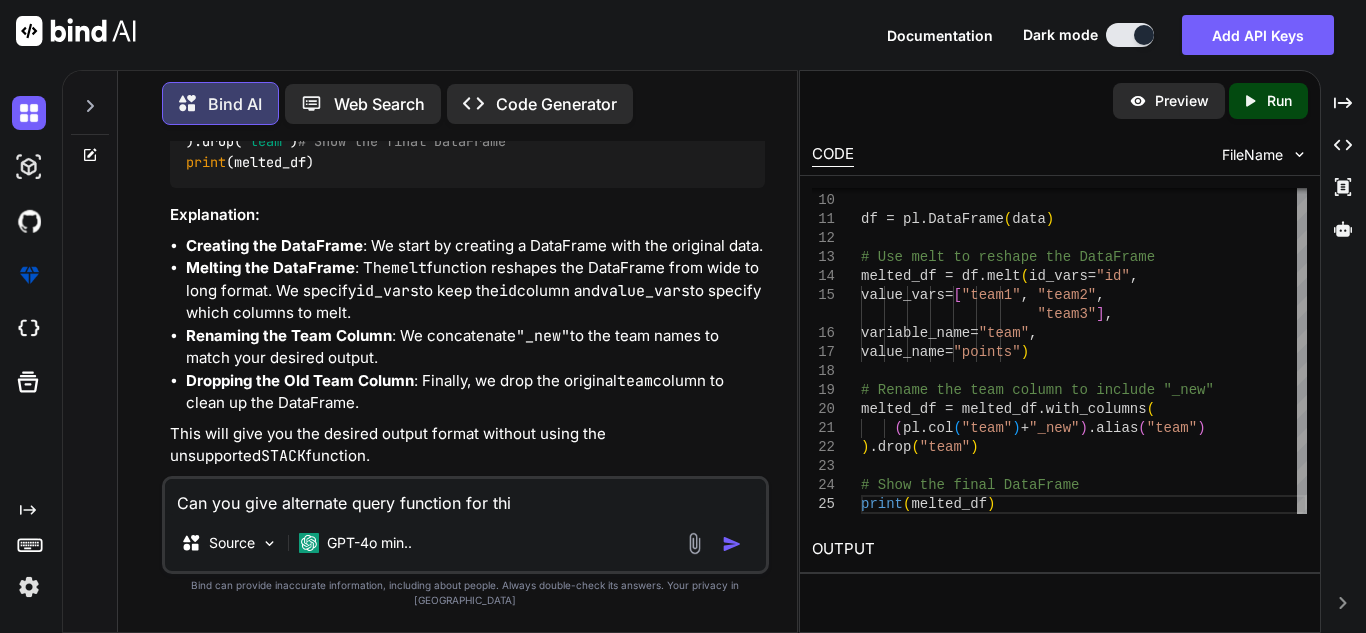 type on "x" 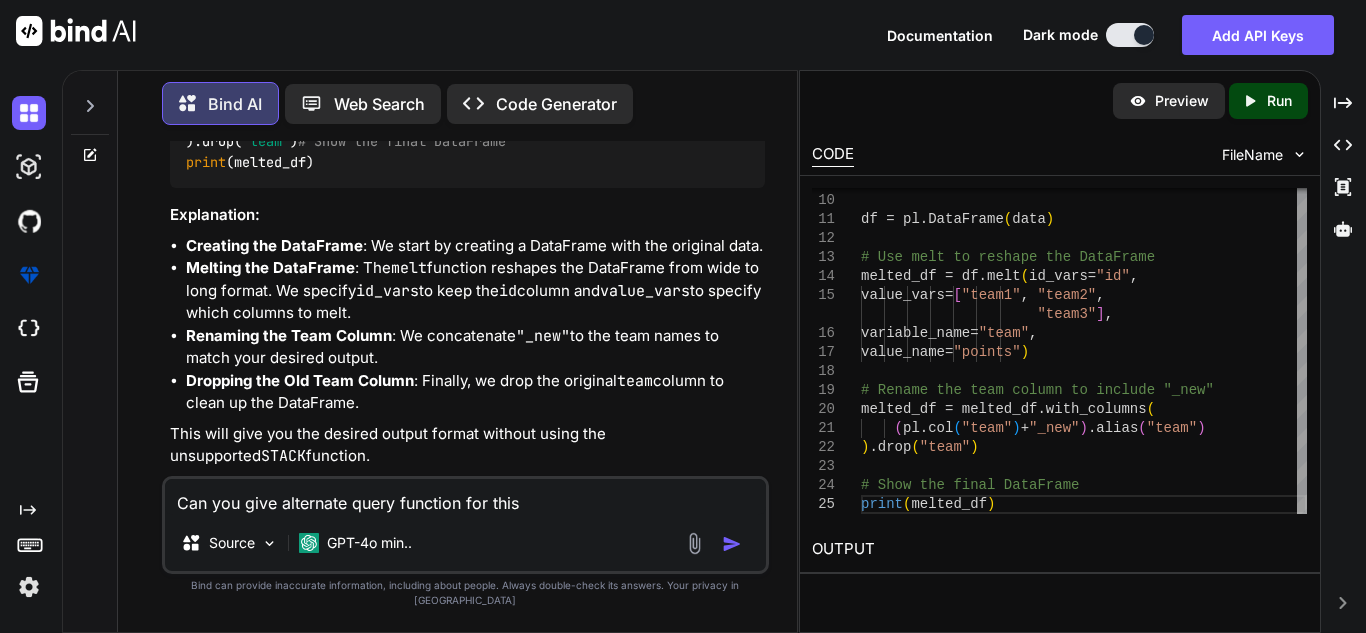 type on "x" 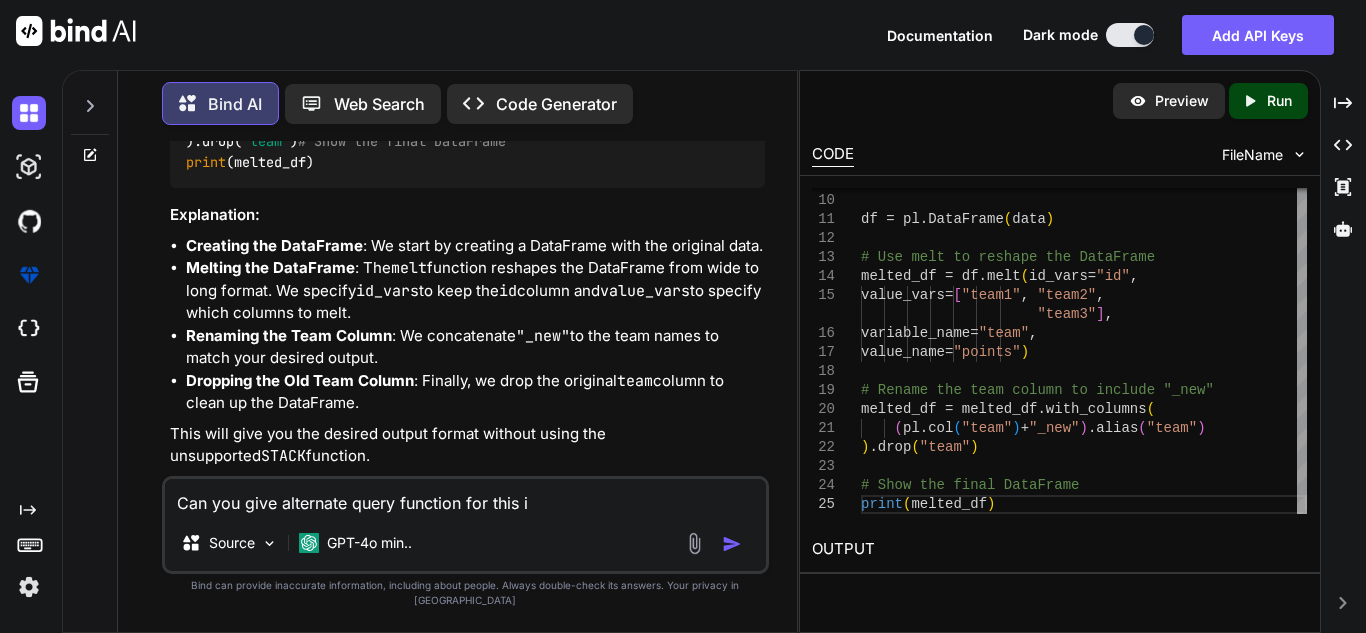 type on "Can you give alternate query function for this in" 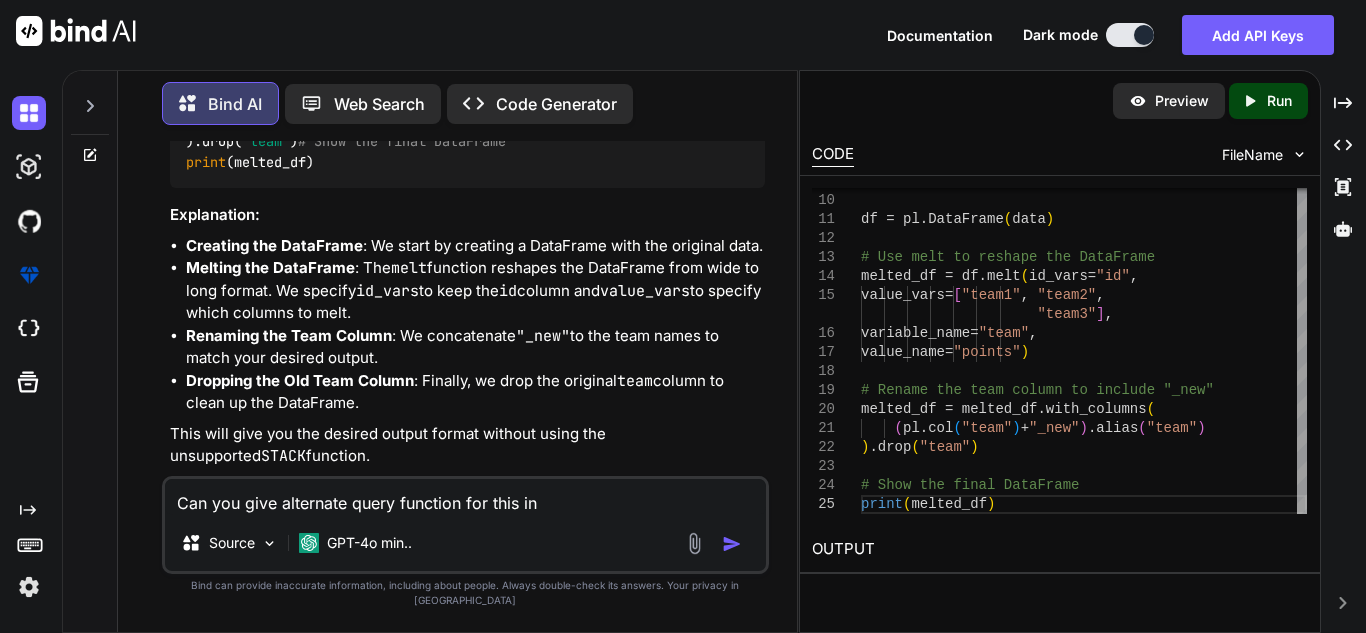 type on "x" 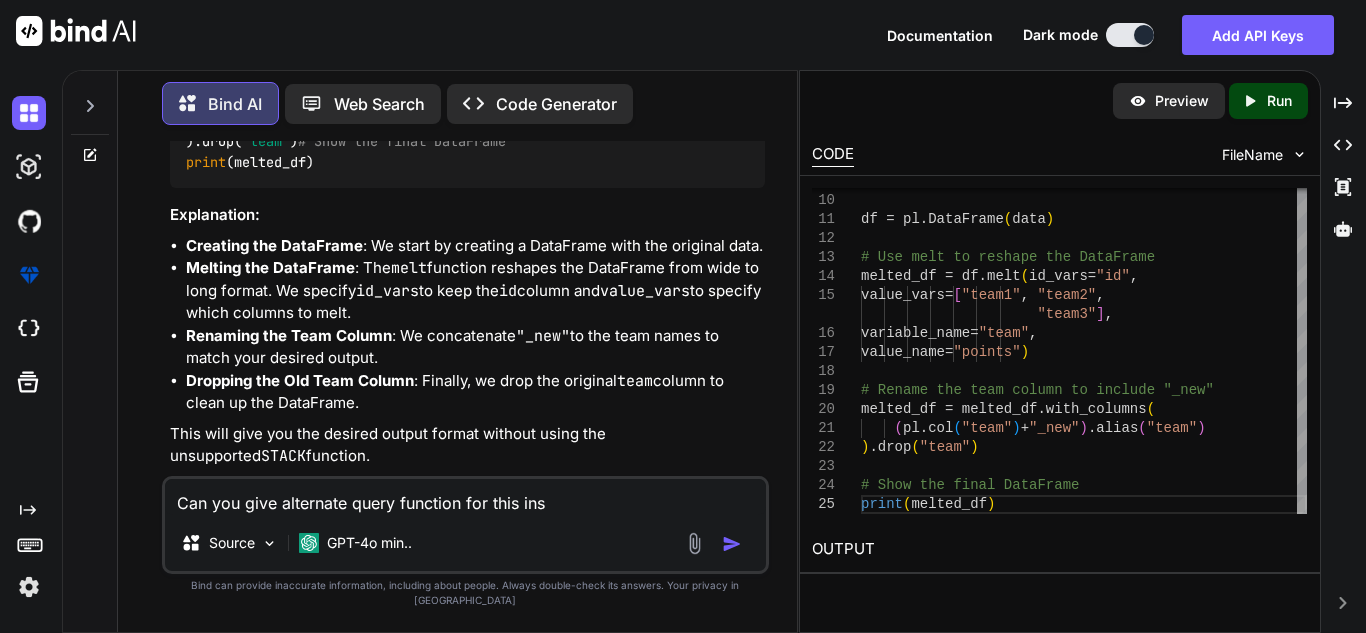 type on "x" 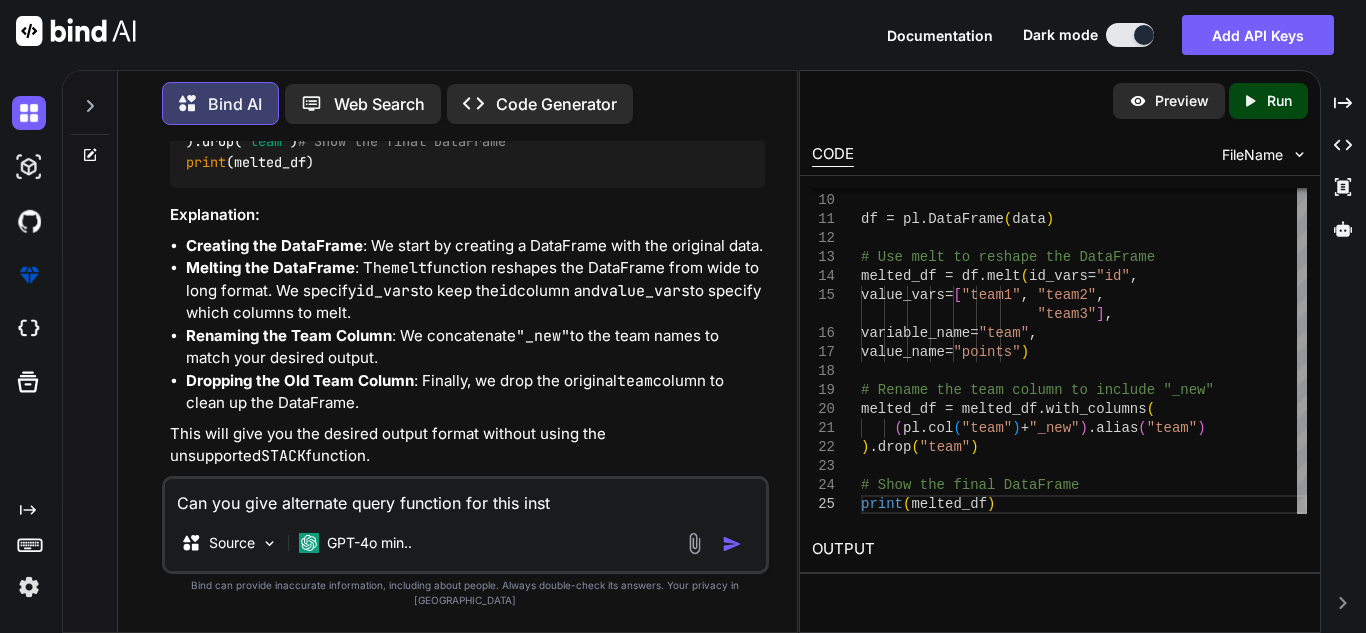 type on "Can you give alternate query function for this inste" 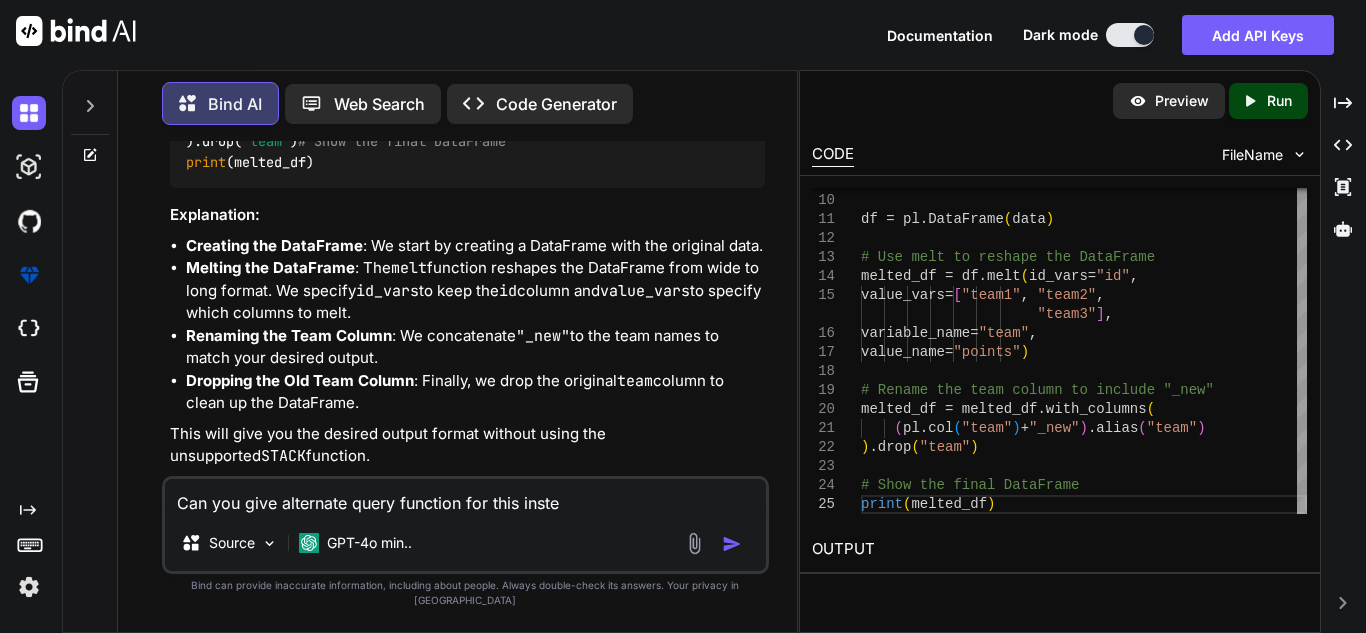 type on "x" 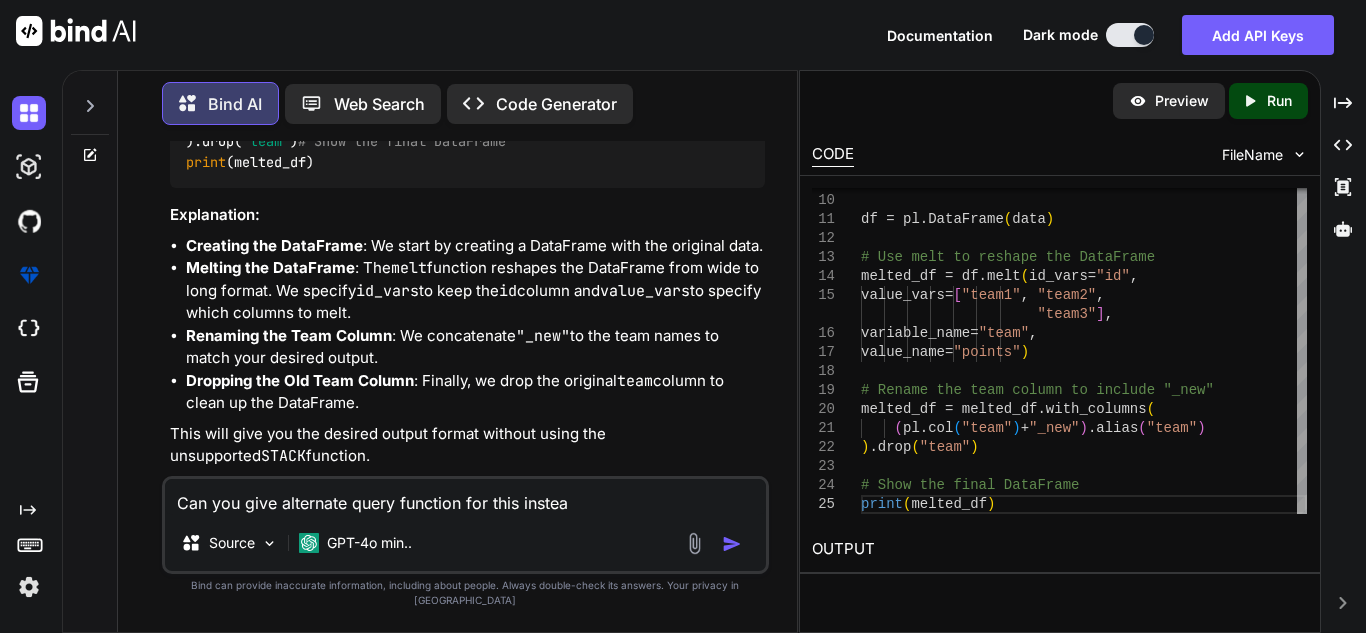 type on "x" 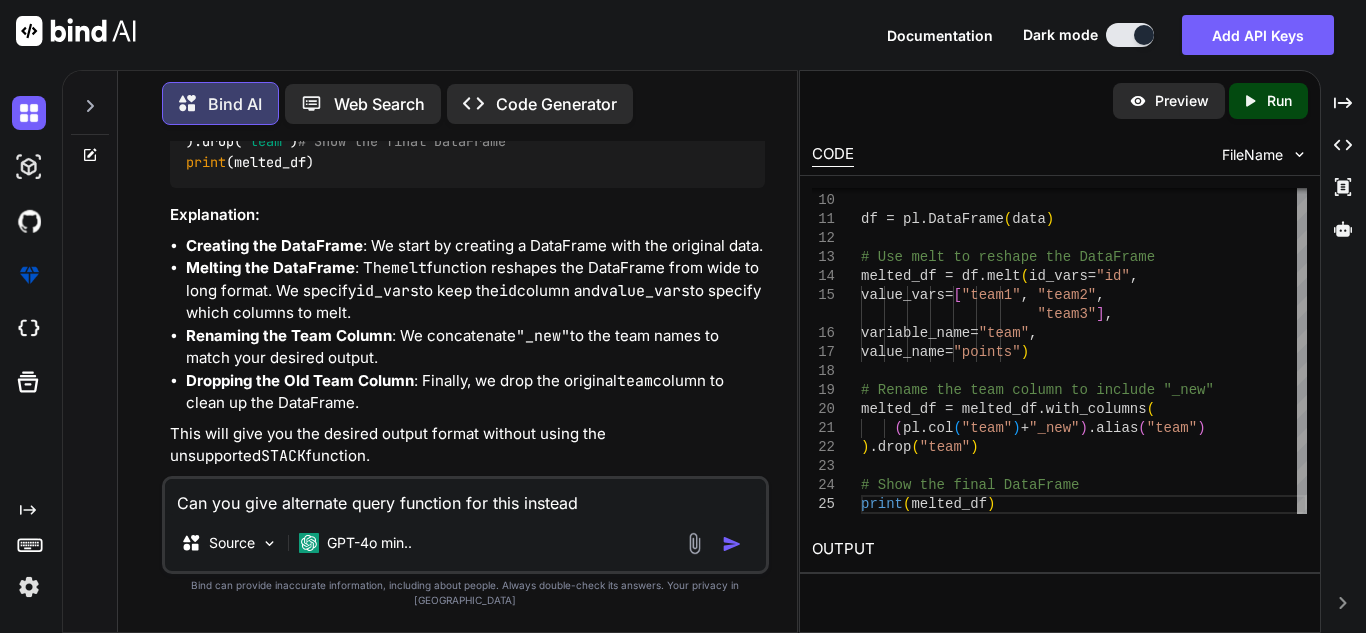 type on "x" 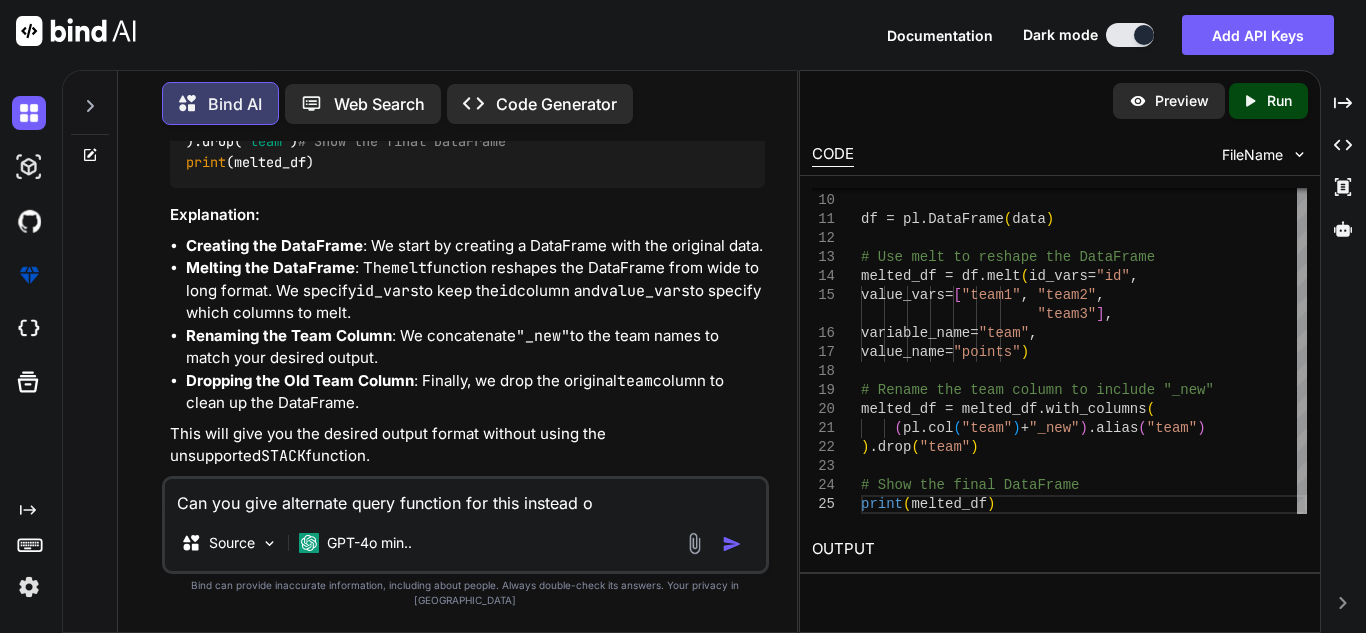 type on "x" 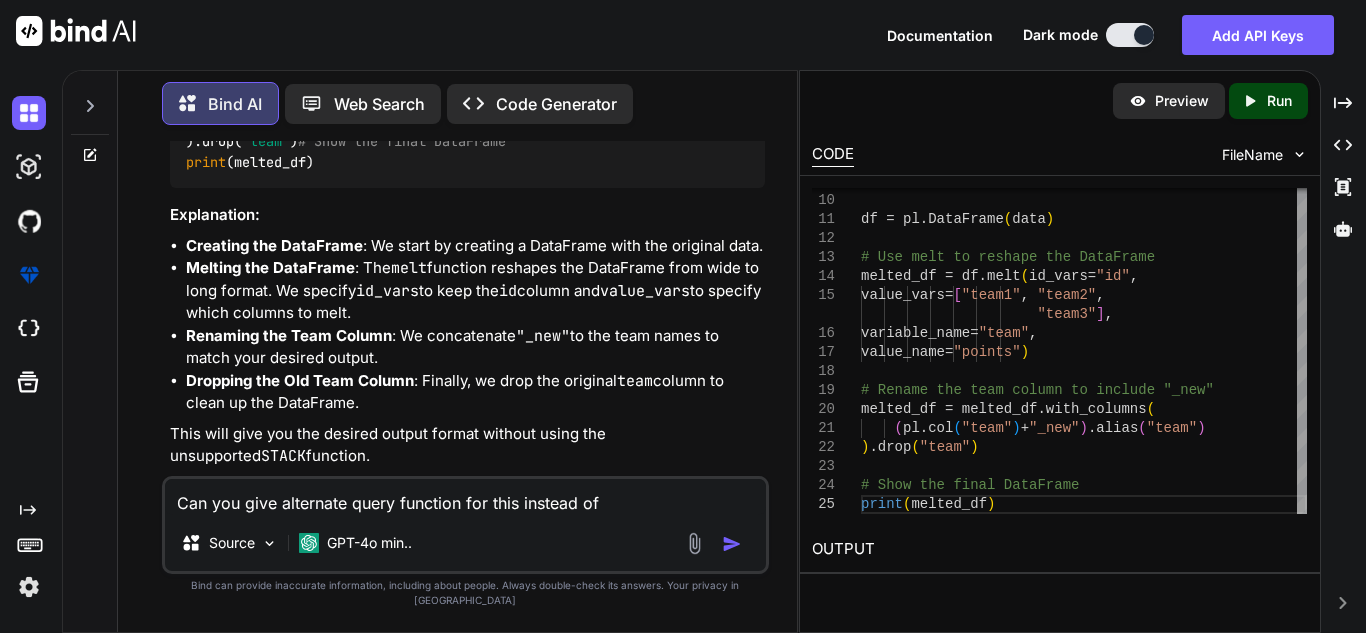 type on "x" 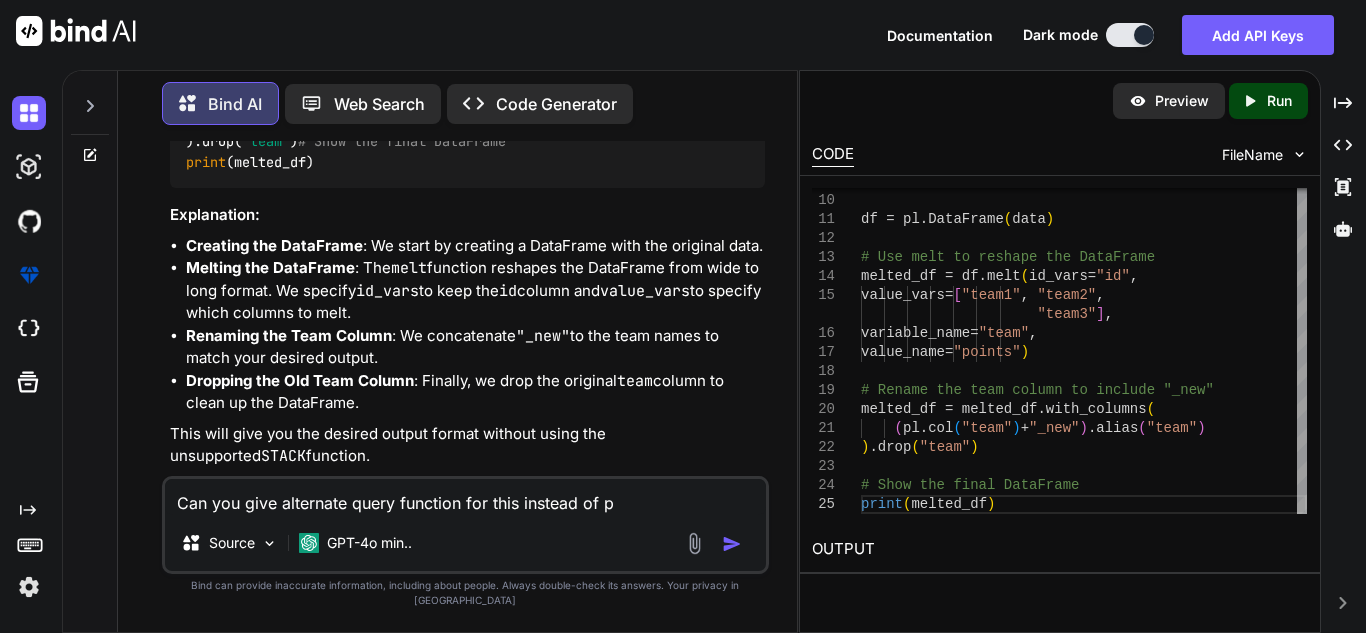 type on "x" 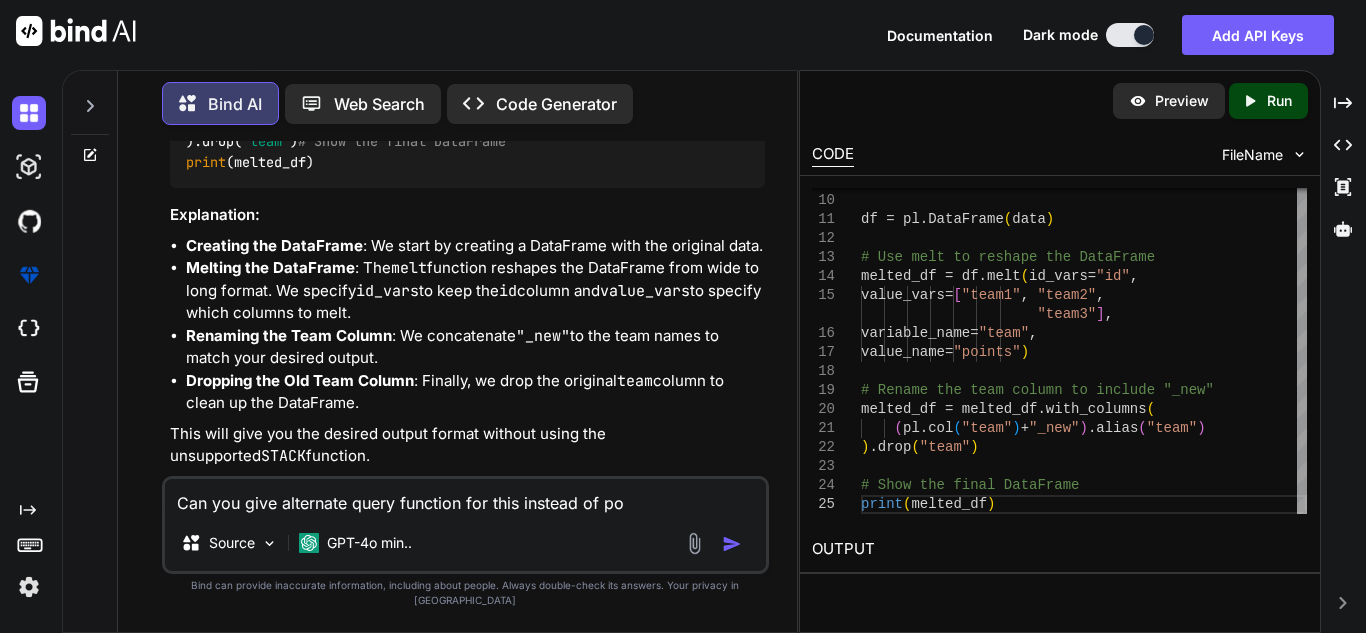 type on "x" 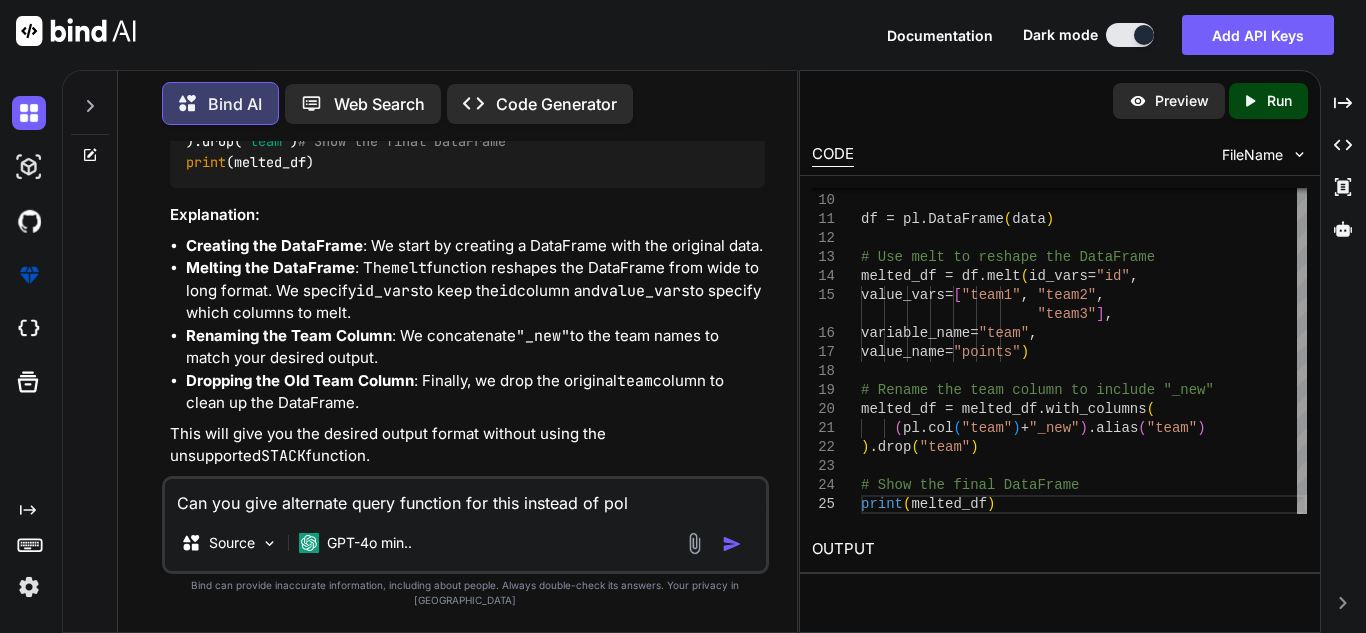 type on "x" 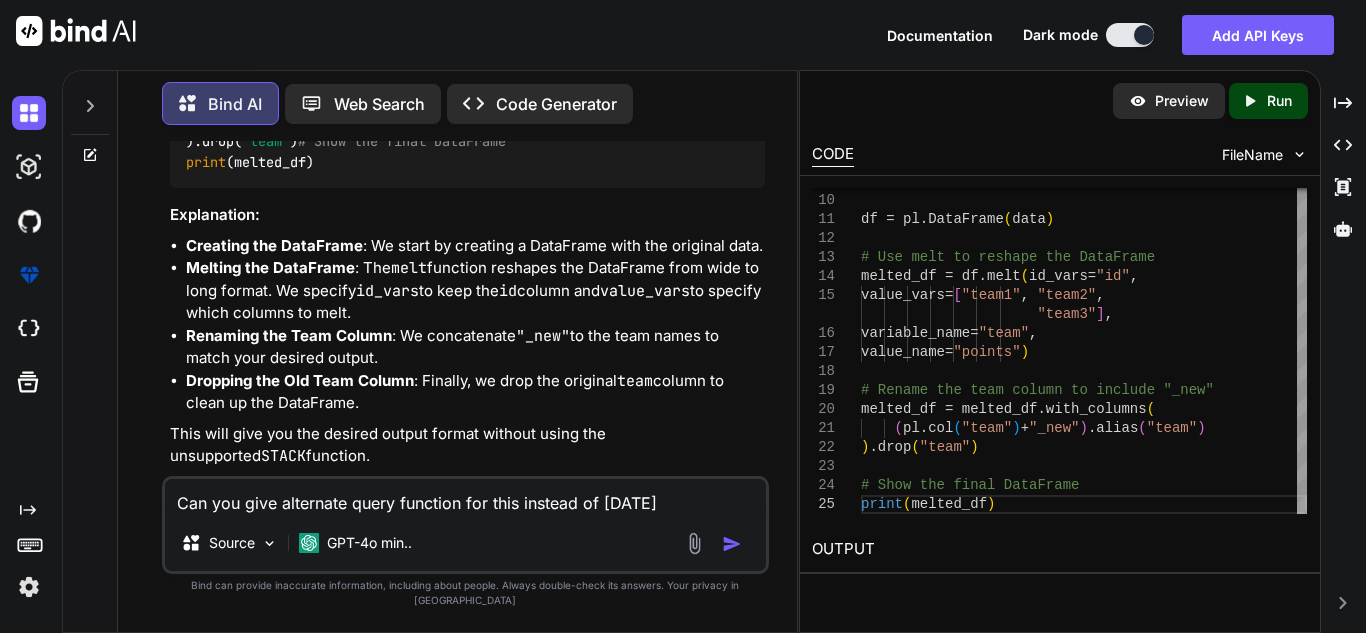 type on "x" 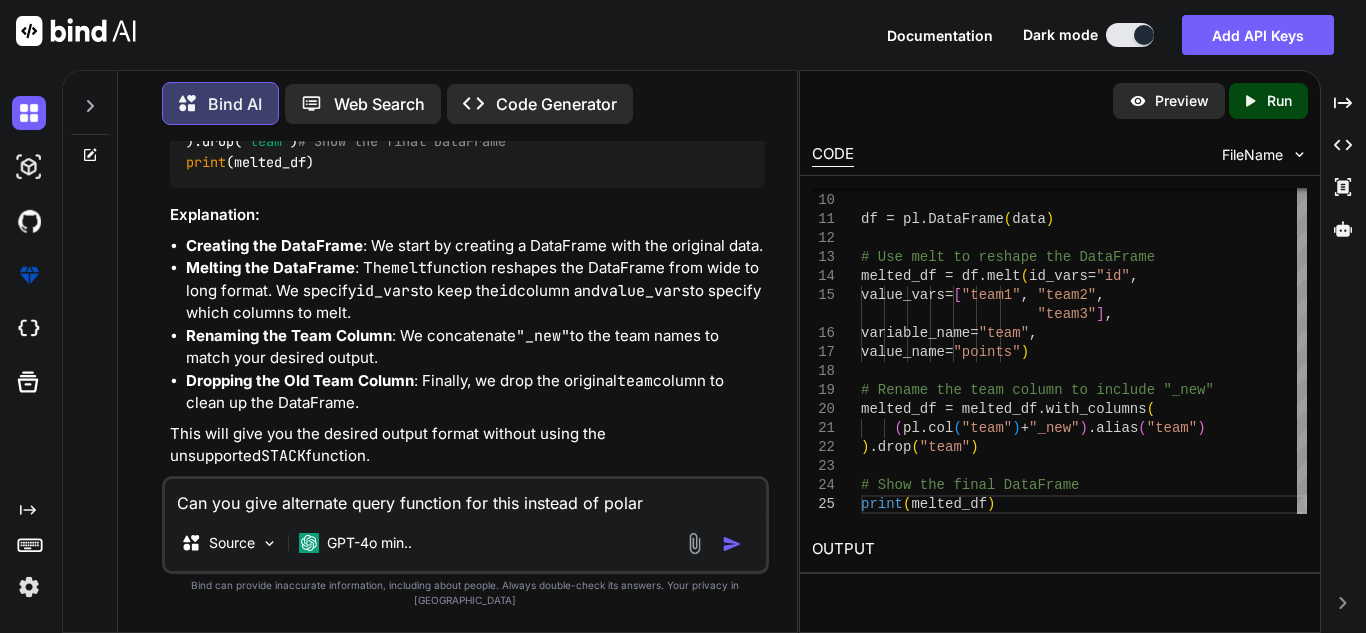 type on "x" 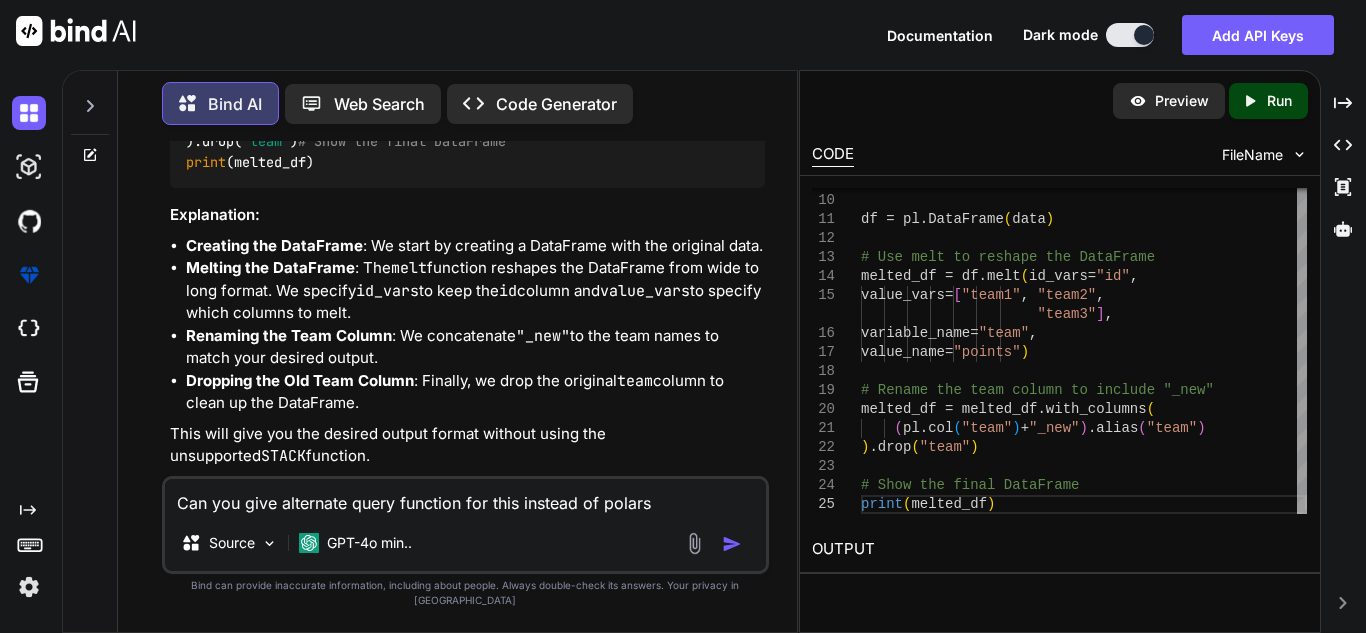 type on "x" 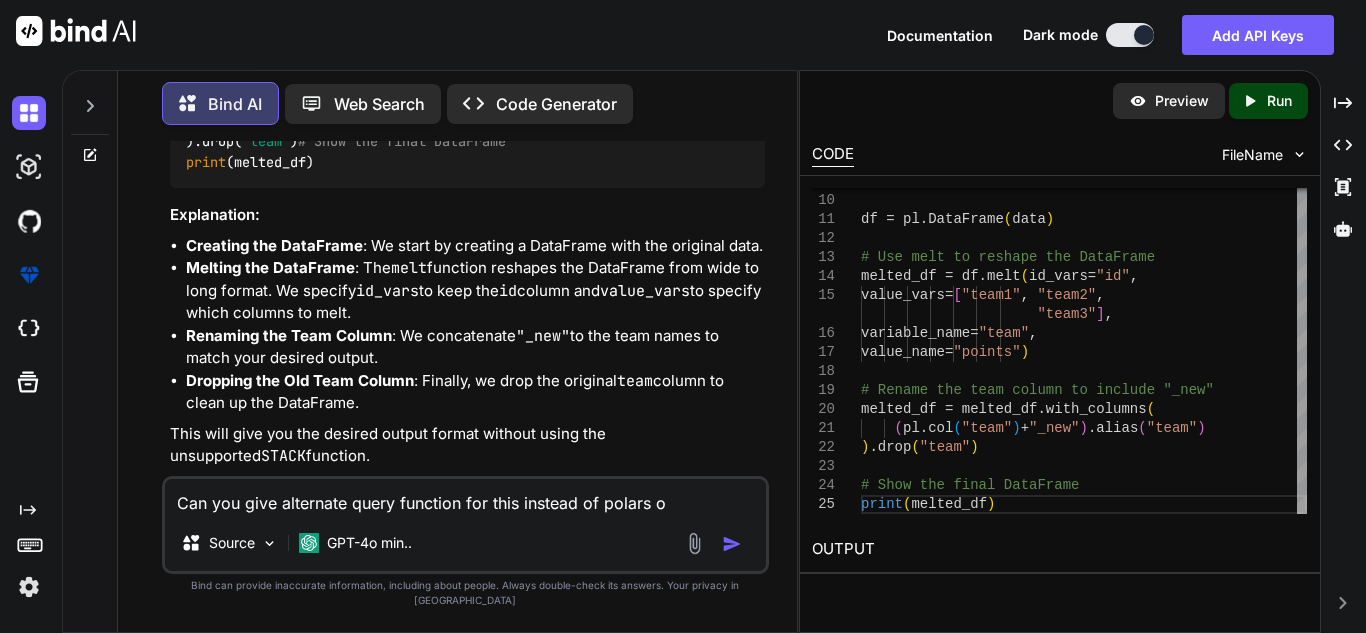 type on "x" 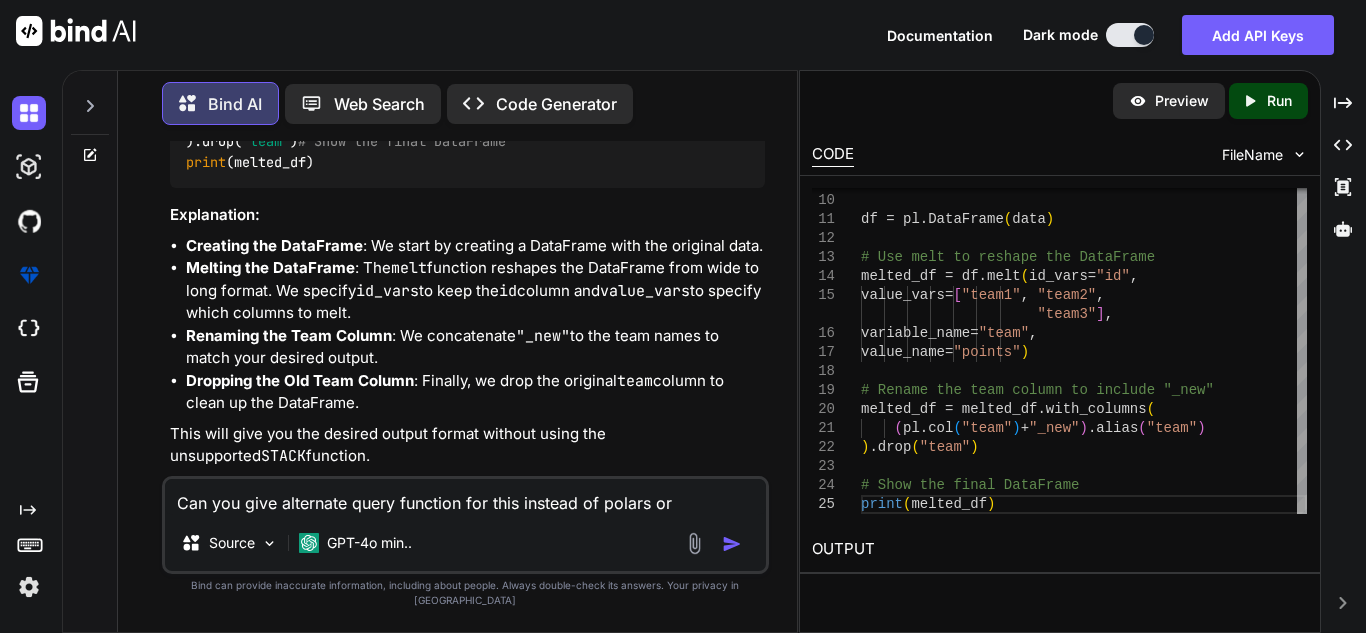 type on "x" 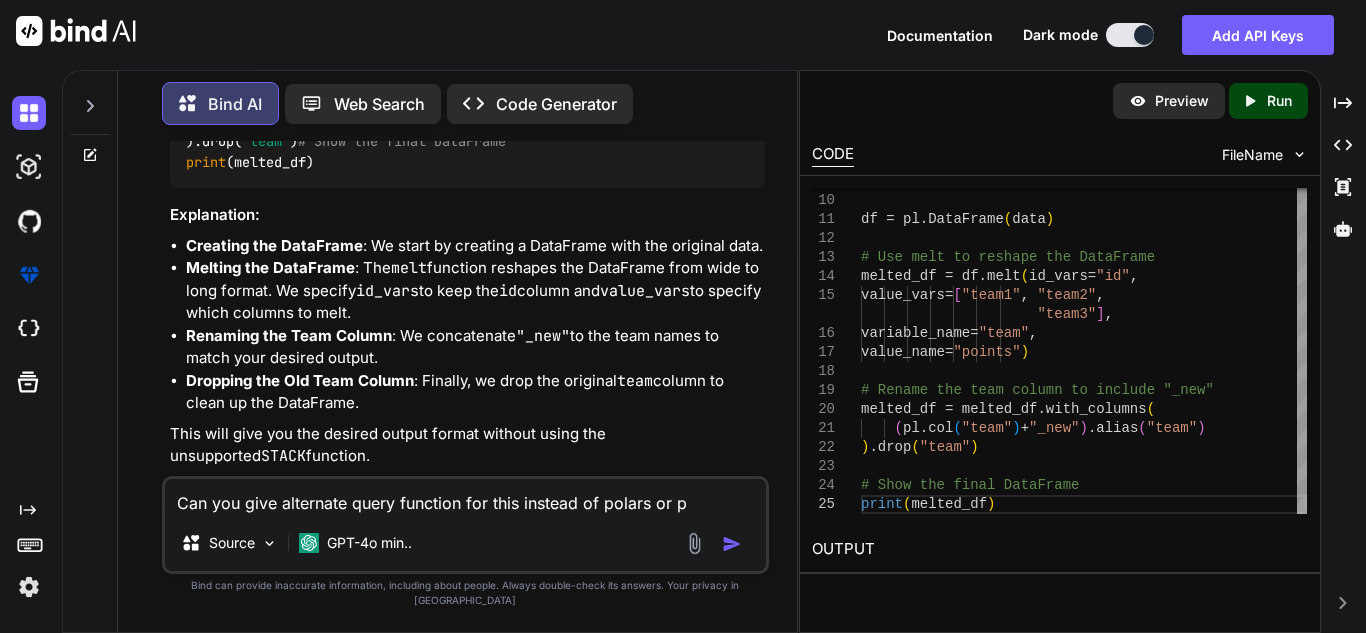 type on "x" 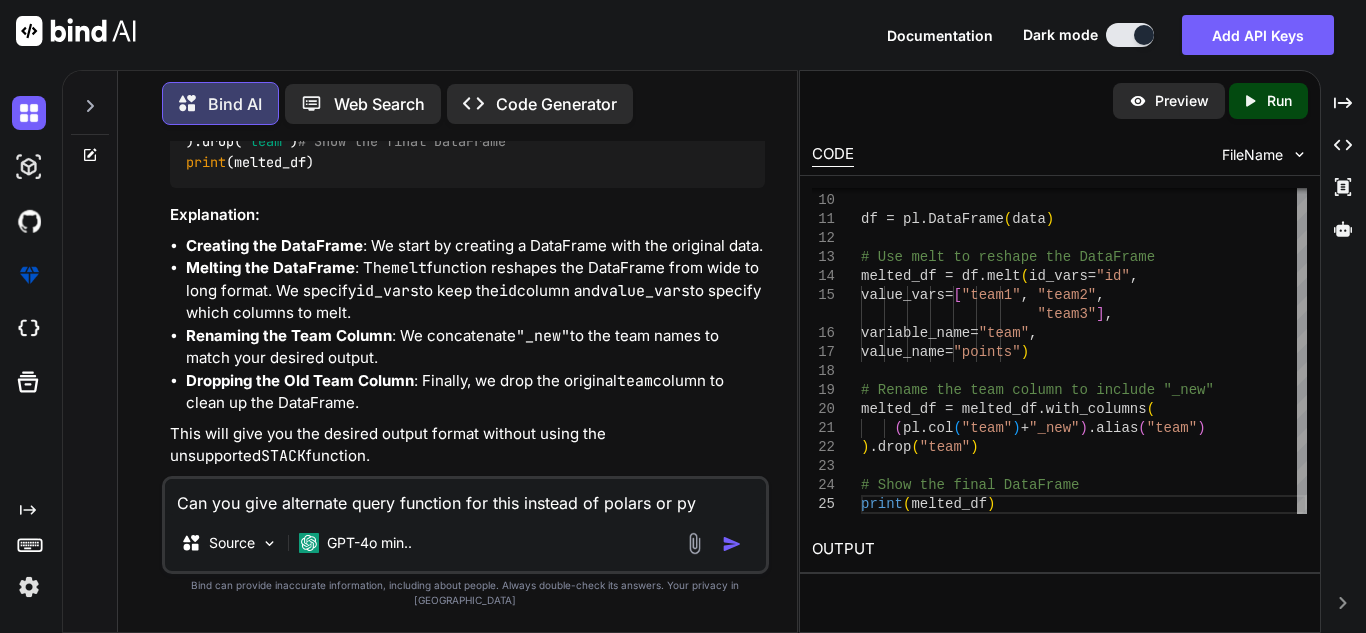 type on "x" 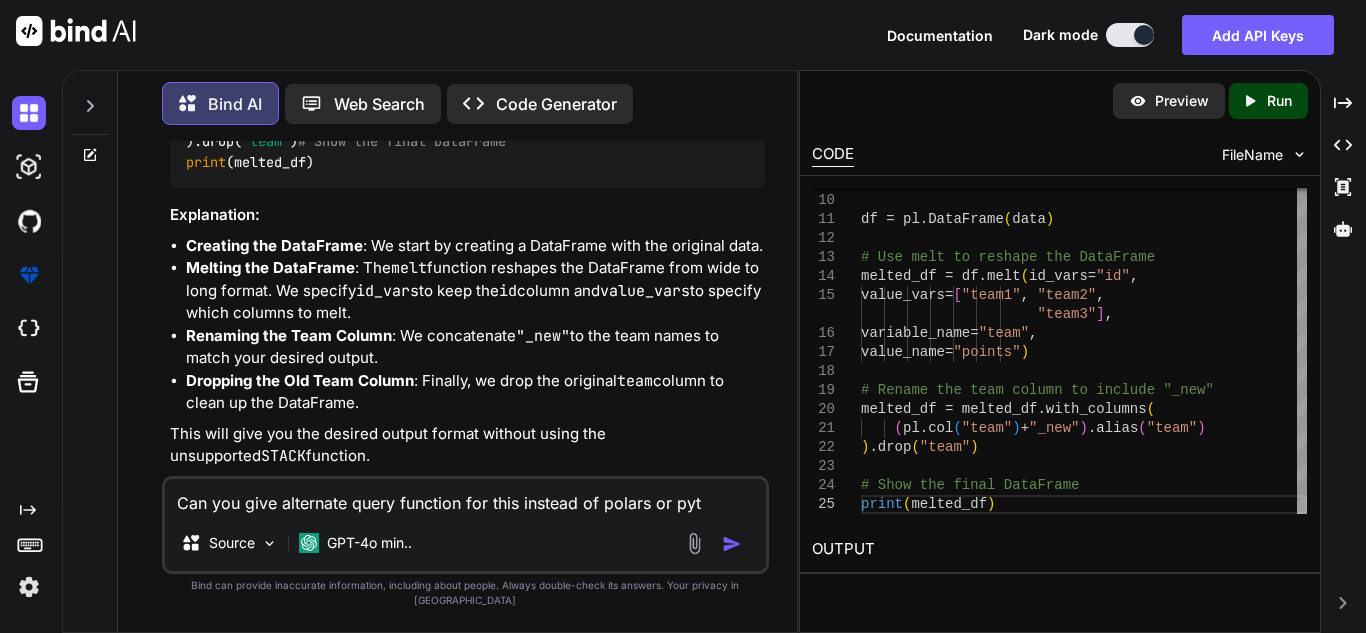 type on "x" 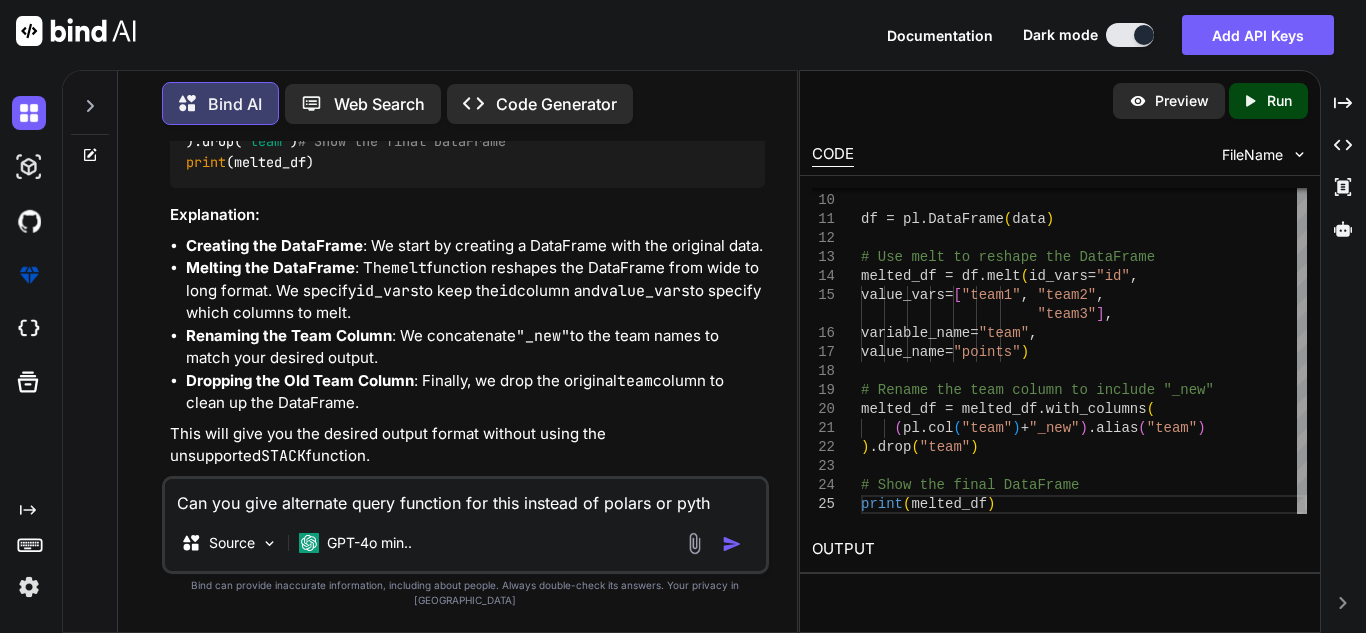 type on "x" 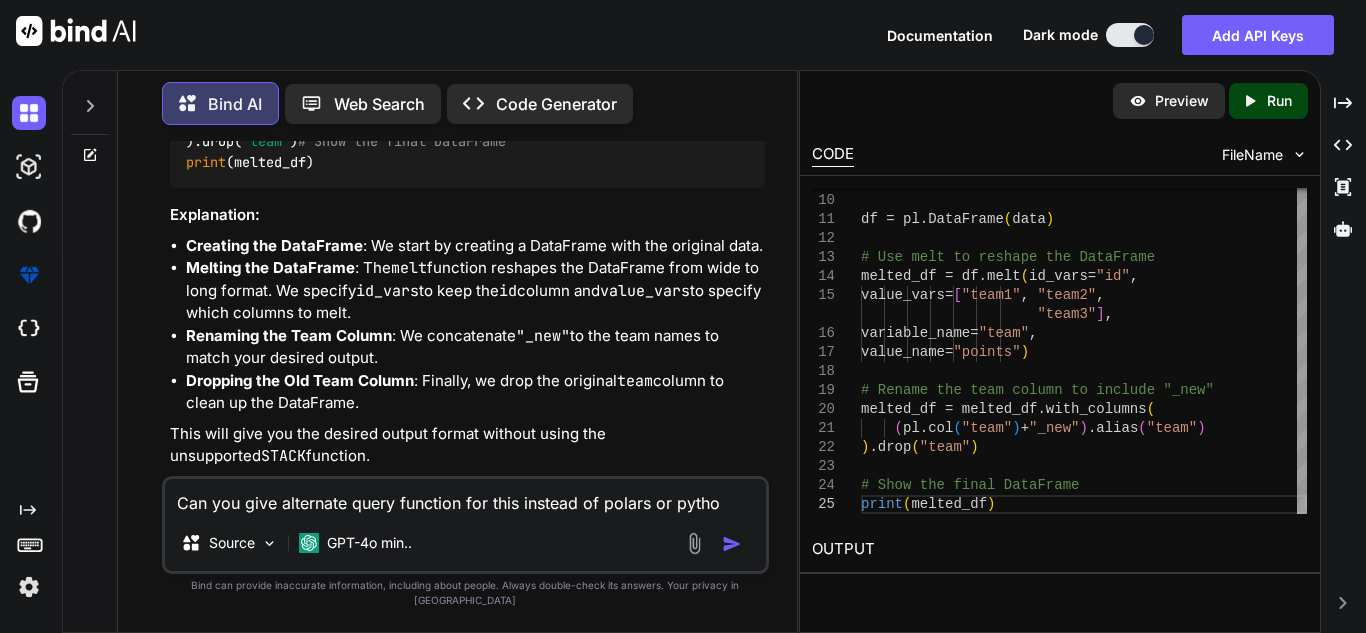 type on "x" 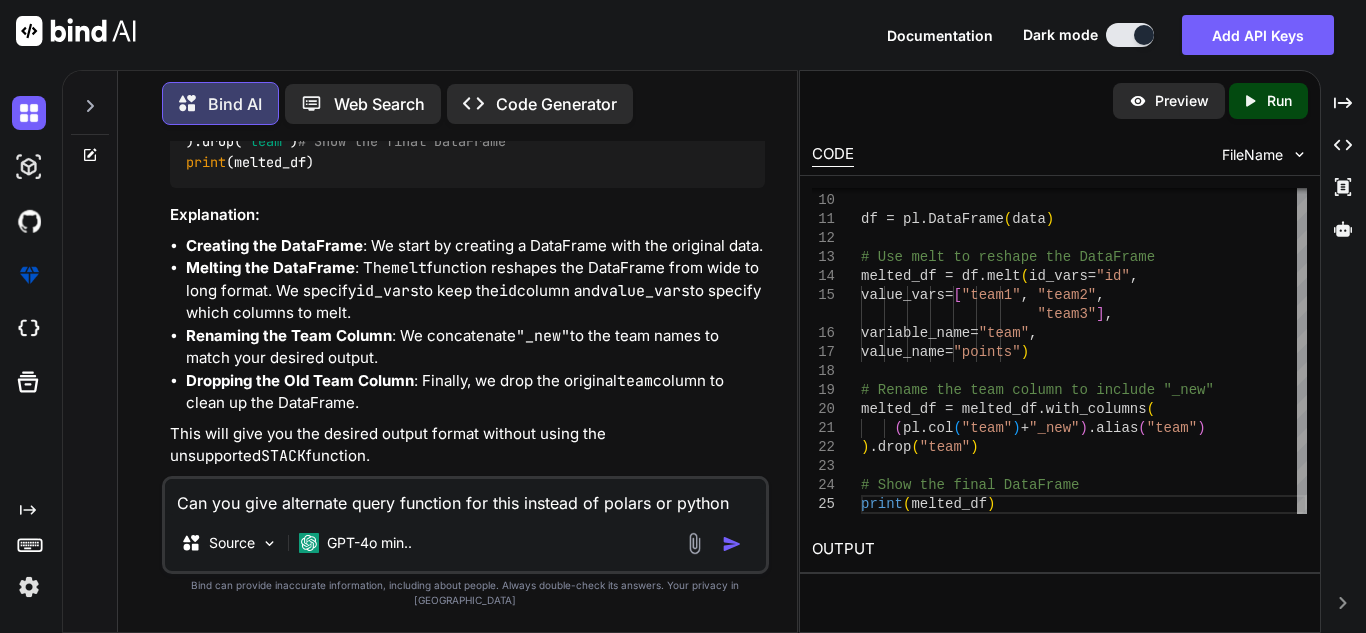 type on "x" 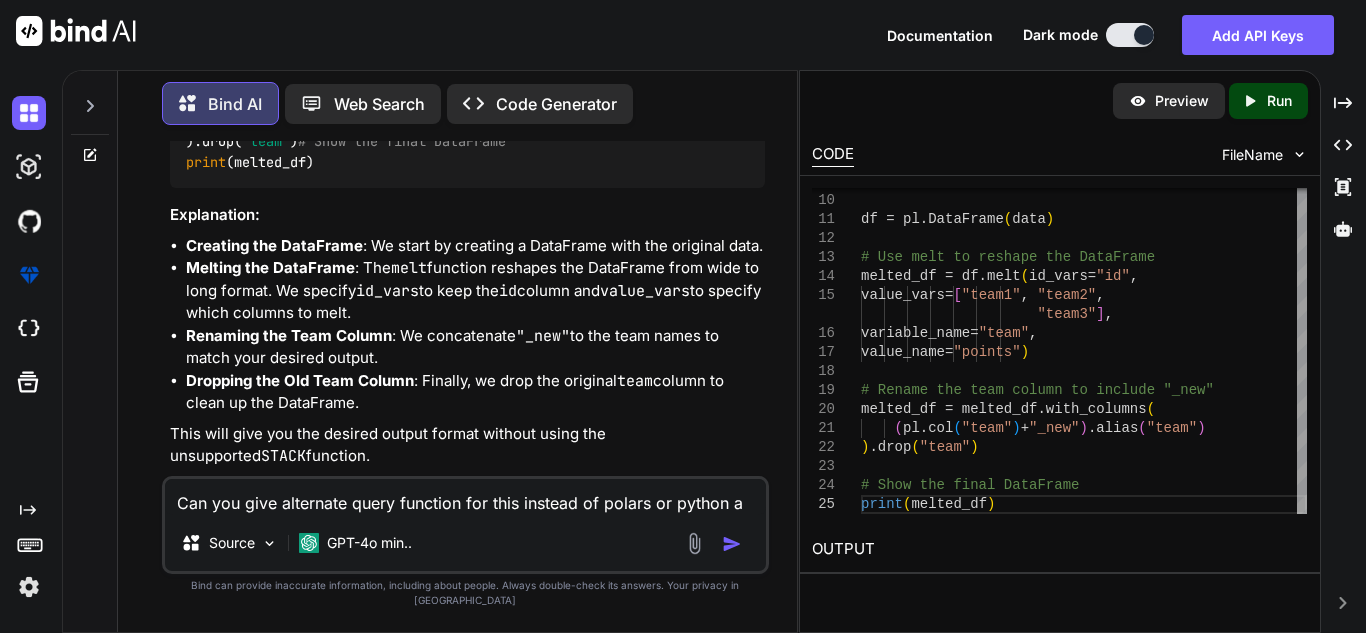 type on "x" 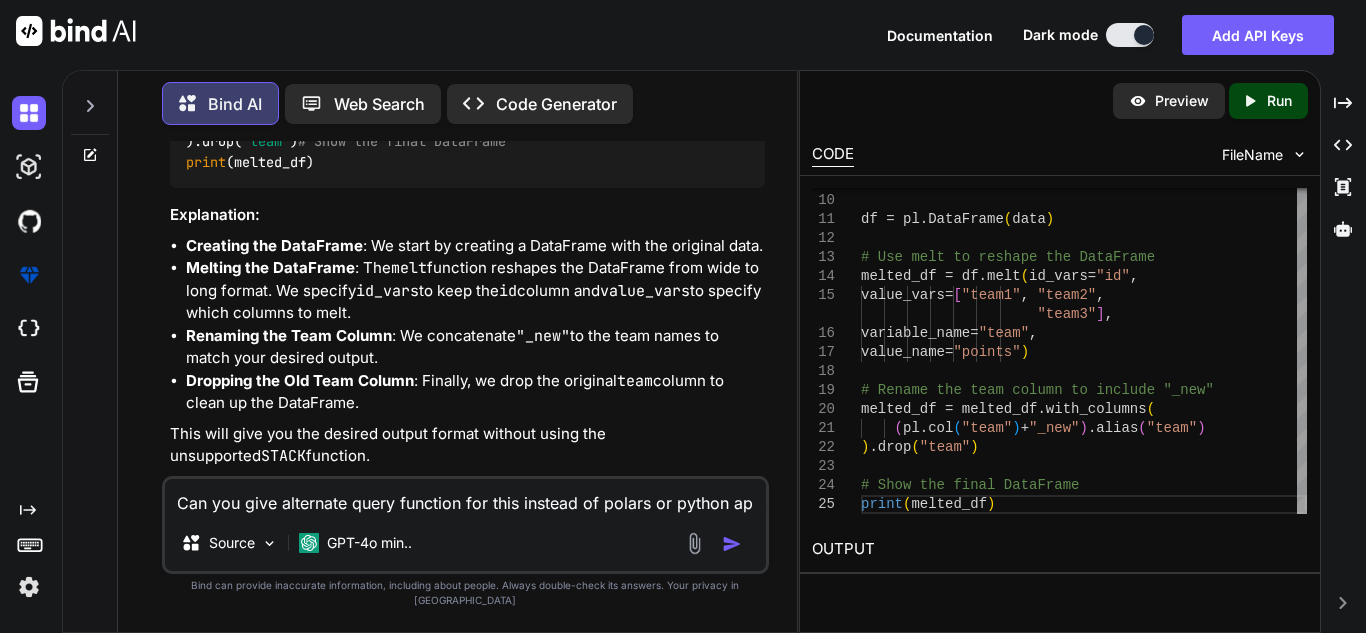 type on "x" 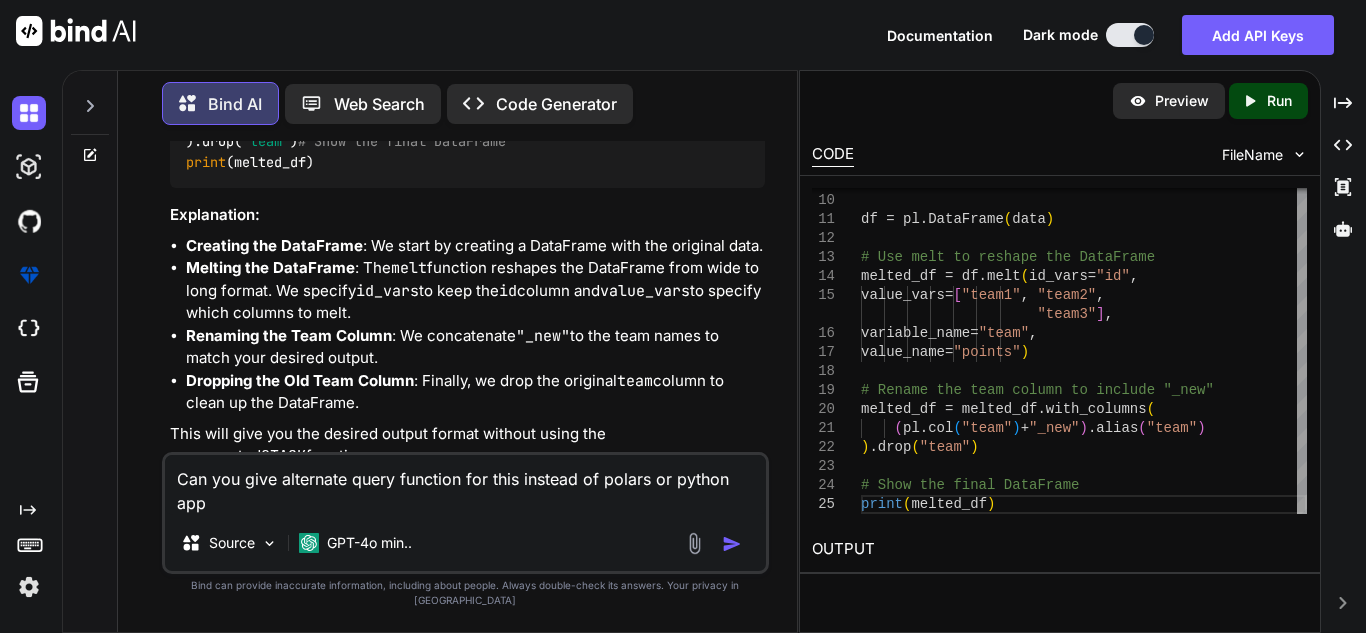type on "x" 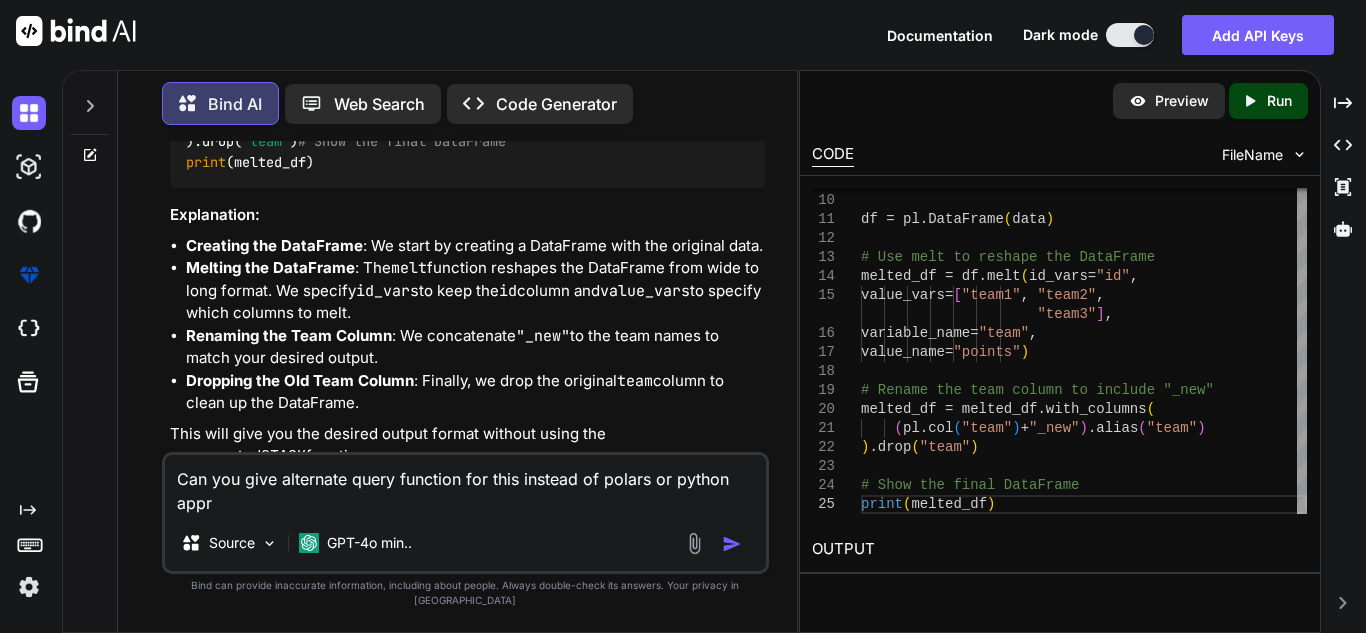 type on "x" 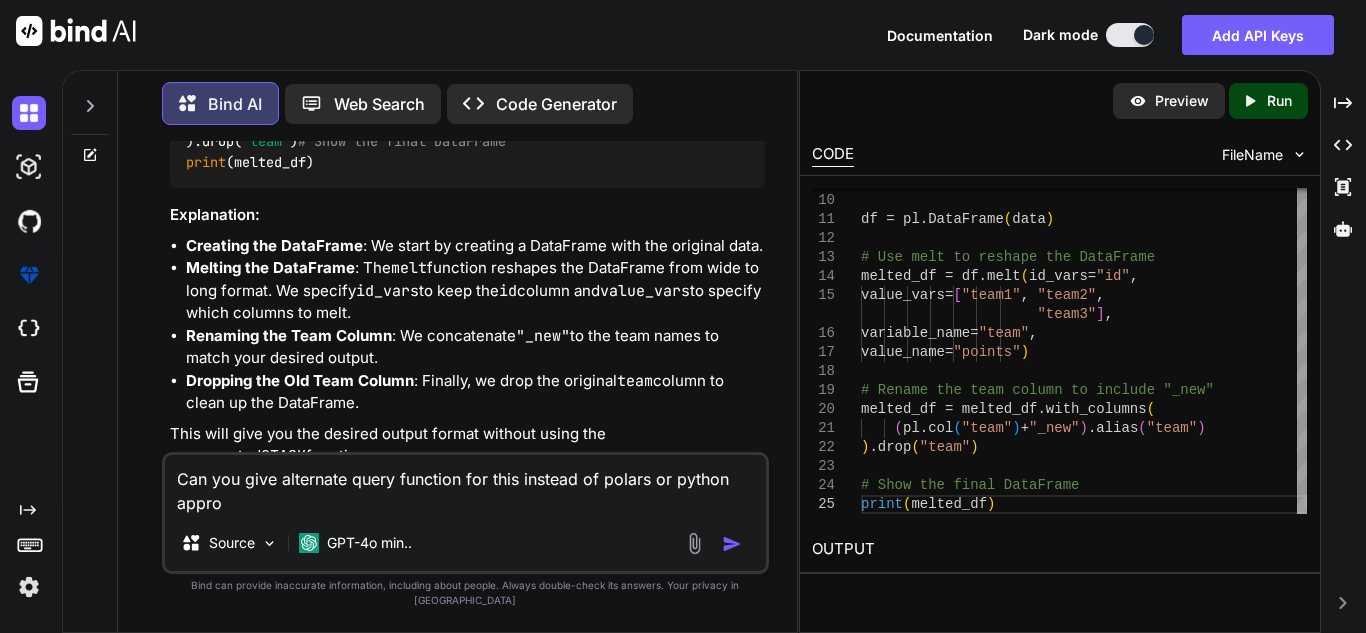 type on "x" 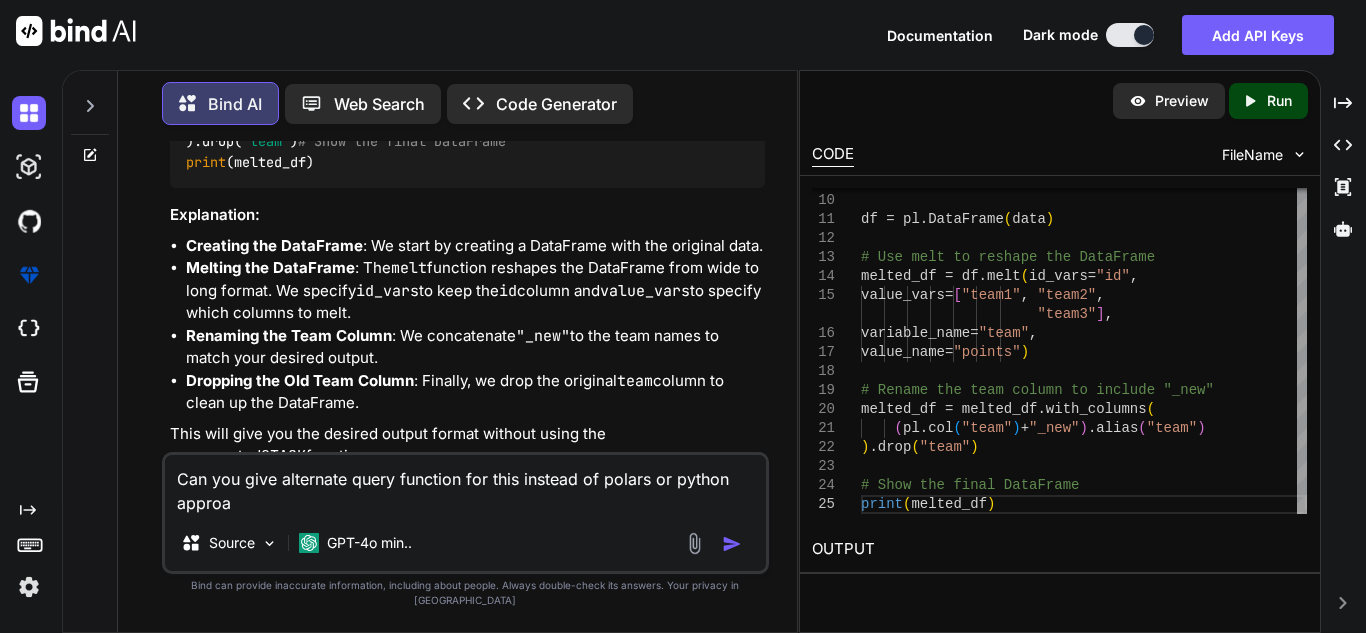 type on "Can you give alternate query function for this instead of polars or python approac" 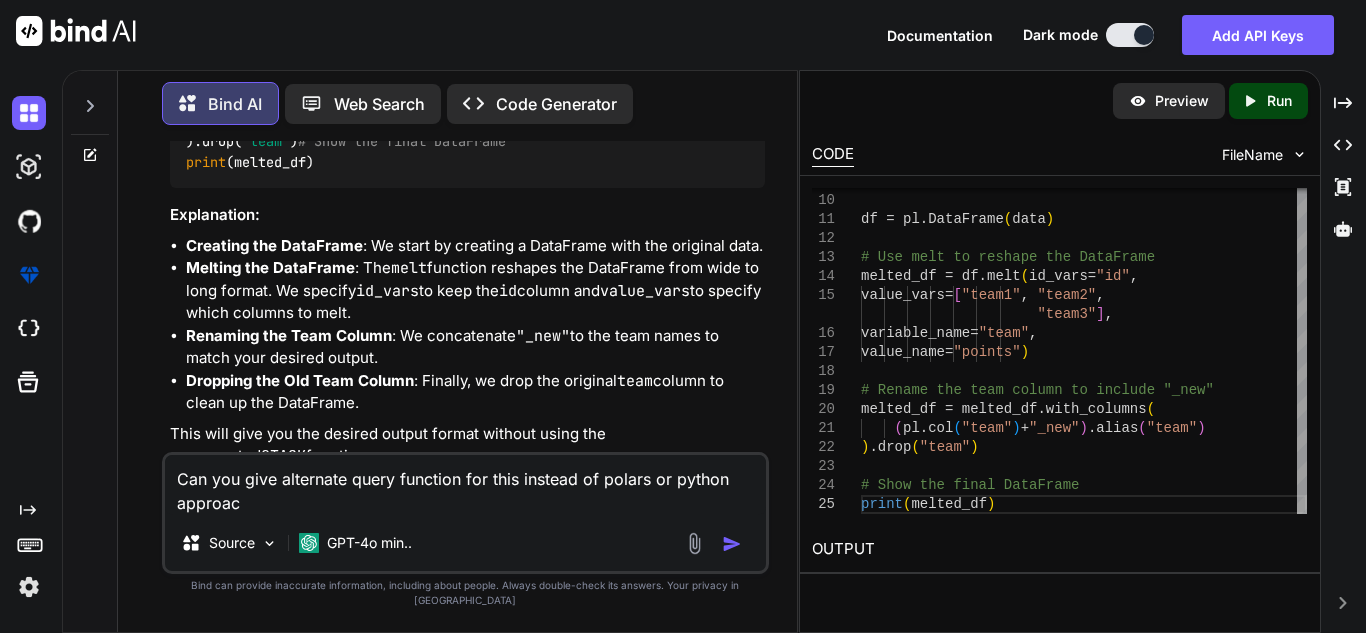 type on "x" 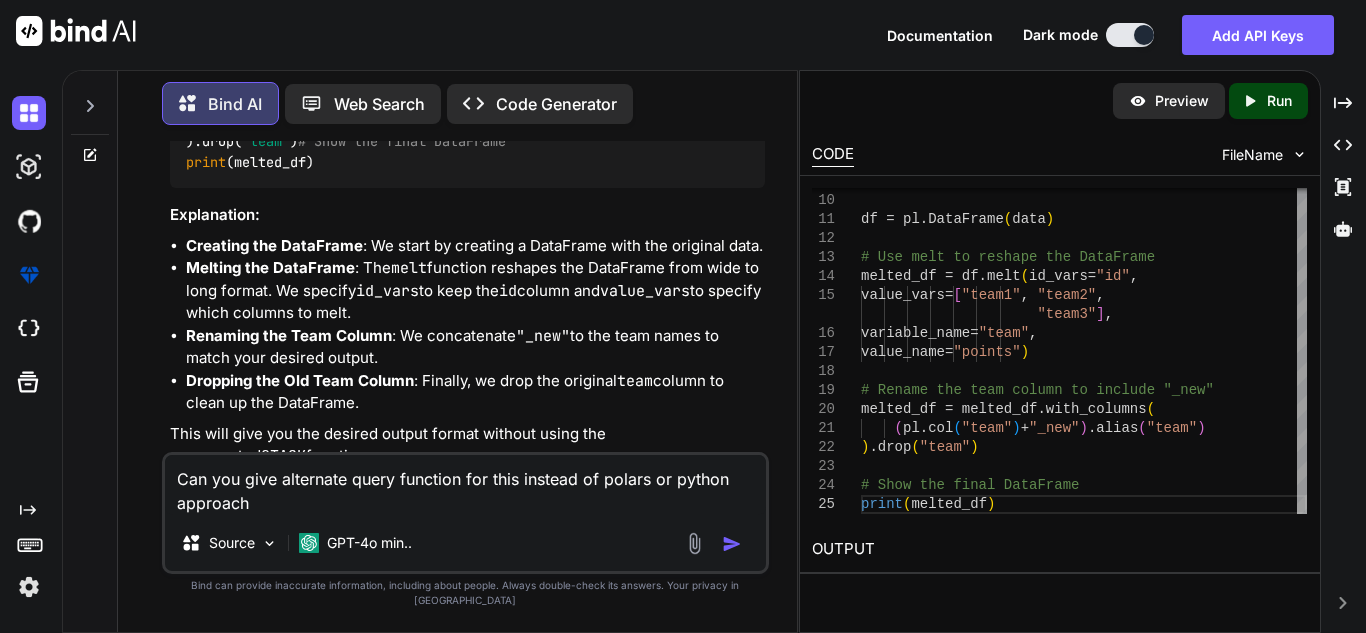 type on "x" 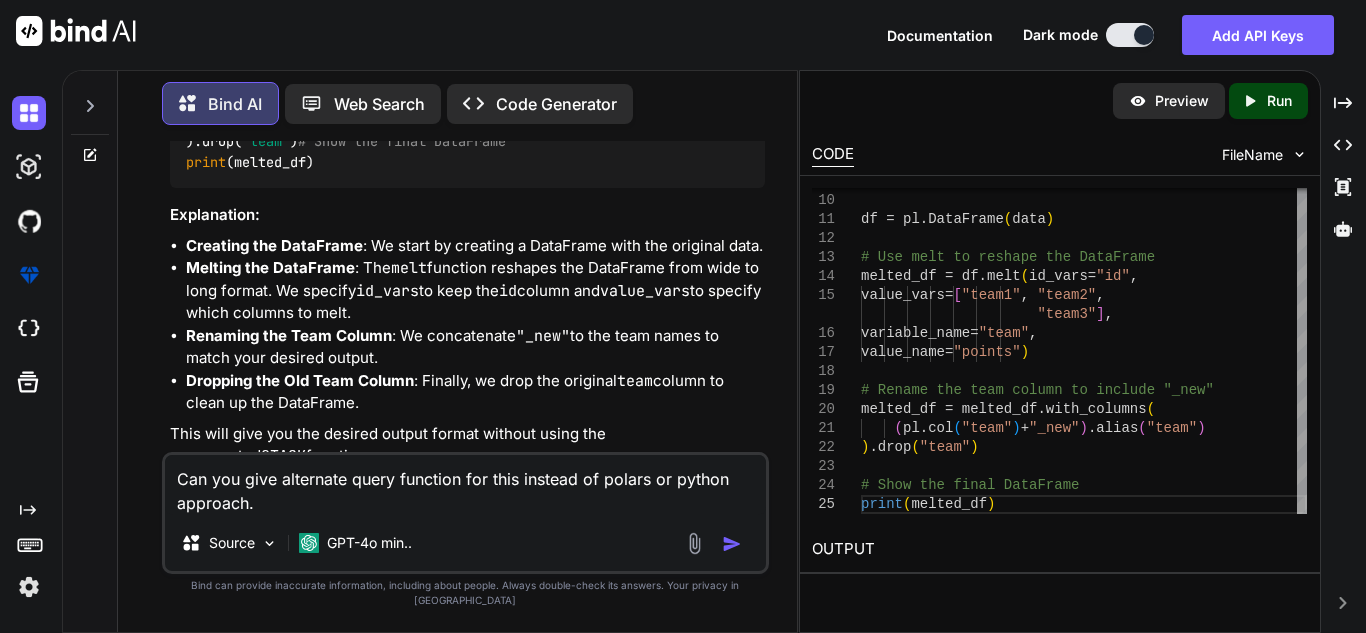 type on "x" 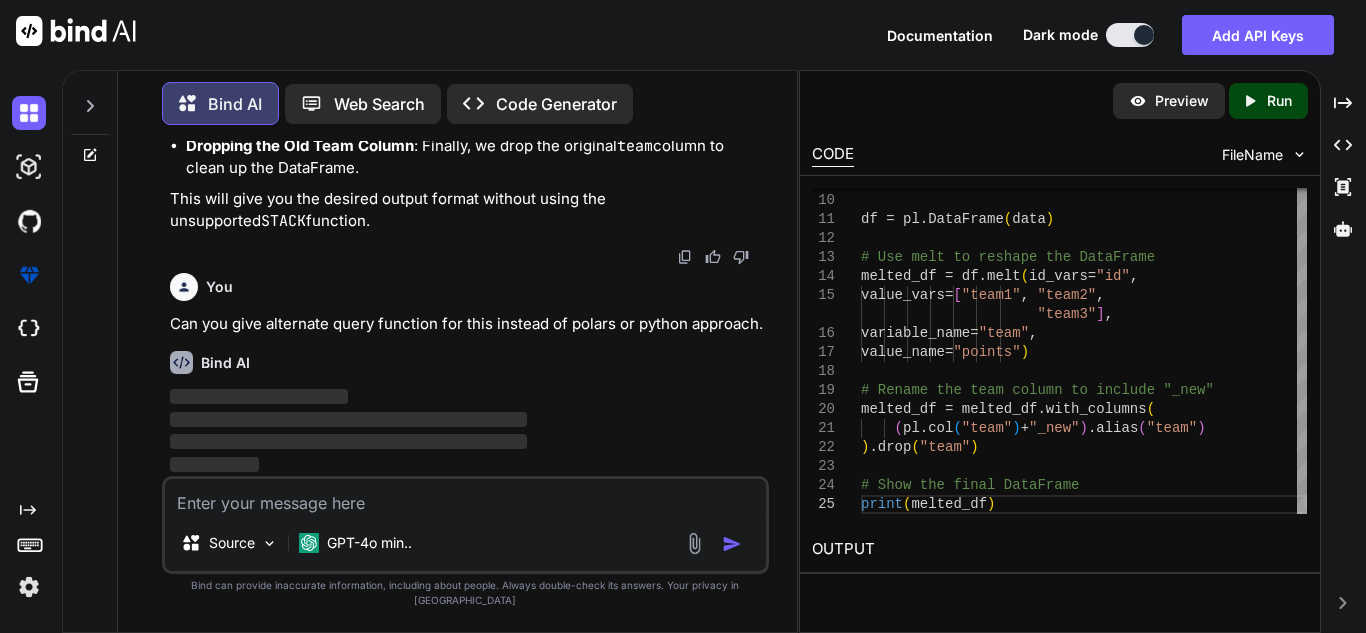 scroll, scrollTop: 1608, scrollLeft: 0, axis: vertical 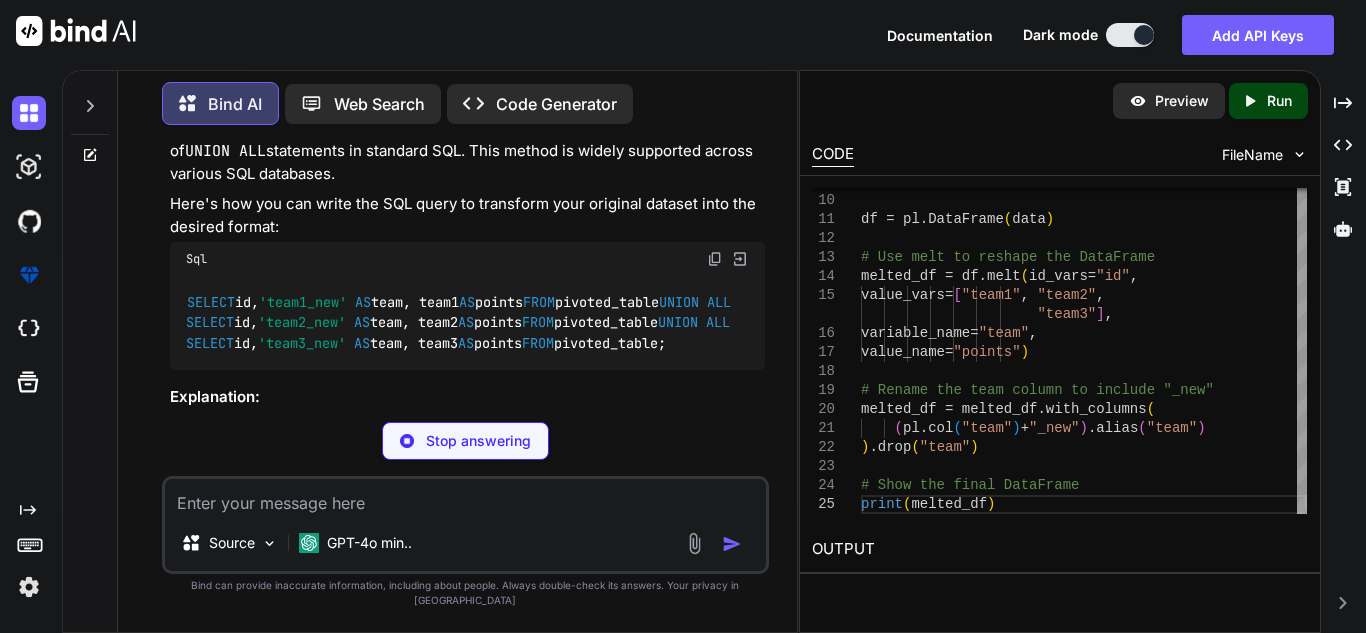 type on "x" 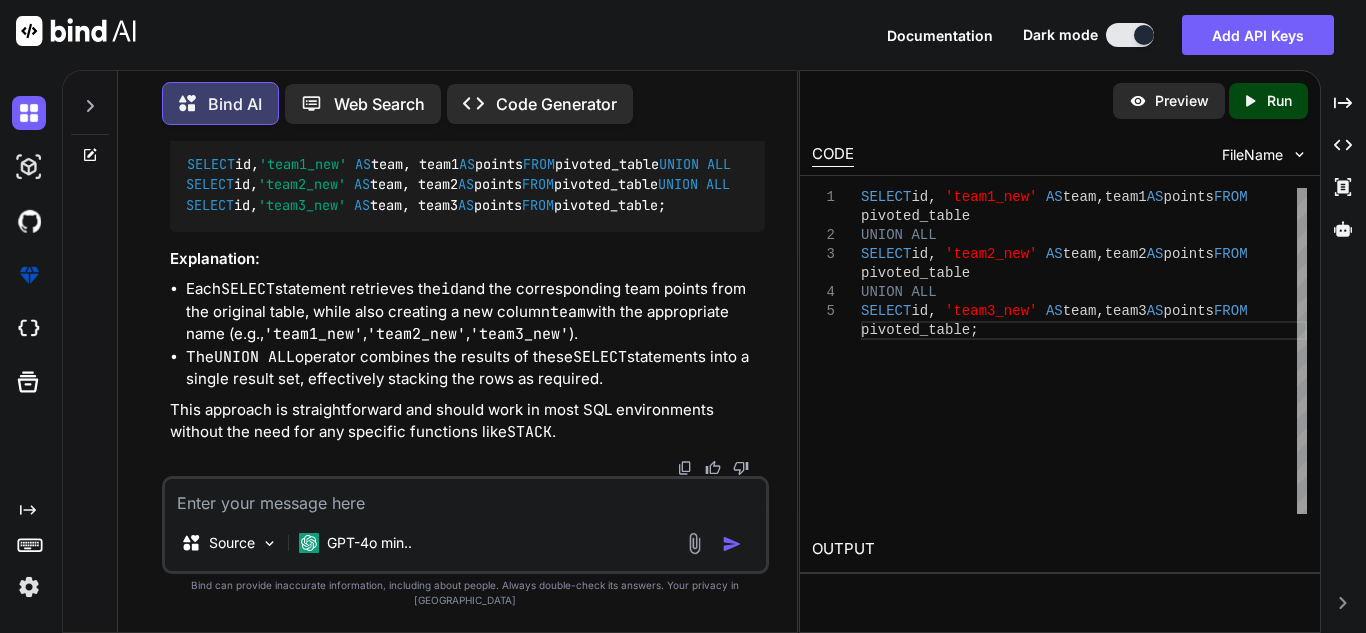 scroll, scrollTop: 2077, scrollLeft: 0, axis: vertical 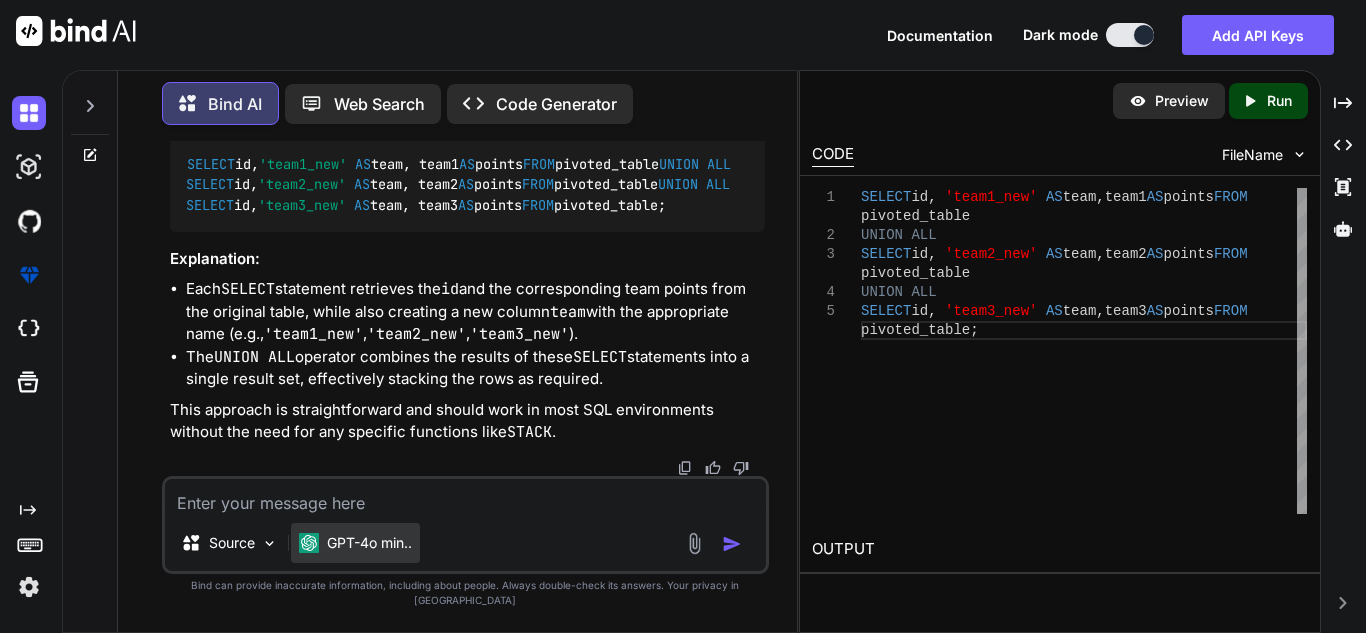 paste on "stack(4,alert_message_1,alert_message_2, alert_message_3,alert_message_4)" 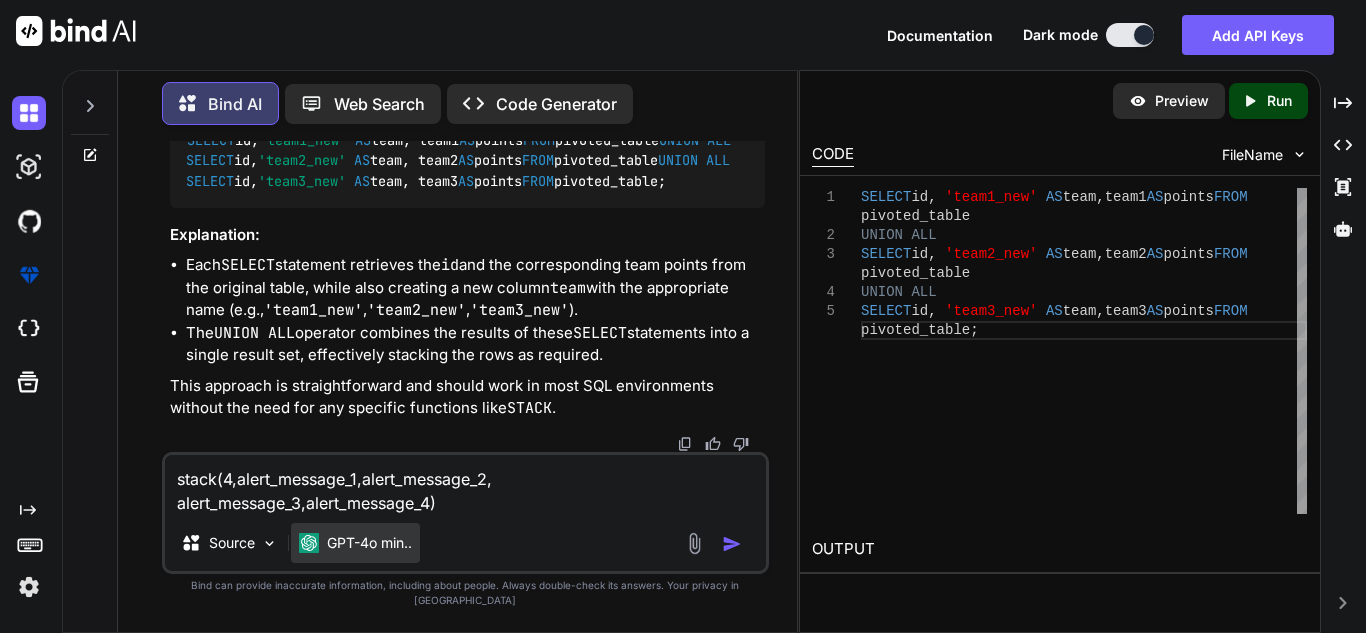 type on "stack(4,alert_message_1,alert_message_2, alert_message_3,alert_message_4)" 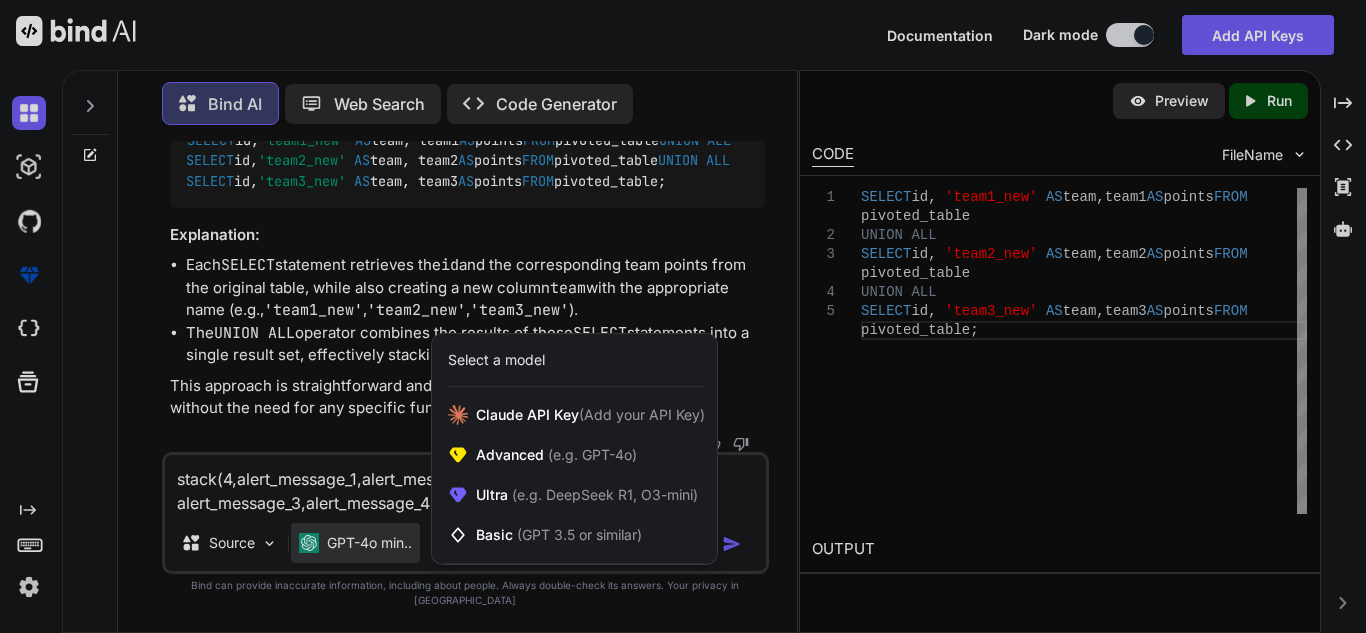 click at bounding box center [683, 316] 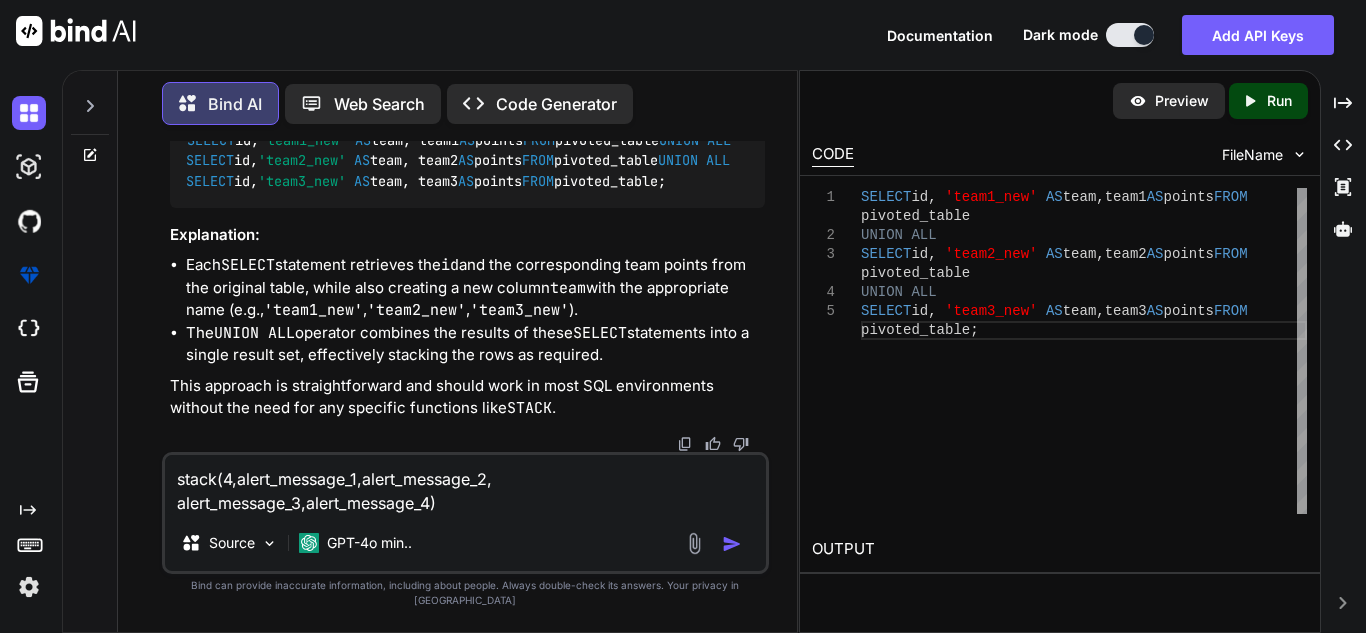 click on "stack(4,alert_message_1,alert_message_2, alert_message_3,alert_message_4)" at bounding box center [465, 485] 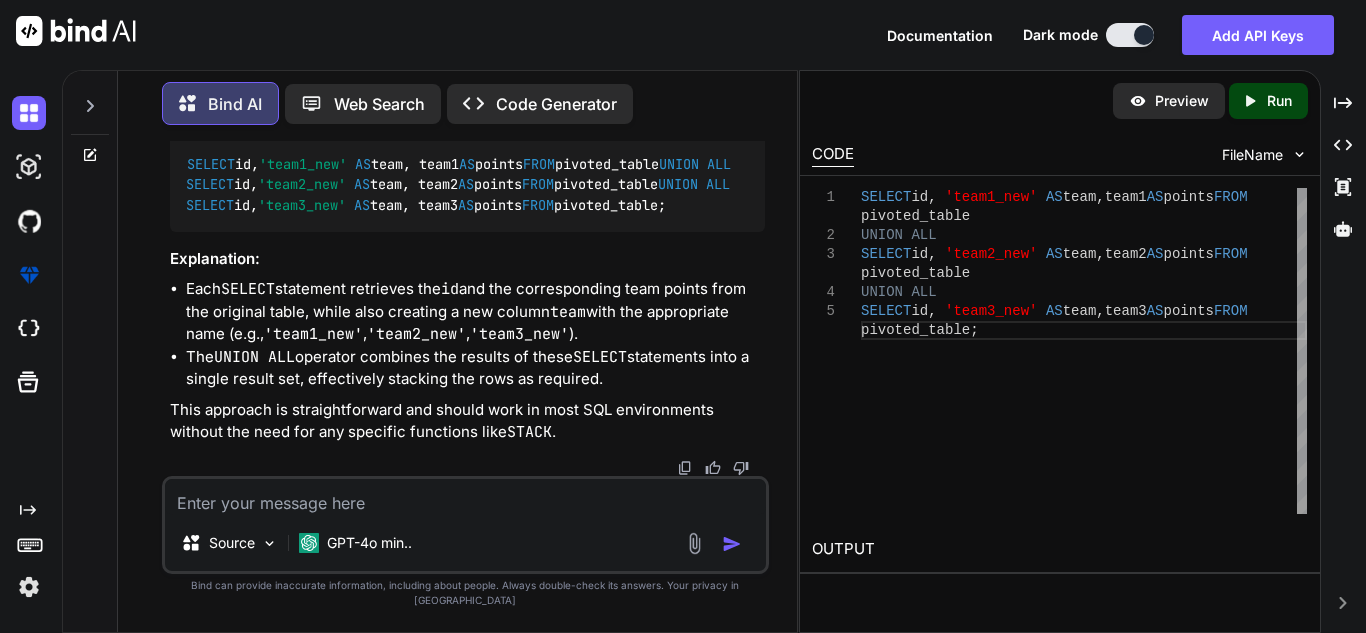 paste on "stack(4,alert_message_1,alert_message_2, alert_message_3,alert_message_4)
The one I have given you was from online wibsite: THis is the query I'm using which is not so complex so give the sql query approach for this example." 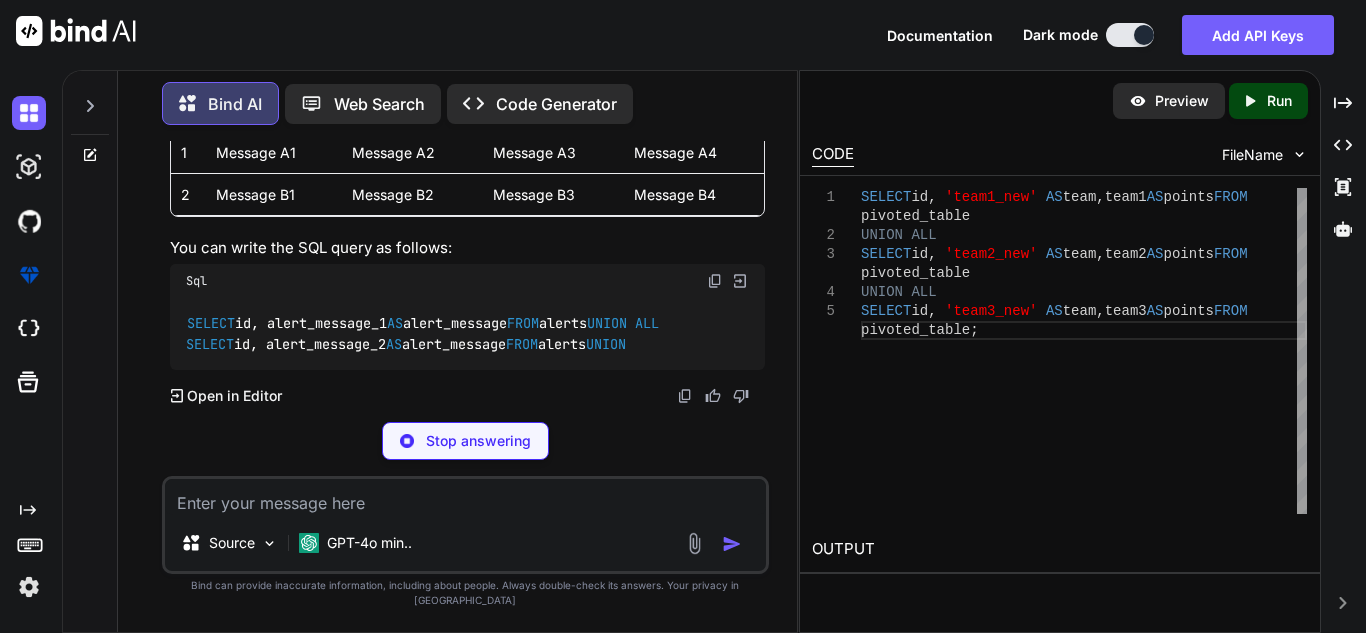 scroll, scrollTop: 2855, scrollLeft: 0, axis: vertical 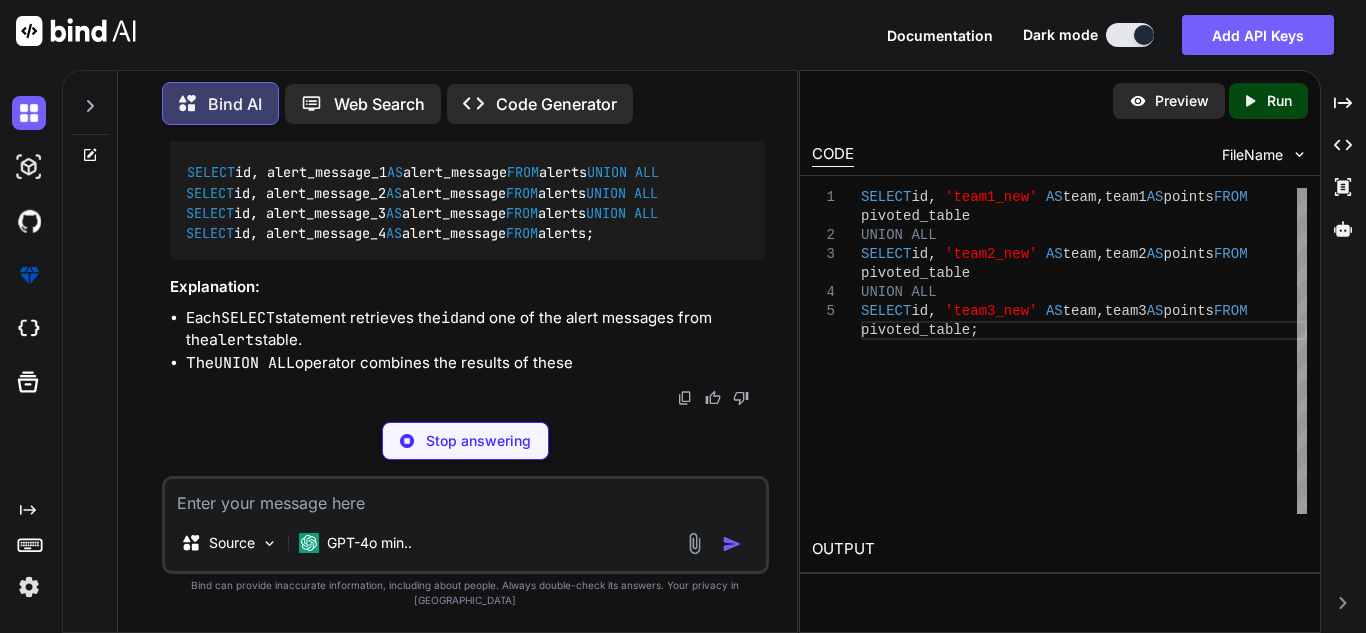 click on "SELECT  id, alert_message_1  AS  alert_message  FROM  alerts
UNION   ALL
SELECT  id, alert_message_2  AS  alert_message  FROM  alerts
UNION   ALL
SELECT  id, alert_message_3  AS  alert_message  FROM  alerts
UNION   ALL
SELECT  id, alert_message_4  AS  alert_message  FROM  alerts;" at bounding box center (422, 203) 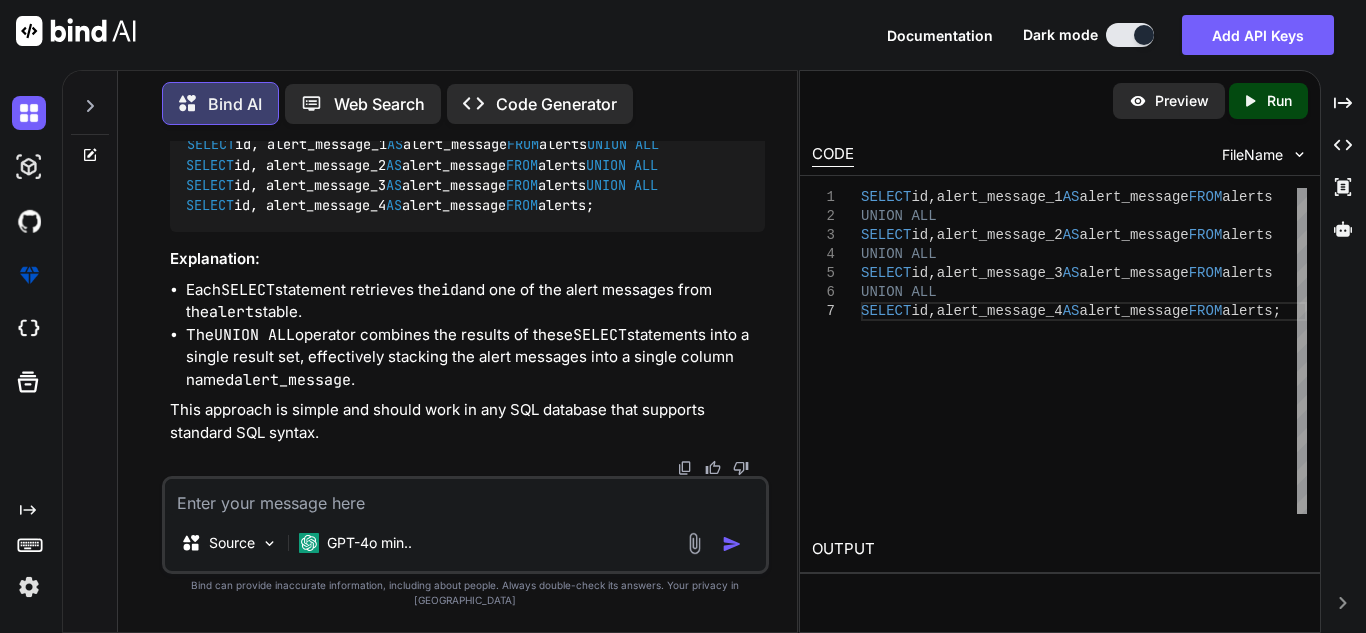 scroll, scrollTop: 2885, scrollLeft: 0, axis: vertical 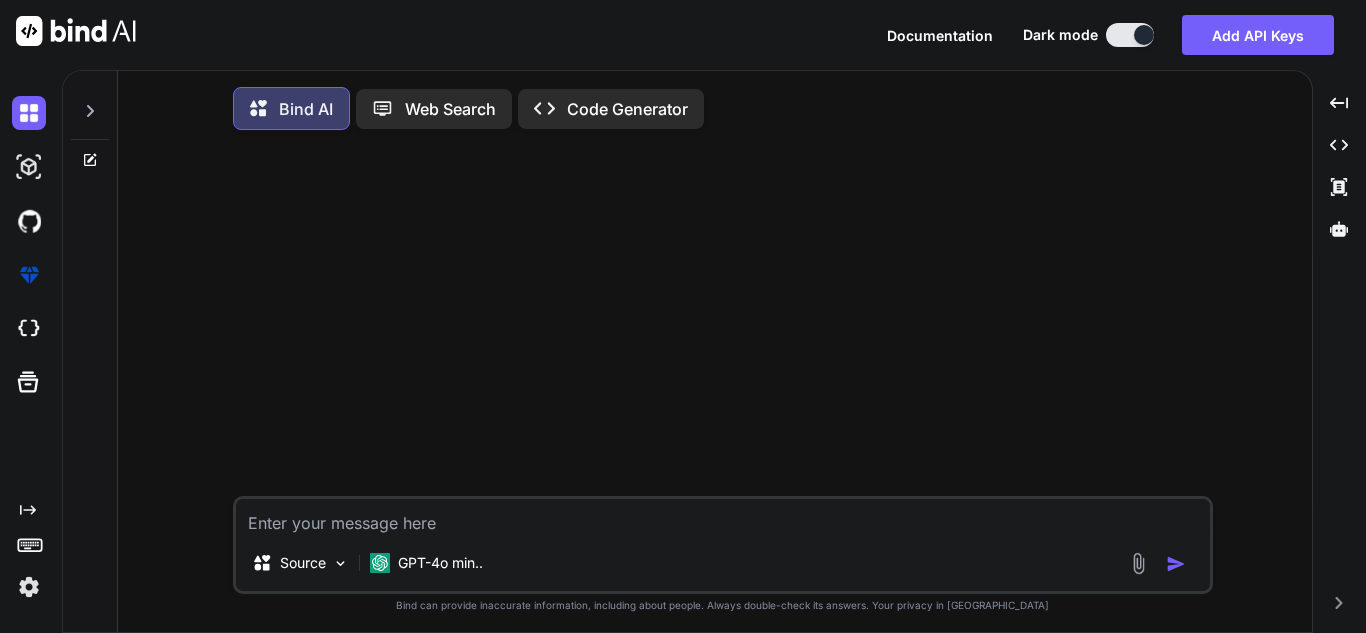 click at bounding box center [90, 105] 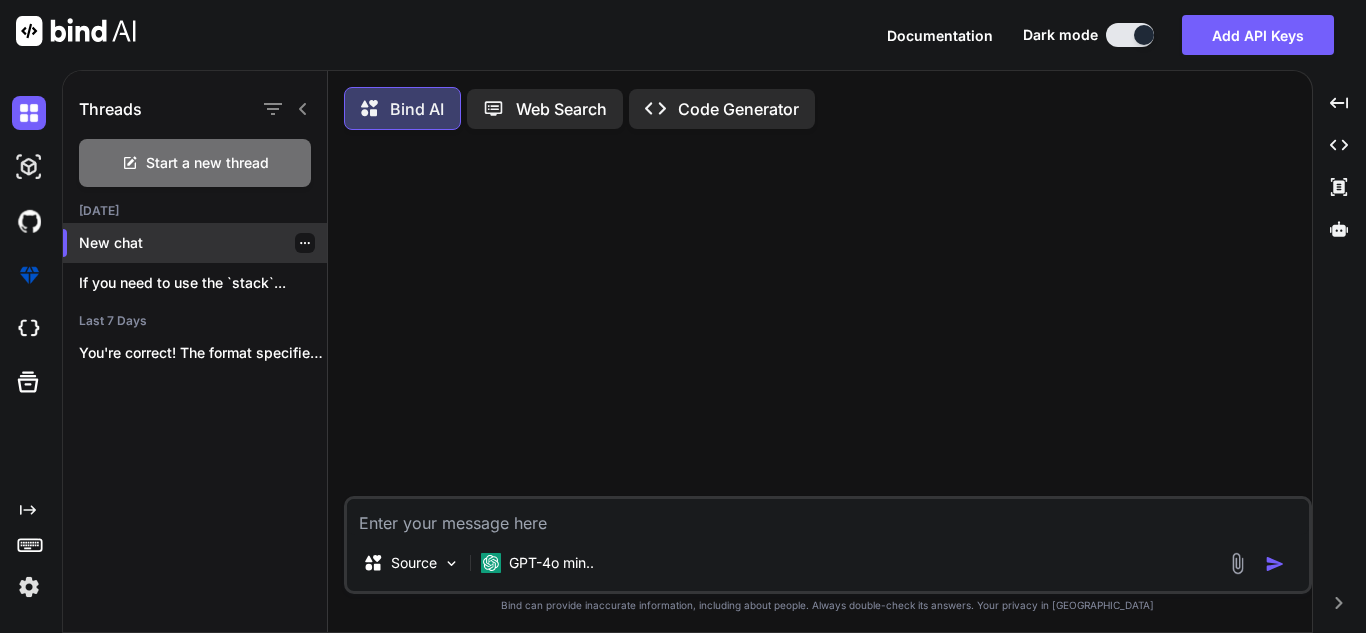 click on "New chat" at bounding box center [195, 243] 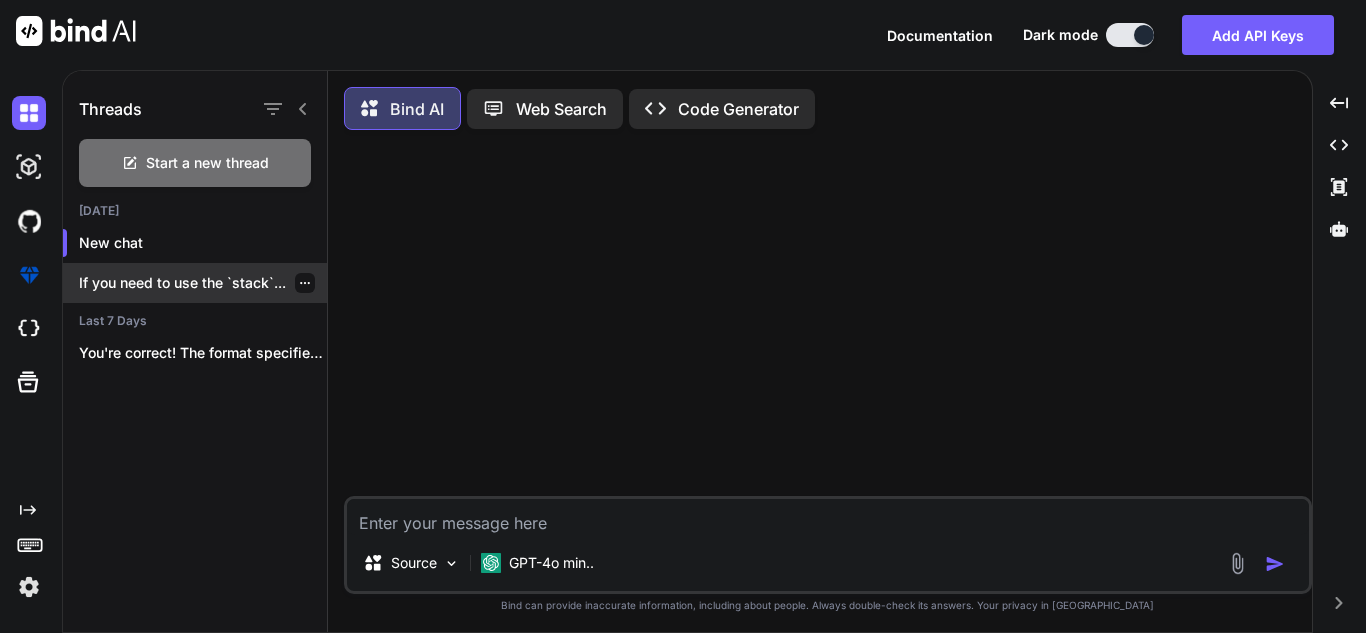 click on "If you need to use the `stack`..." at bounding box center [203, 283] 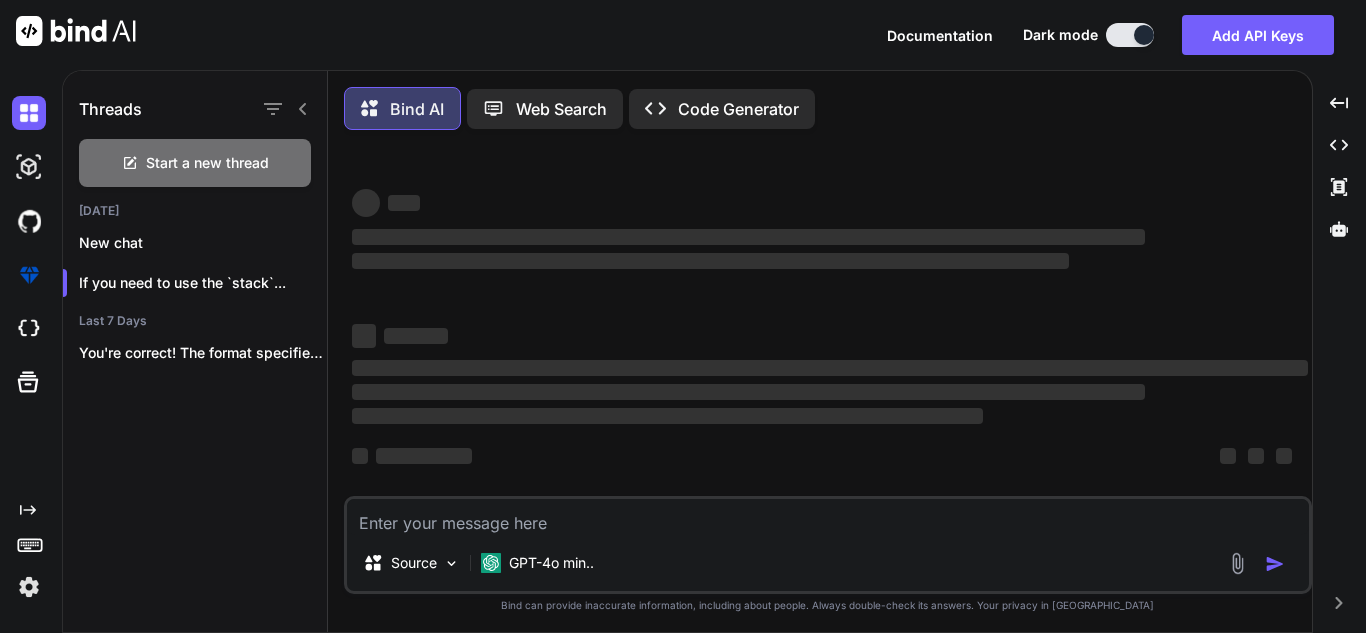 type on "x" 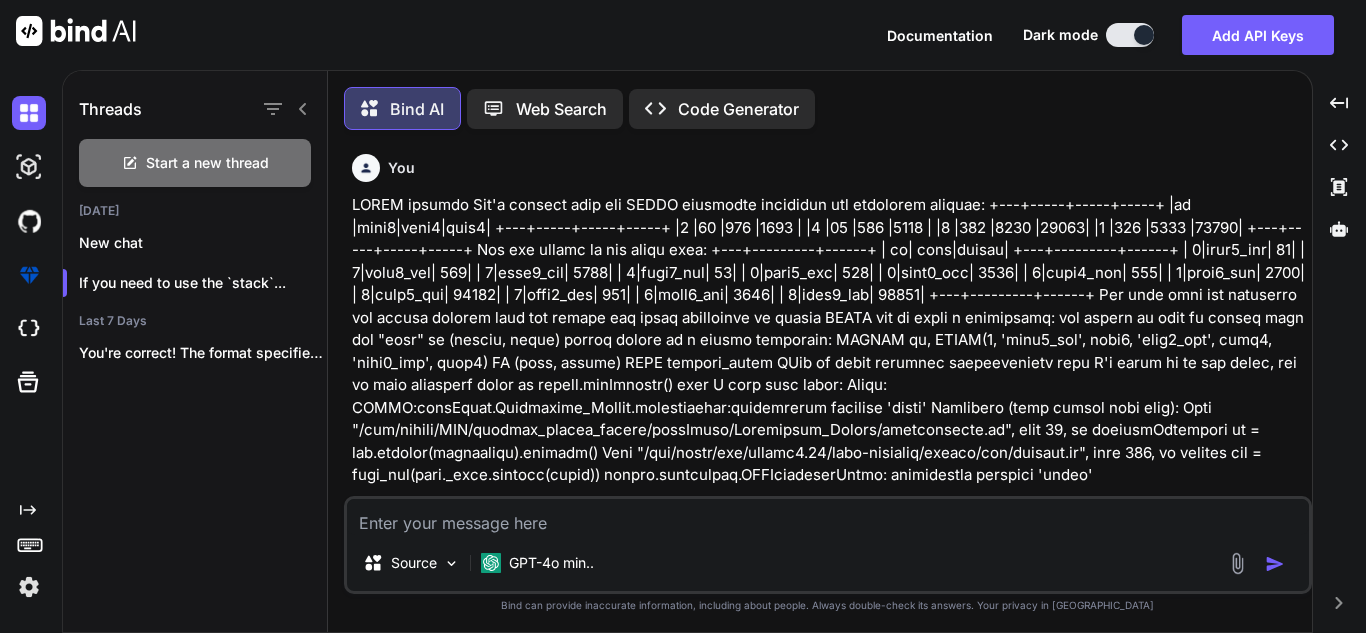 scroll, scrollTop: 10, scrollLeft: 0, axis: vertical 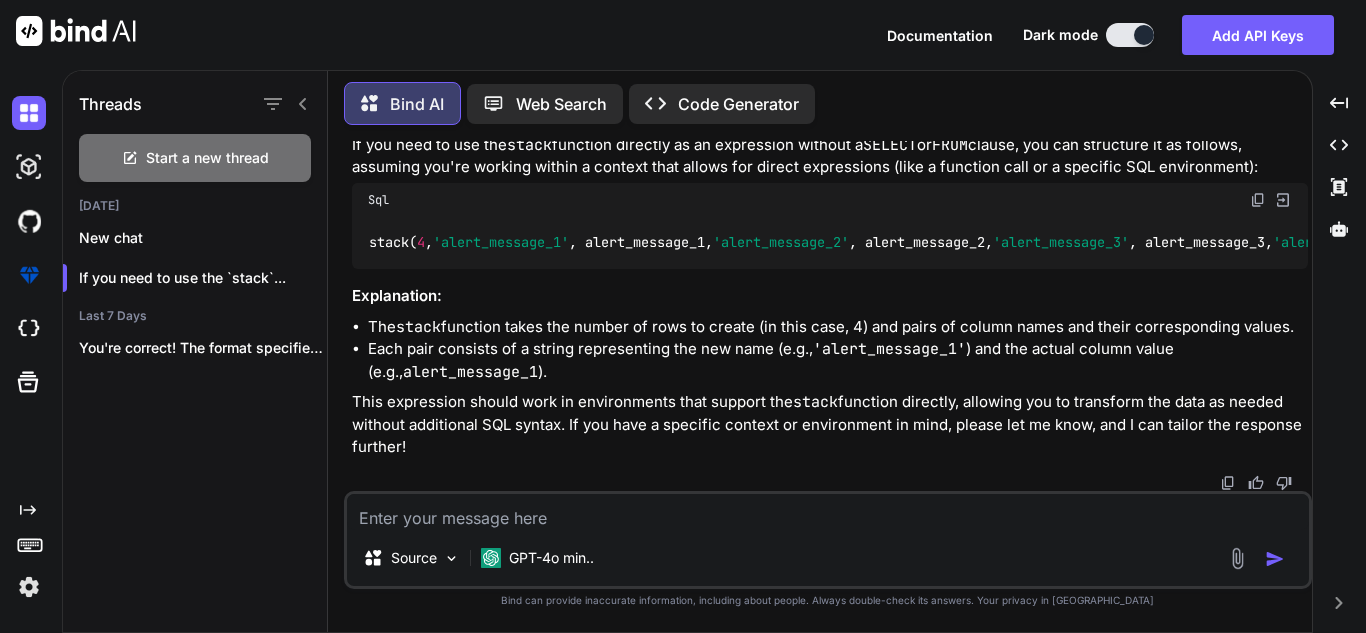 click on "Threads" at bounding box center [195, 100] 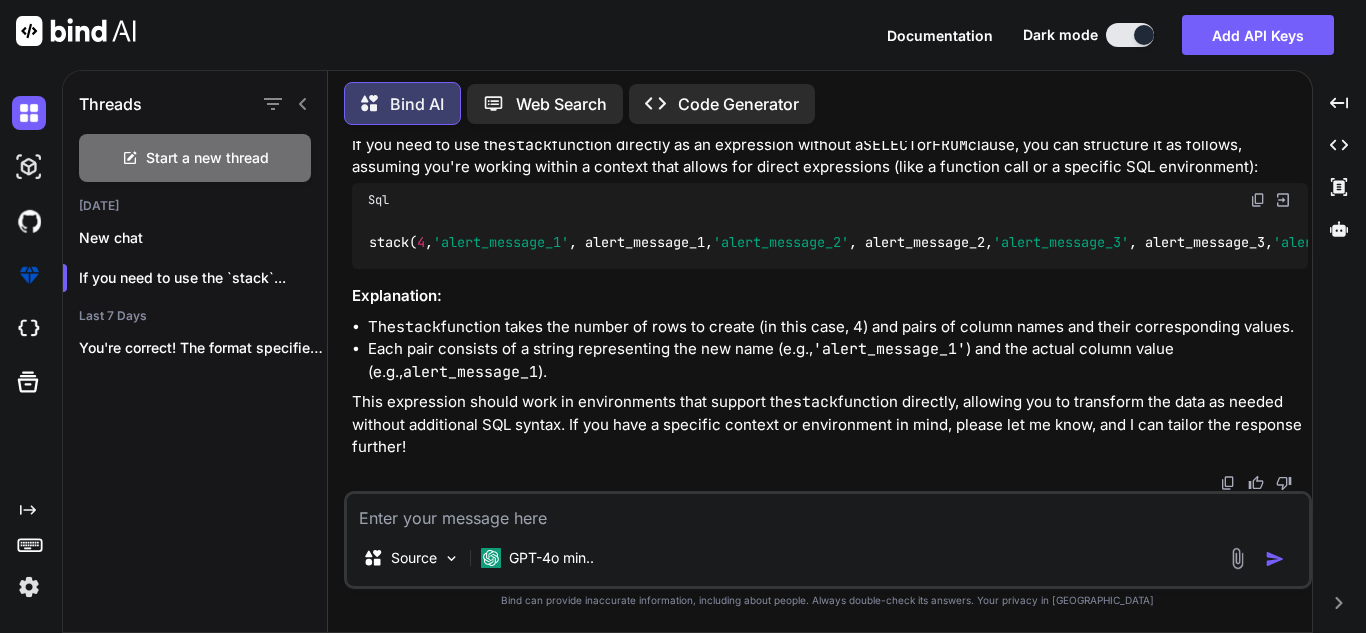click at bounding box center [285, 104] 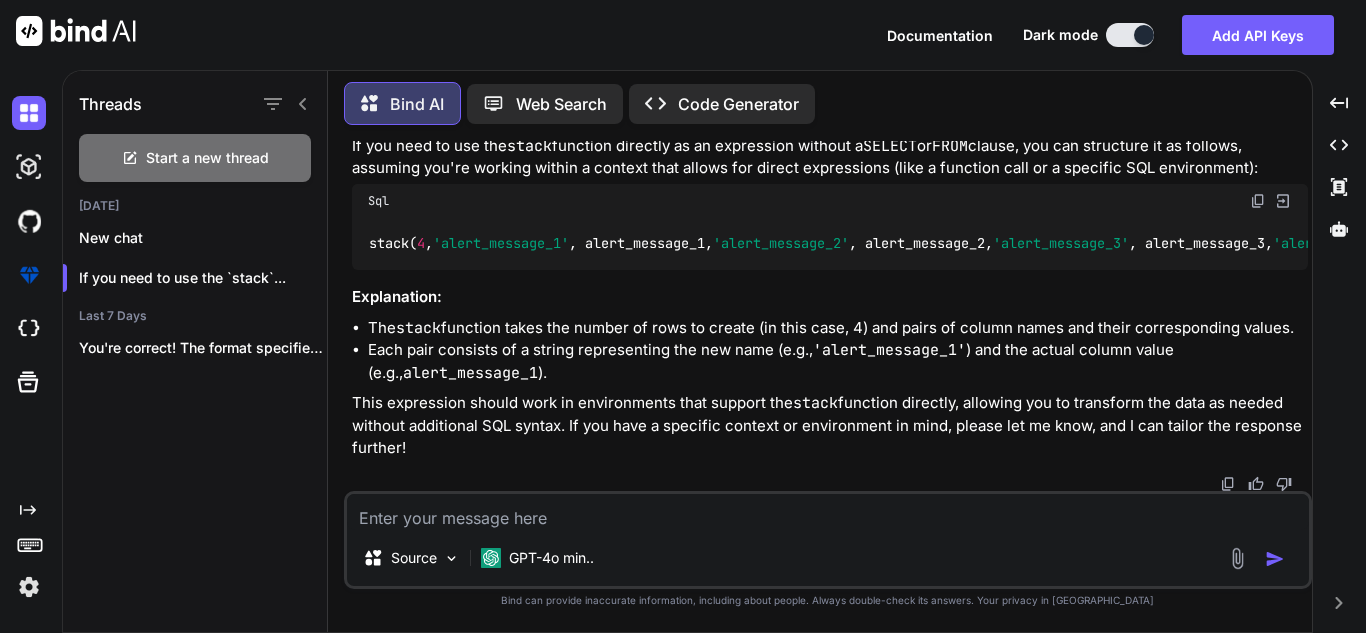 click 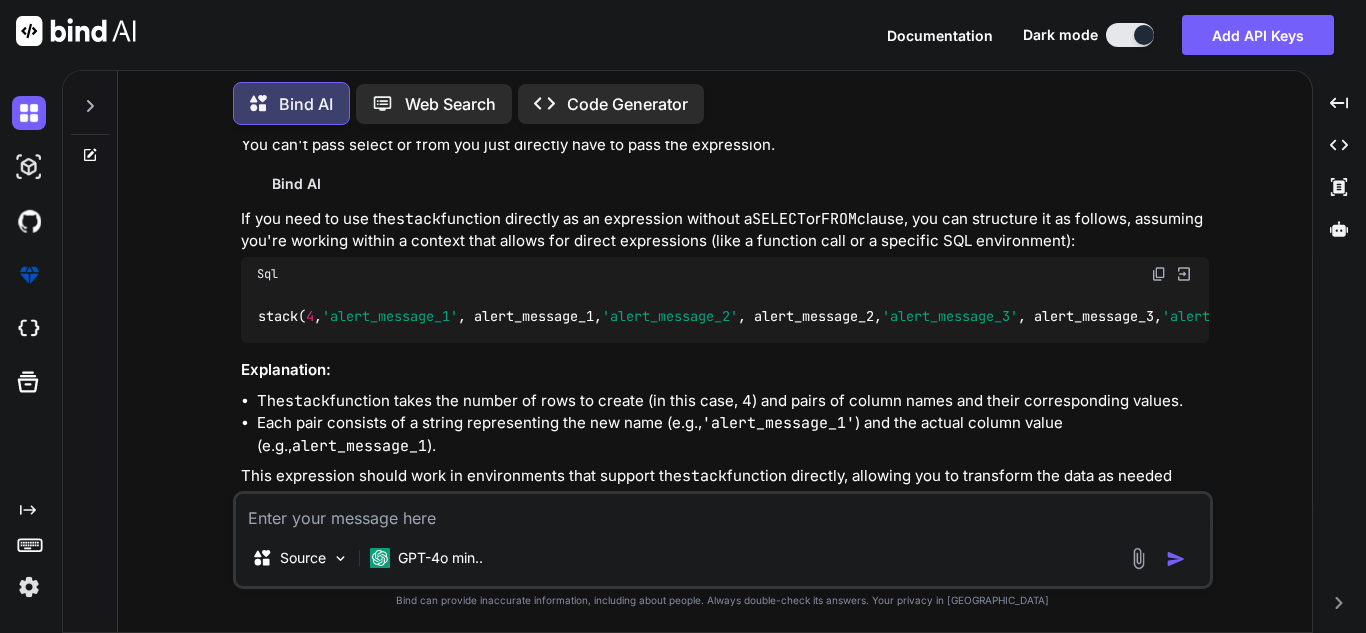 scroll, scrollTop: 2450, scrollLeft: 0, axis: vertical 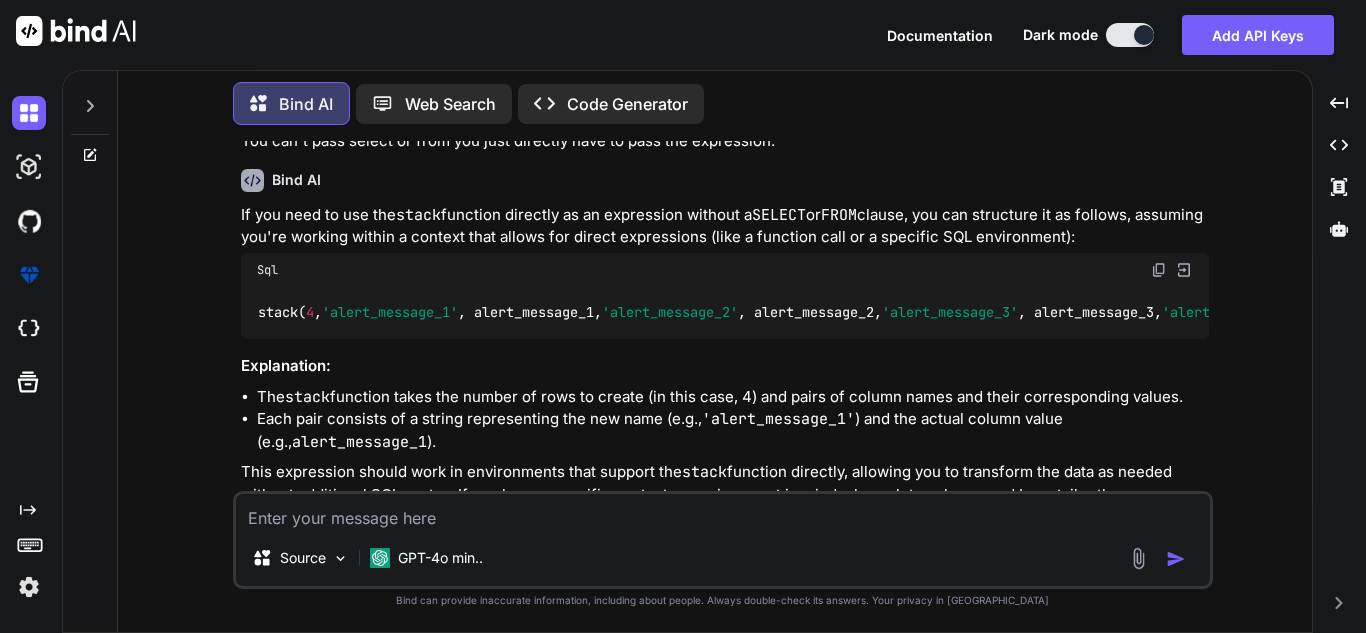 drag, startPoint x: 253, startPoint y: 165, endPoint x: 742, endPoint y: 292, distance: 505.22272 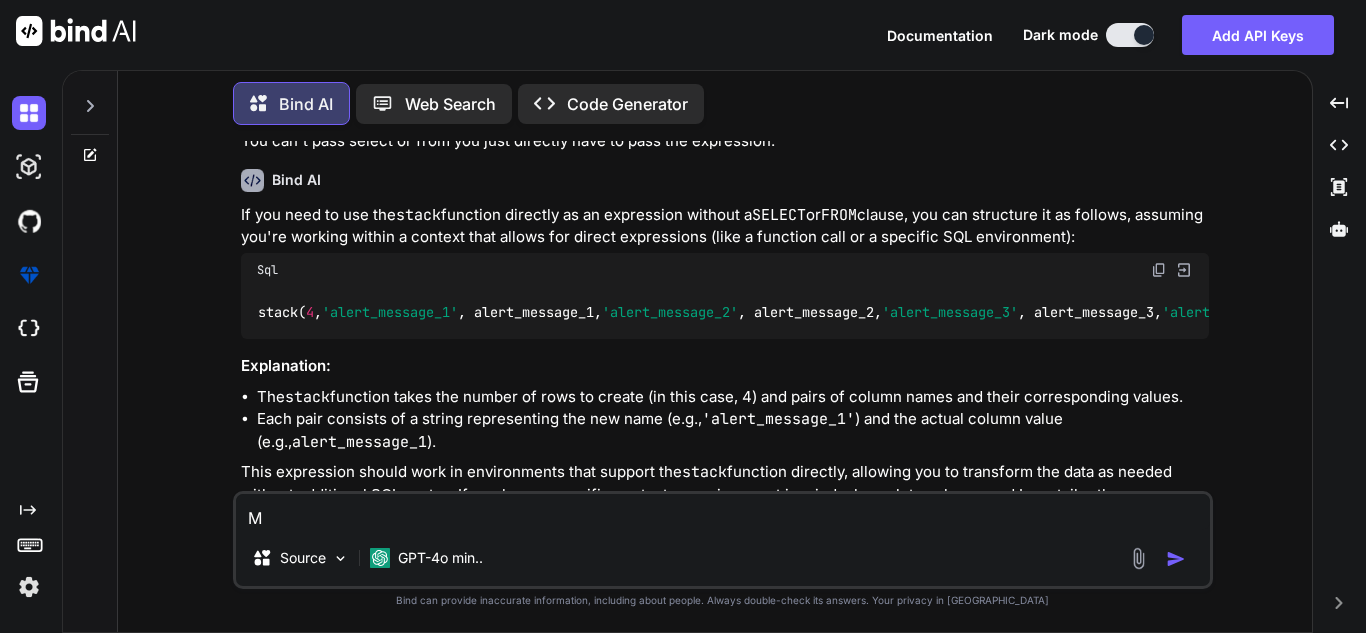 type on "My" 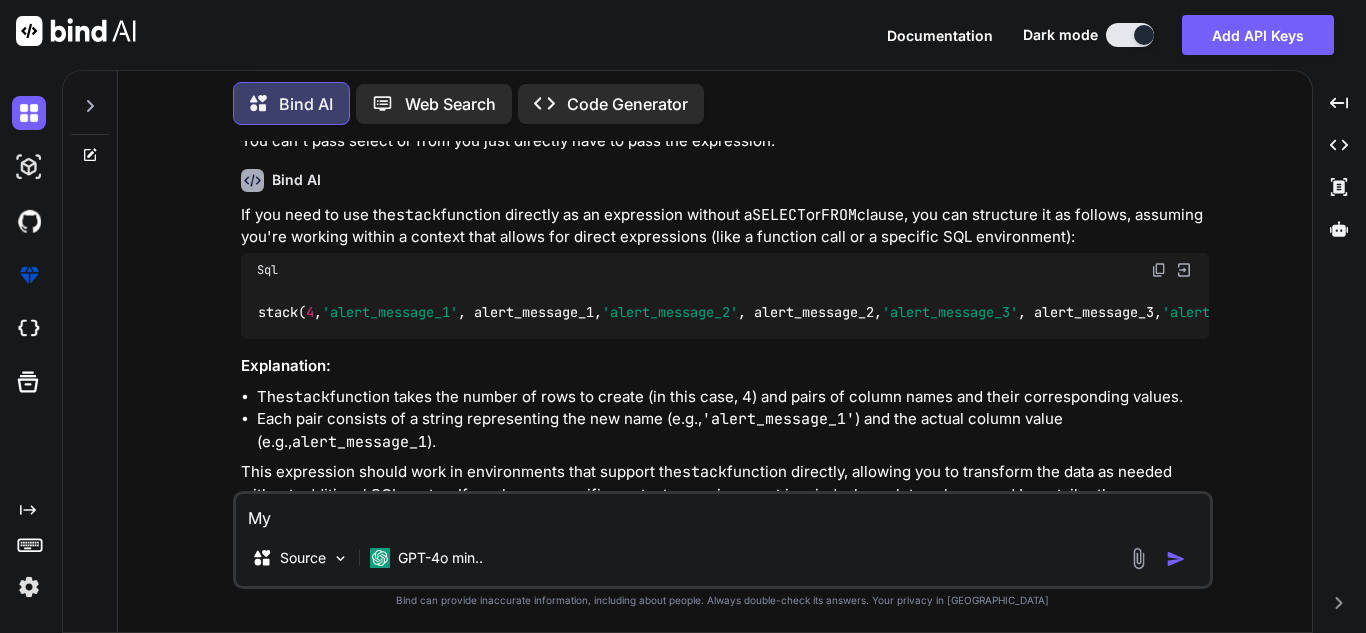 type on "My" 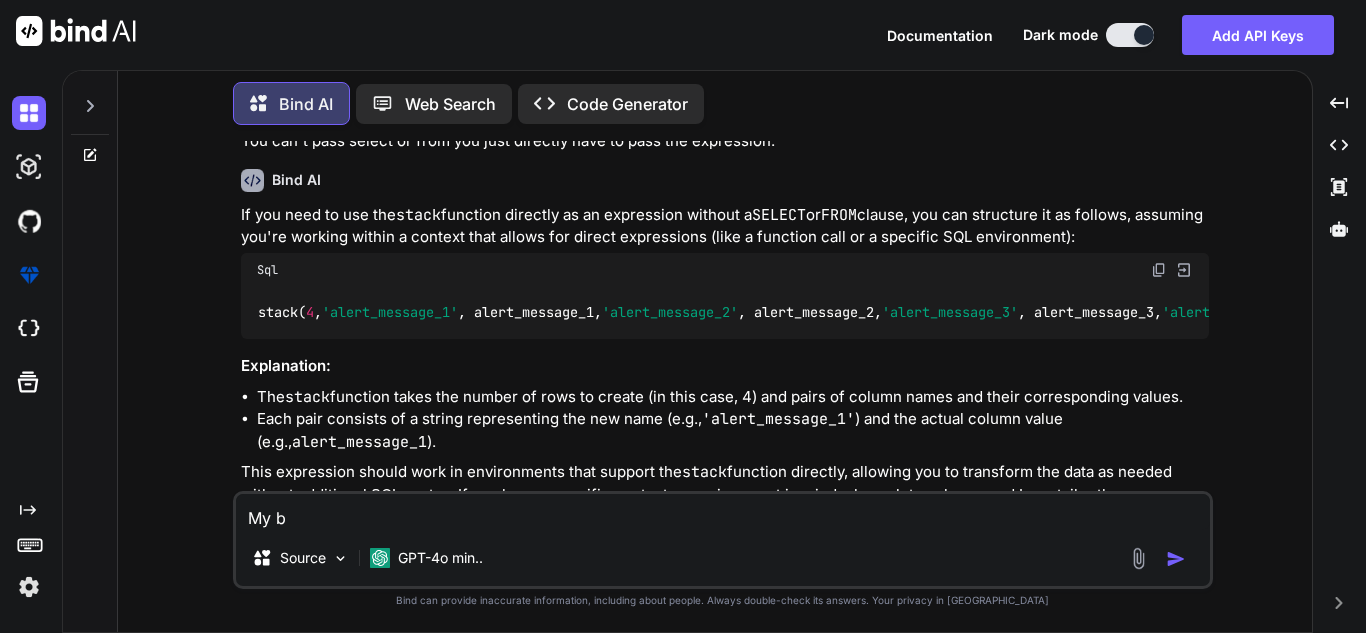 type on "My ba" 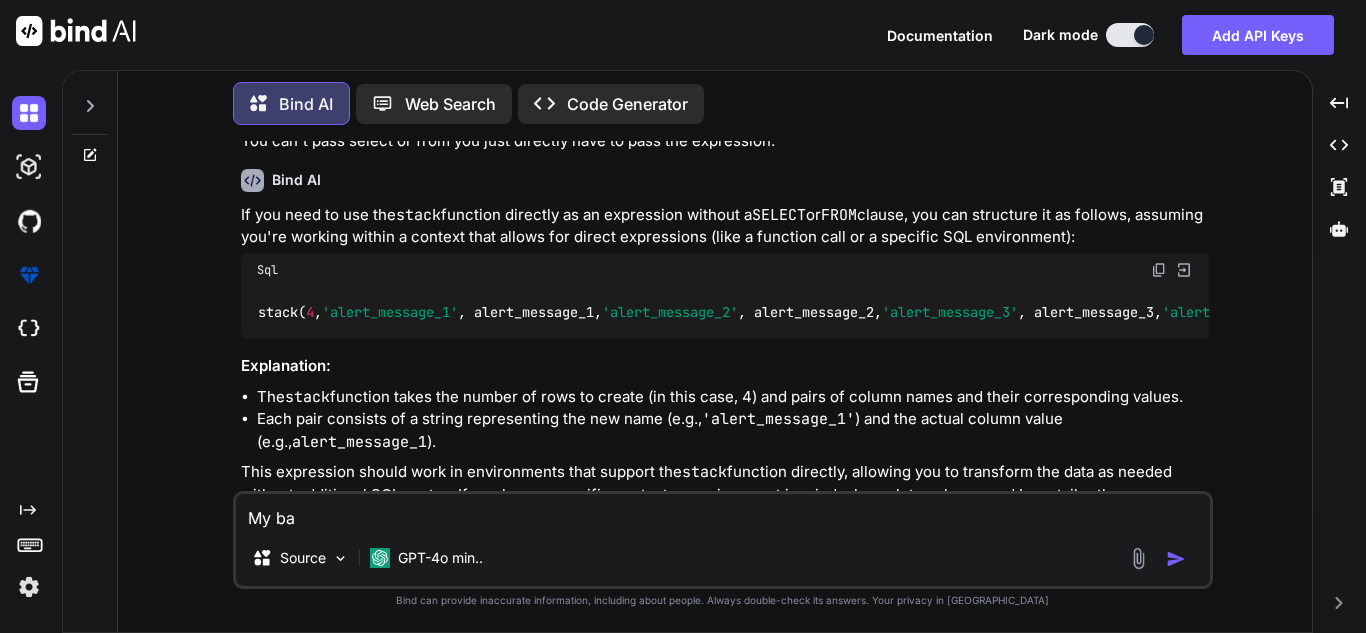type on "My bac" 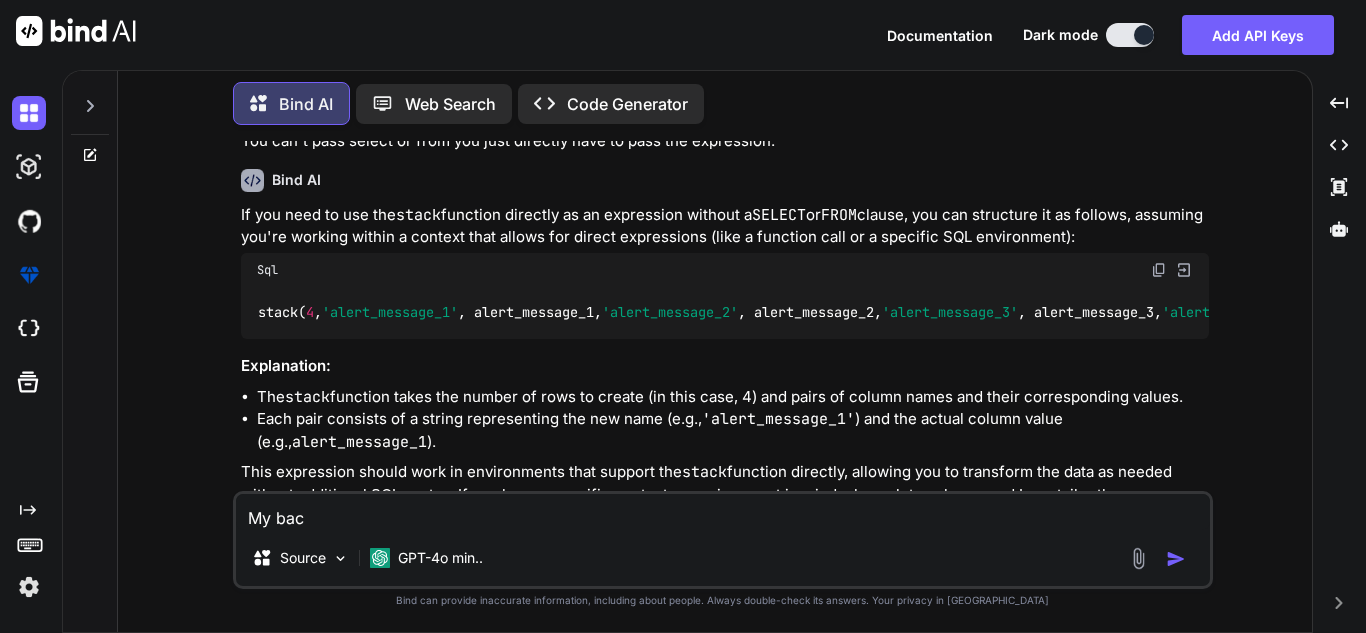 type on "My back" 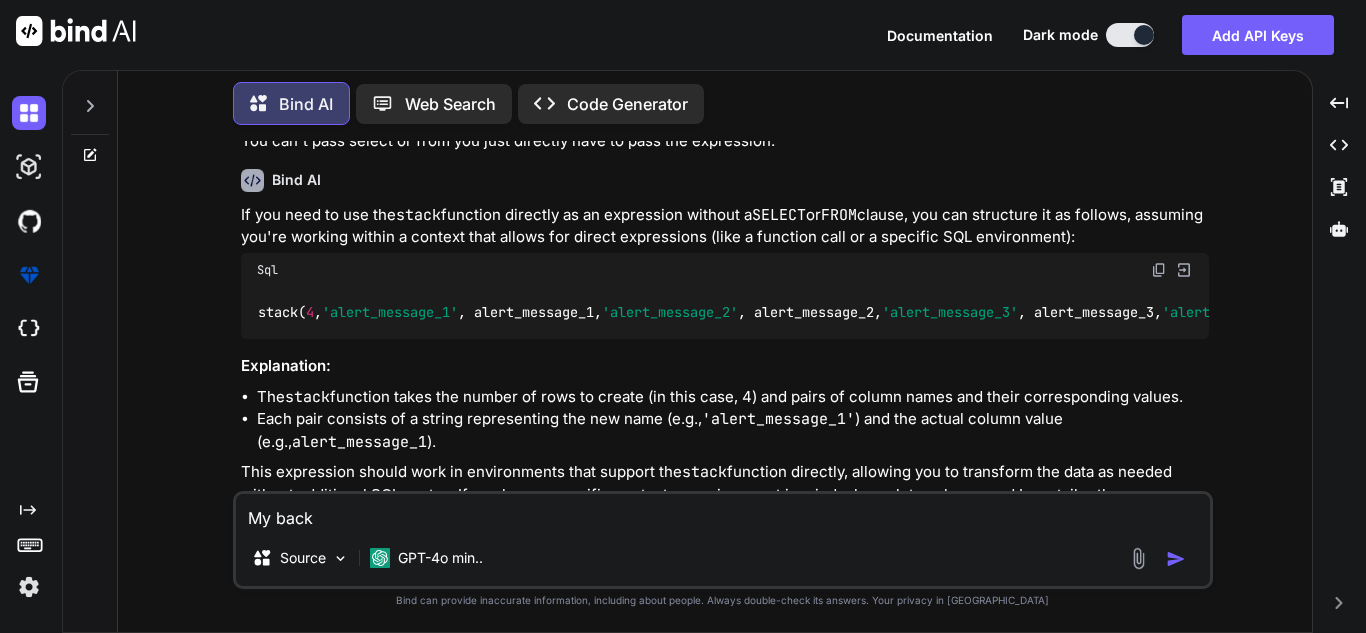 type on "x" 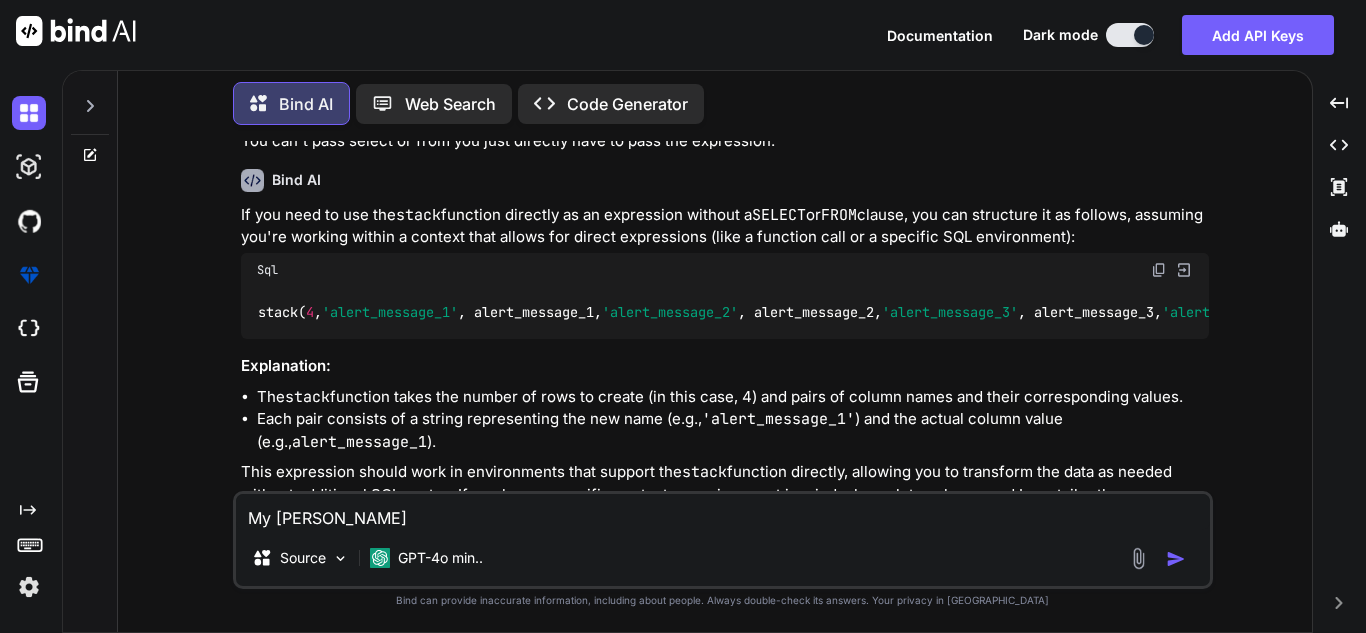 type on "My backen" 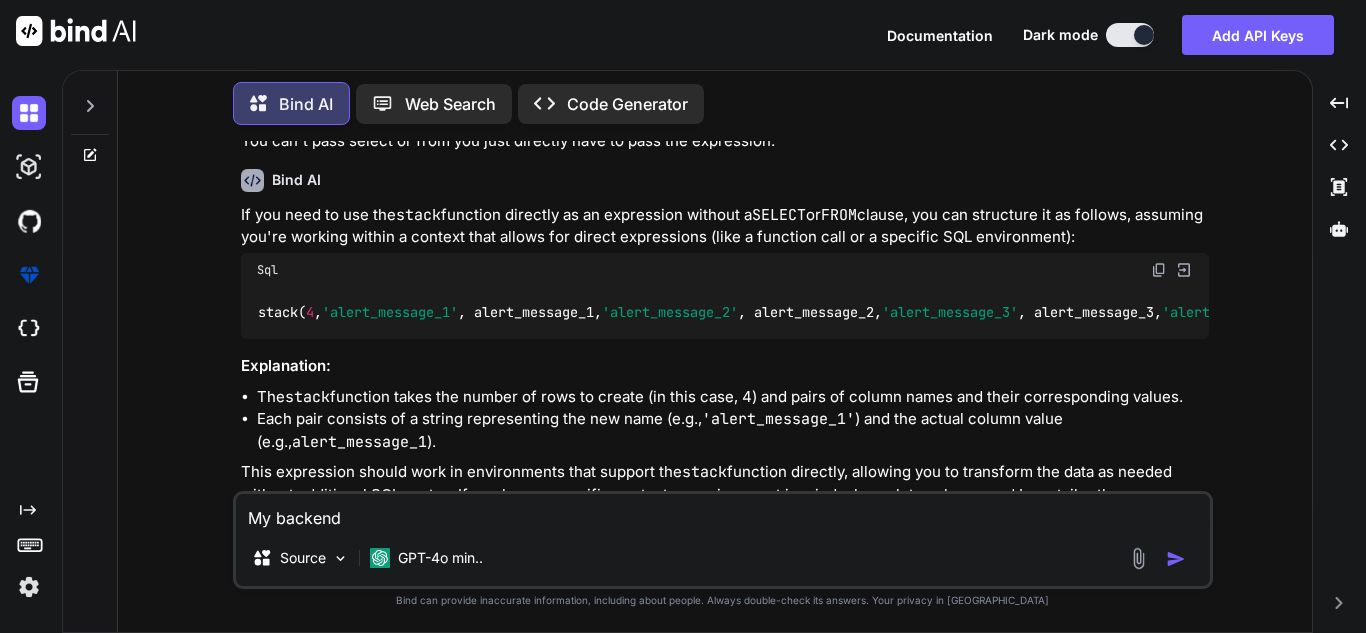 type on "My backend" 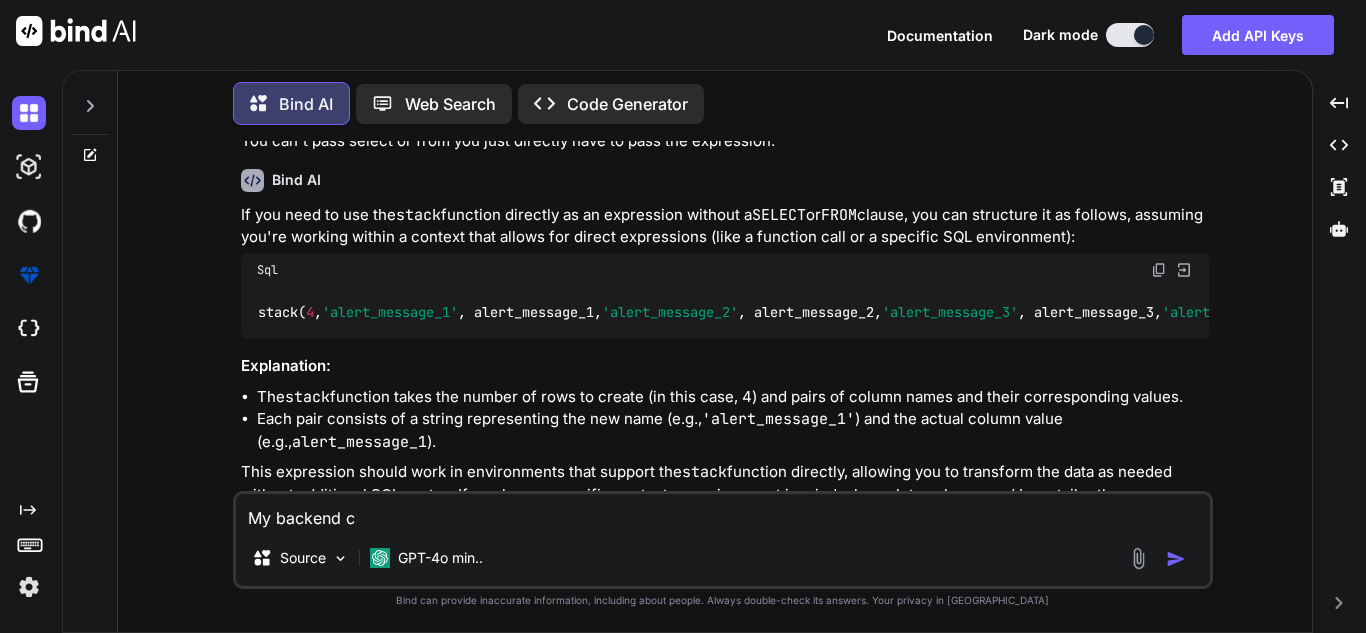 type on "My backend co" 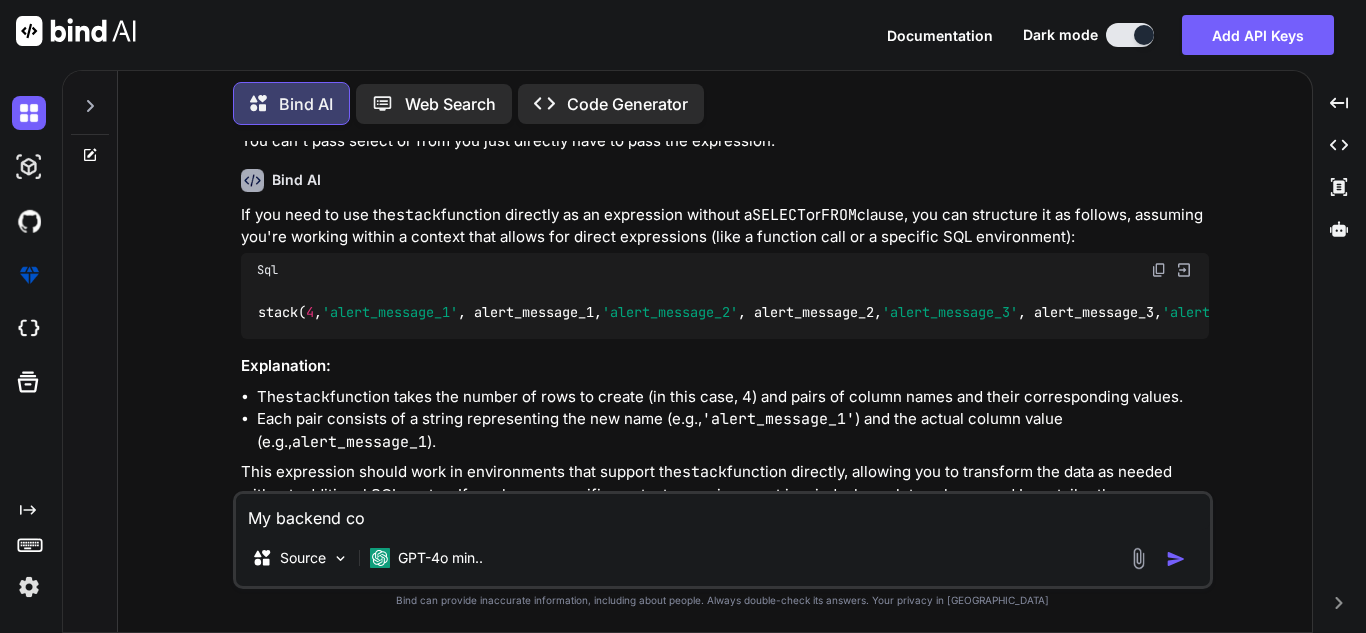 type on "My backend cod" 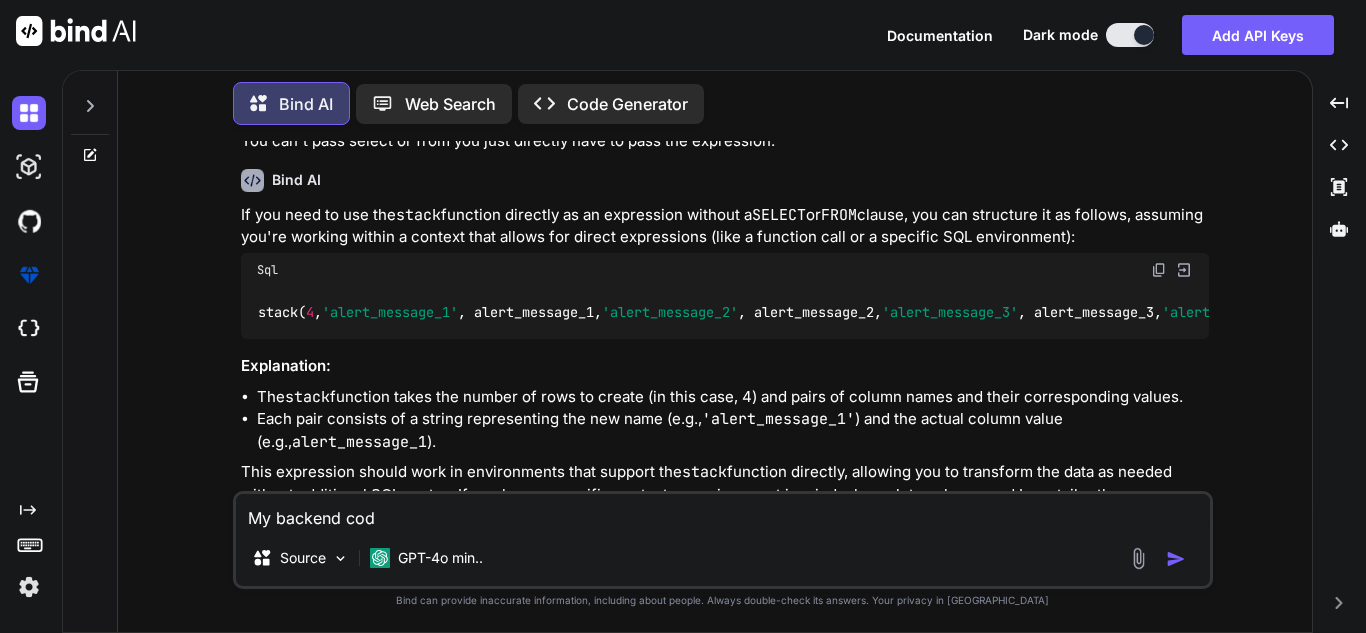 type on "My backend code" 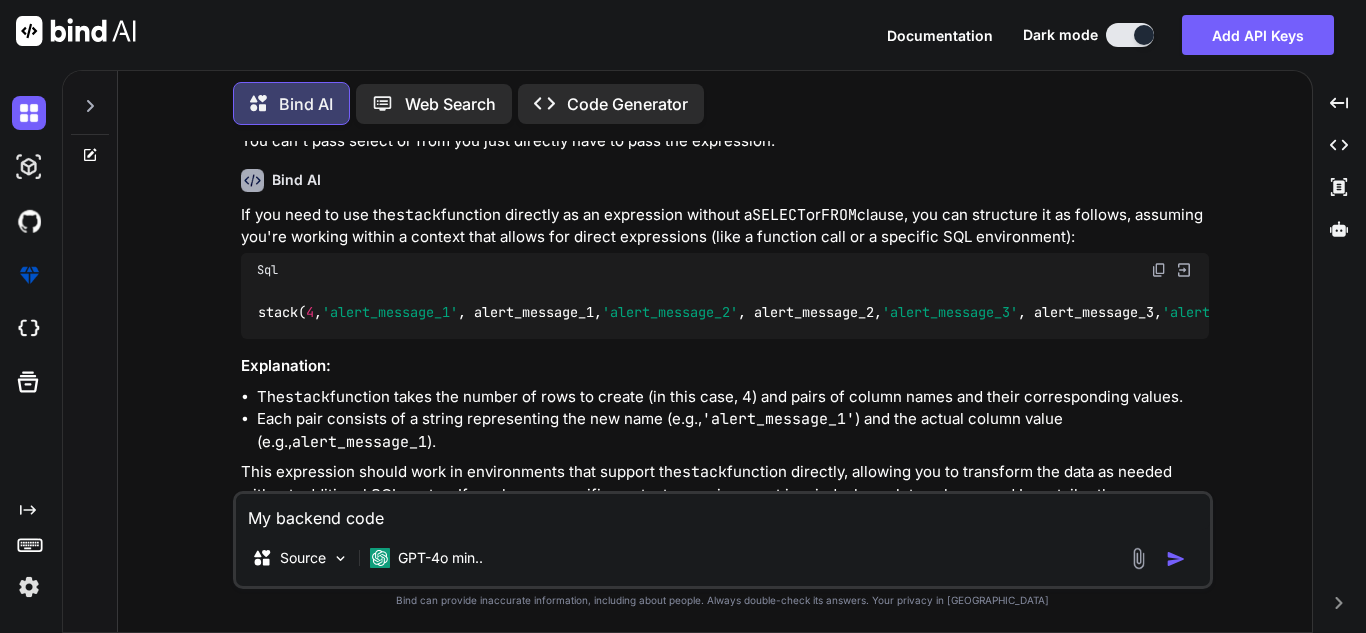 type on "My backend code:" 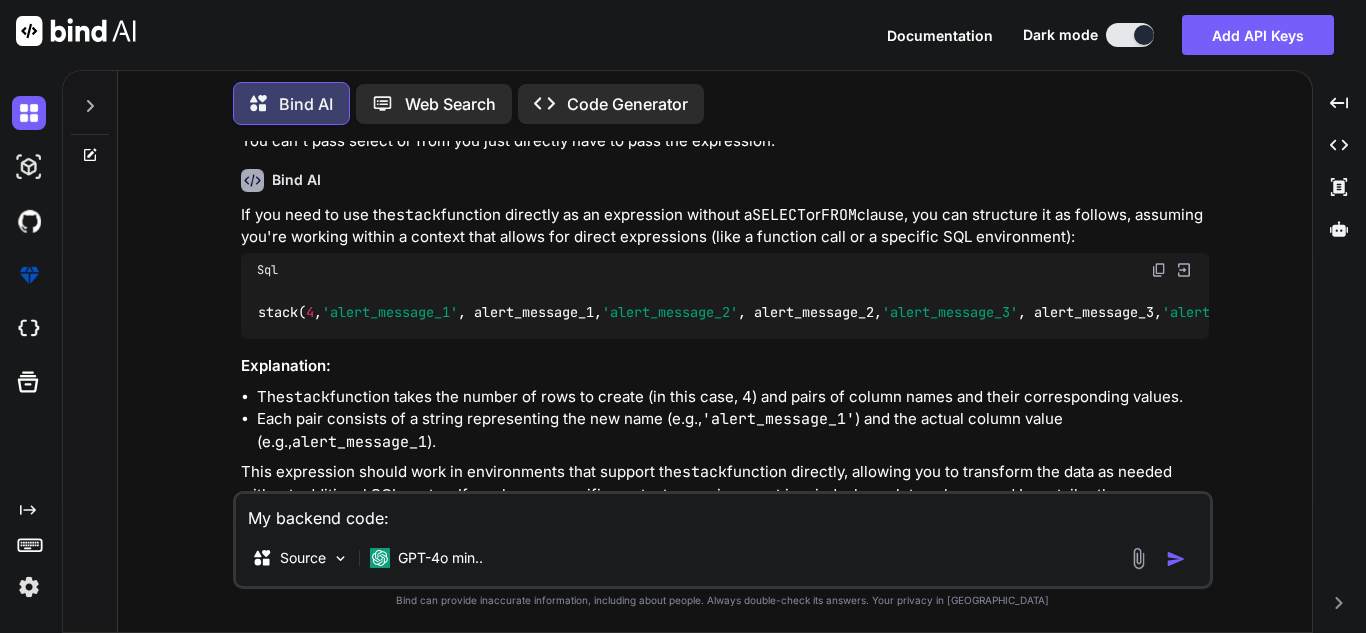 type on "My backend code:" 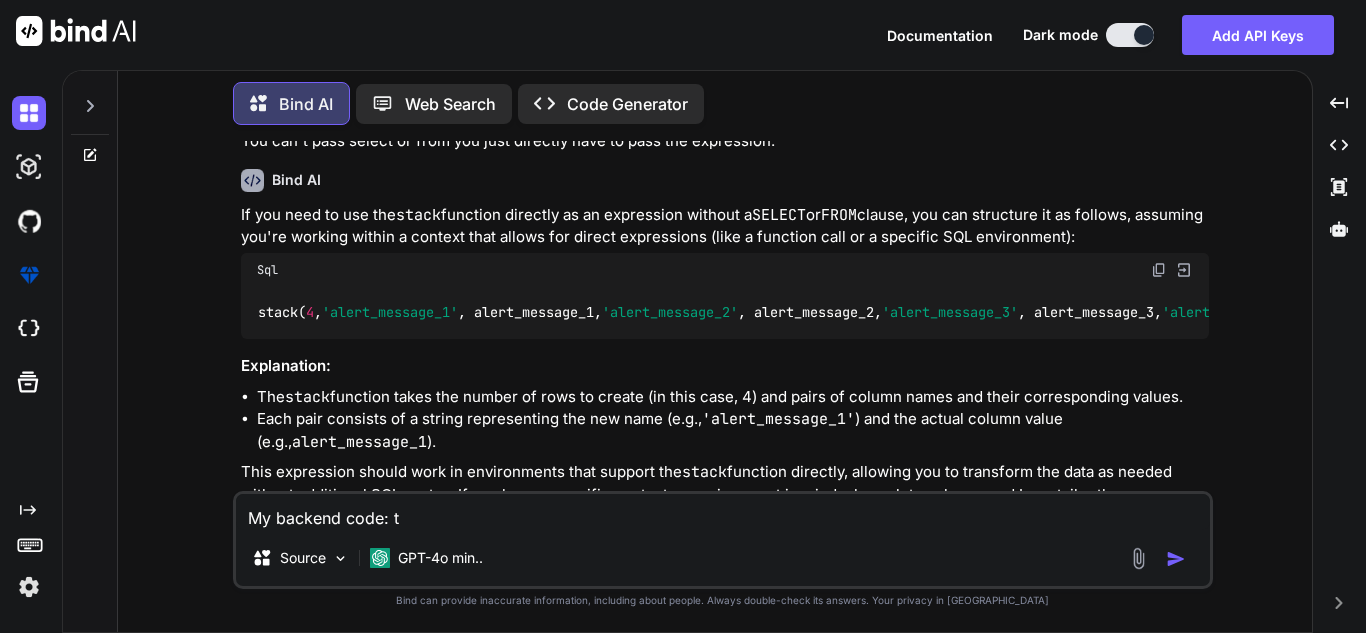 type on "My backend code: ta" 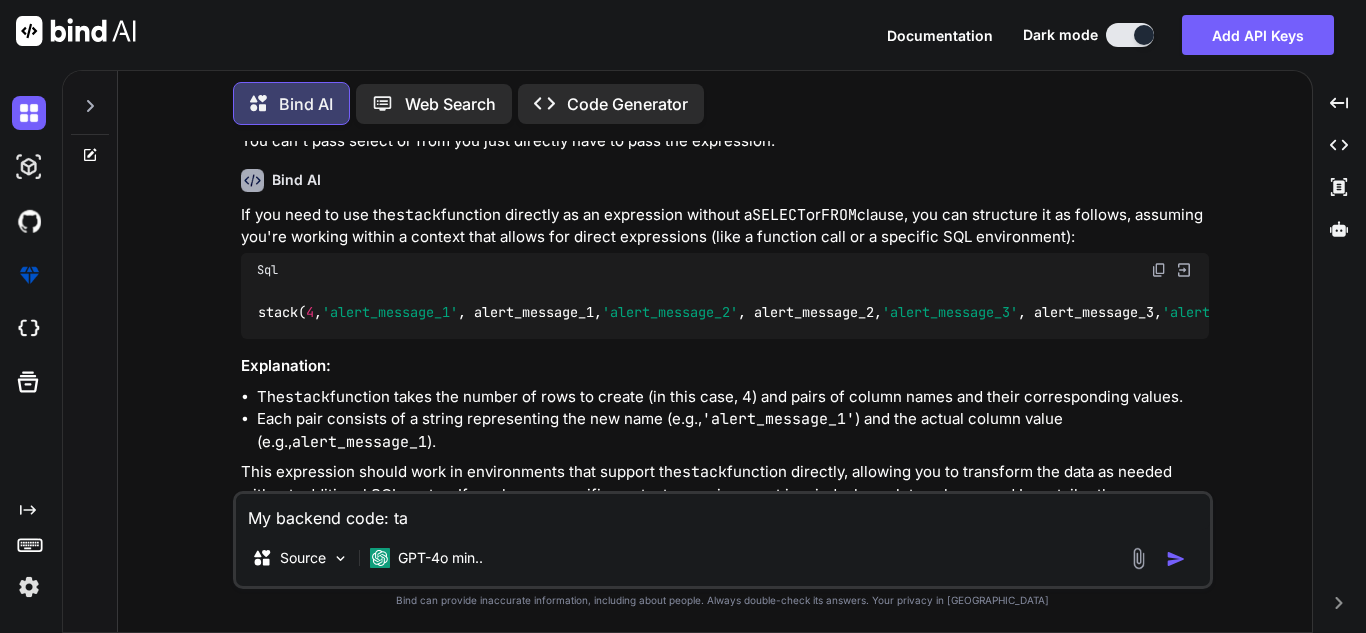 type on "My backend code: tak" 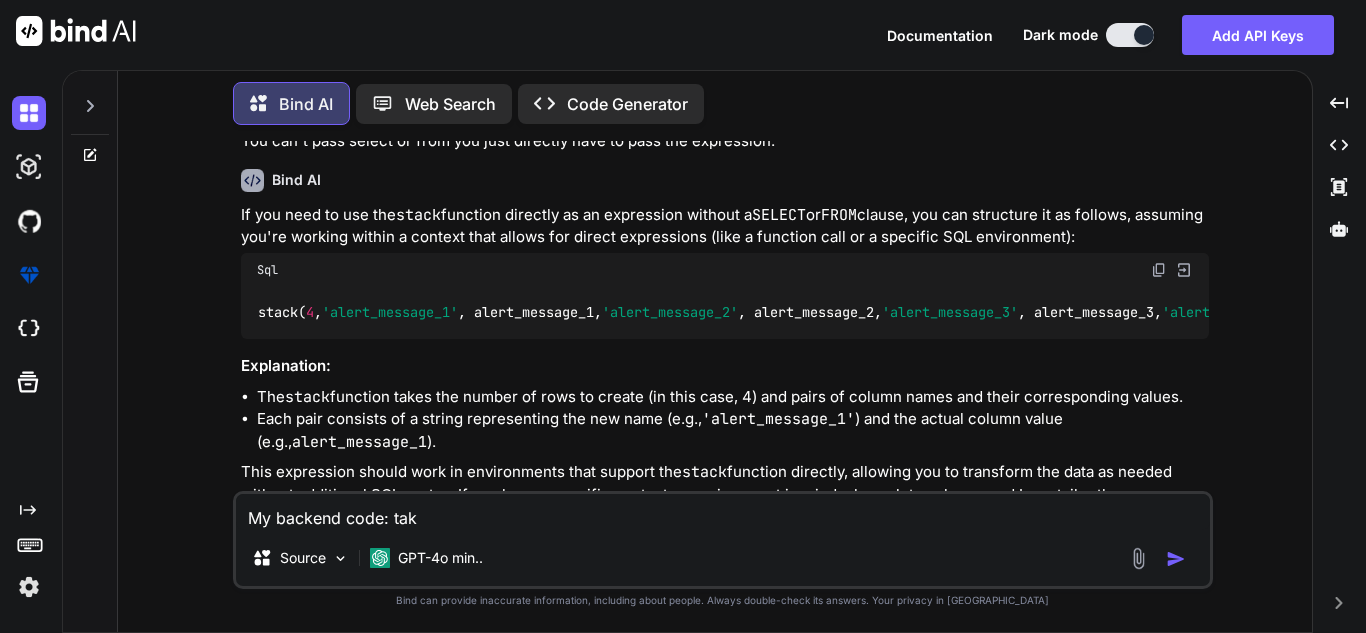 type on "My backend code: take" 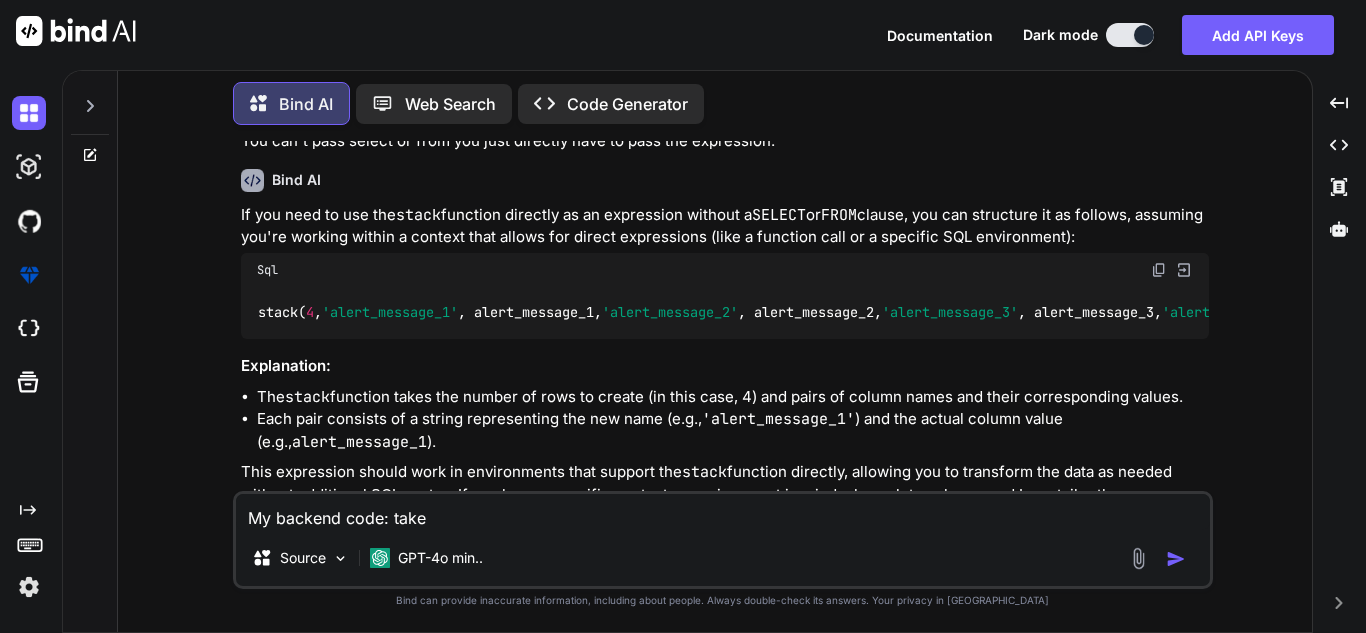 type on "x" 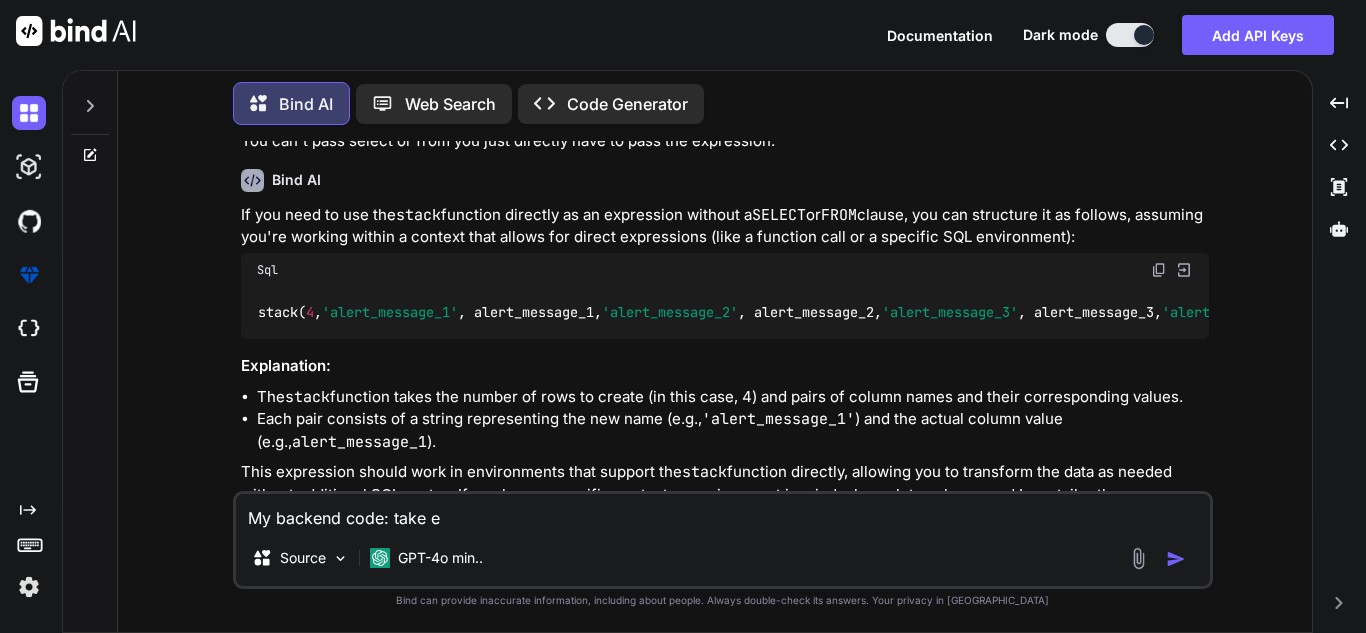 type on "x" 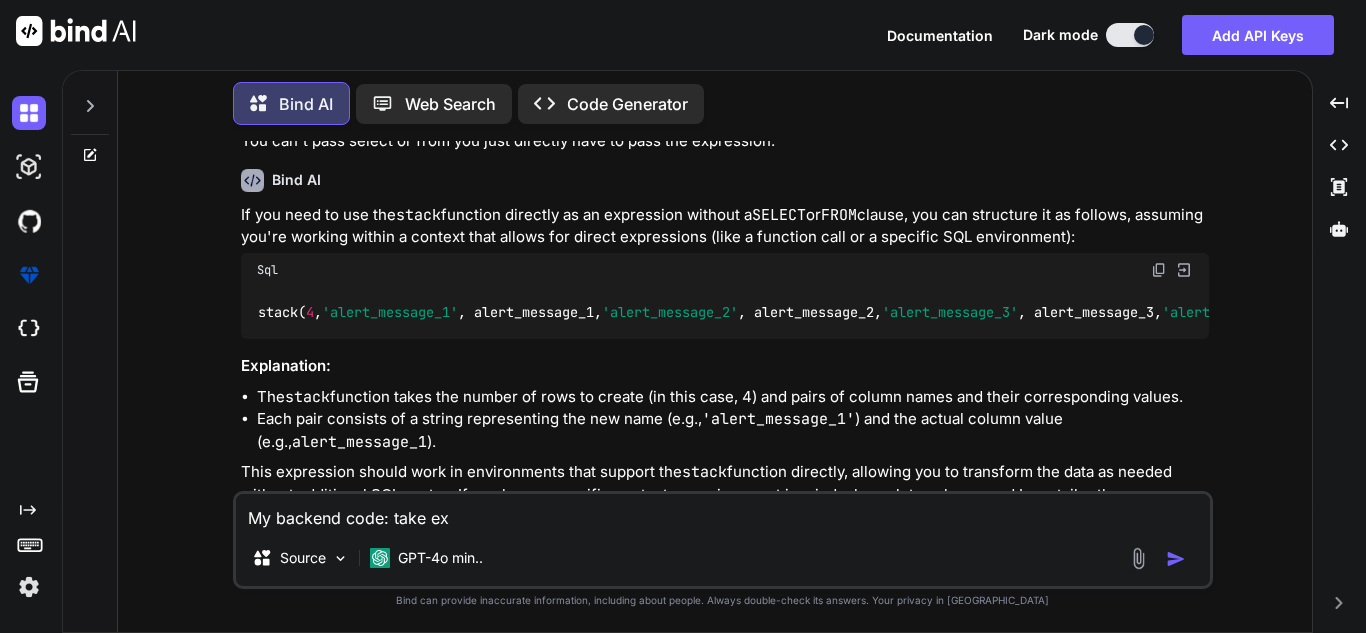 type on "My backend code: take exp" 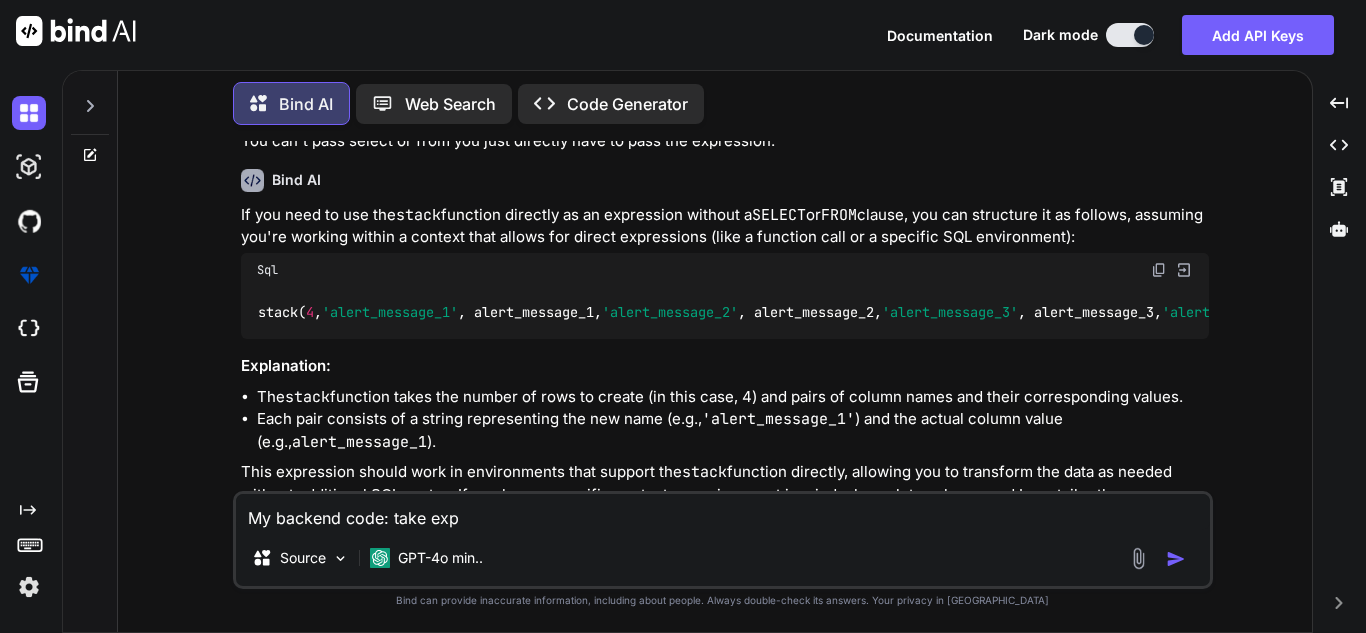 type on "My backend code: take expr" 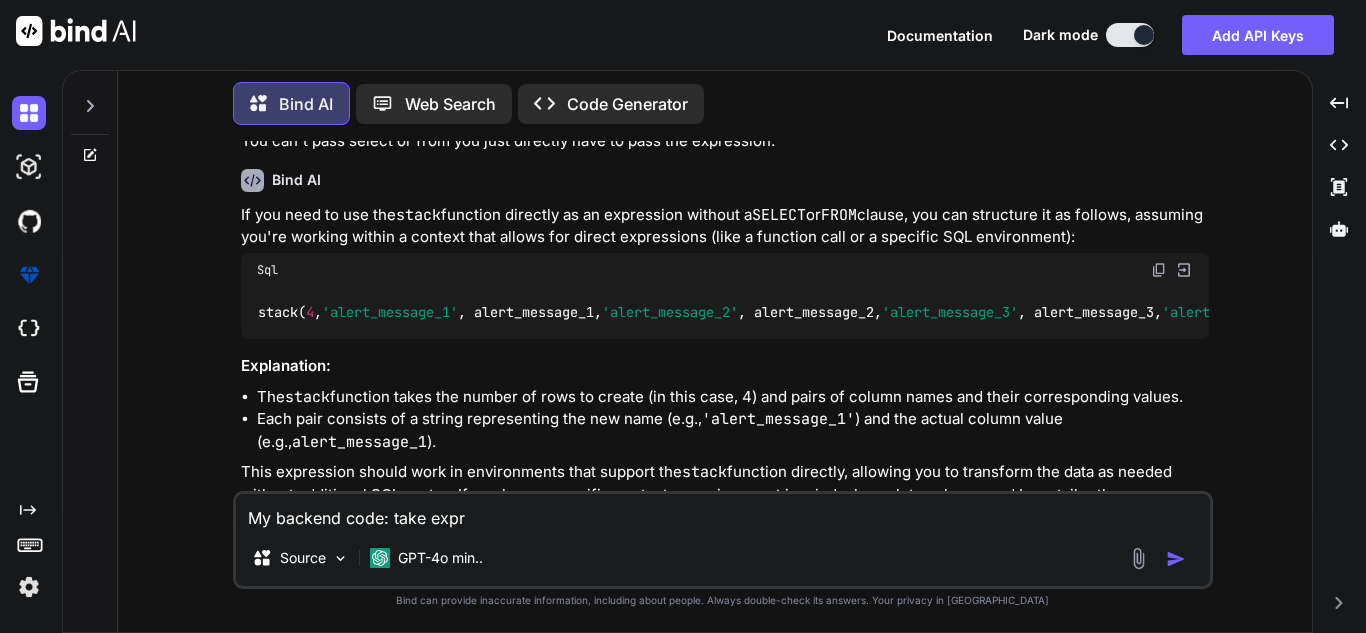 type on "My backend code: take expre" 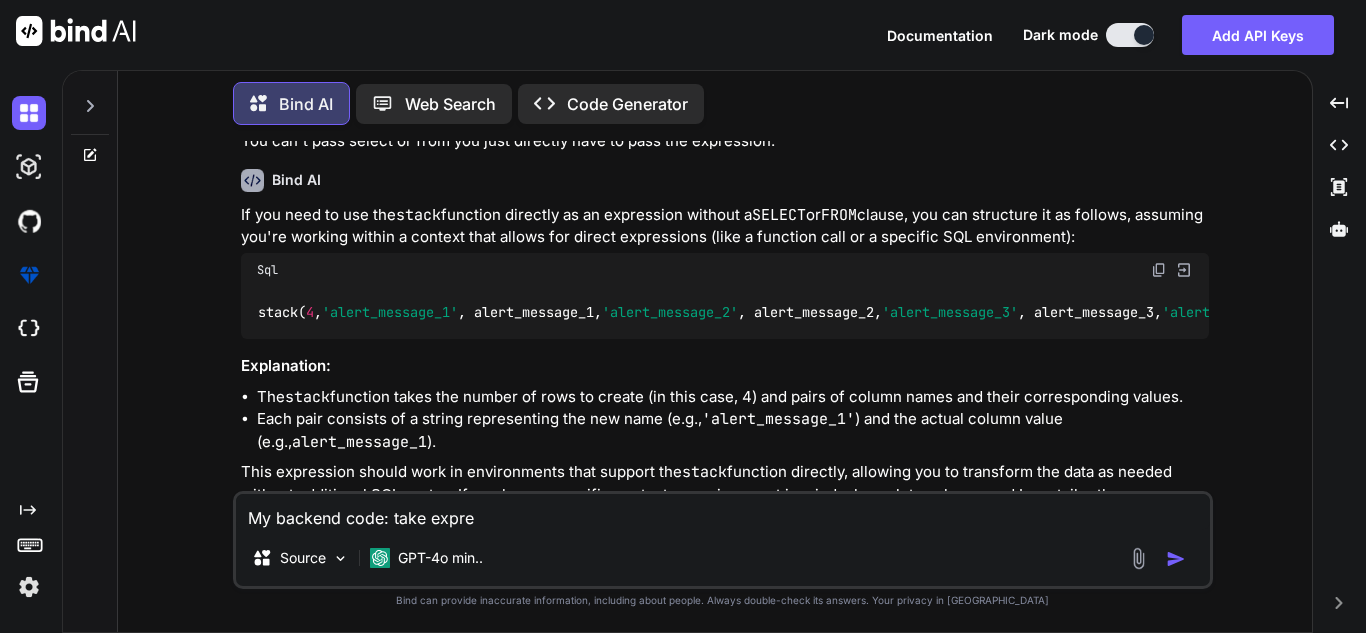 type on "My backend code: take expres" 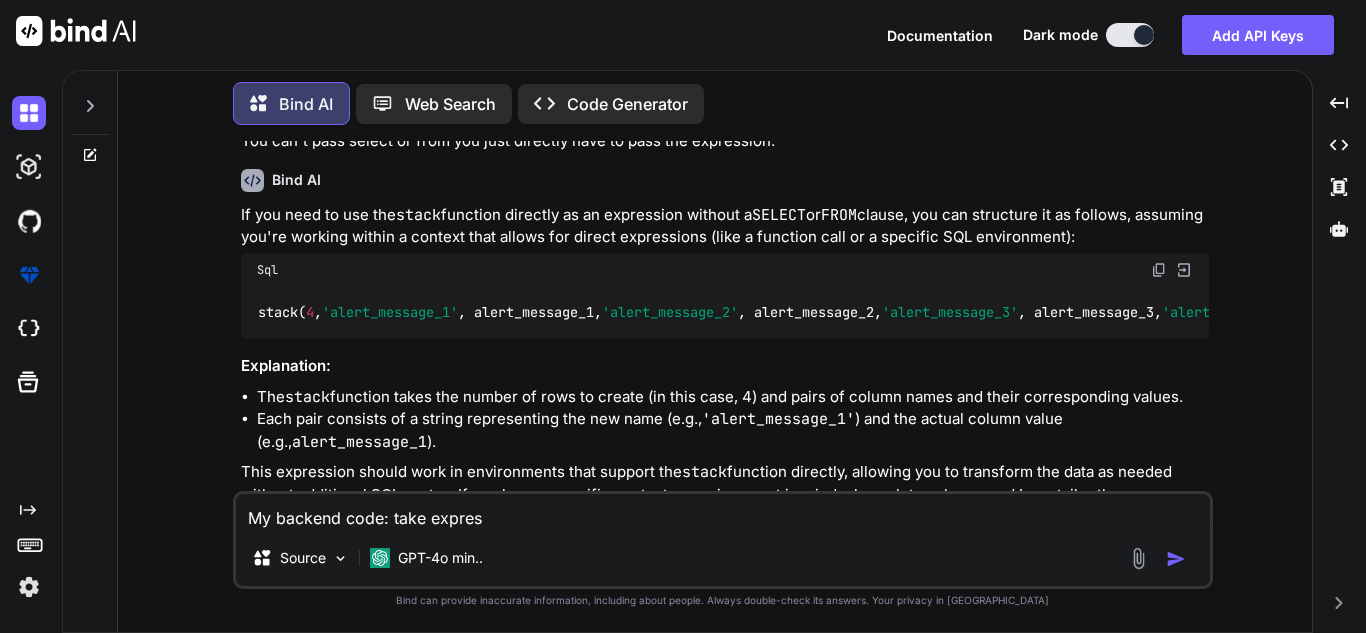 type on "My backend code: take express" 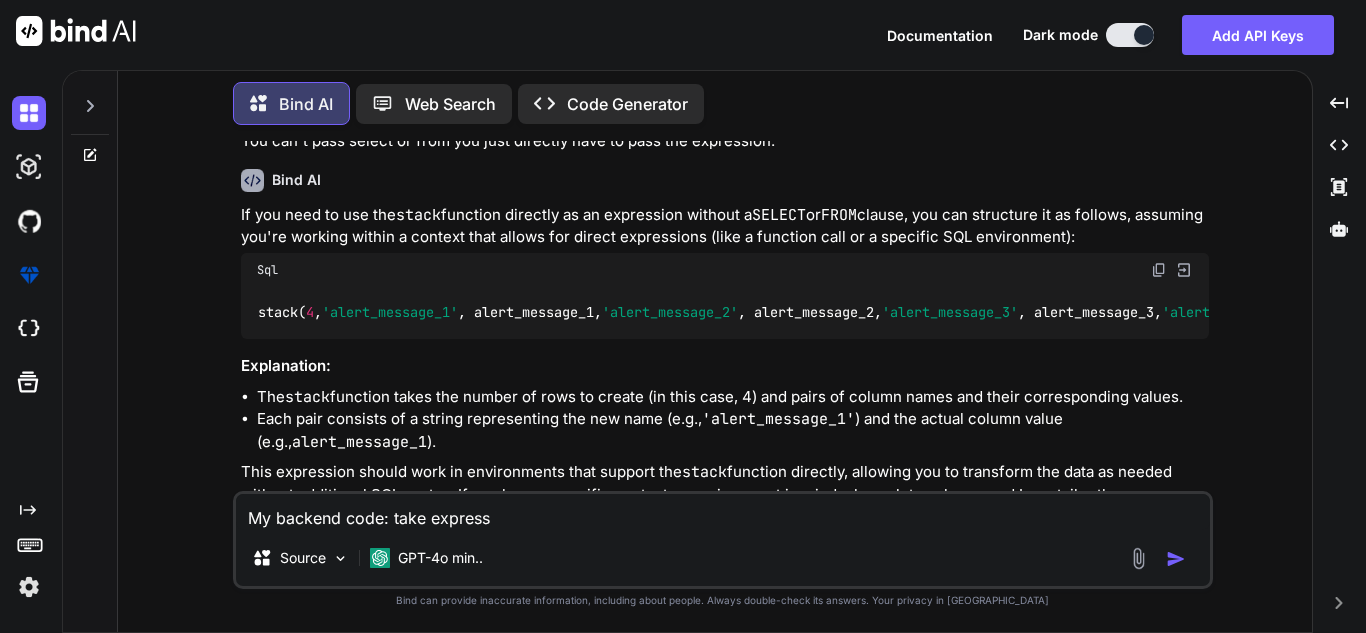 type on "My backend code: take expressi" 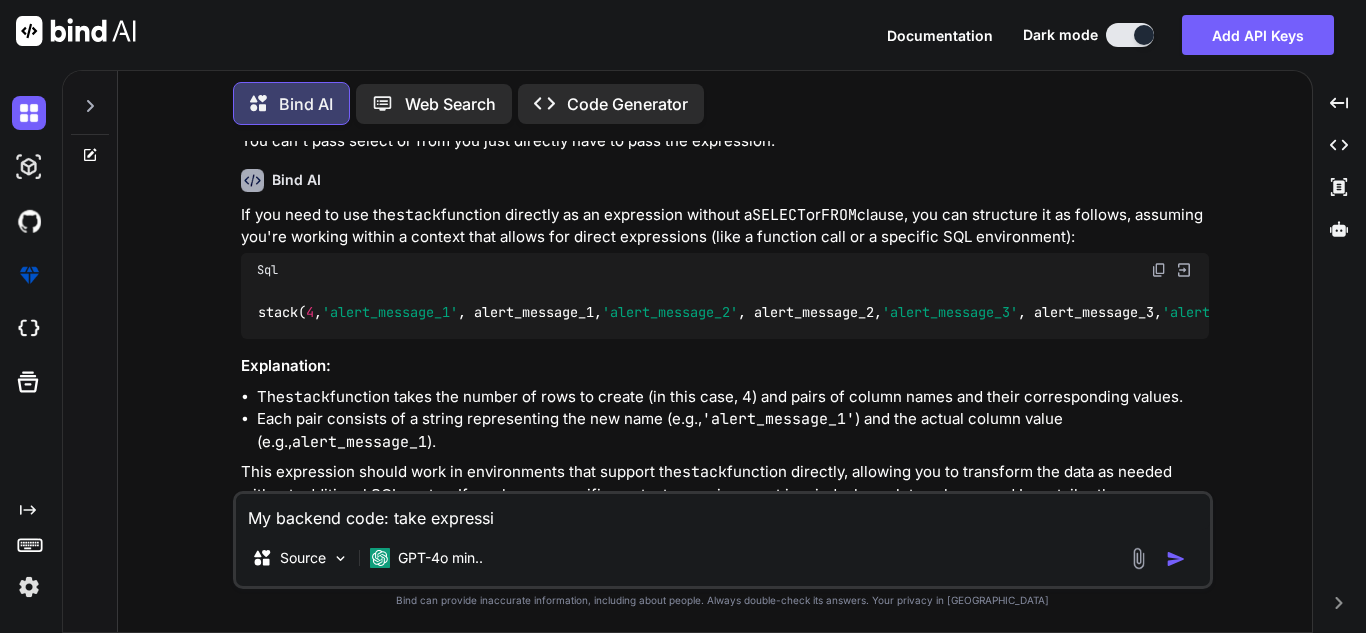 type on "My backend code: take expressio" 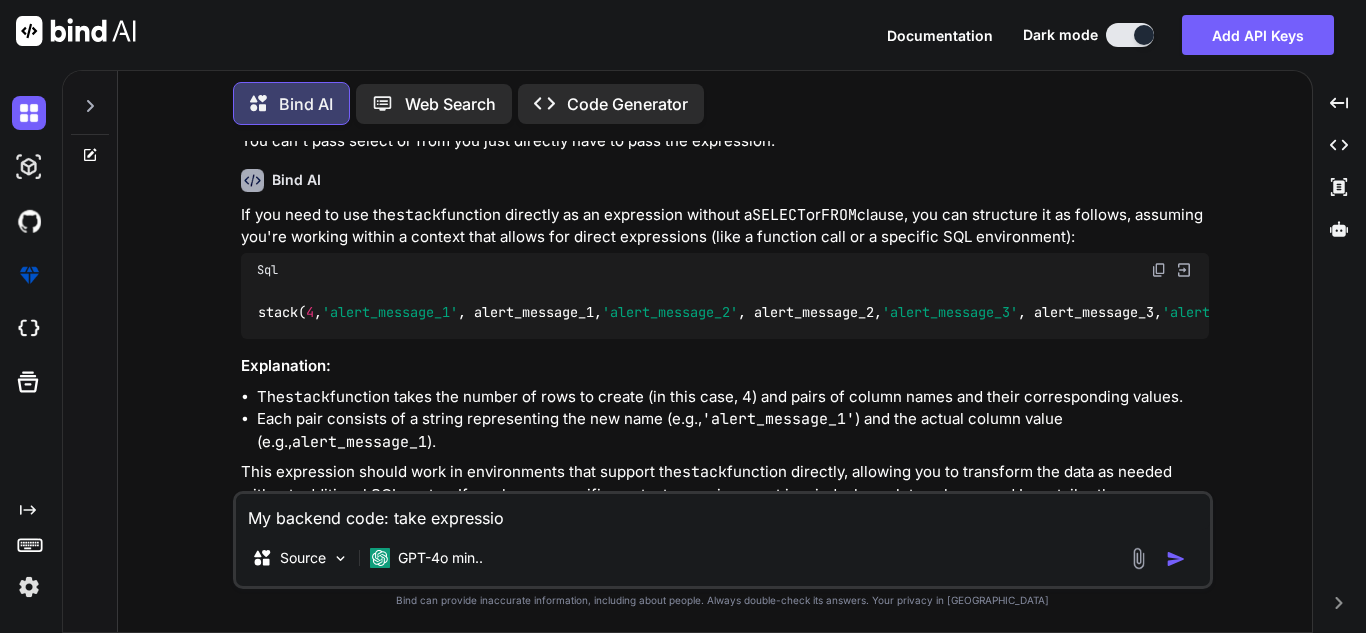 type on "My backend code: take expression" 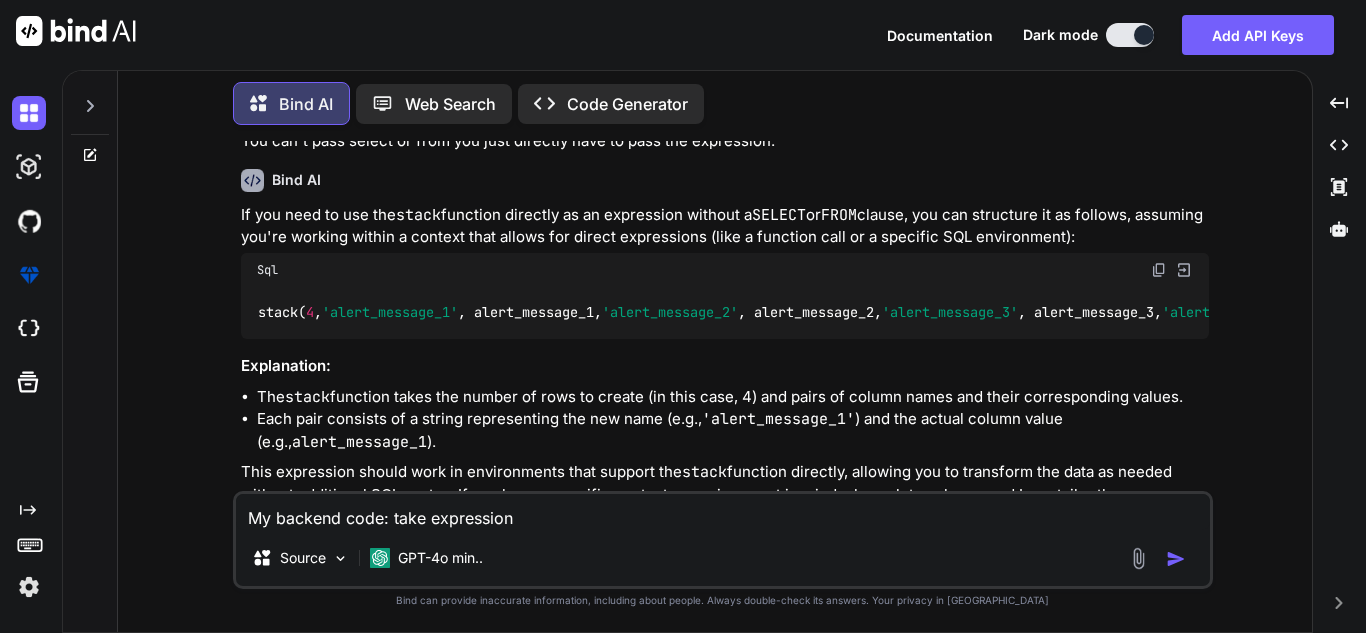 type on "My backend code: take expression" 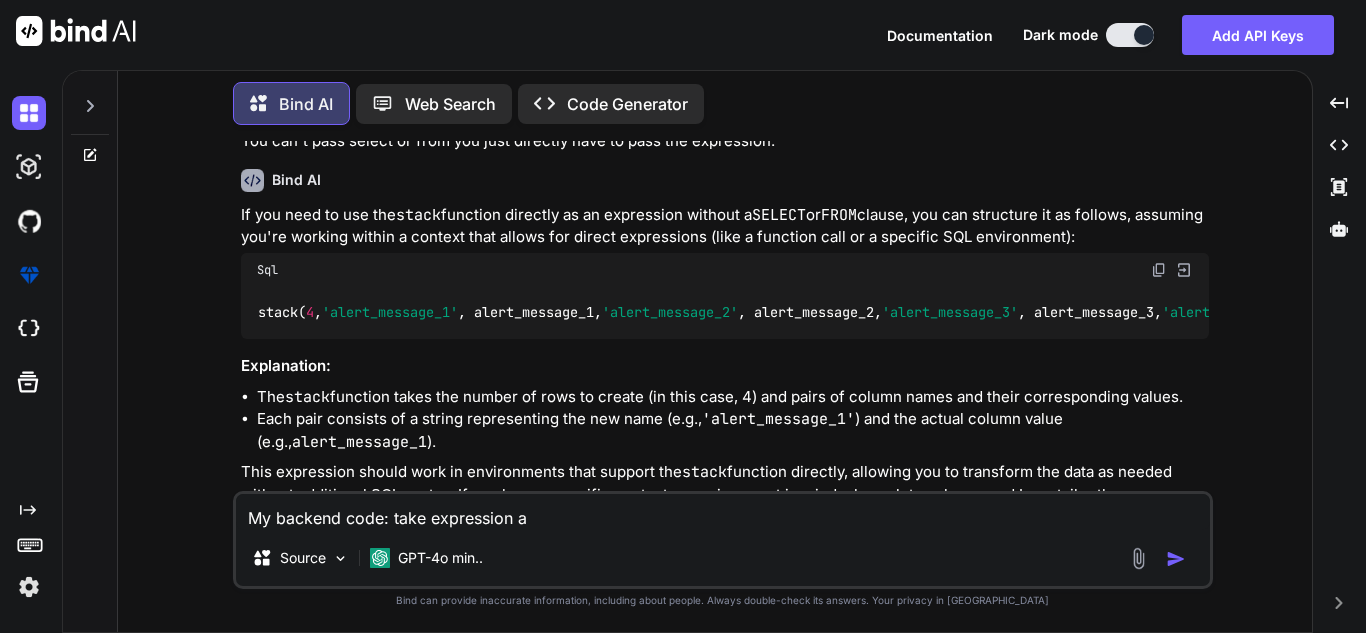 type on "My backend code: take expression an" 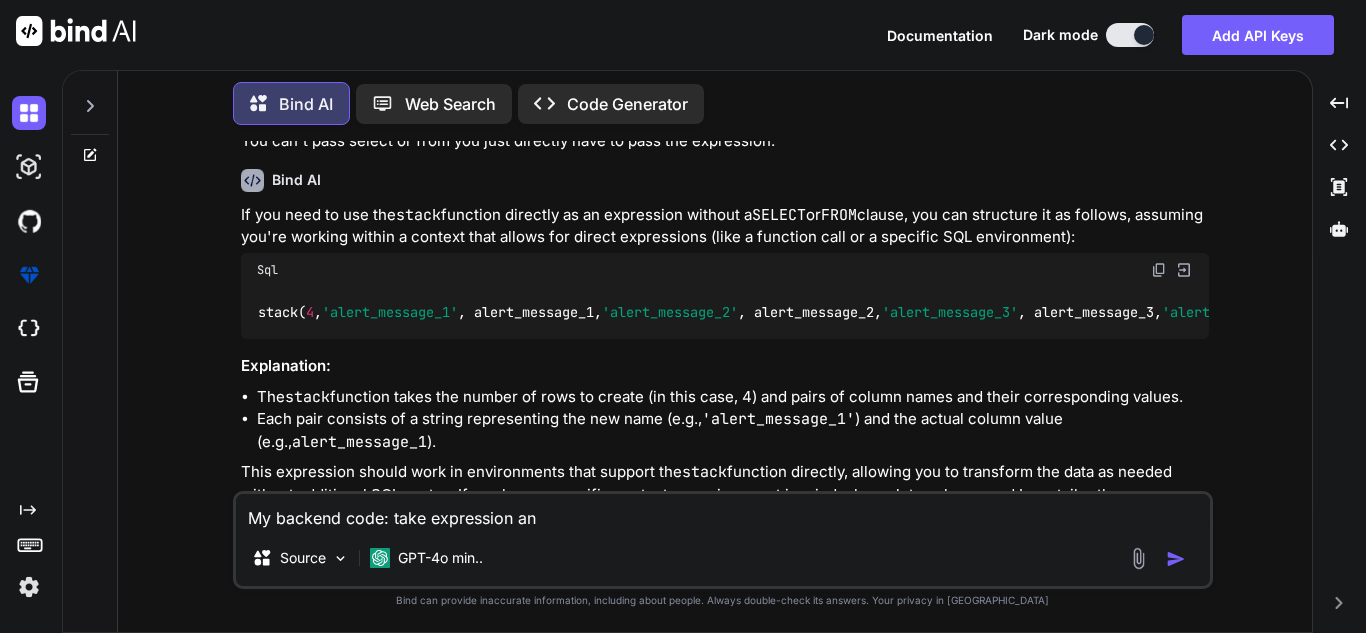 type on "My backend code: take expression and" 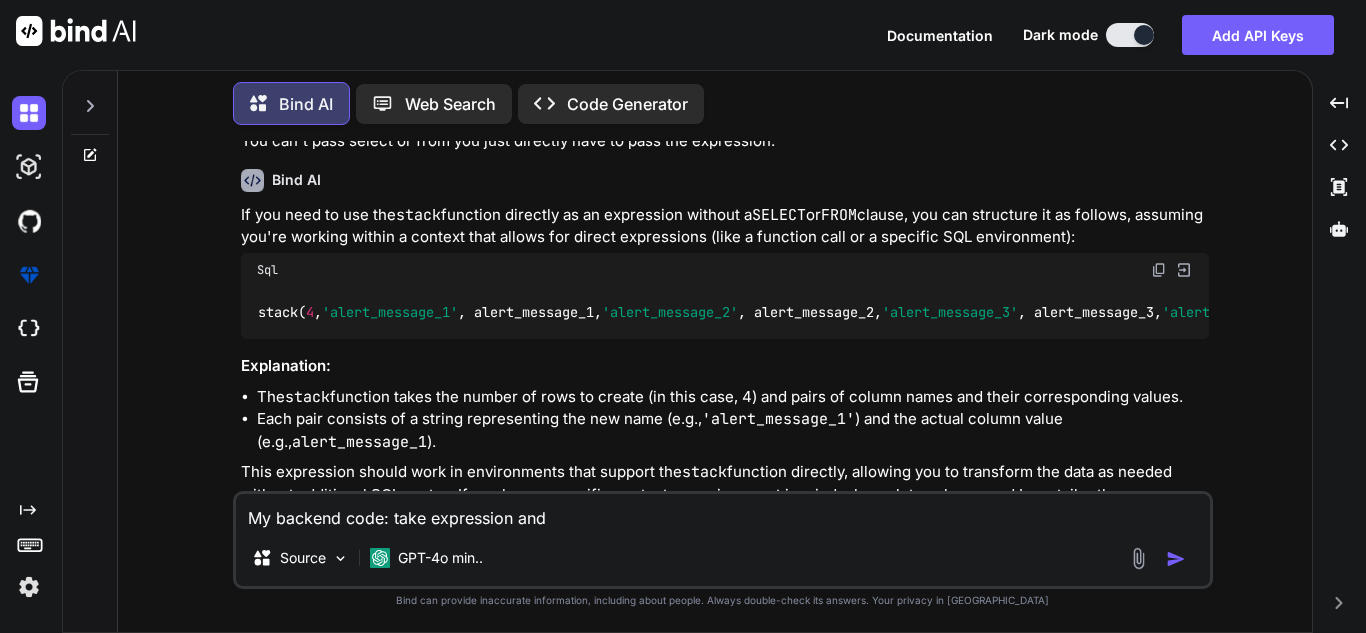 type on "x" 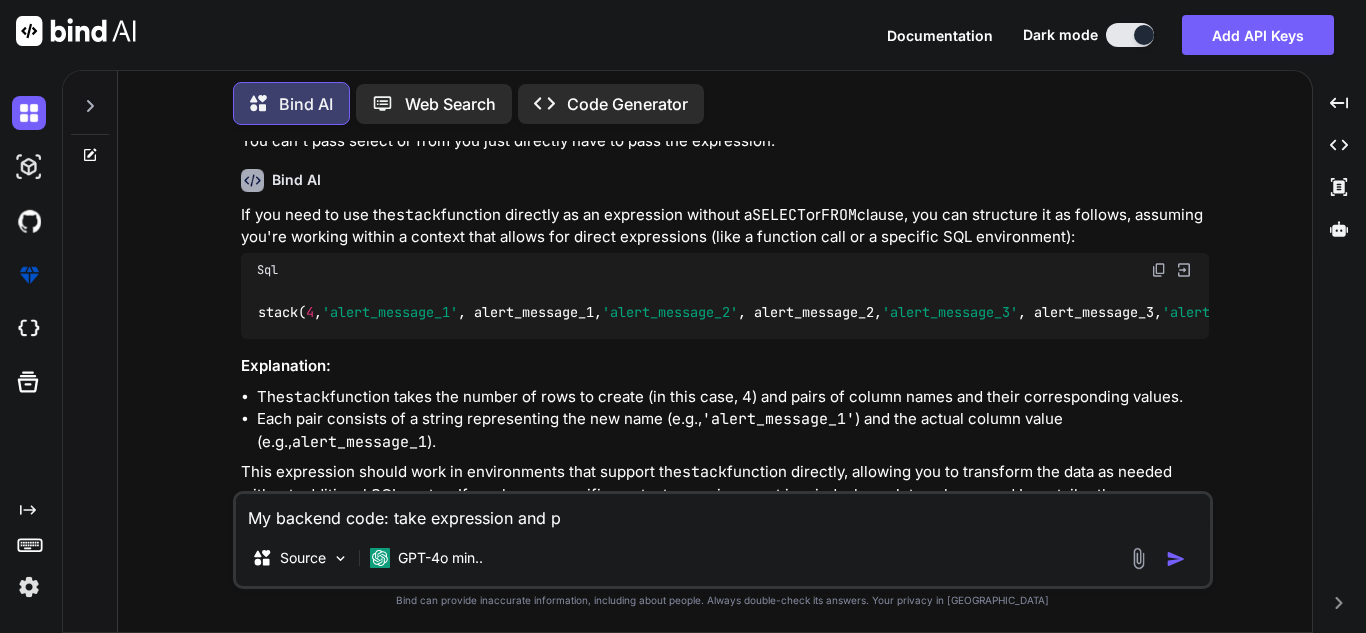 type on "My backend code: take expression and pu" 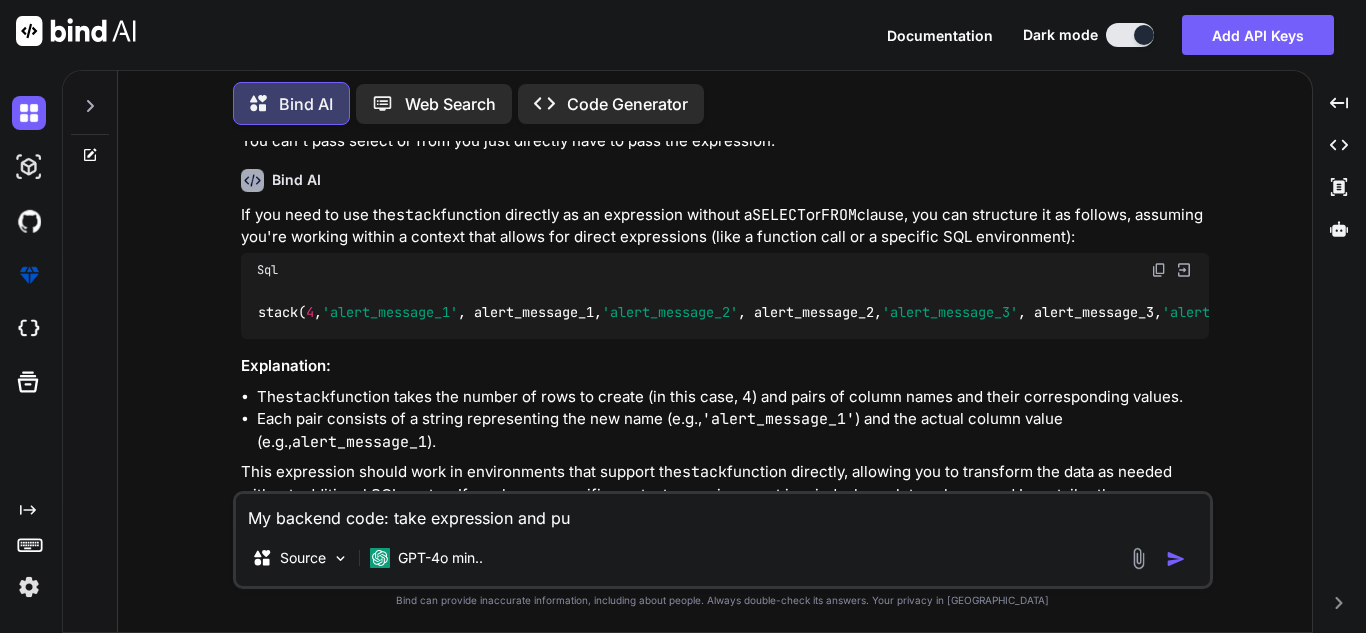 type on "My backend code: take expression and put" 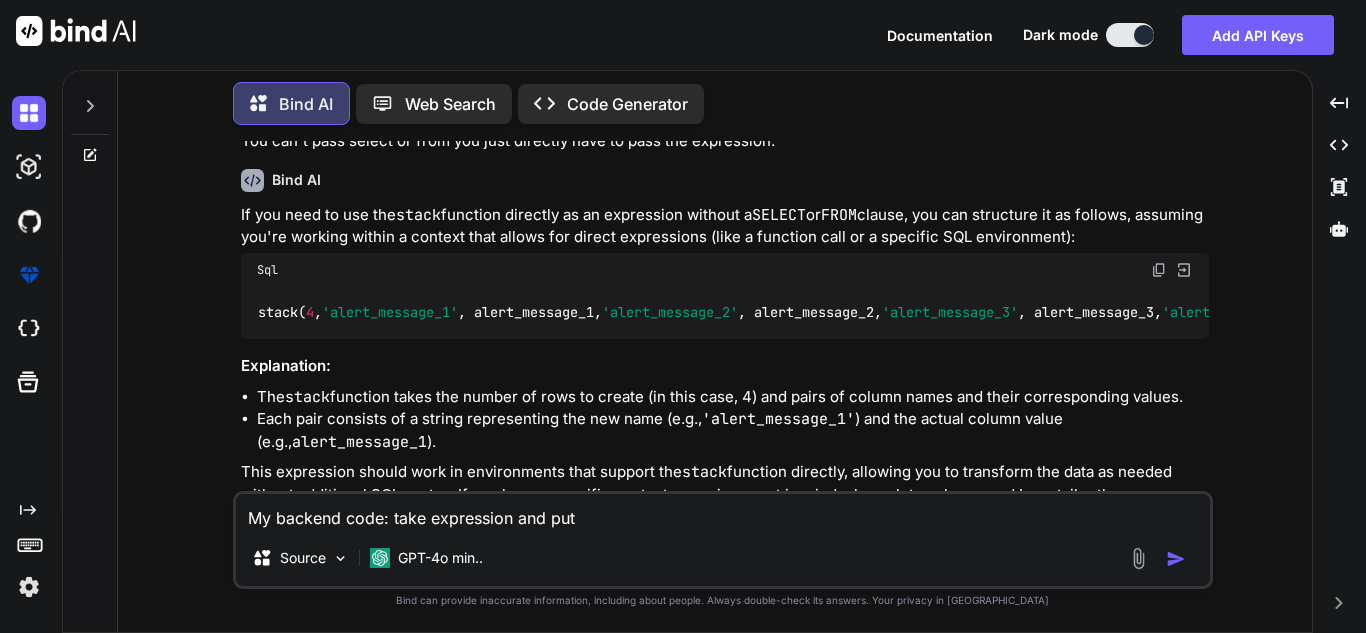 type on "My backend code: take expression and put" 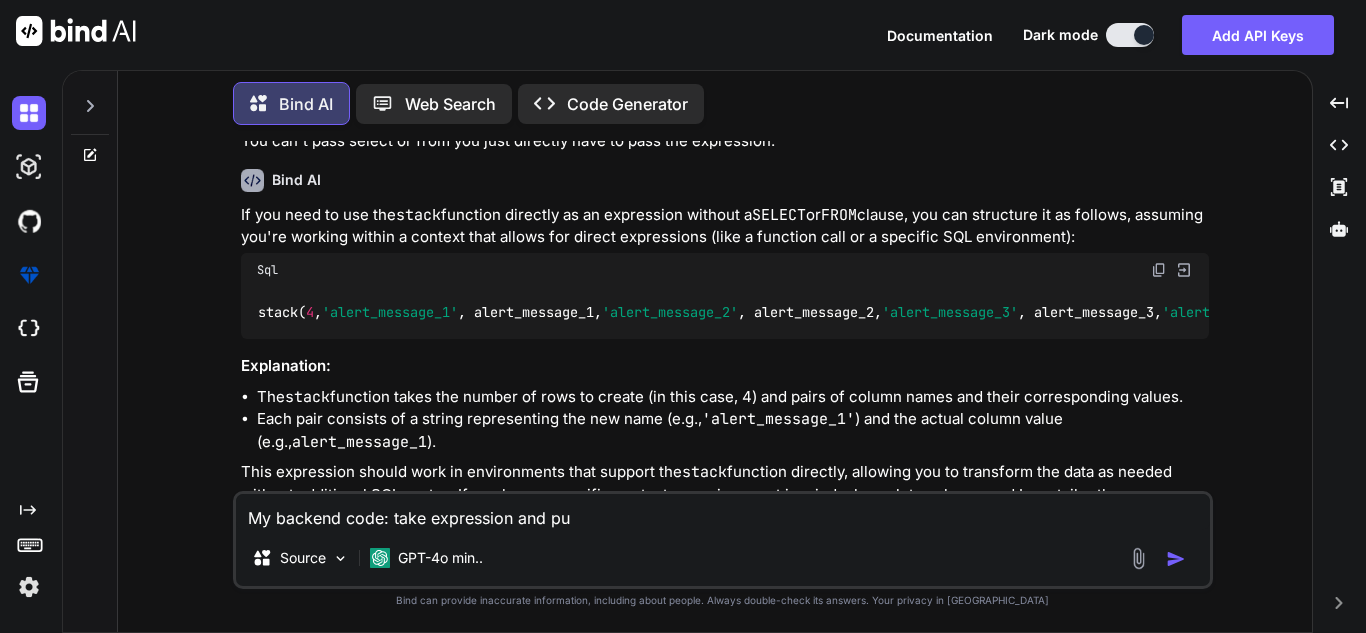 type on "My backend code: take expression and p" 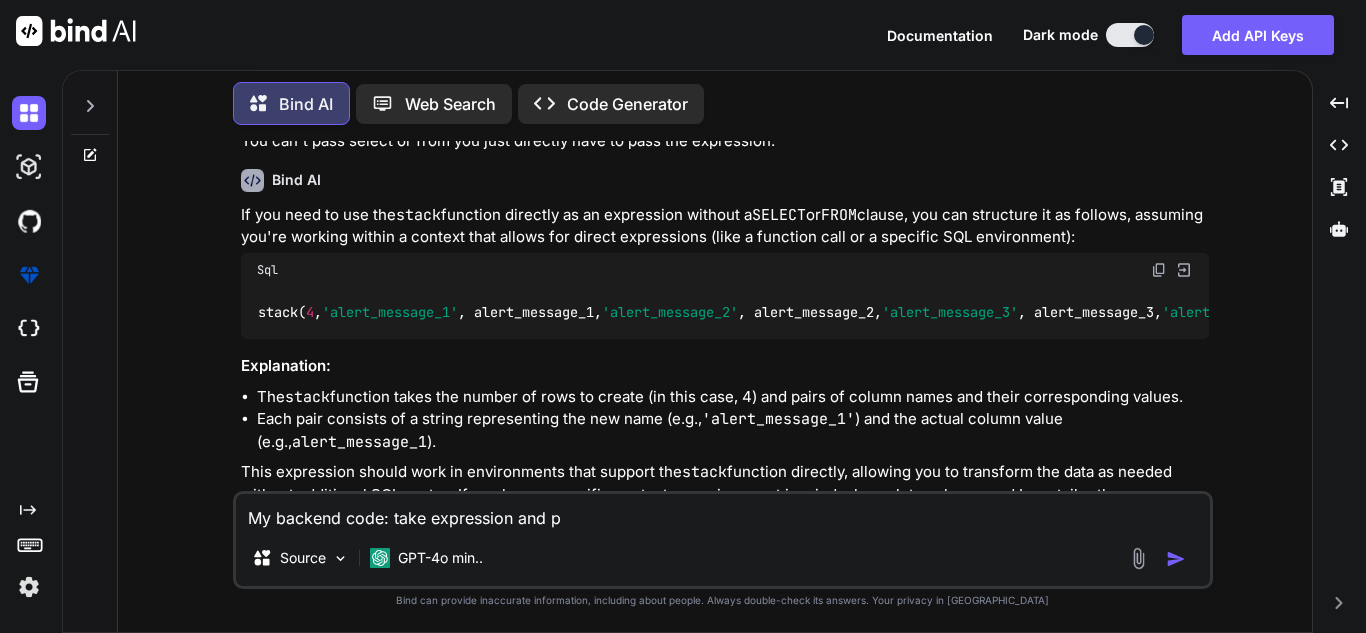type on "My backend code: take expression and" 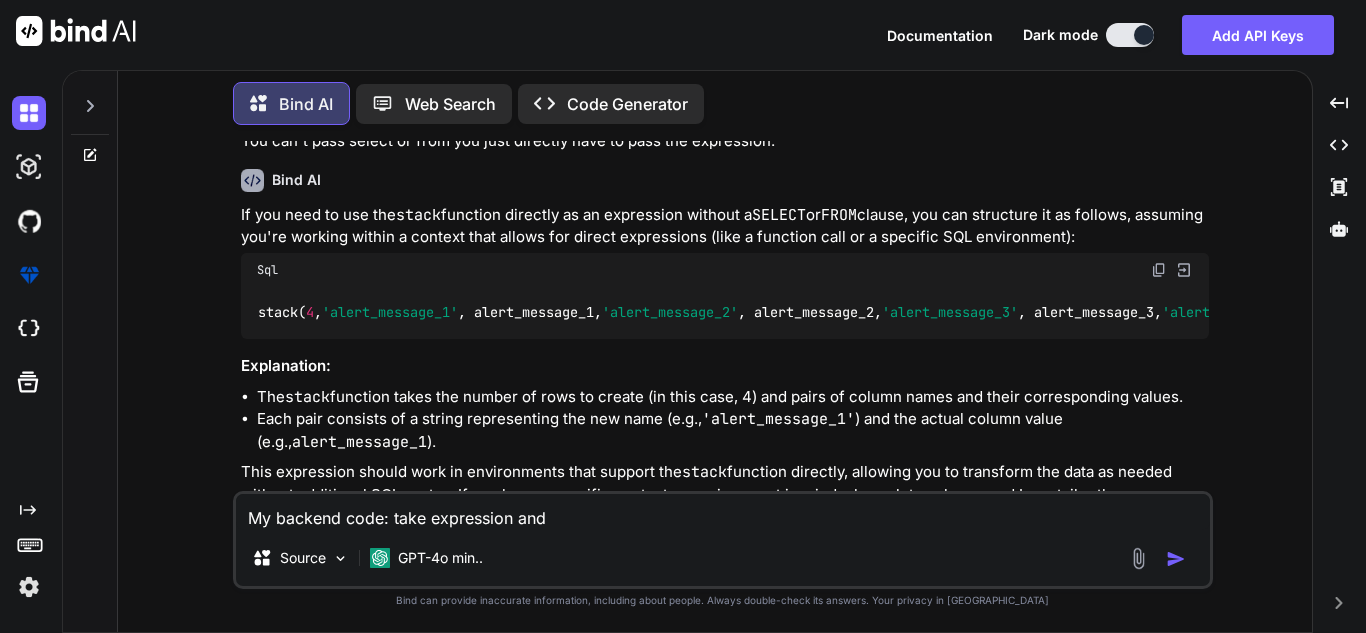 type on "My backend code: take expression and p" 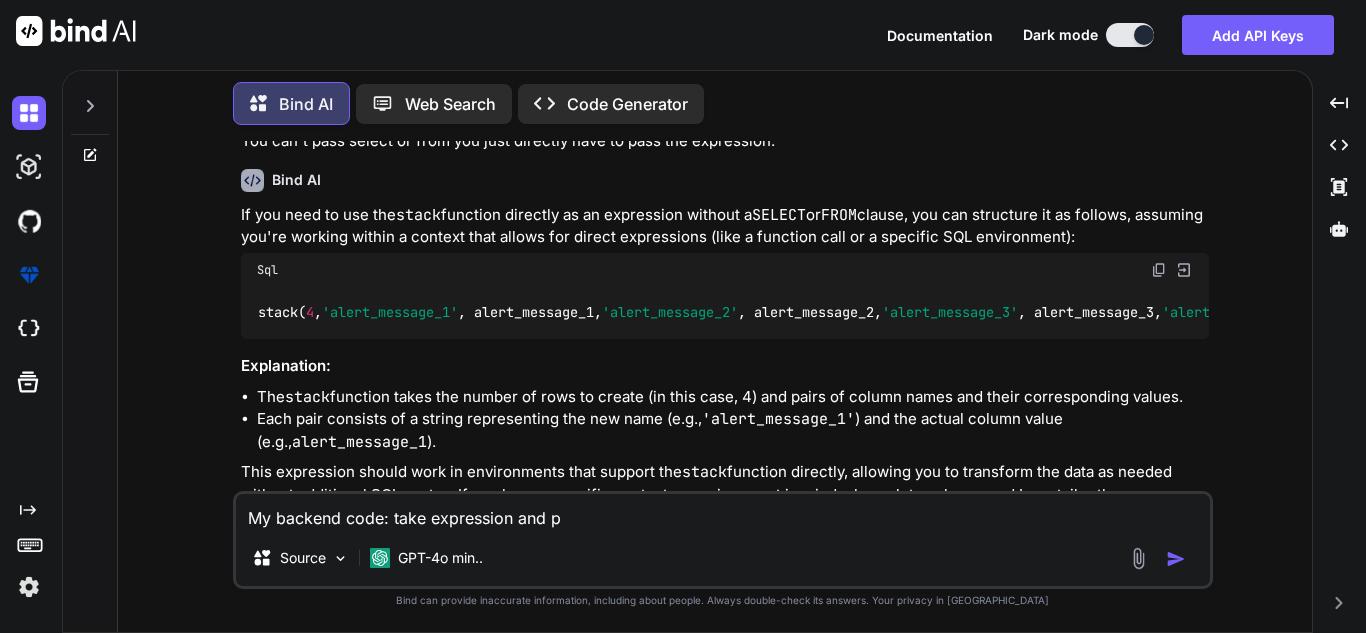 type on "My backend code: take expression and pa" 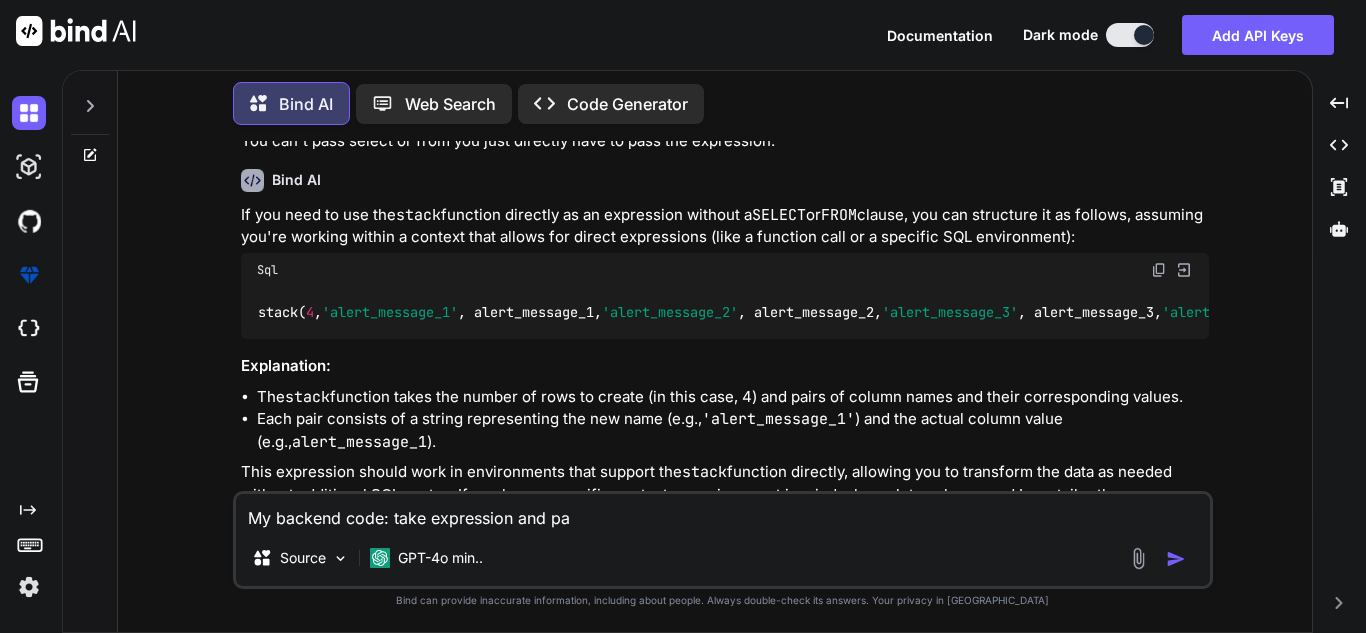 type on "My backend code: take expression and pas" 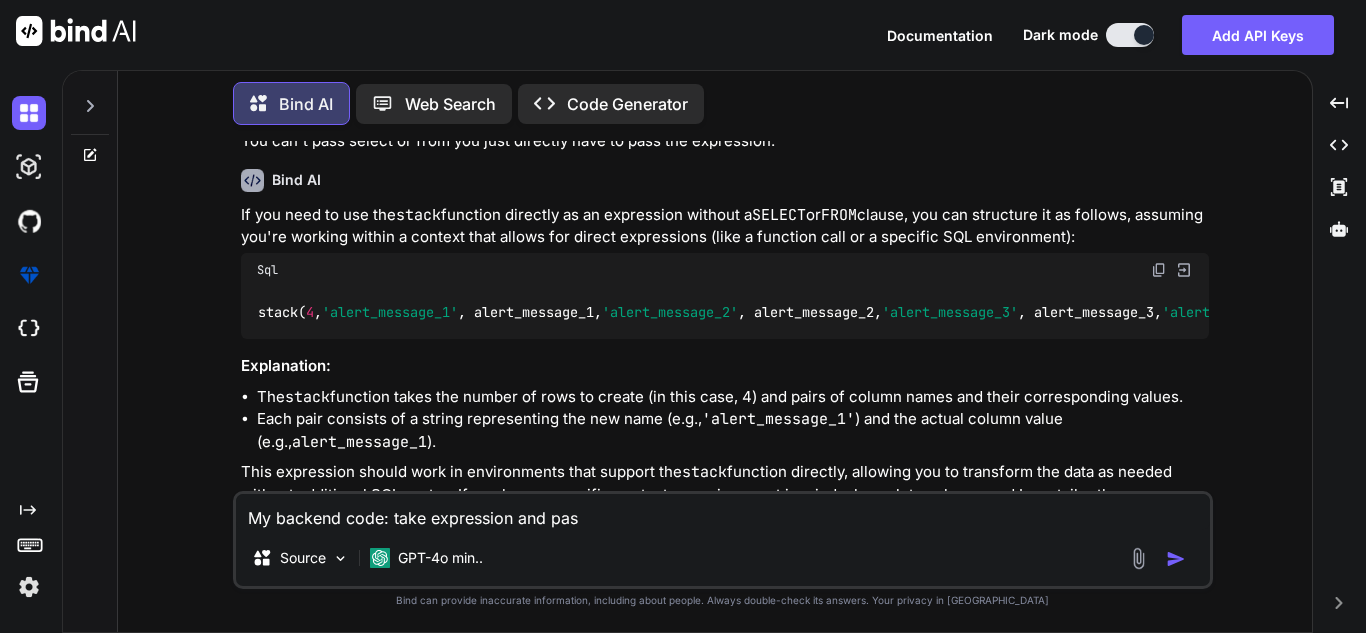 type on "My backend code: take expression and pass" 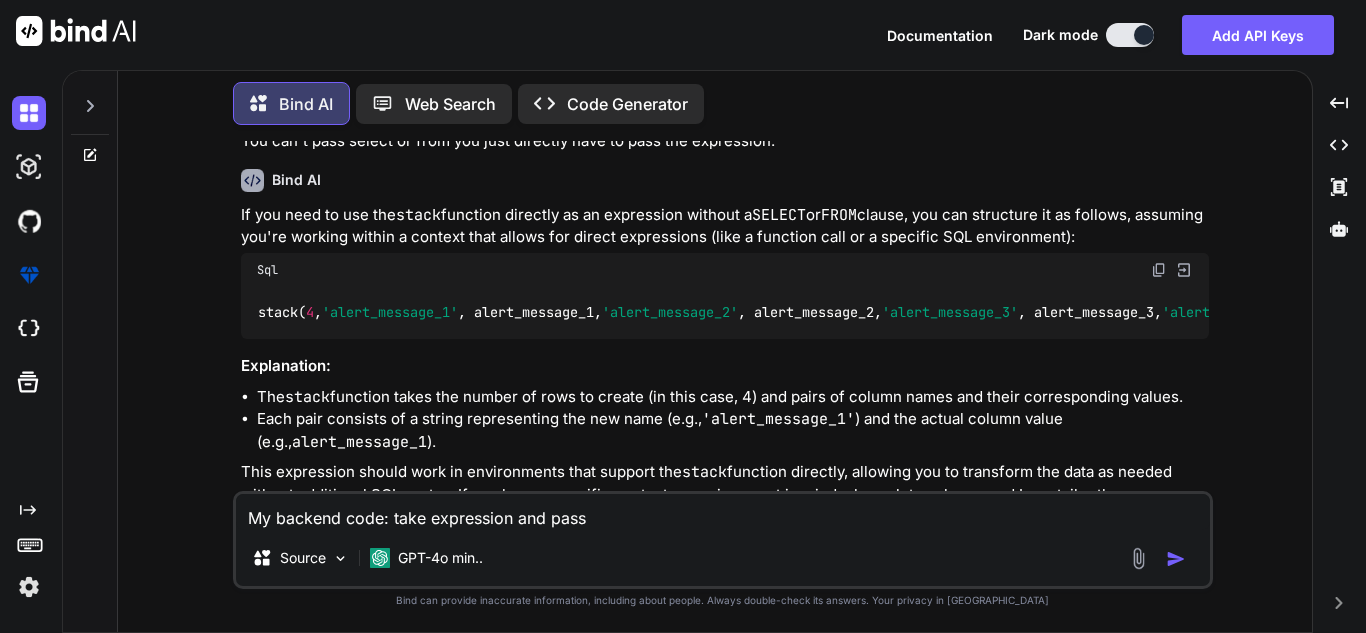 type on "My backend code: take expression and pass" 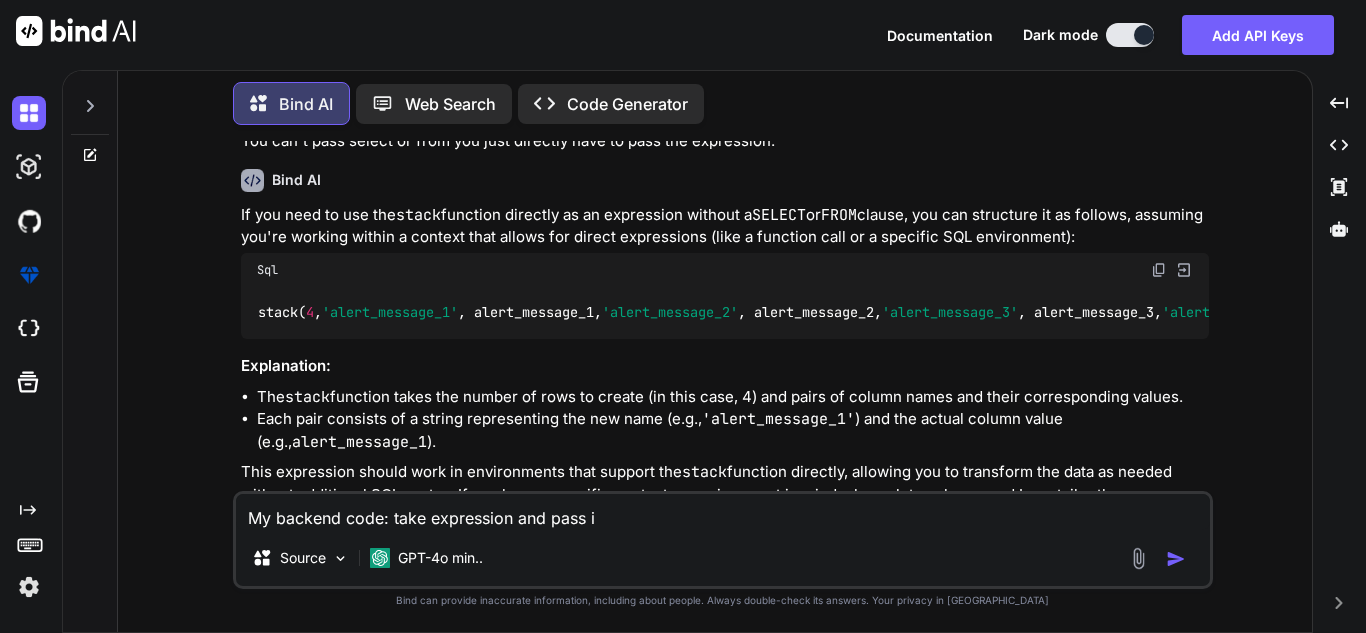 type on "My backend code: take expression and pass it" 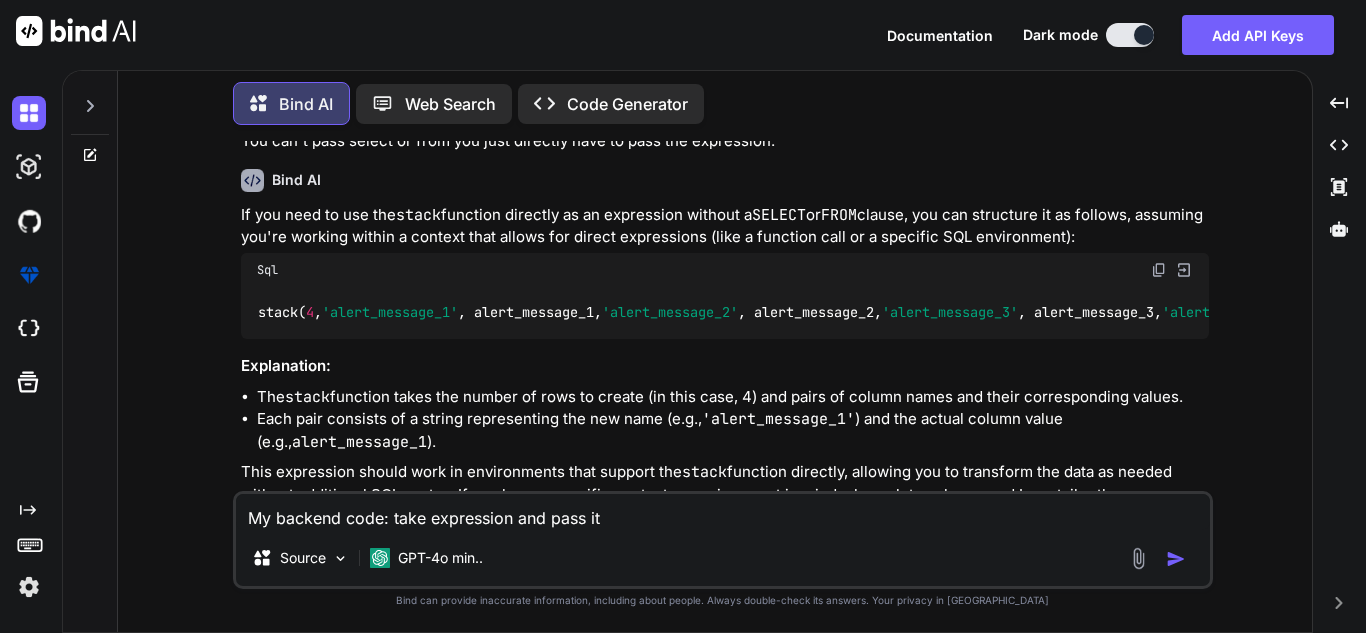 type on "My backend code: take expression and pass it" 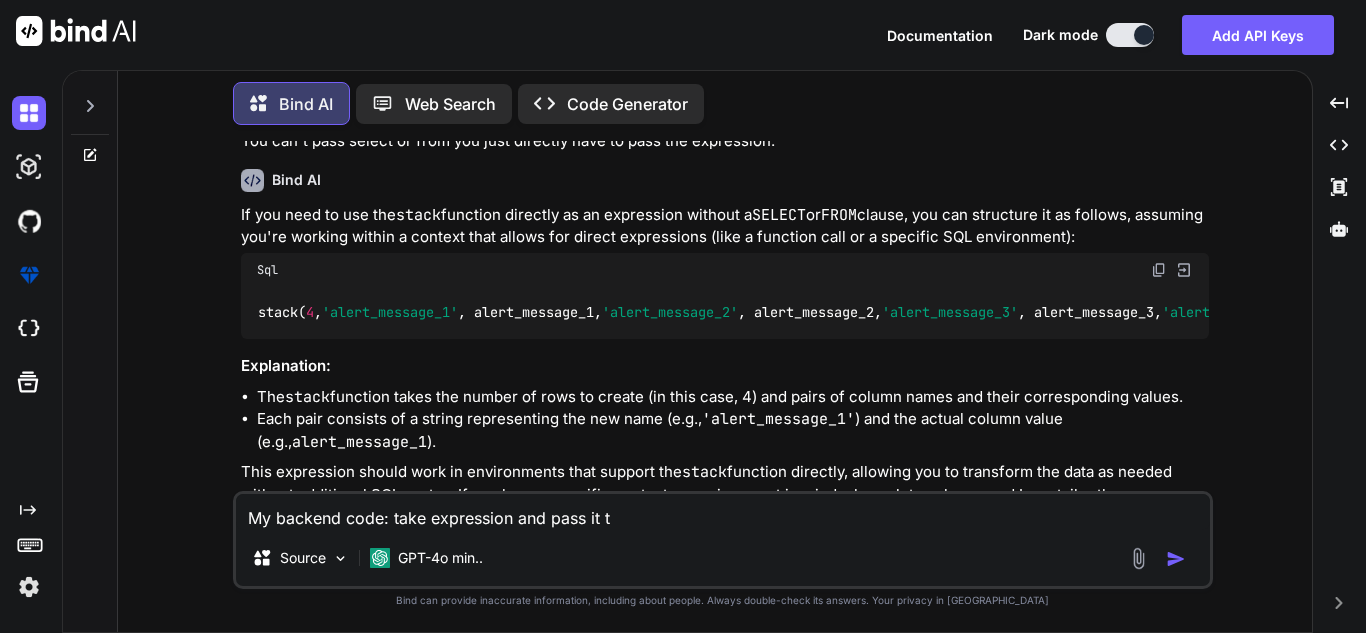 type on "My backend code: take expression and pass it to" 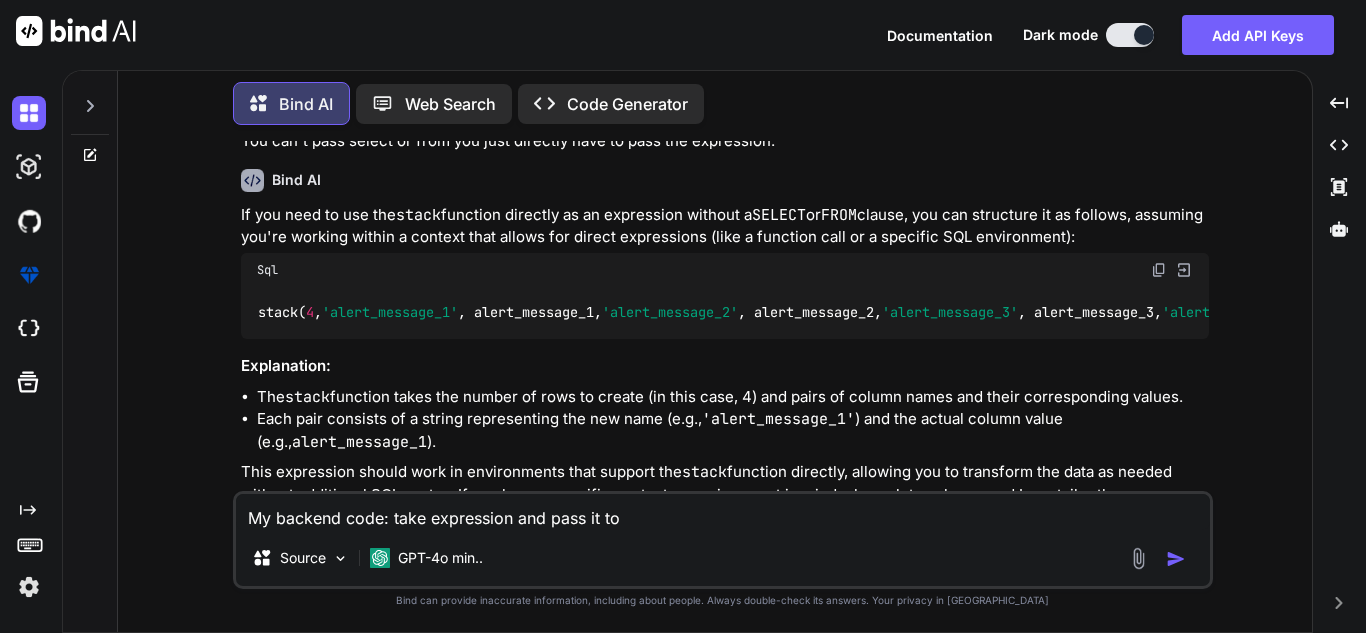 type on "My backend code: take expression and pass it to" 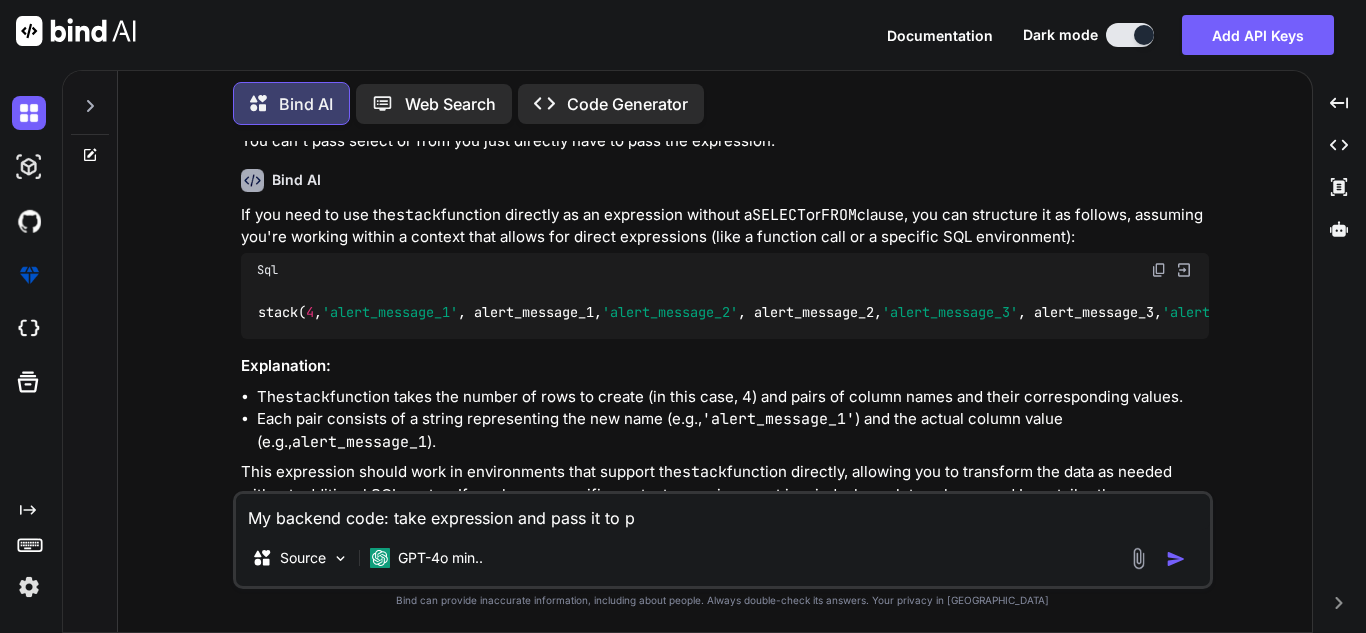 type on "My backend code: take expression and pass it to po" 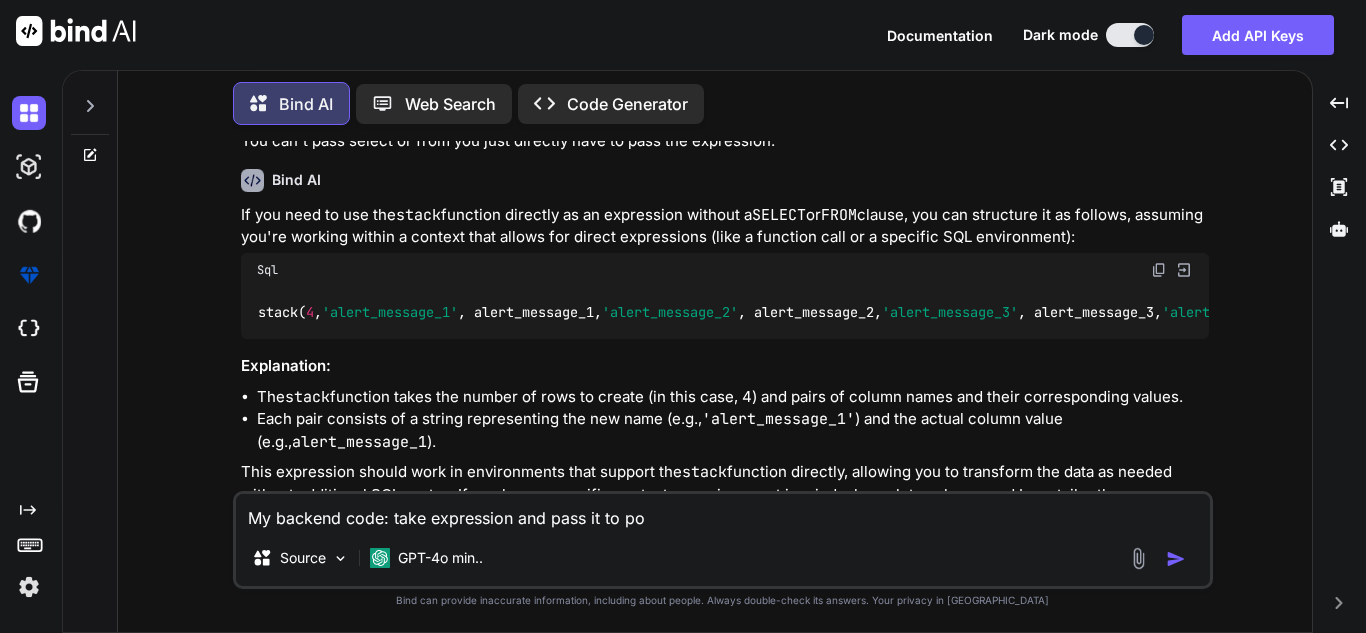 type on "My backend code: take expression and pass it to pol" 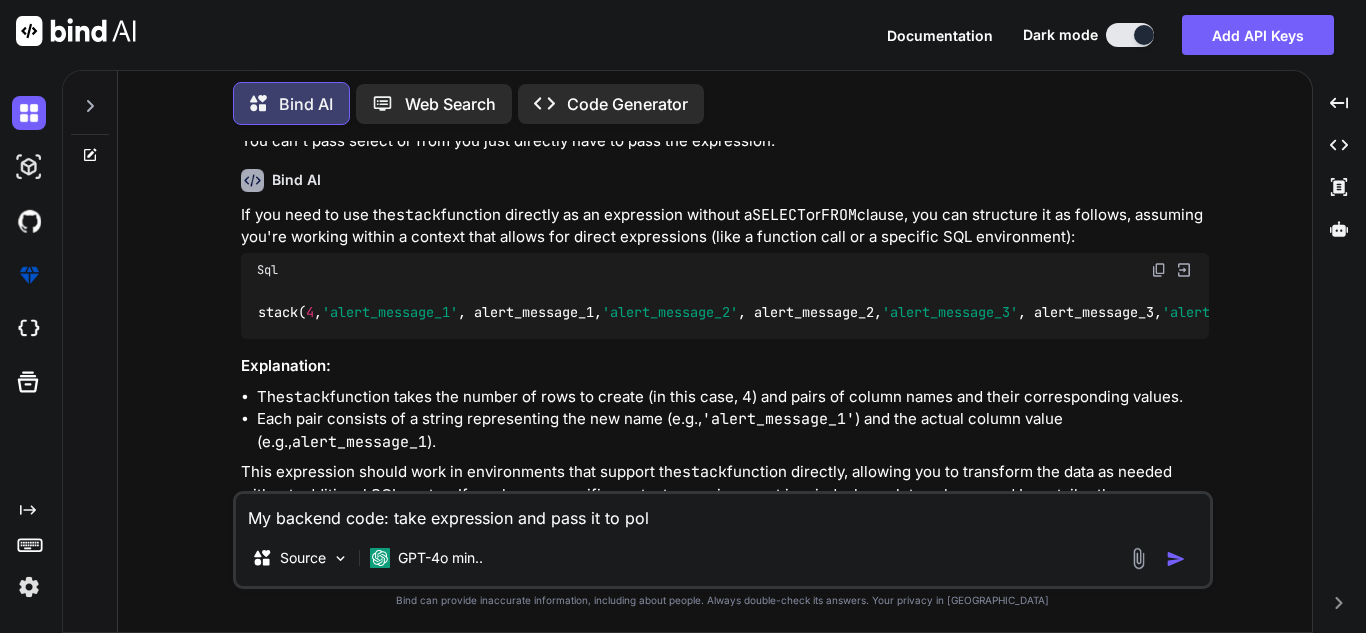 type on "My backend code: take expression and pass it to pola" 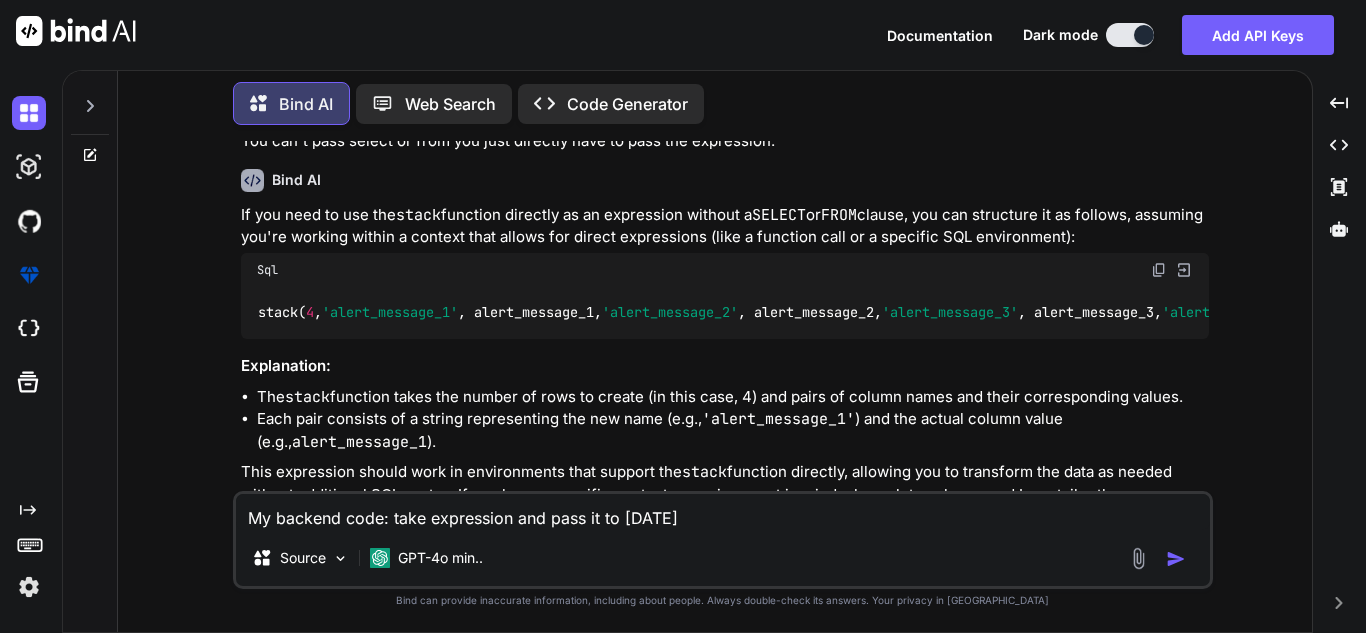type on "My backend code: take expression and pass it to polar" 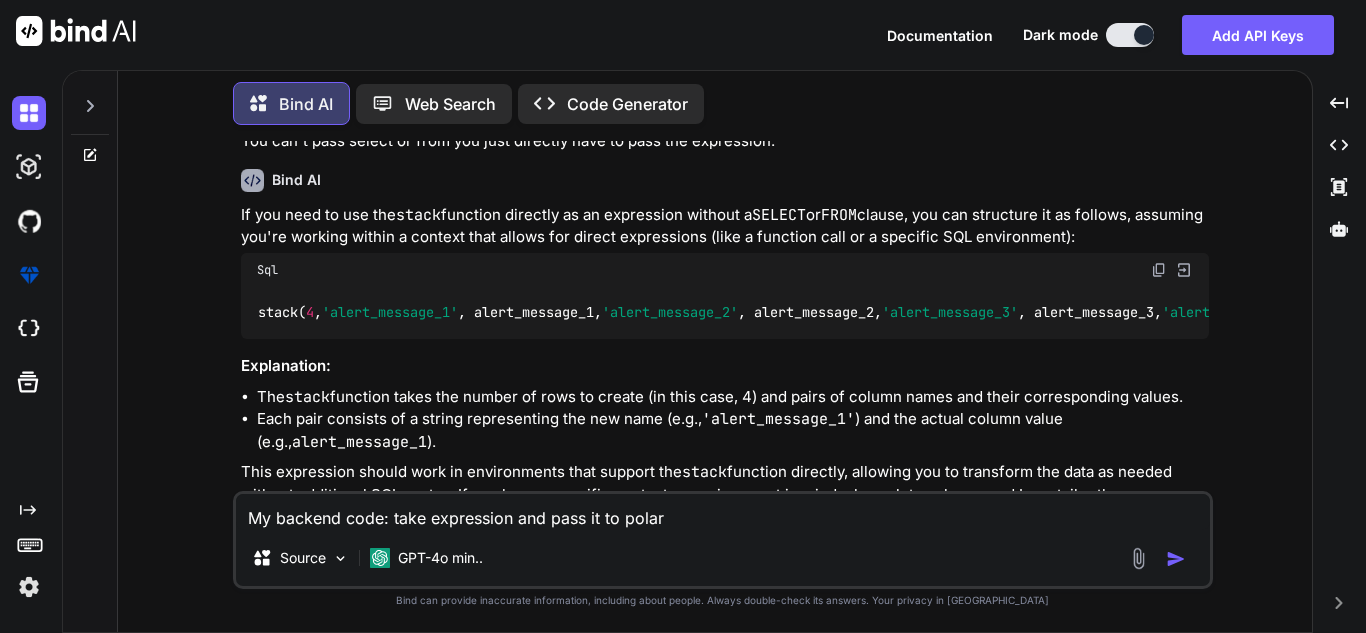 type on "x" 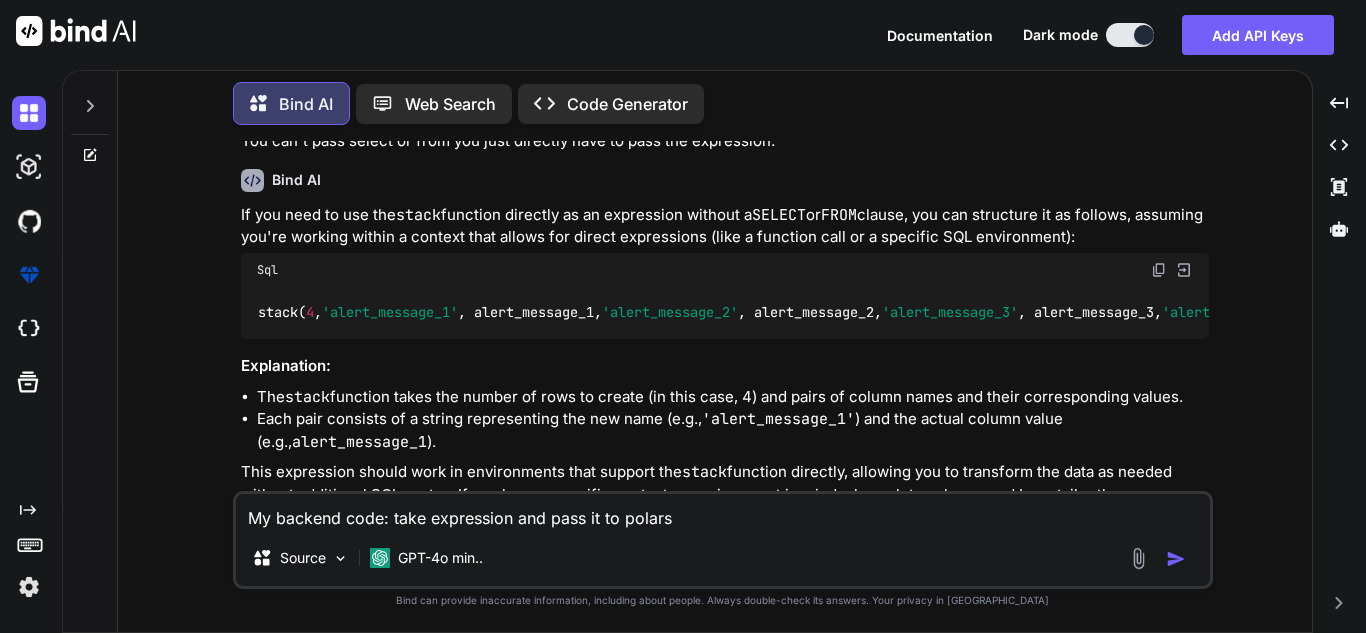 type on "My backend code: take expression and pass it to polars." 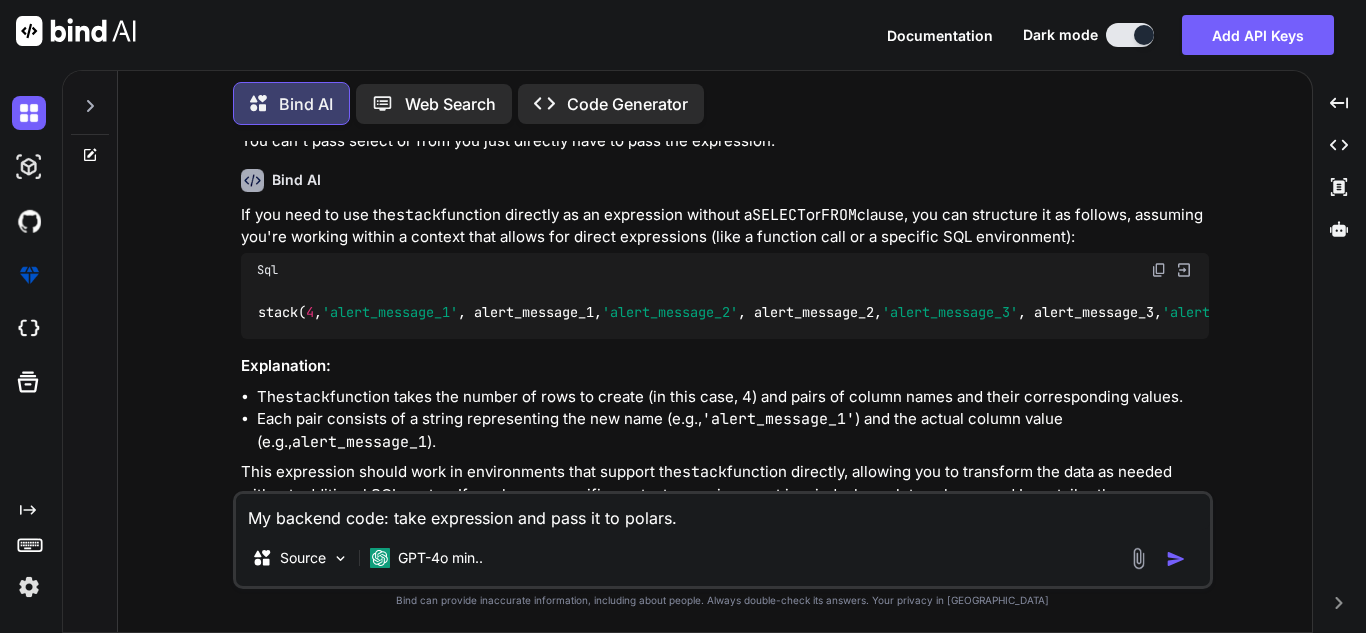 type on "My backend code: take expression and pass it to polars.S" 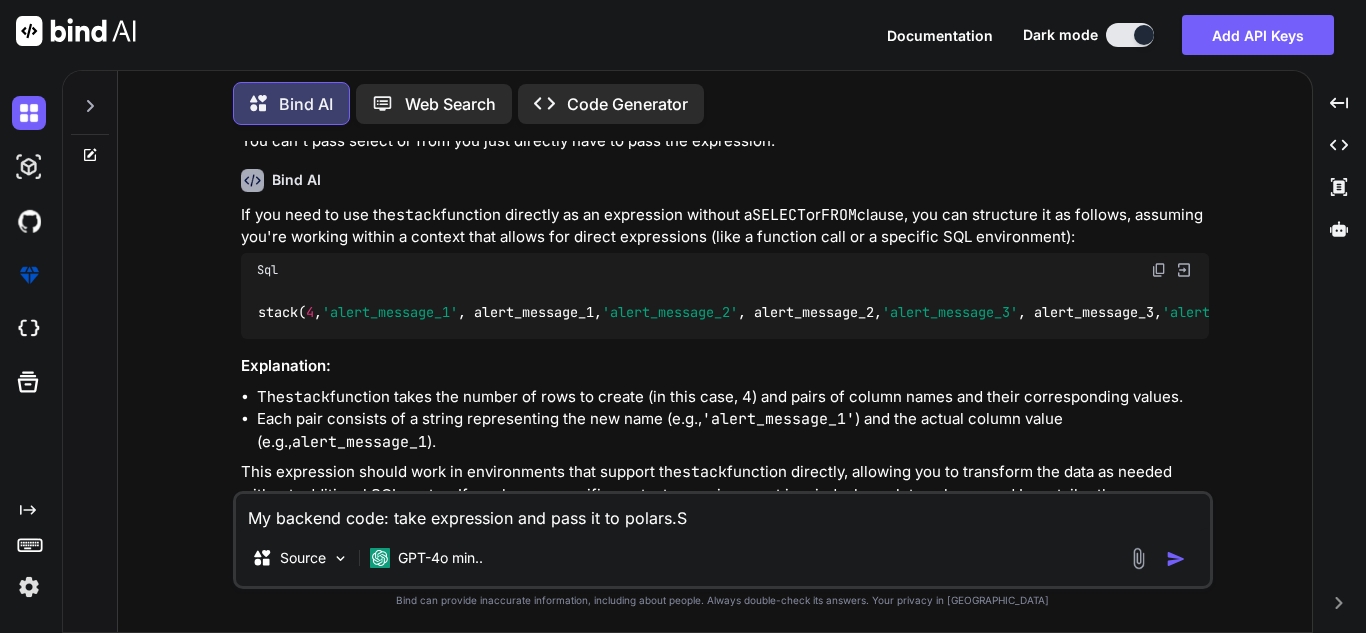 type on "My backend code: take expression and pass it to polars.Sq" 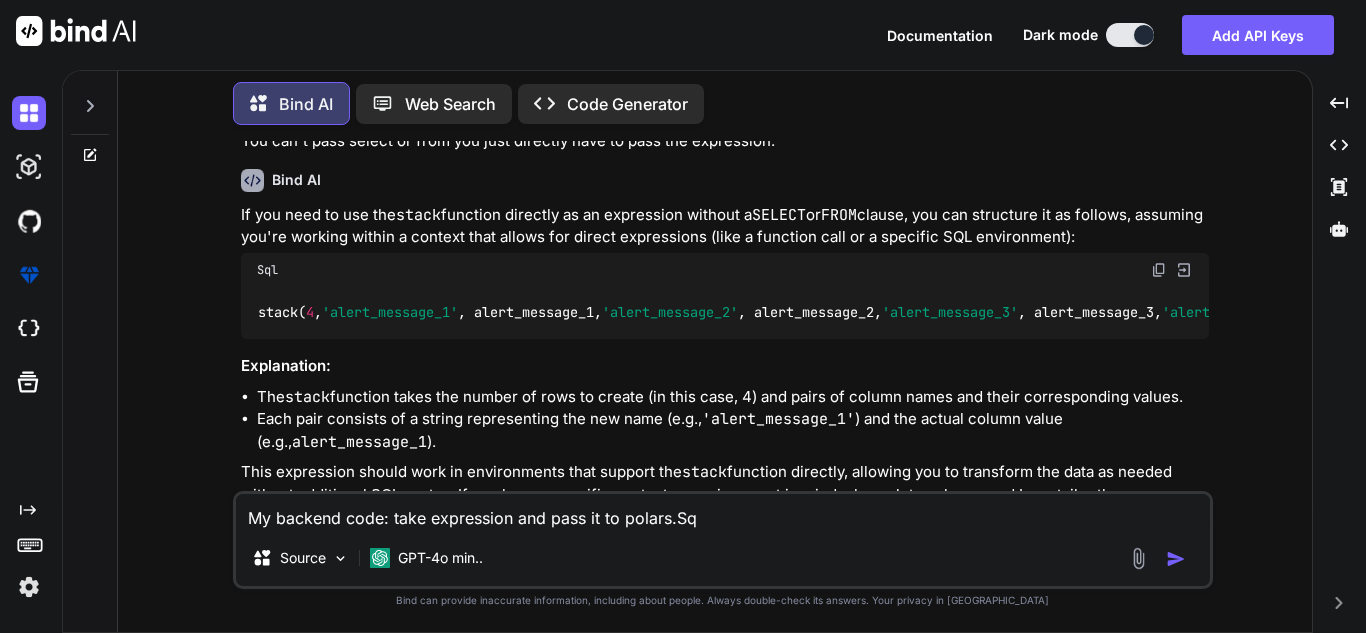 type on "My backend code: take expression and pass it to polars.Sql" 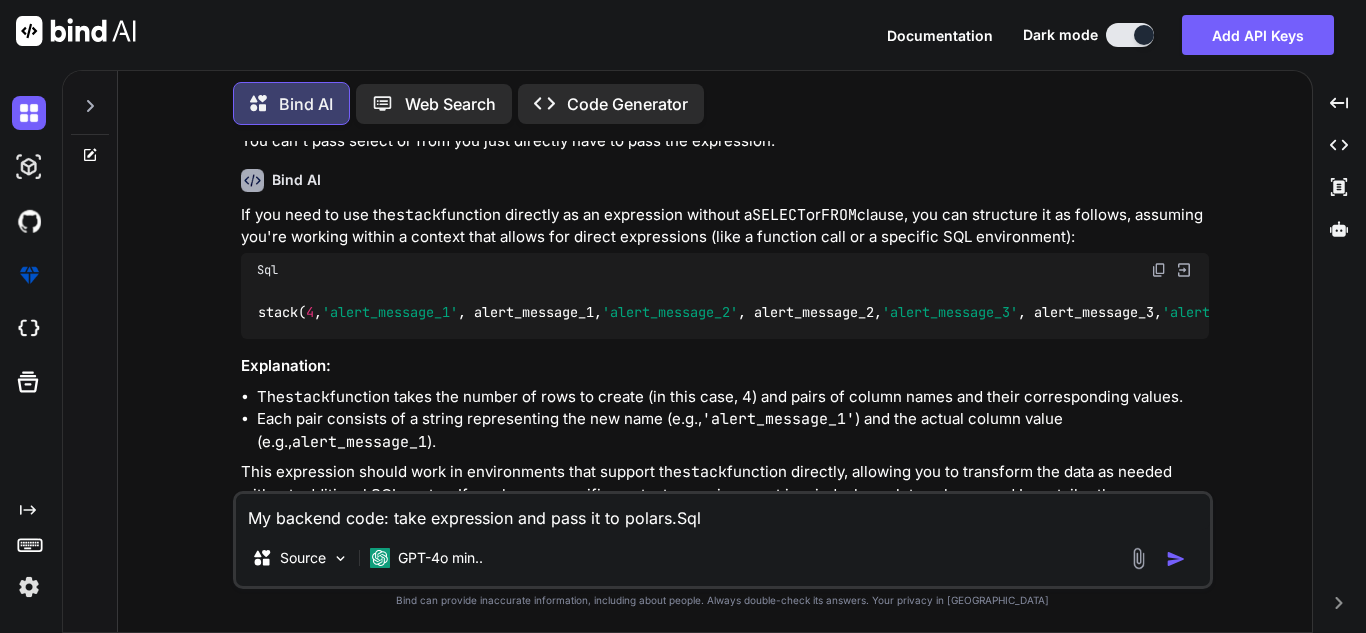 type on "My backend code: take expression and pass it to polars.Sqlc" 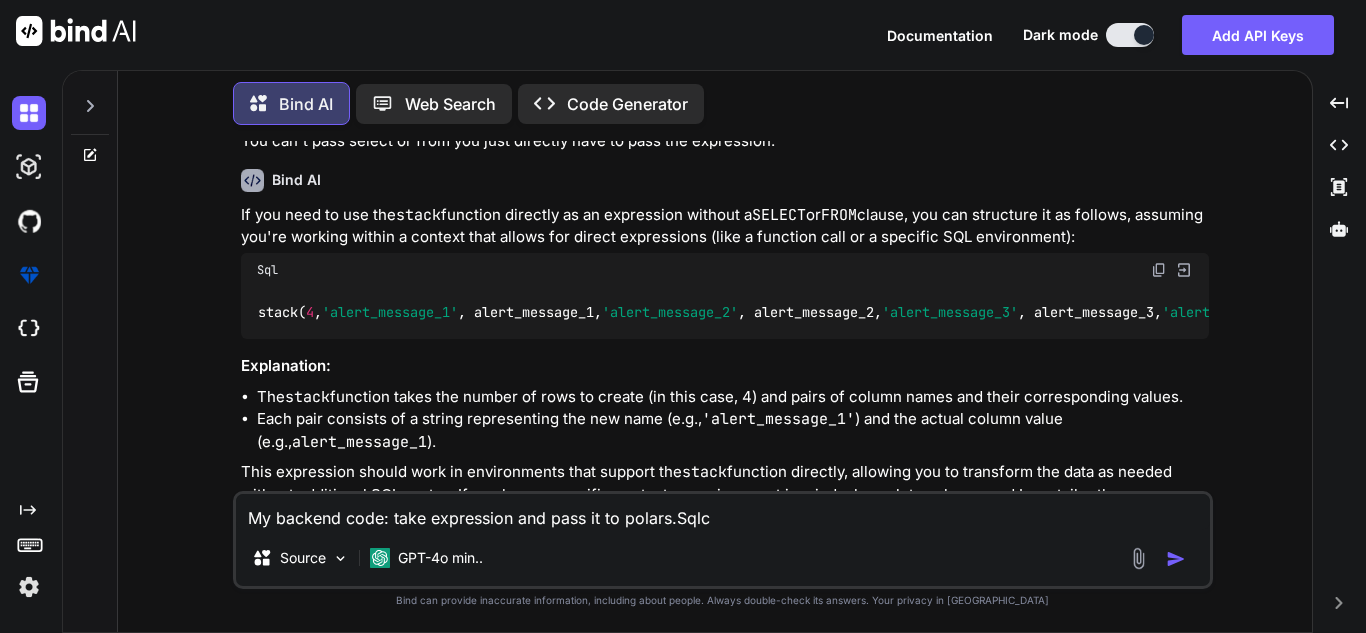 type on "My backend code: take expression and pass it to polars.Sql" 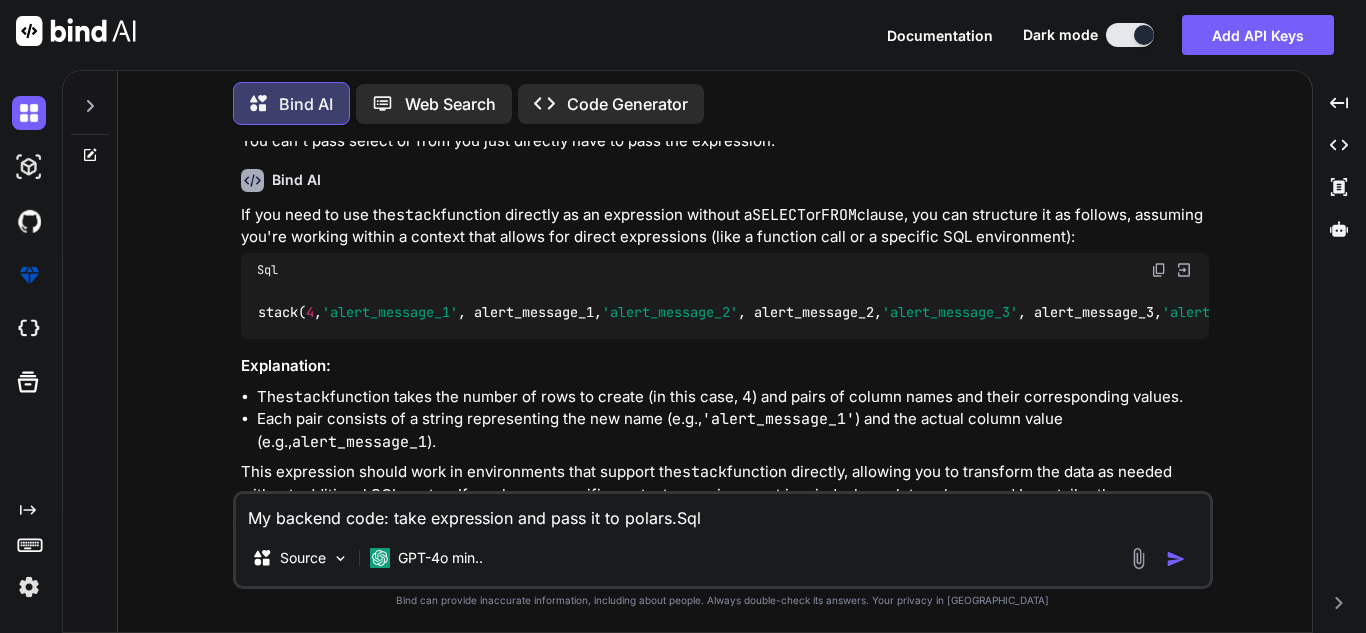type on "My backend code: take expression and pass it to polars.SqlC" 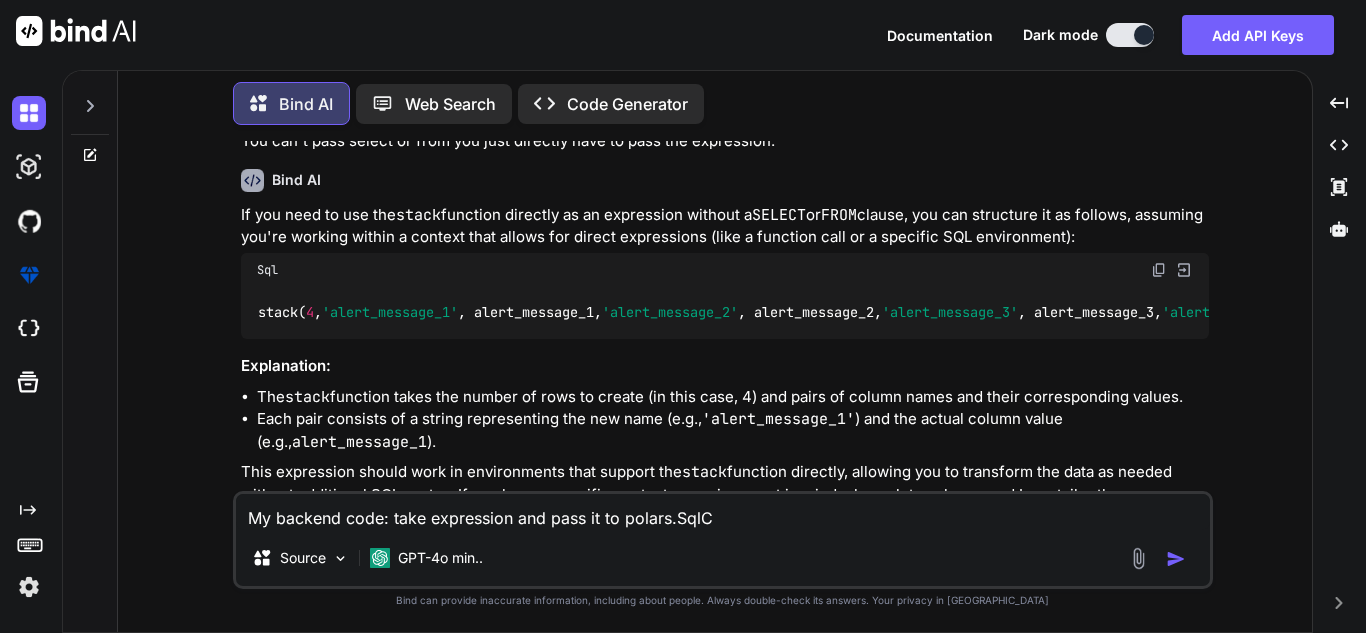 type on "My backend code: take expression and pass it to polars.SqlCo" 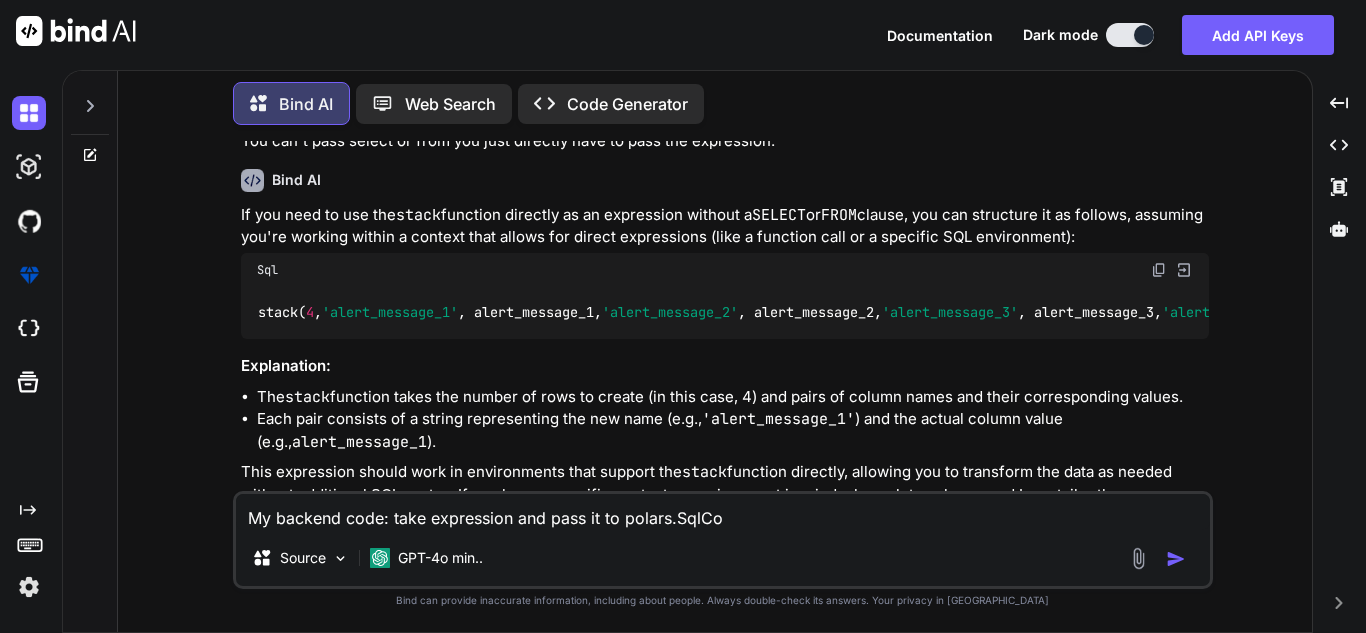 type on "My backend code: take expression and pass it to polars.SqlCon" 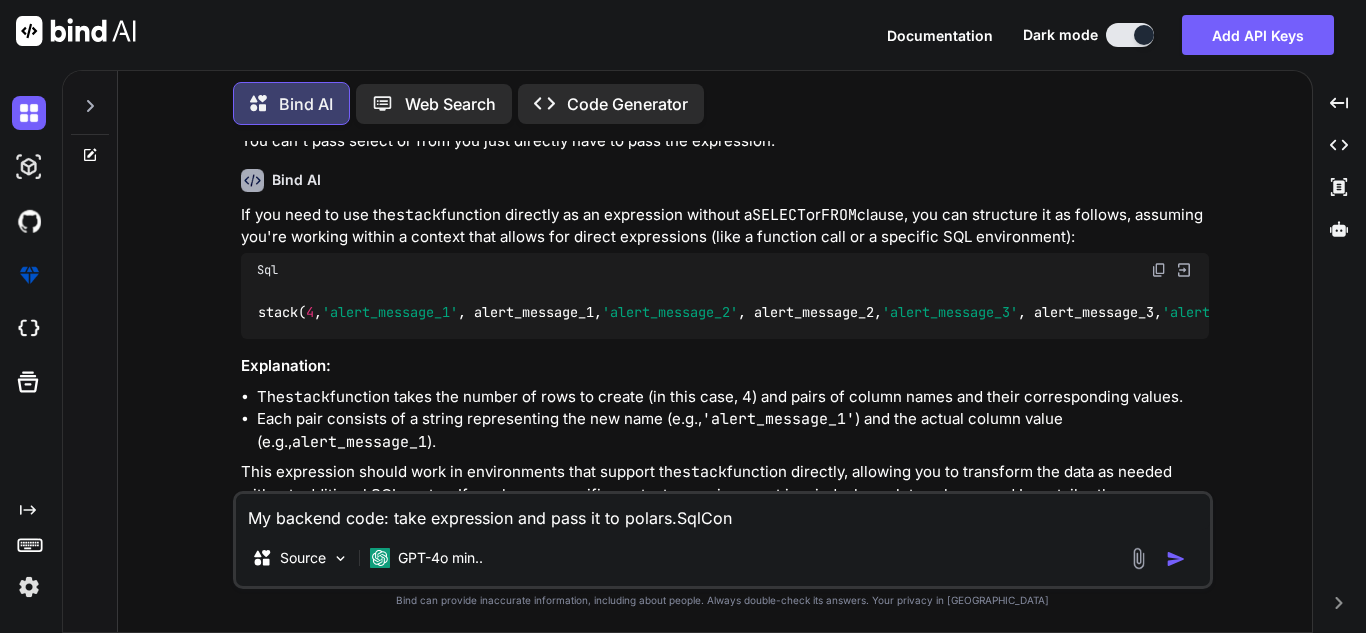 type on "My backend code: take expression and pass it to polars.SqlCont" 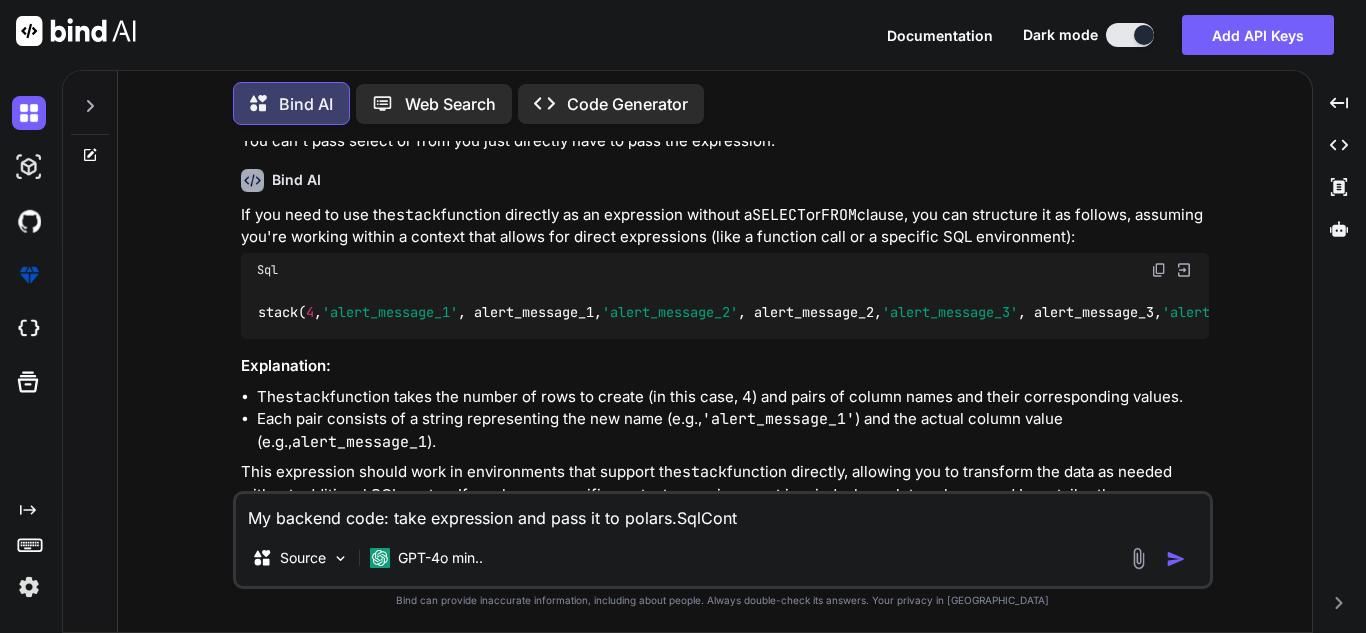 type on "My backend code: take expression and pass it to polars.SqlConte" 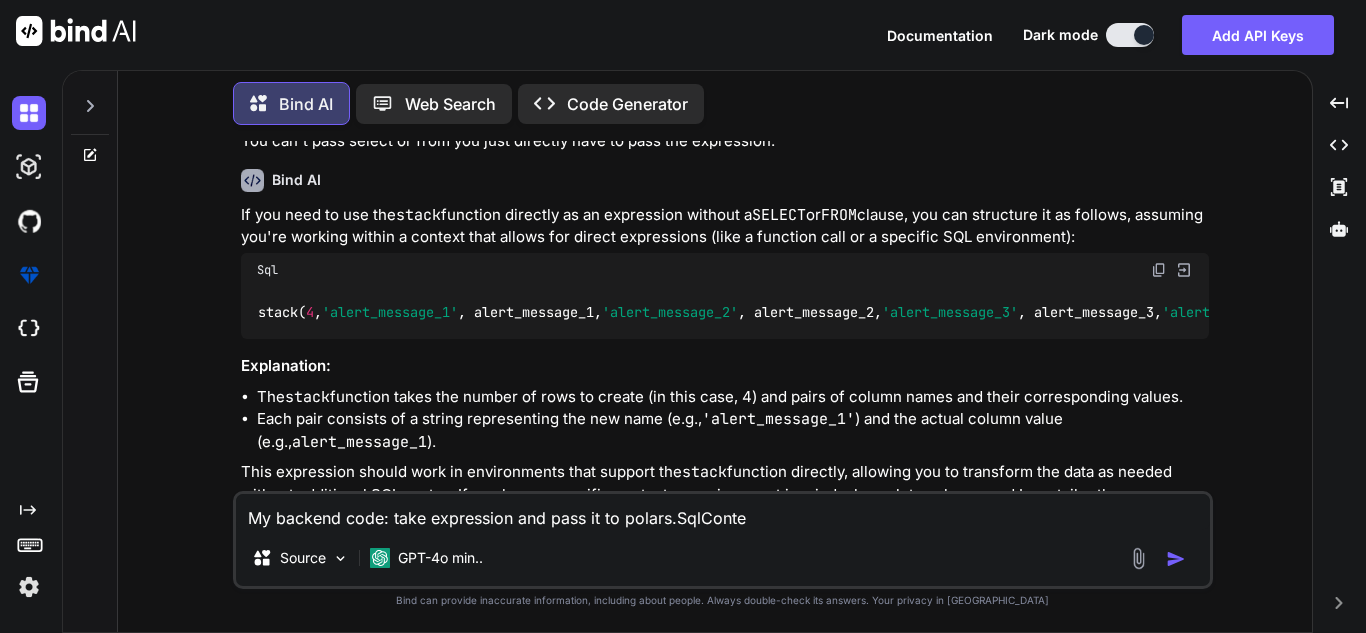 type on "My backend code: take expression and pass it to polars.SqlContex" 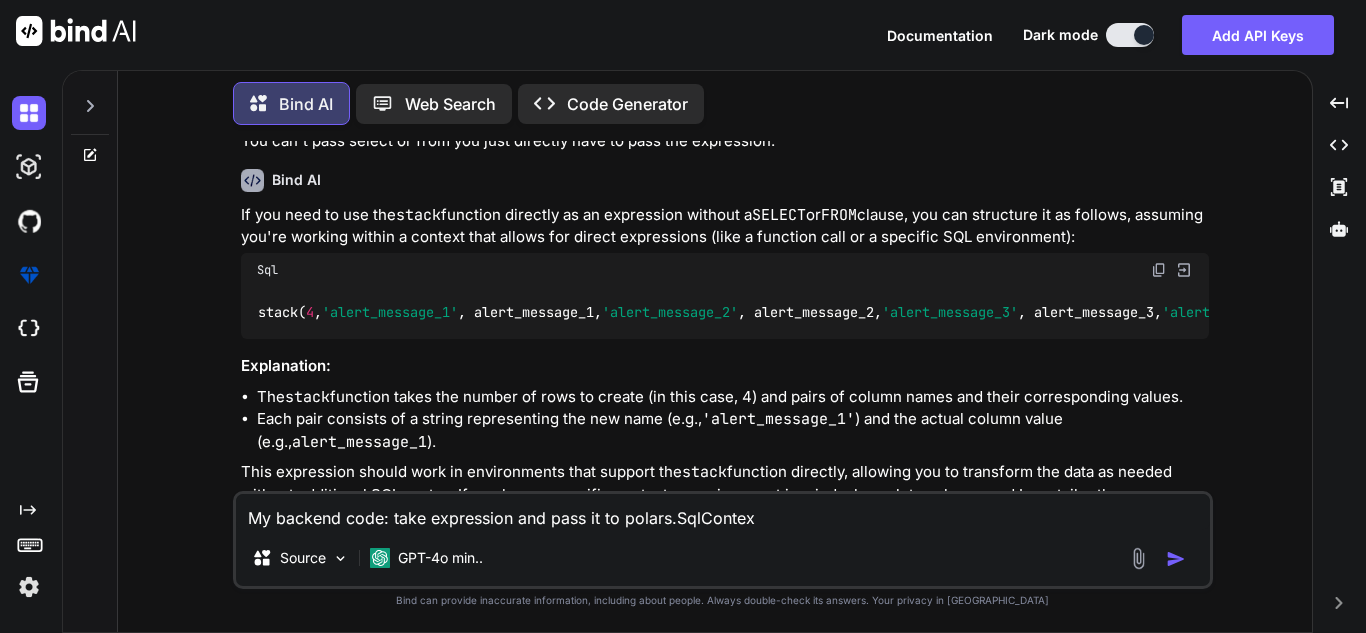 type on "My backend code: take expression and pass it to polars.SqlContext" 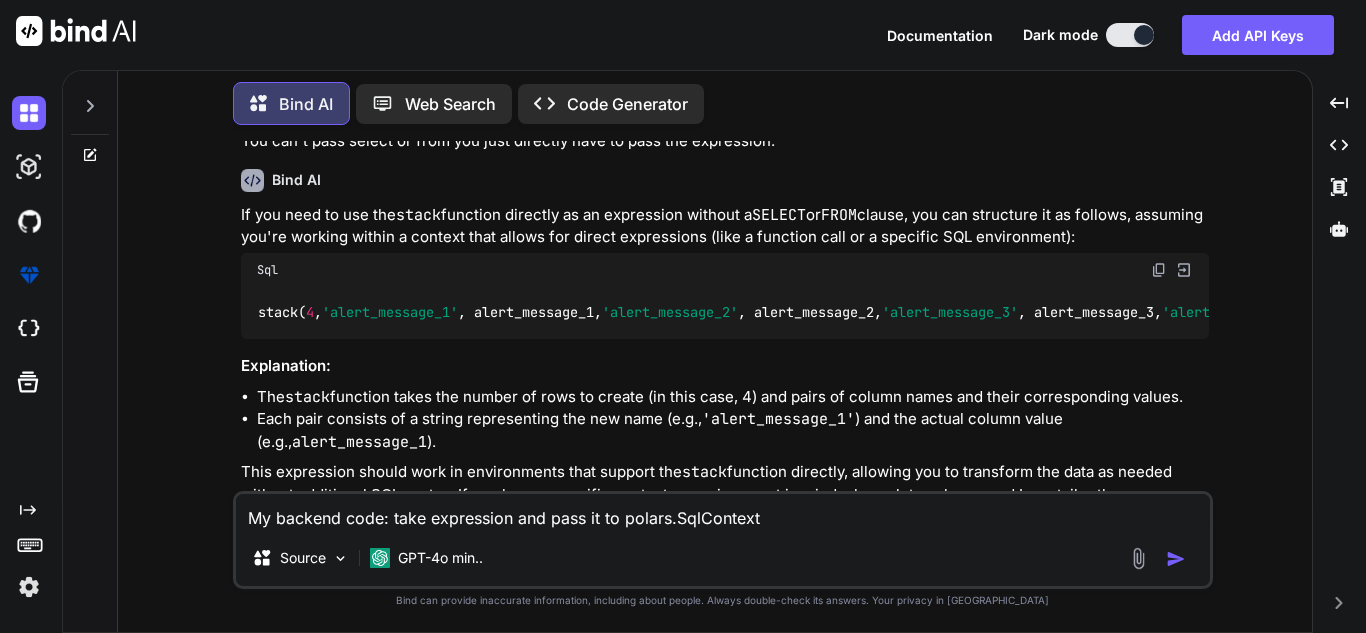 type on "My backend code: take expression and pass it to polars.SqlContext" 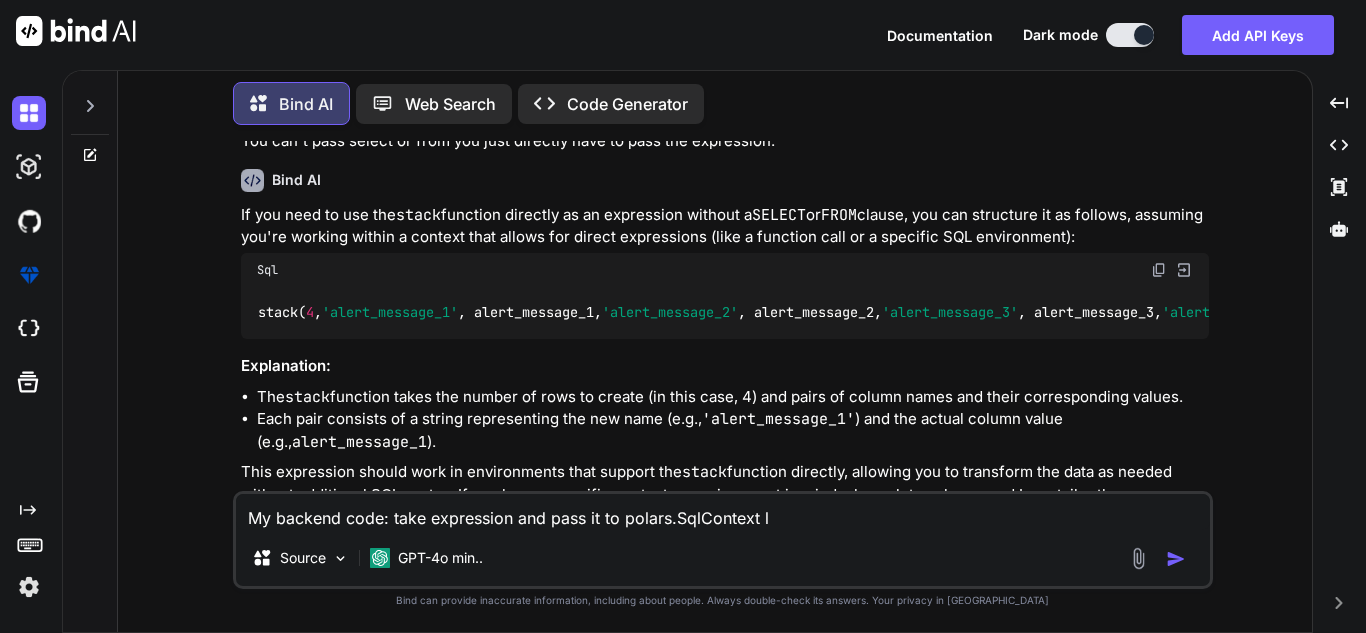 type on "My backend code: take expression and pass it to polars.SqlContext li" 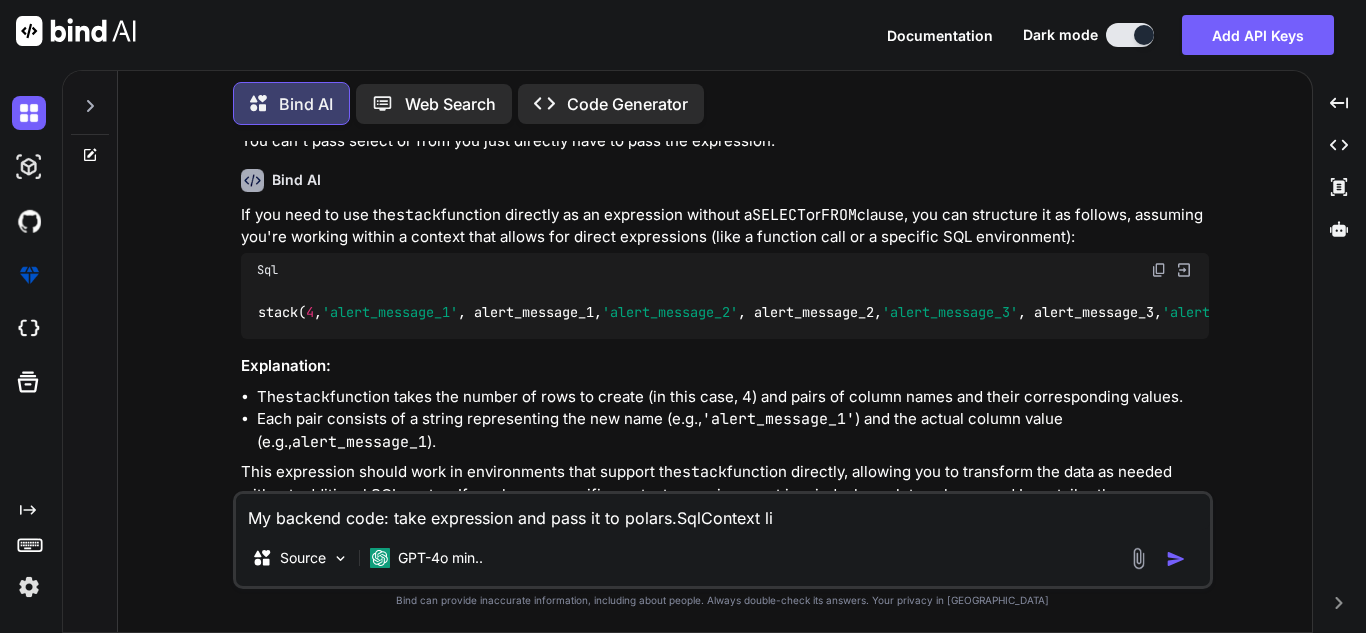 type on "My backend code: take expression and pass it to polars.SqlContext lik" 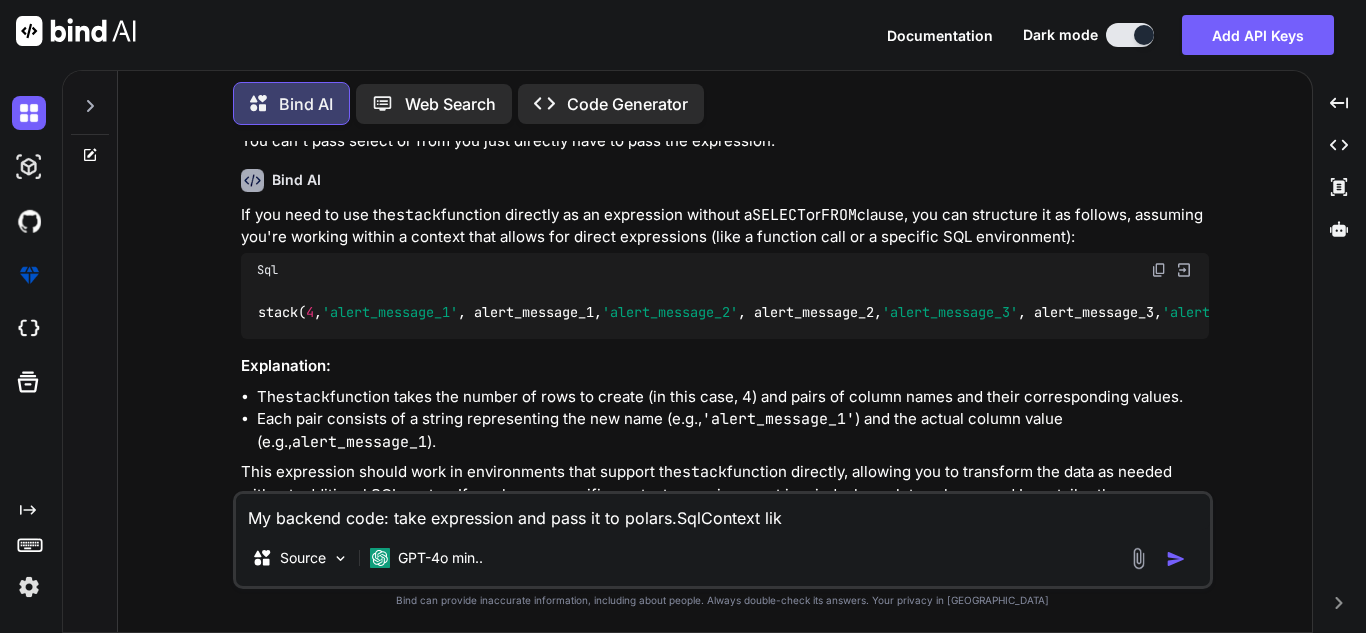 type on "My backend code: take expression and pass it to polars.SqlContext like" 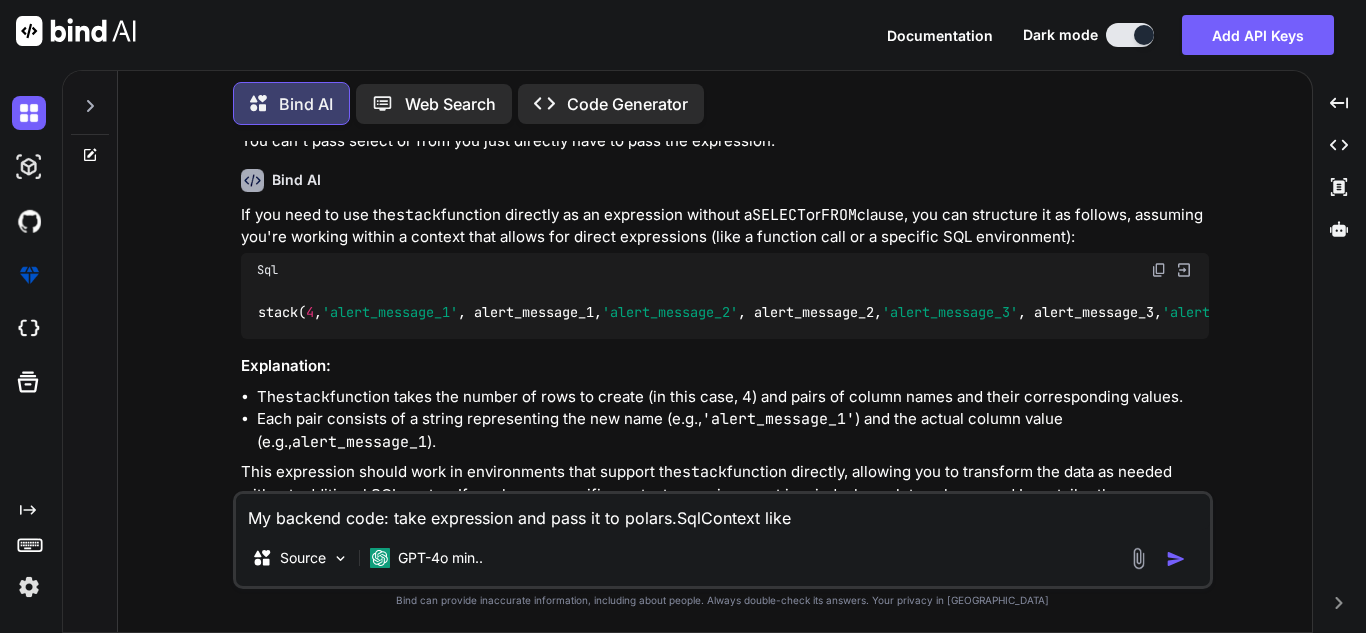 type on "My backend code: take expression and pass it to polars.SqlContext like" 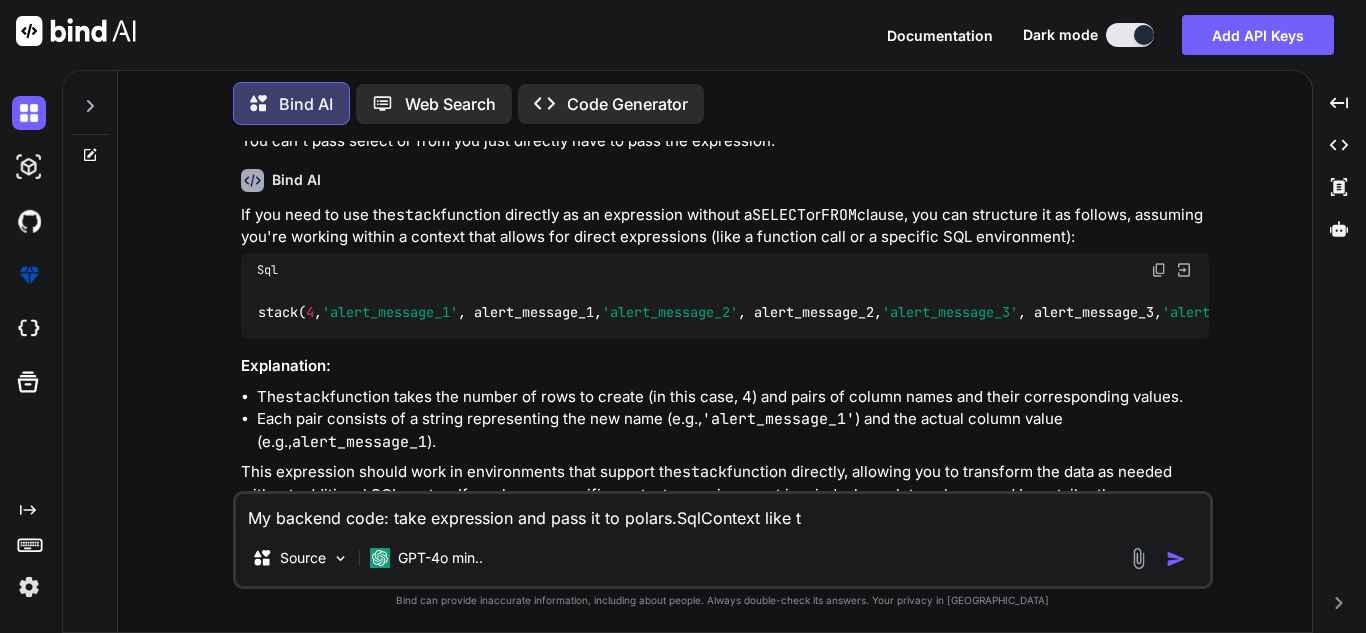 type on "My backend code: take expression and pass it to polars.SqlContext like th" 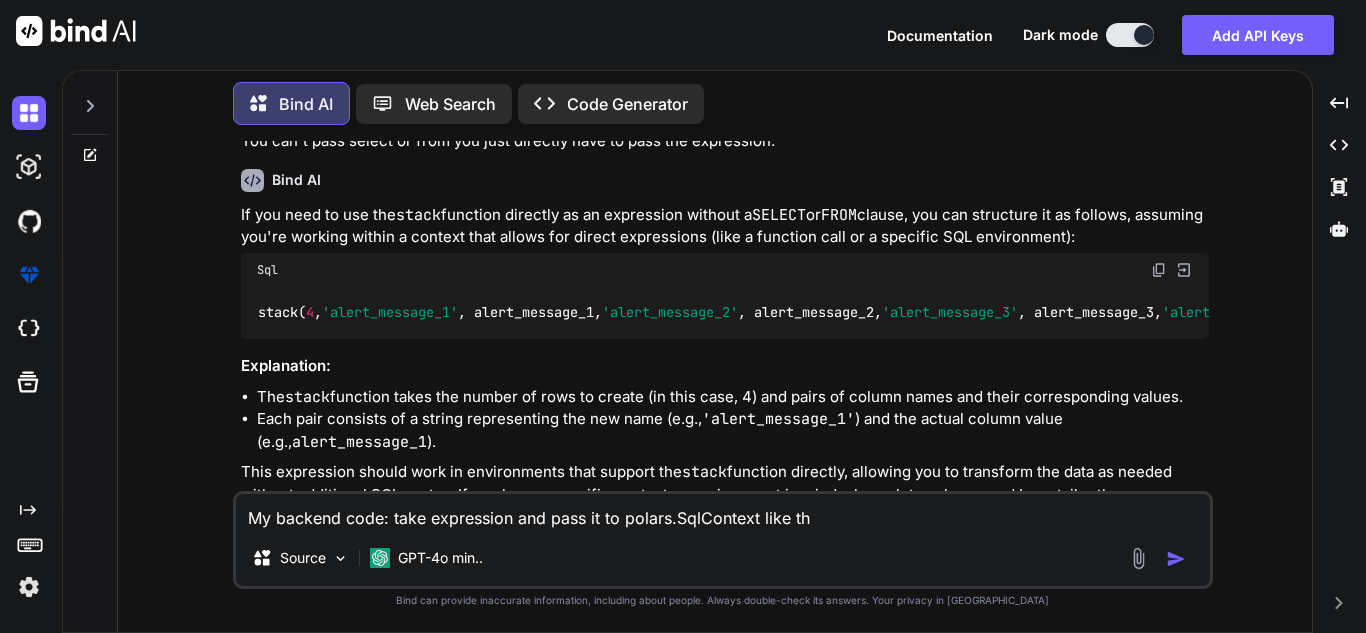 type on "My backend code: take expression and pass it to polars.SqlContext like thi" 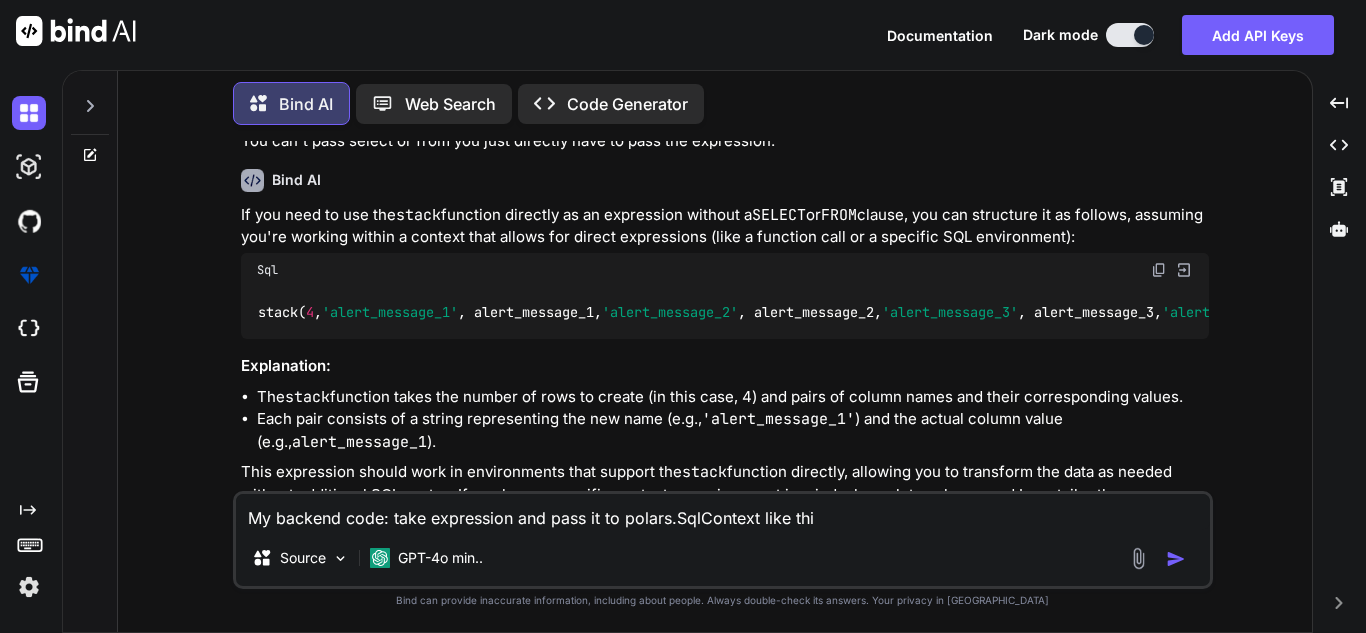type on "My backend code: take expression and pass it to polars.SqlContext like this" 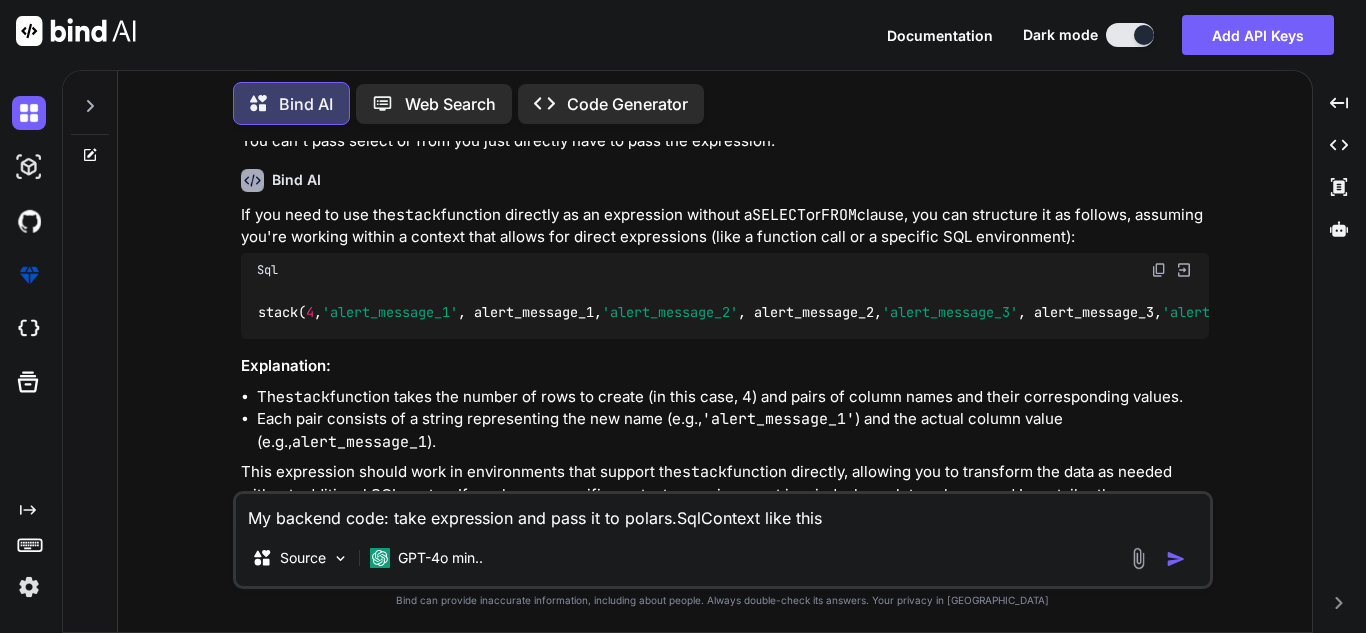 type on "x" 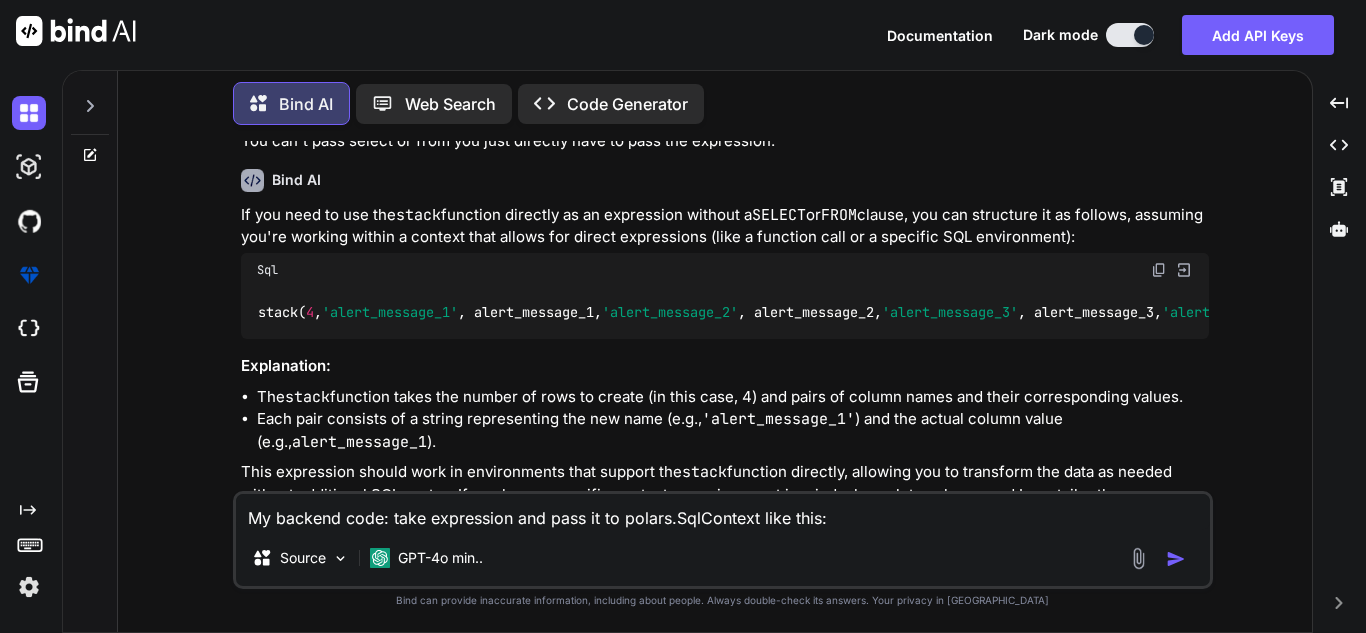 type on "x" 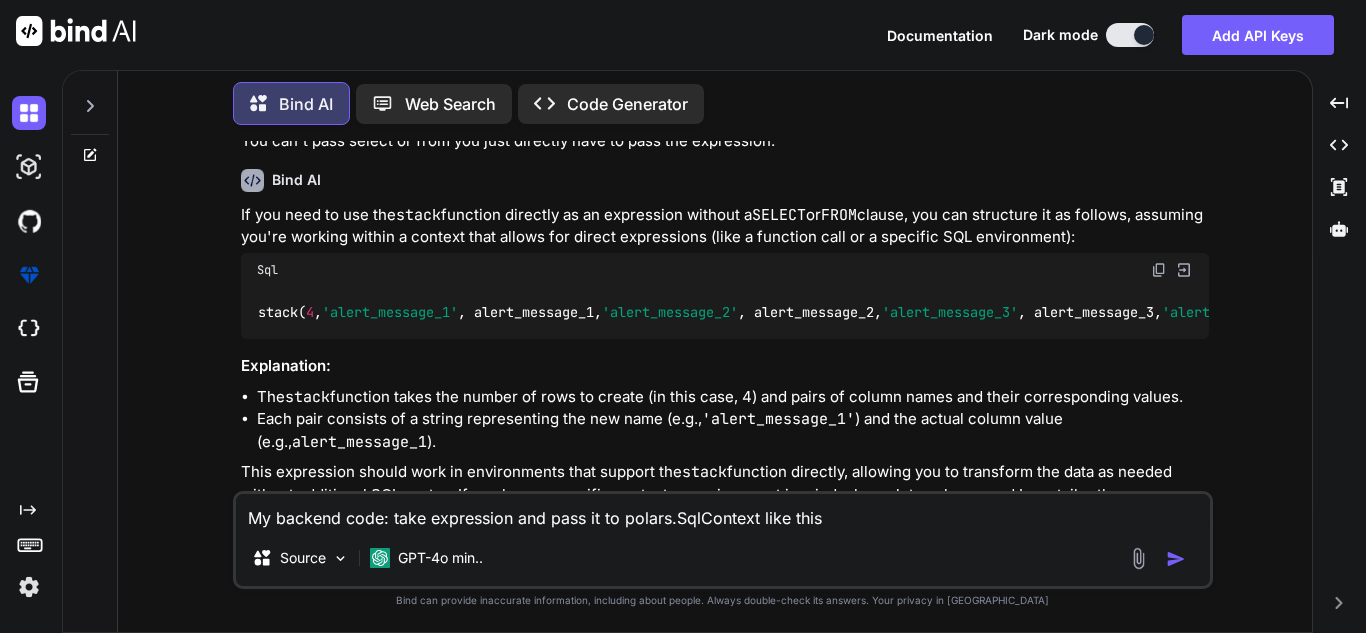 type on "My backend code: take expression and pass it to polars.SqlContext like this" 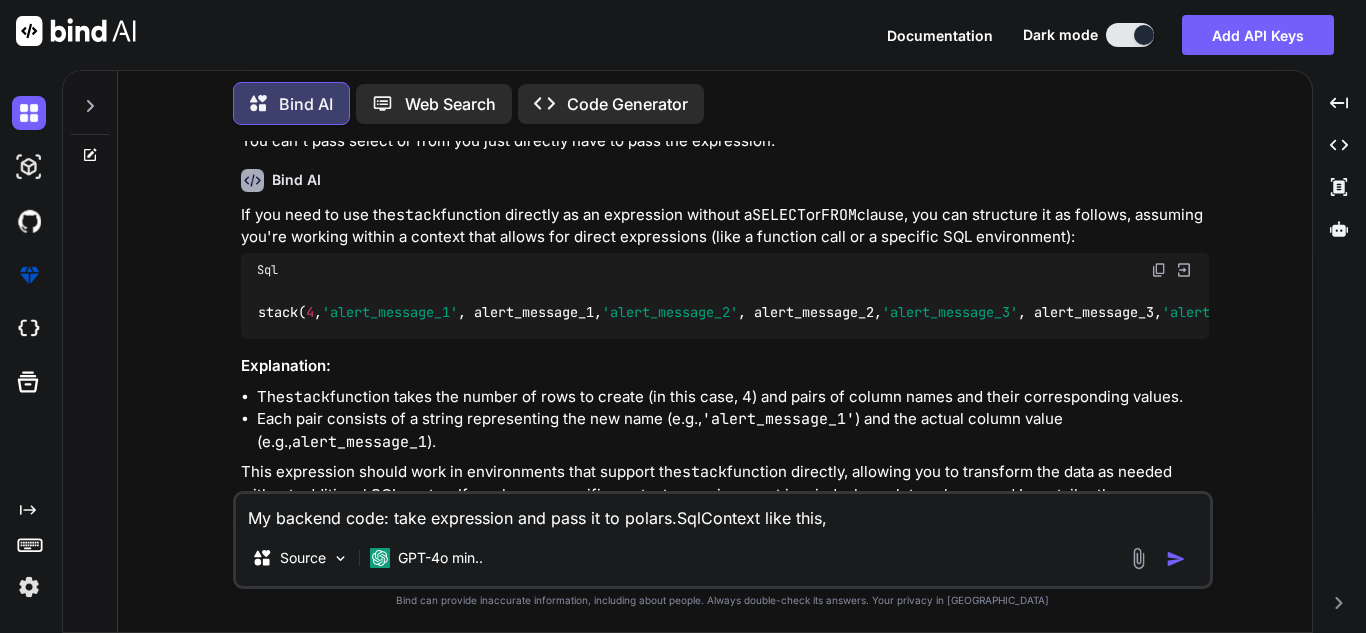 type on "My backend code: take expression and pass it to polars.SqlContext like this," 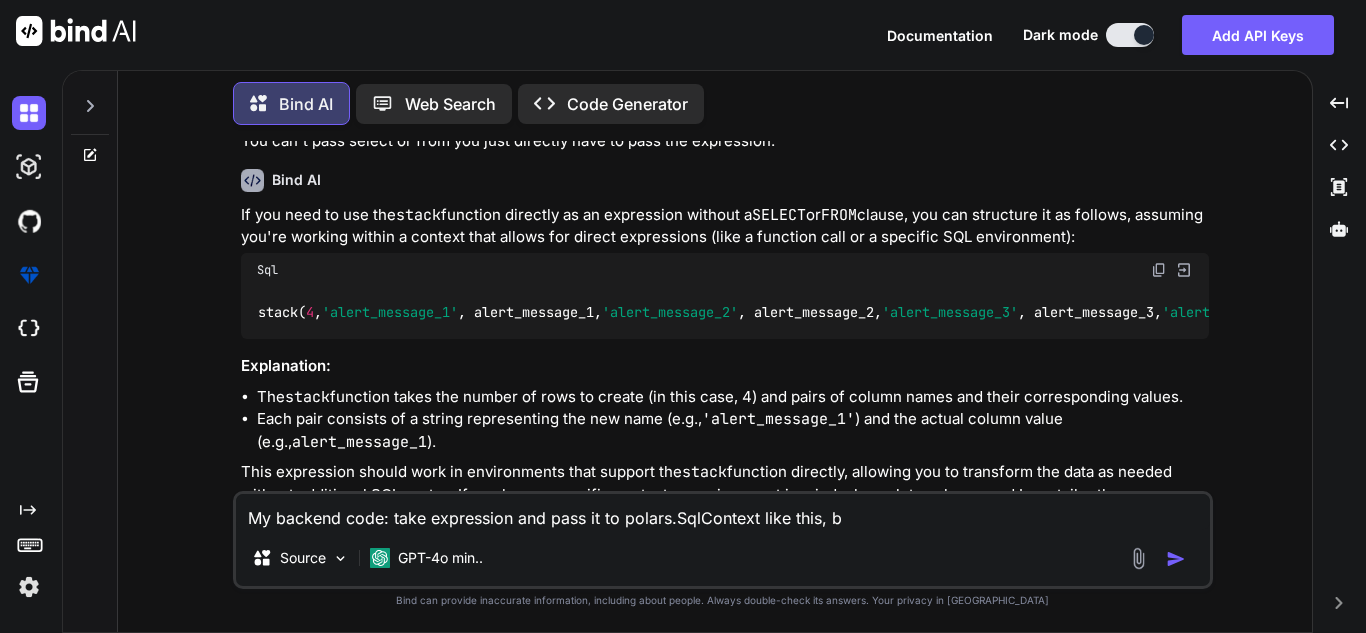 type on "x" 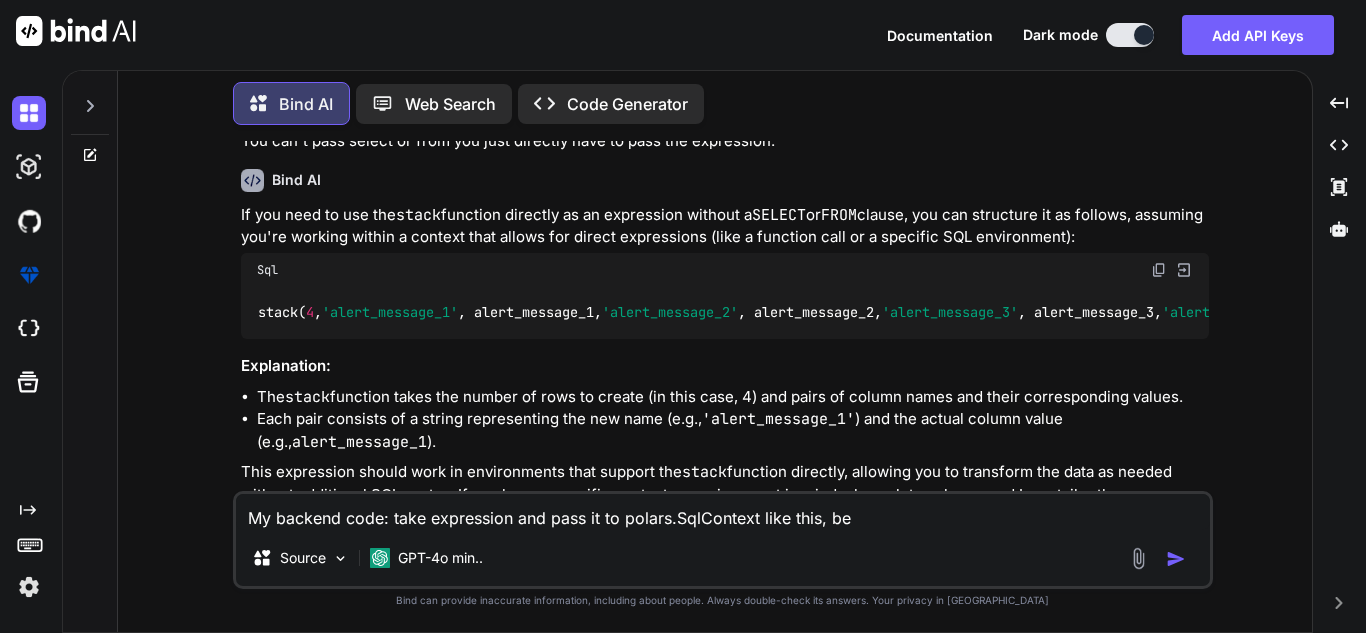 type on "My backend code: take expression and pass it to polars.SqlContext like this, bec" 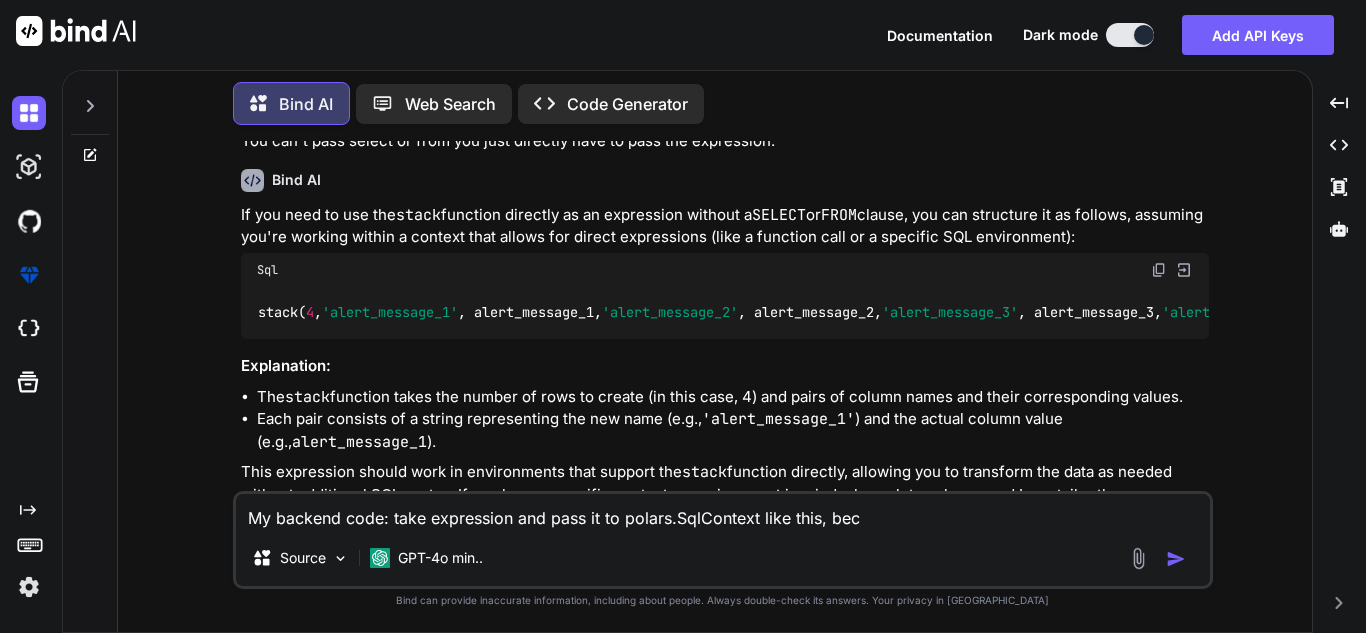 type on "My backend code: take expression and pass it to polars.SqlContext like this, beca" 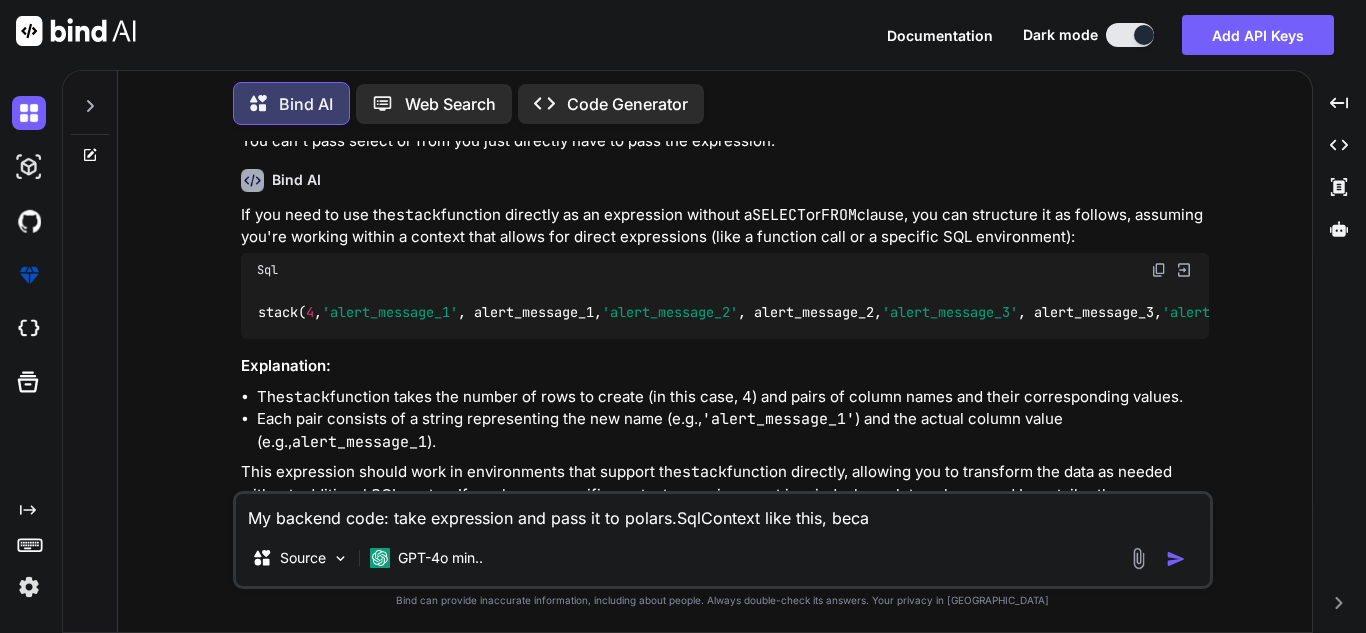 type on "My backend code: take expression and pass it to polars.SqlContext like this, becau" 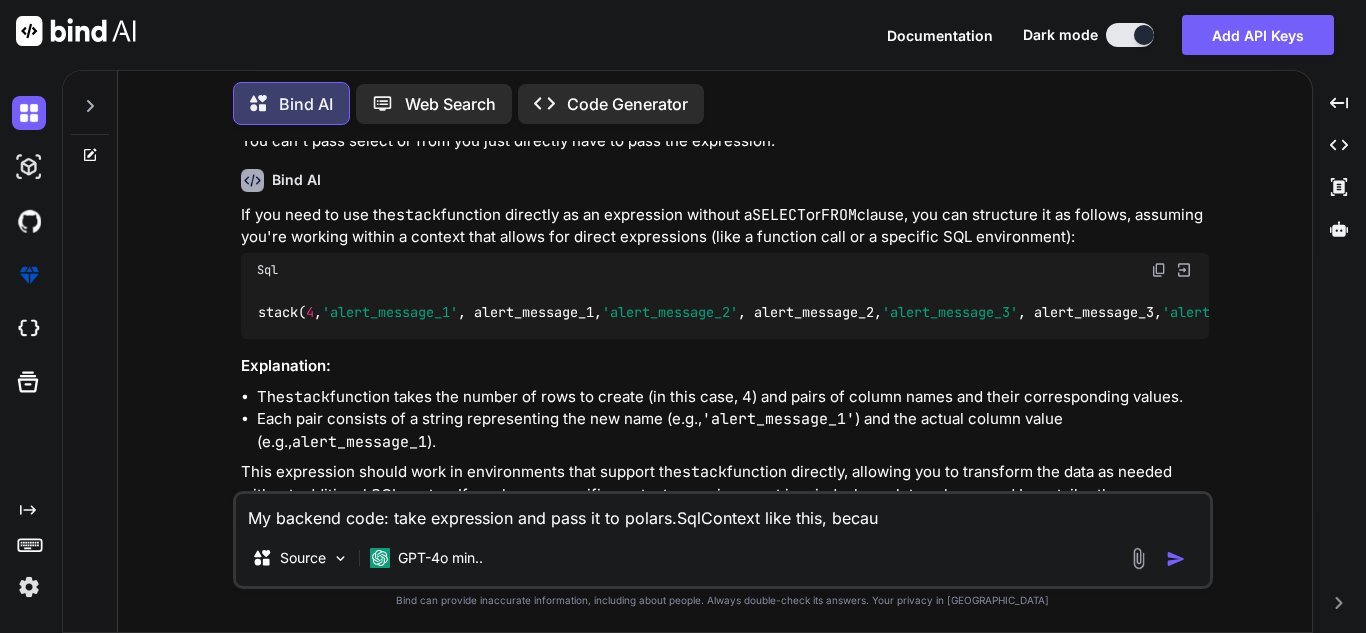 type on "My backend code: take expression and pass it to polars.SqlContext like this, becaus" 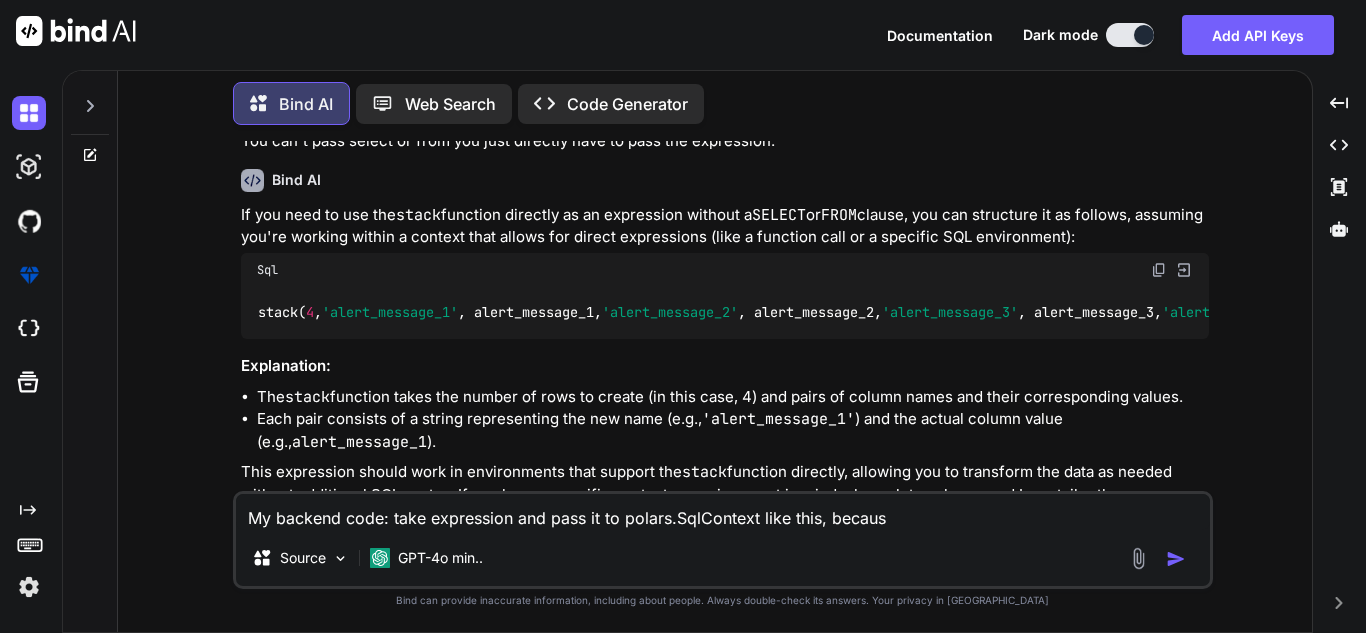 type on "My backend code: take expression and pass it to polars.SqlContext like this, because" 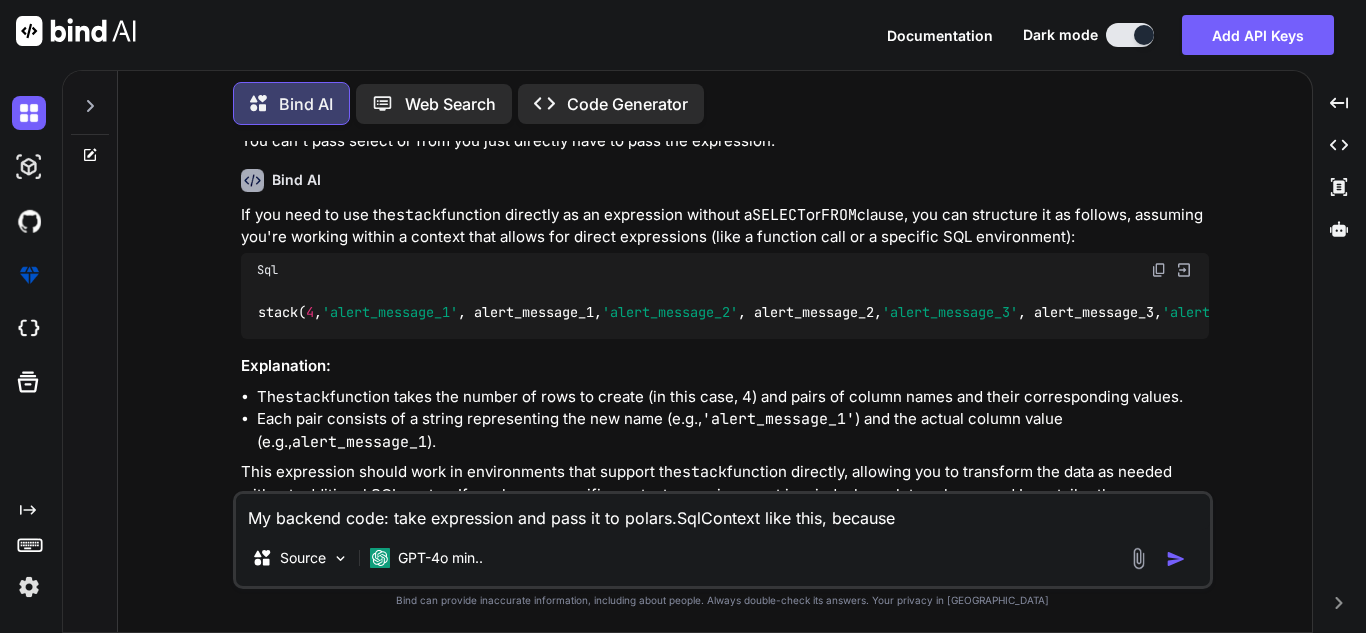 type on "My backend code: take expression and pass it to polars.SqlContext like this, because" 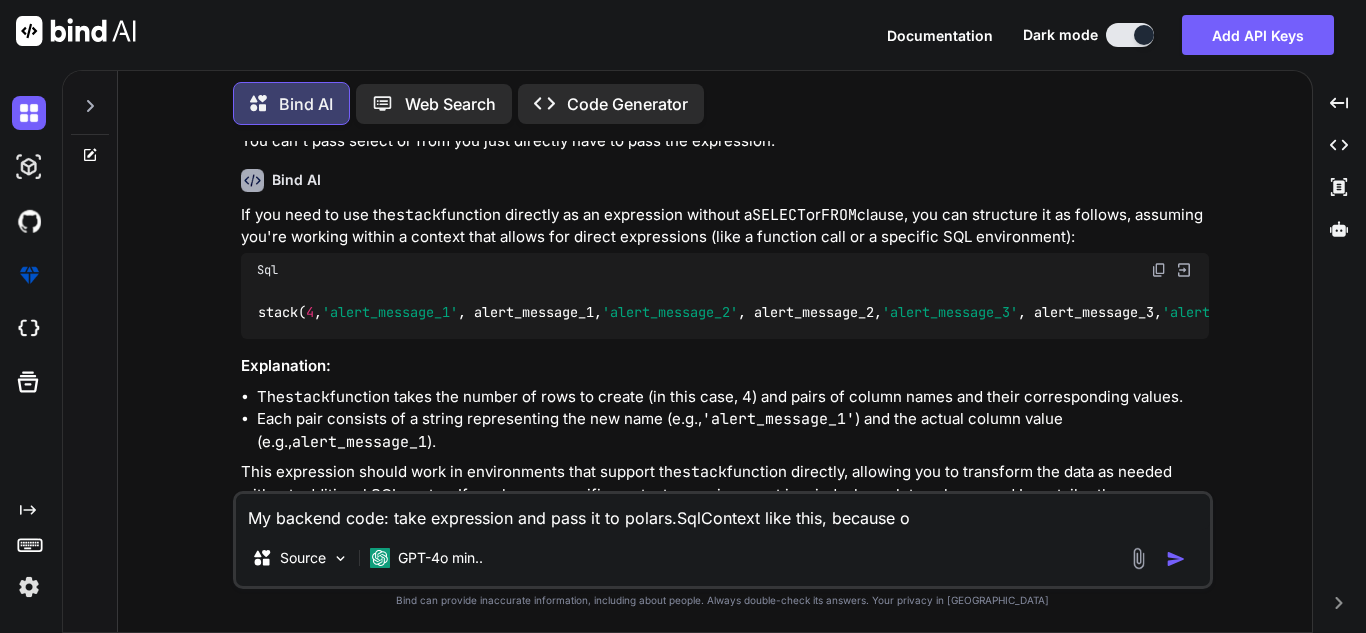 type 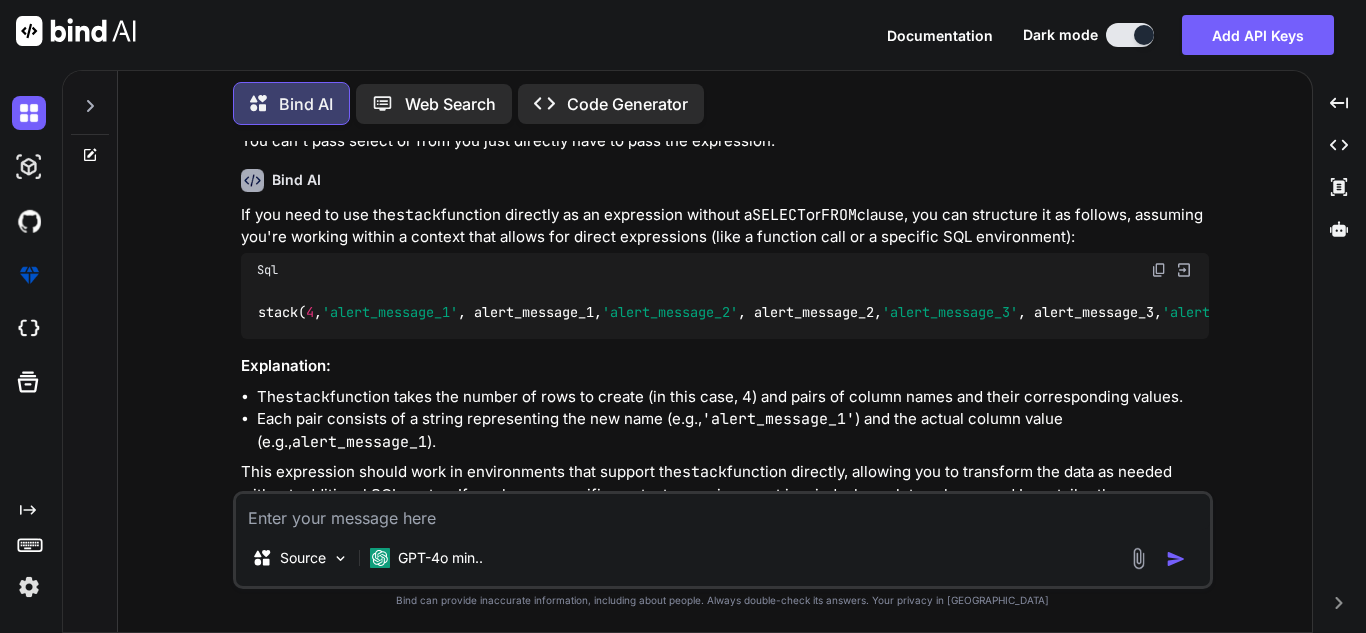 paste on "My backend code: take expression and pass it to polars.SqlContext like this, because of which I don't require the select and from in the query:
Code:
expression = f"Select *,{i['expr']} AS {i['name']} from frame"
sql = pl.SQLContext(frame=df)" 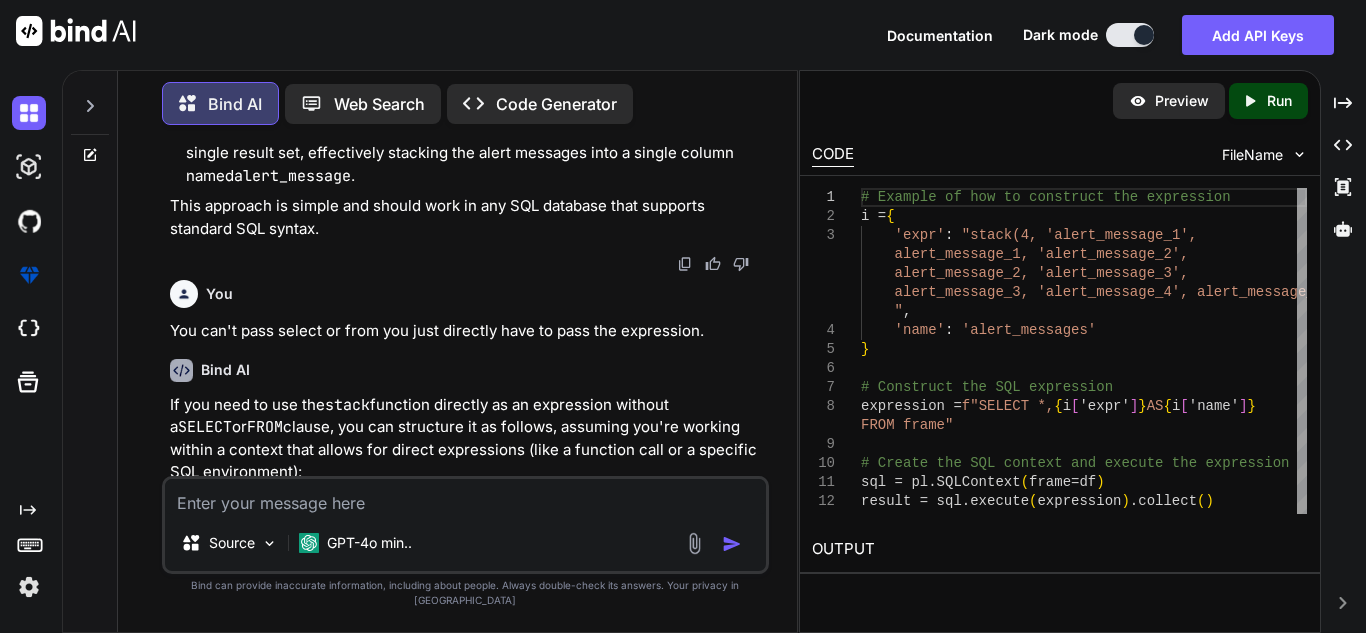 scroll, scrollTop: 2844, scrollLeft: 0, axis: vertical 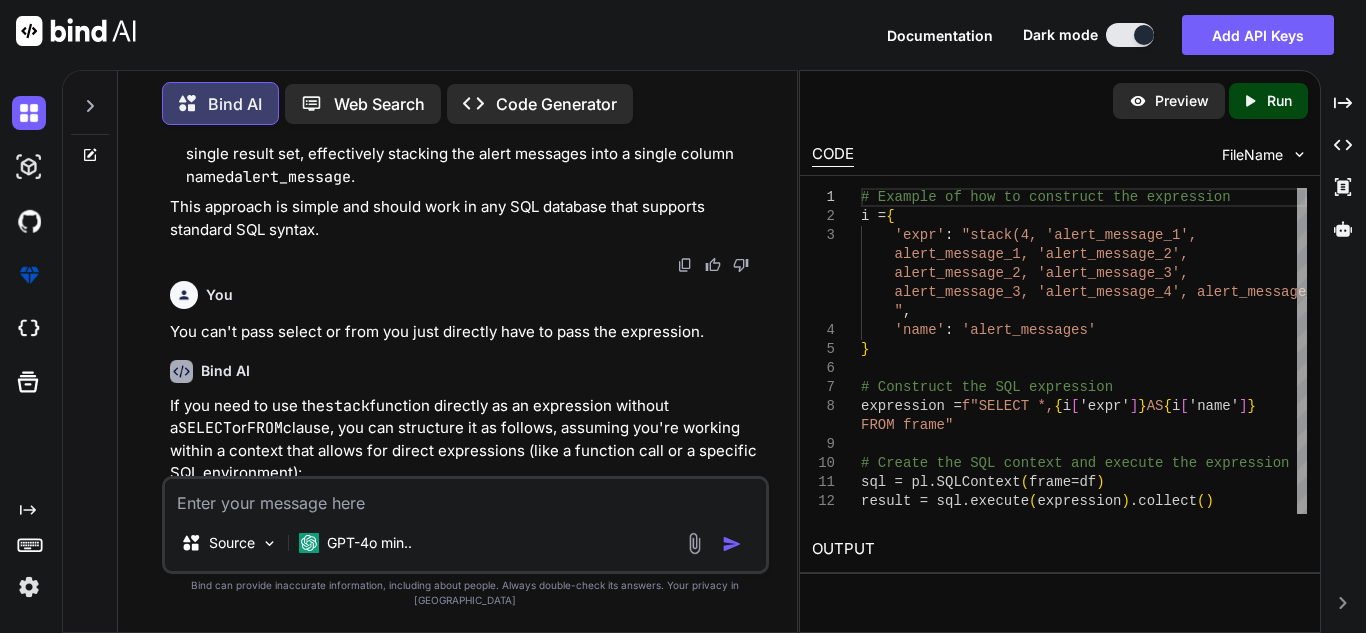 click at bounding box center [715, -101] 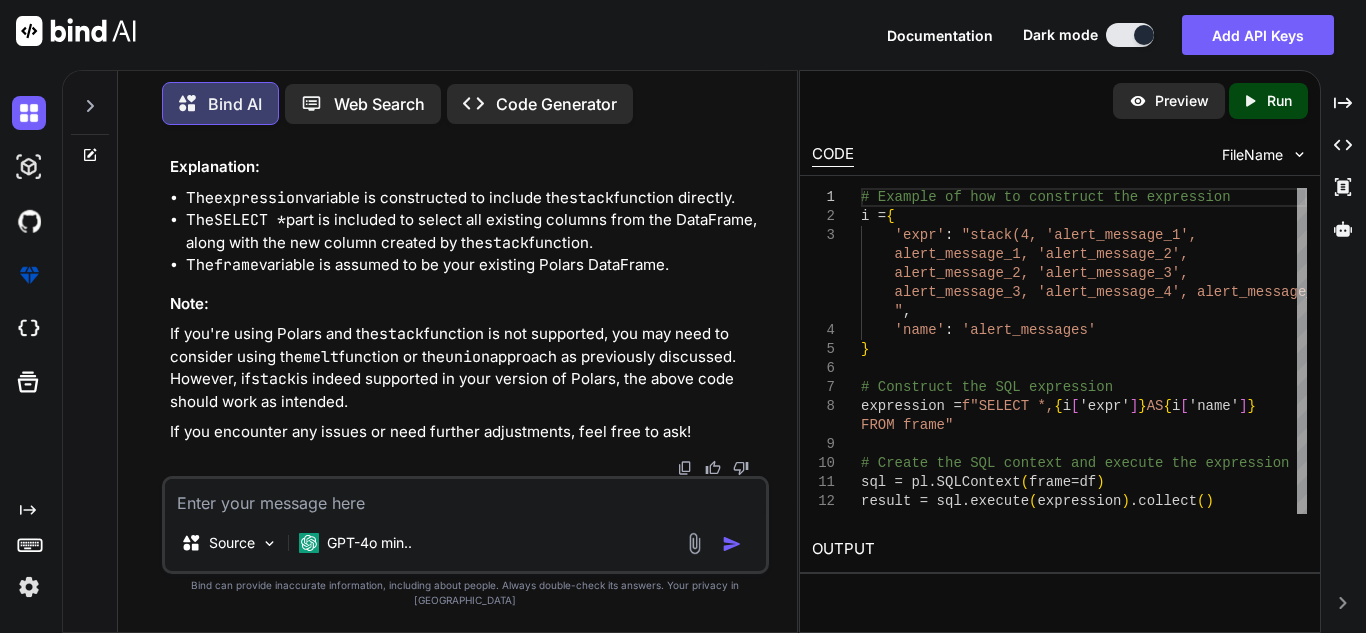 scroll, scrollTop: 4570, scrollLeft: 0, axis: vertical 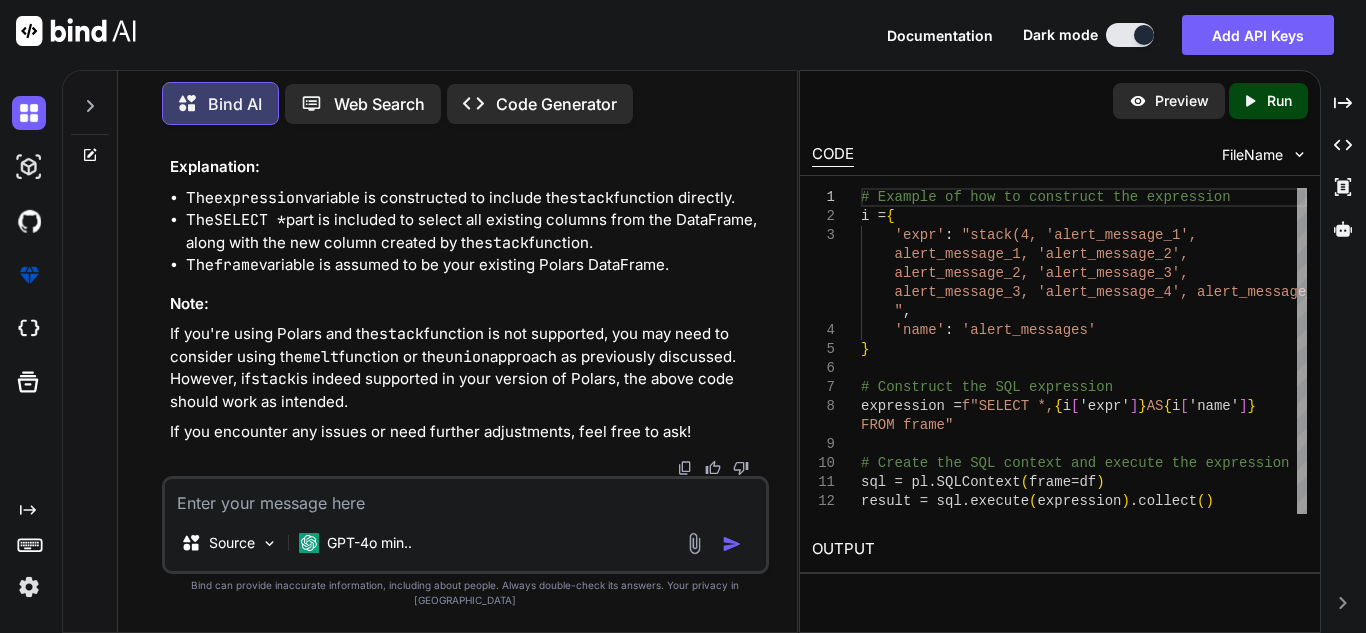 click at bounding box center (465, 497) 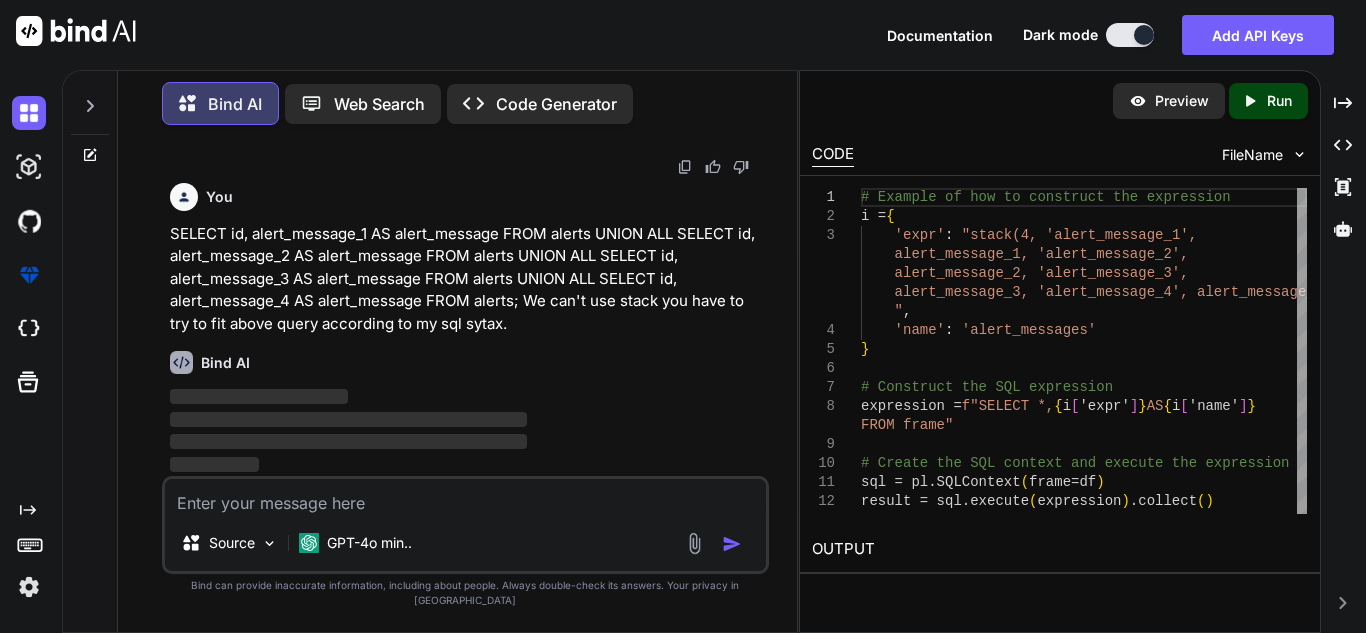 scroll, scrollTop: 0, scrollLeft: 0, axis: both 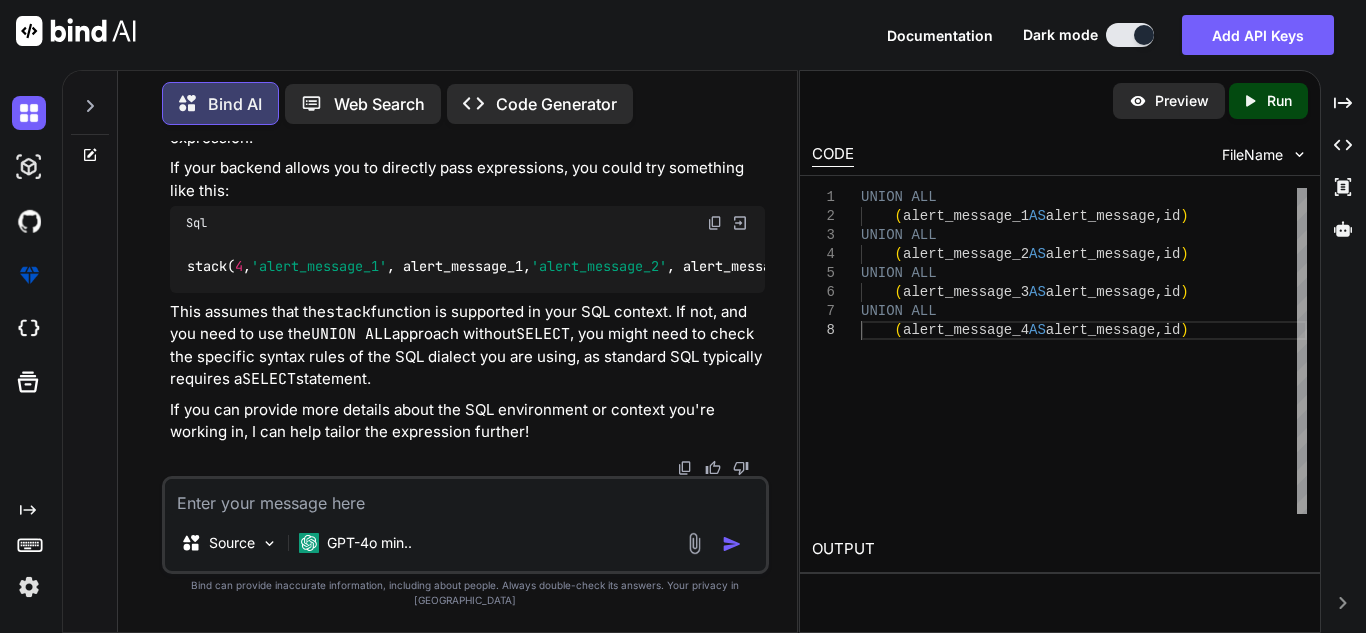 click at bounding box center (715, 5) 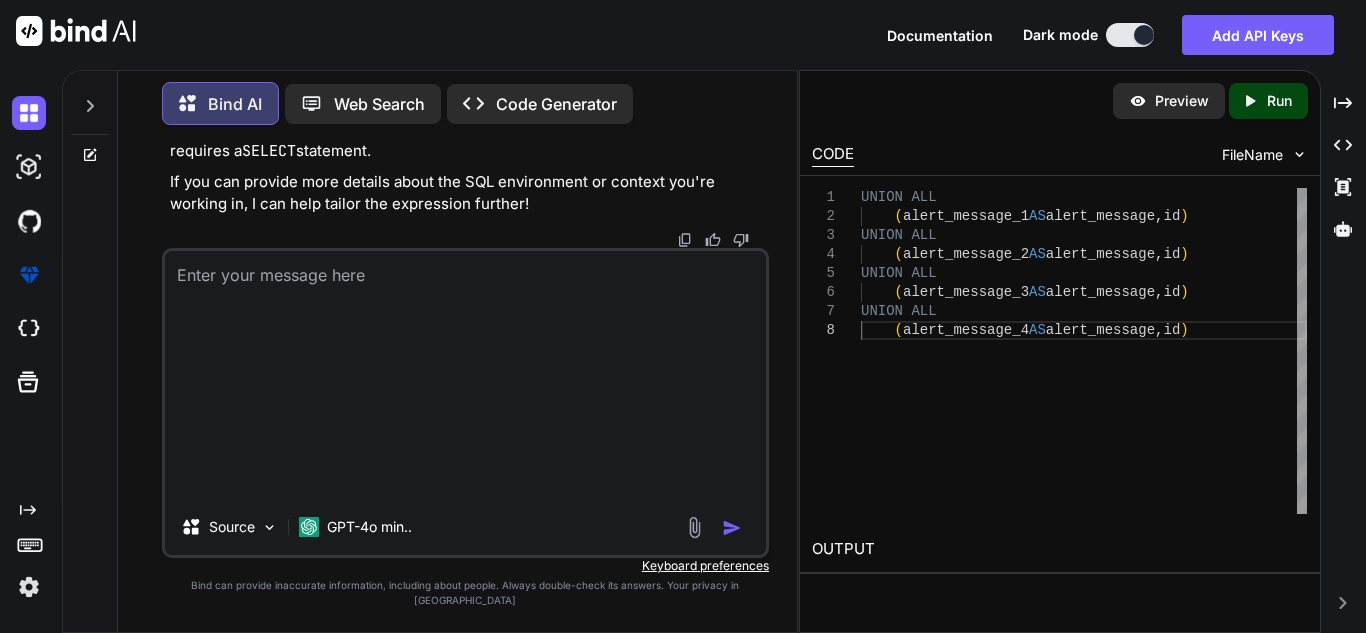 scroll, scrollTop: 0, scrollLeft: 0, axis: both 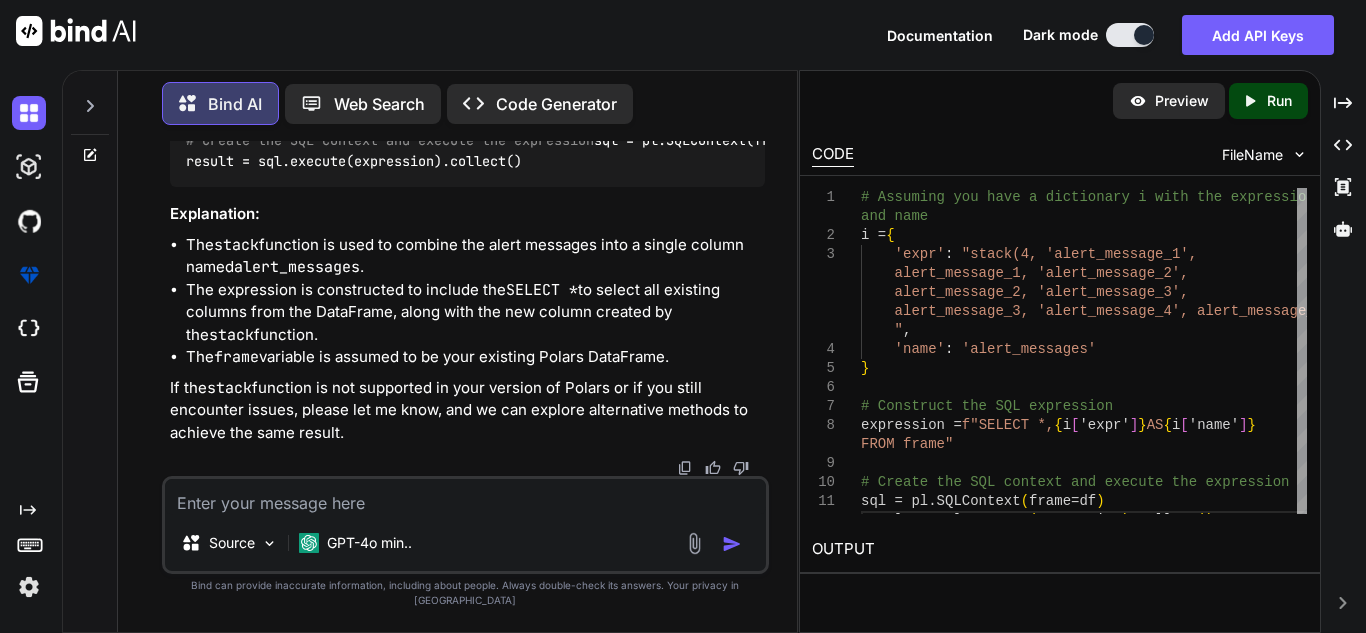 click at bounding box center [465, 497] 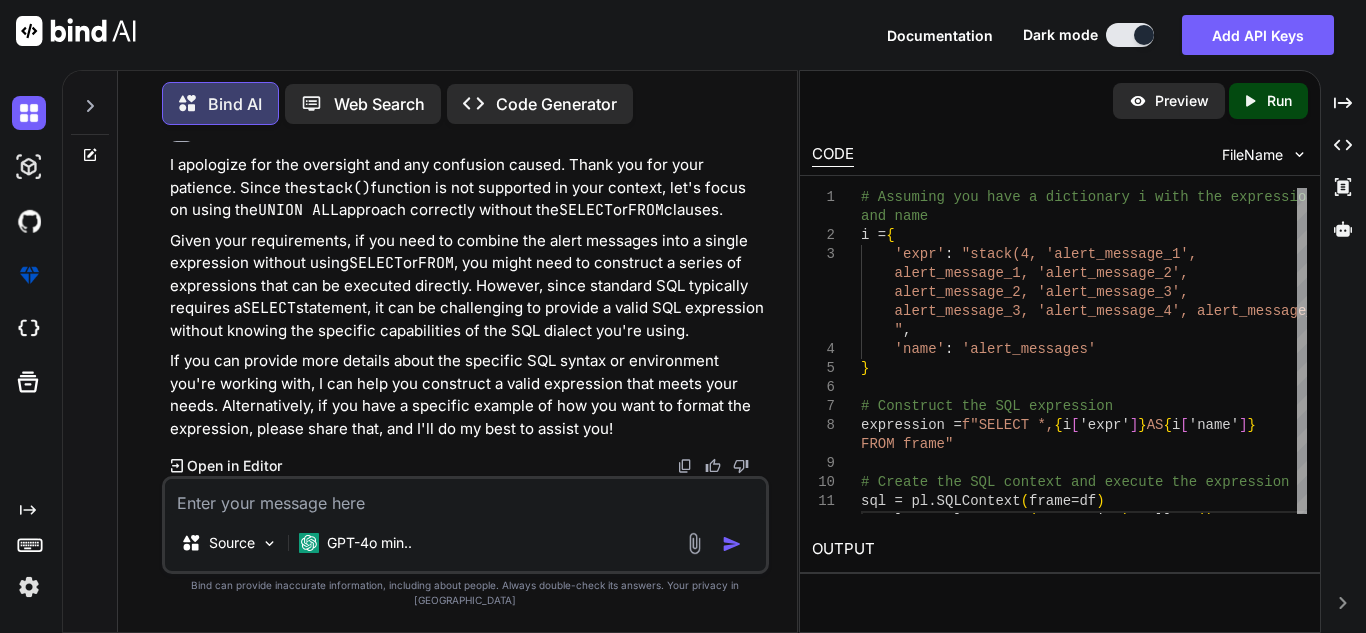 scroll, scrollTop: 7262, scrollLeft: 0, axis: vertical 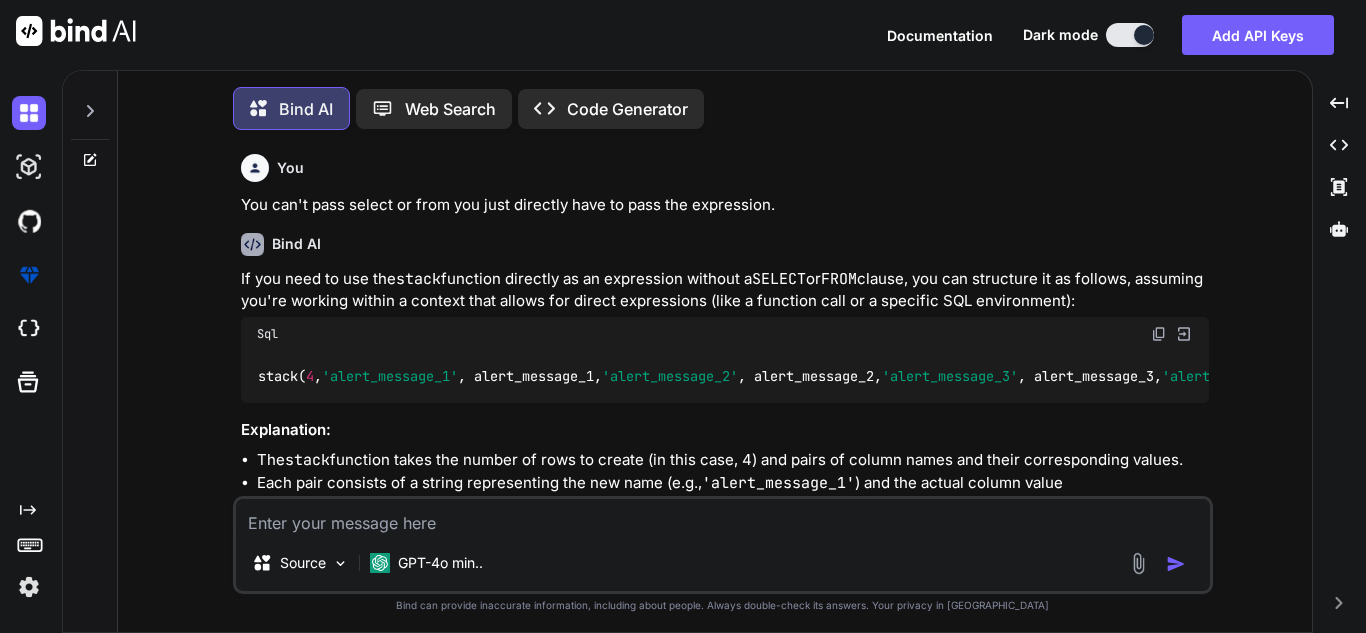 type on "x" 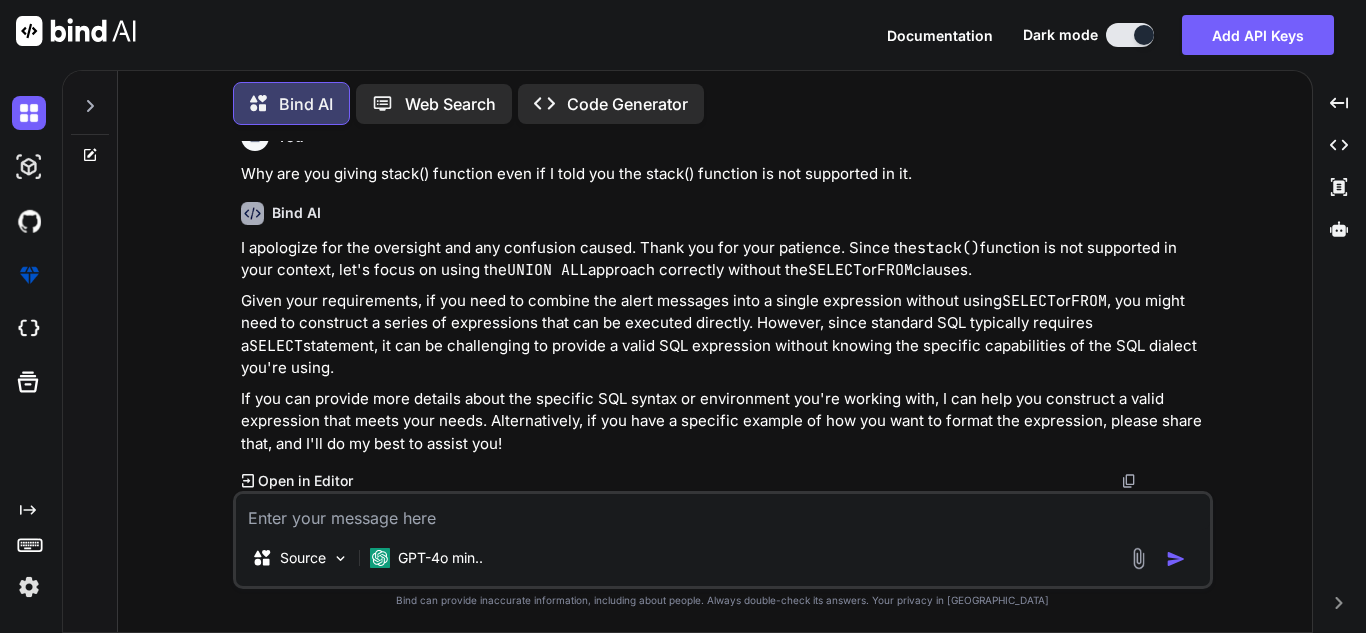 scroll, scrollTop: 3135, scrollLeft: 0, axis: vertical 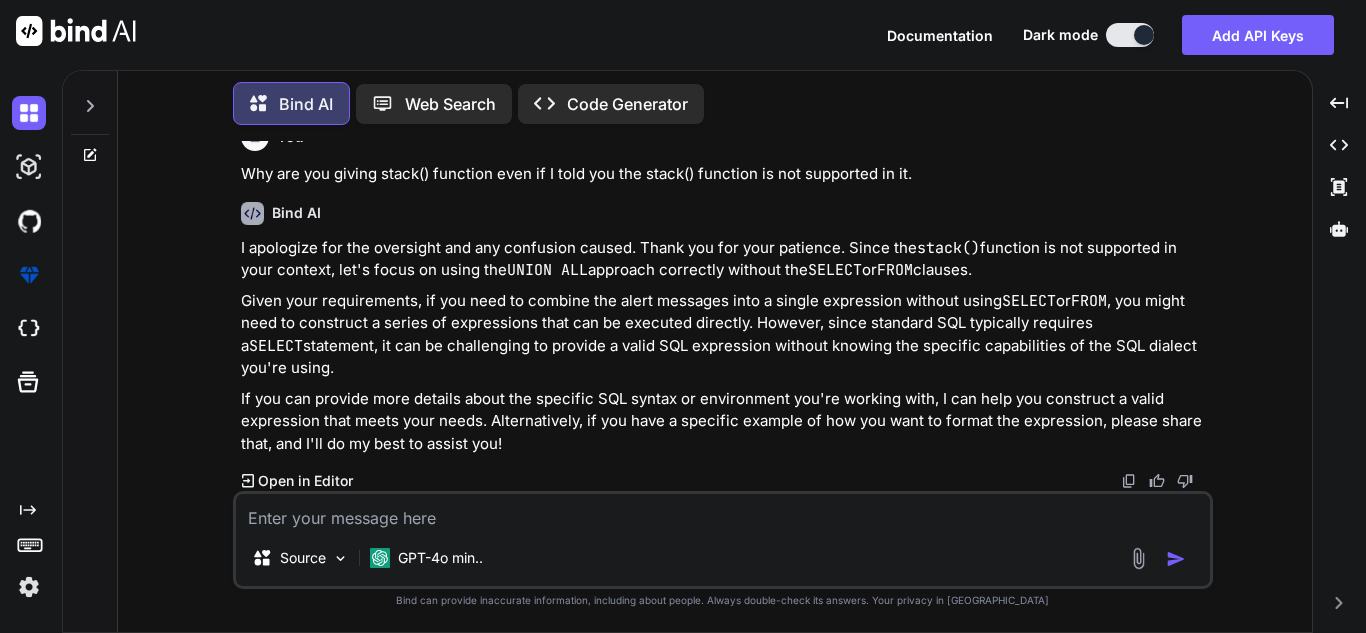 click at bounding box center [723, 512] 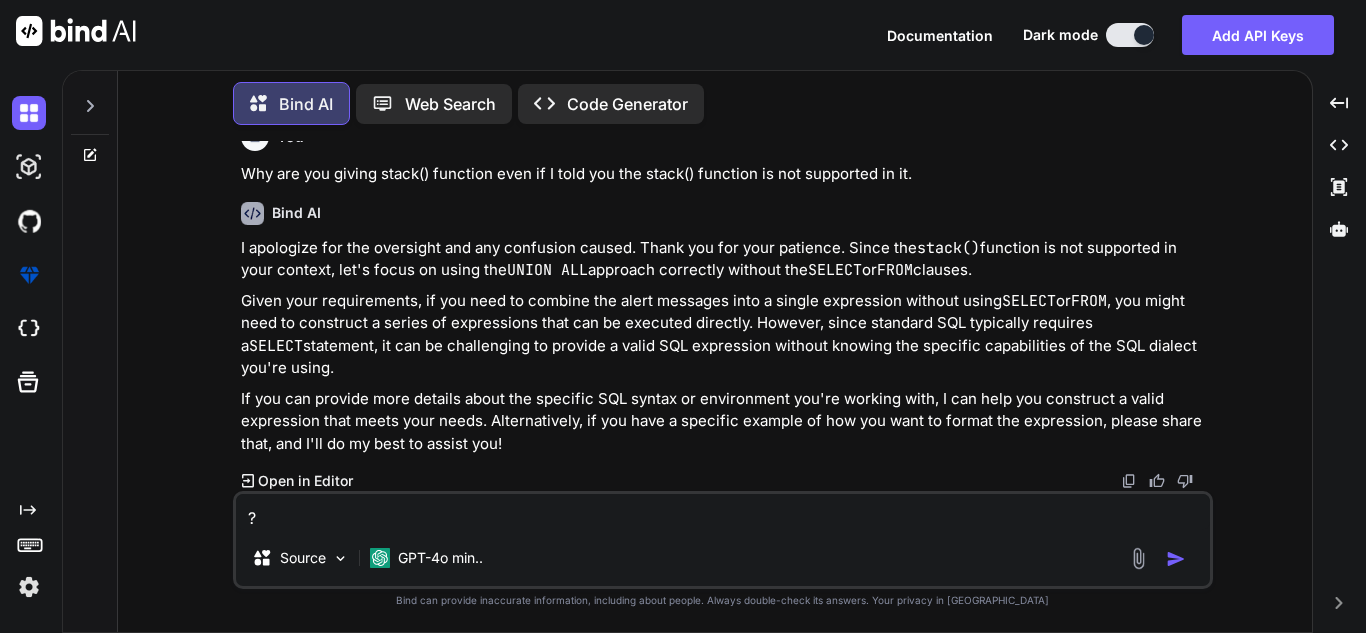 type on "x" 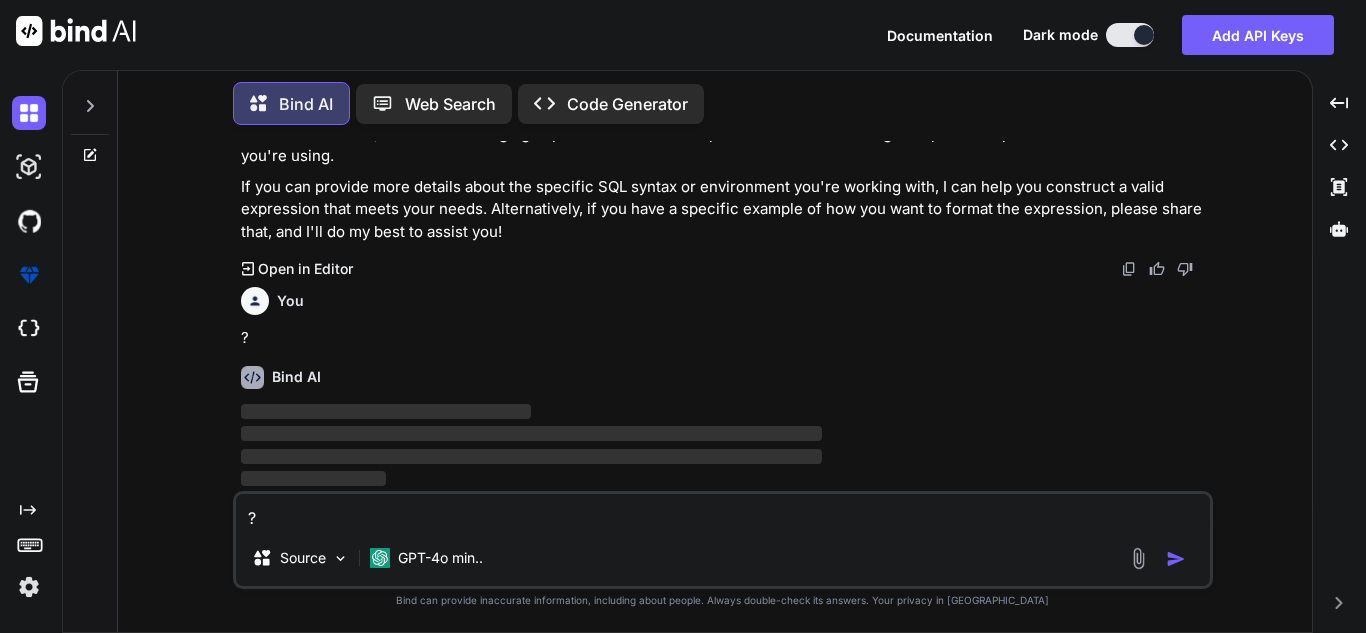 type 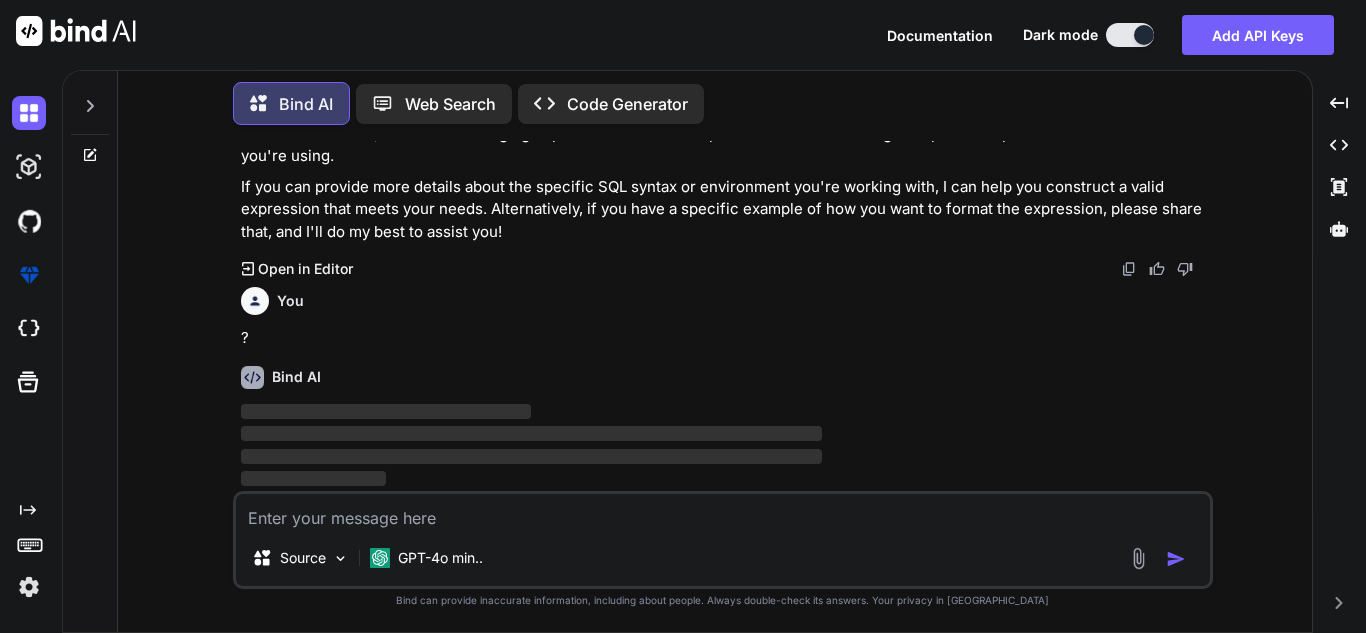 scroll, scrollTop: 3347, scrollLeft: 0, axis: vertical 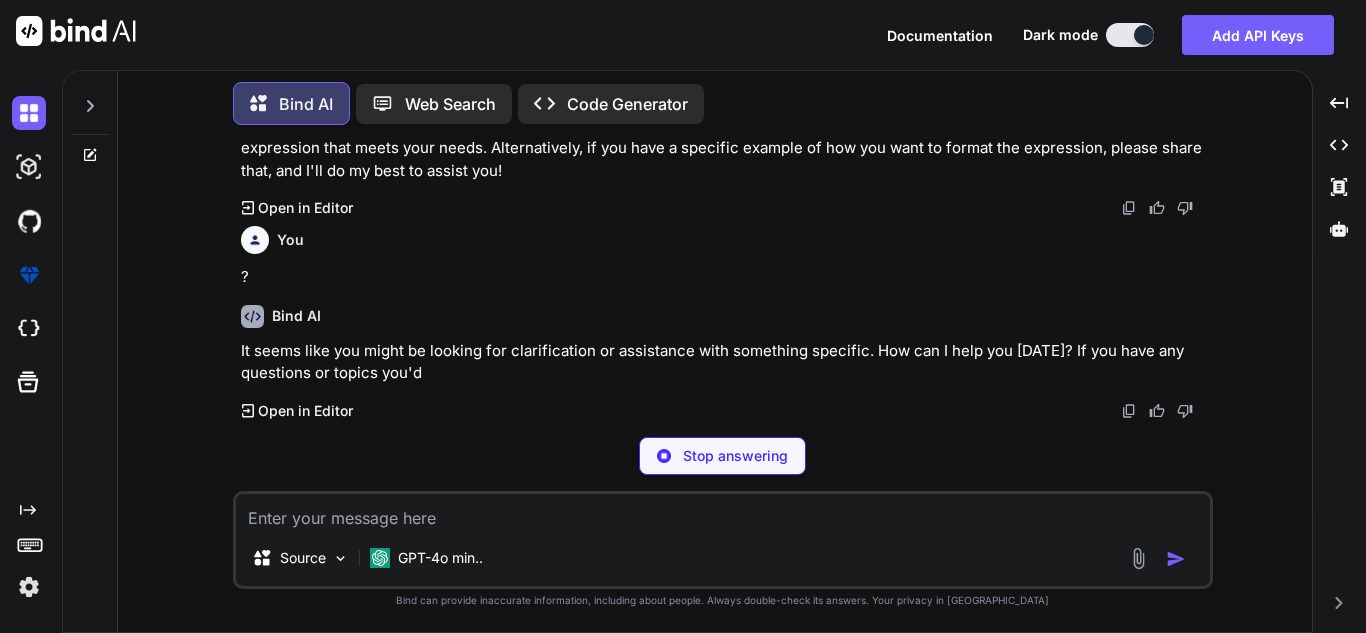 type on "x" 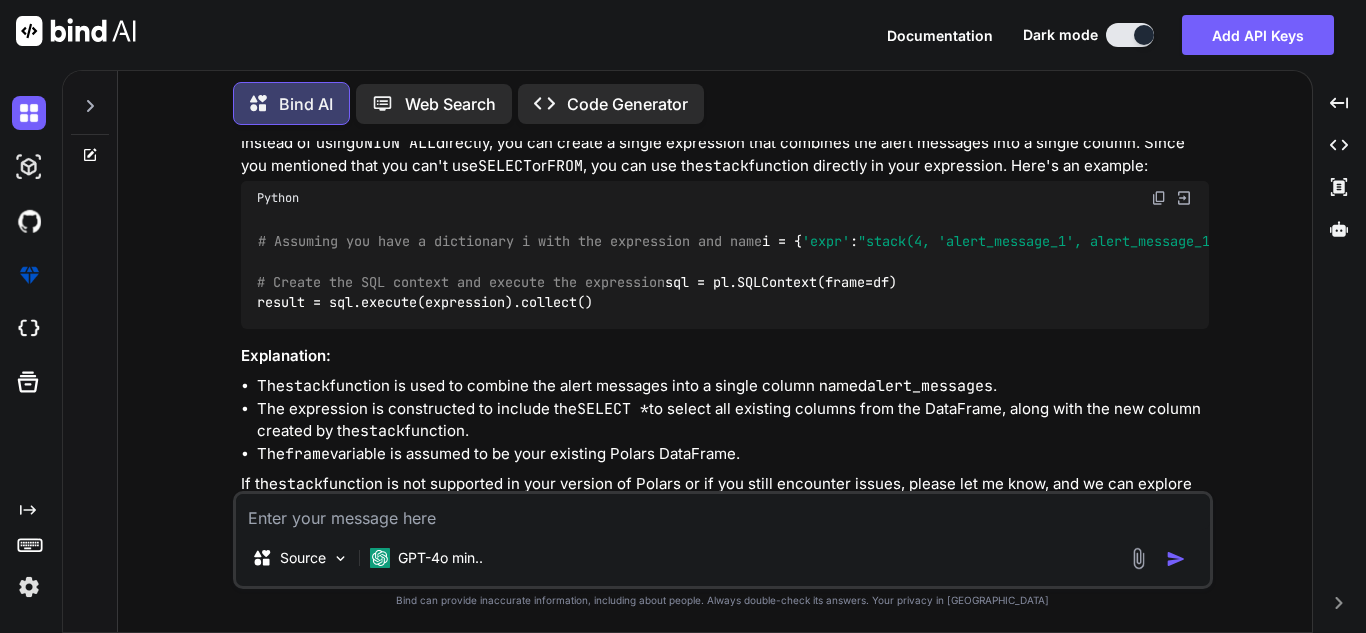 scroll, scrollTop: 2169, scrollLeft: 0, axis: vertical 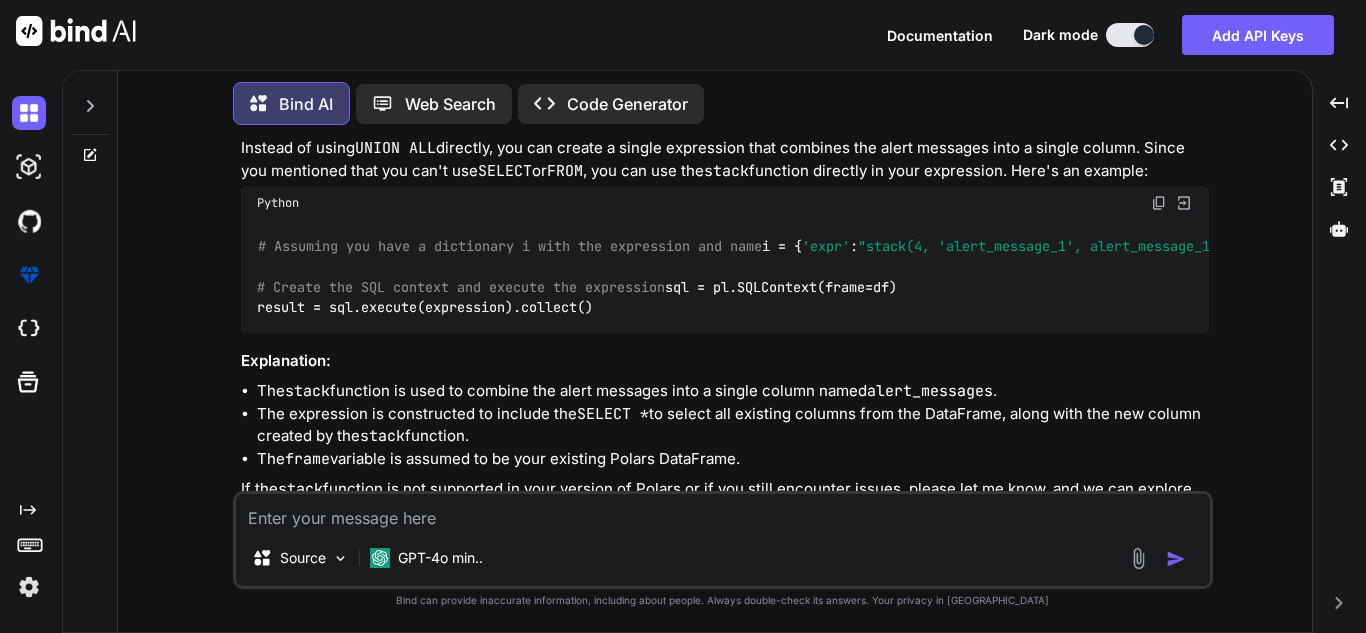 drag, startPoint x: 235, startPoint y: 145, endPoint x: 683, endPoint y: 331, distance: 485.0773 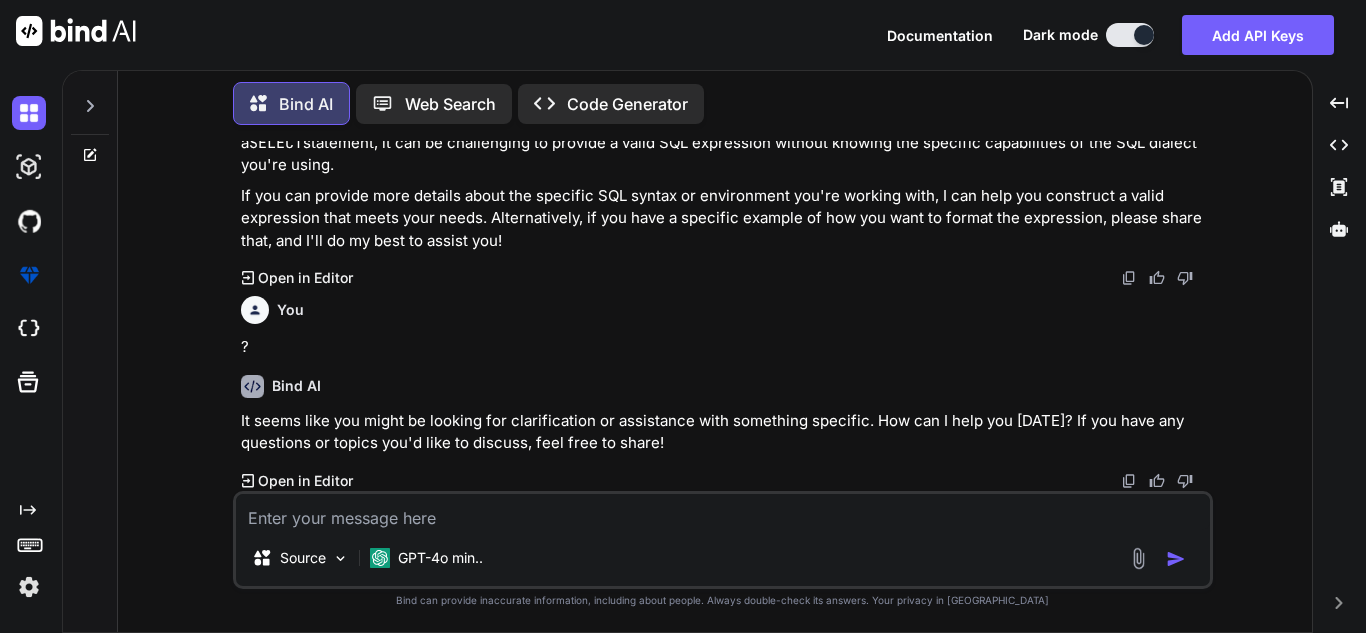scroll, scrollTop: 3338, scrollLeft: 0, axis: vertical 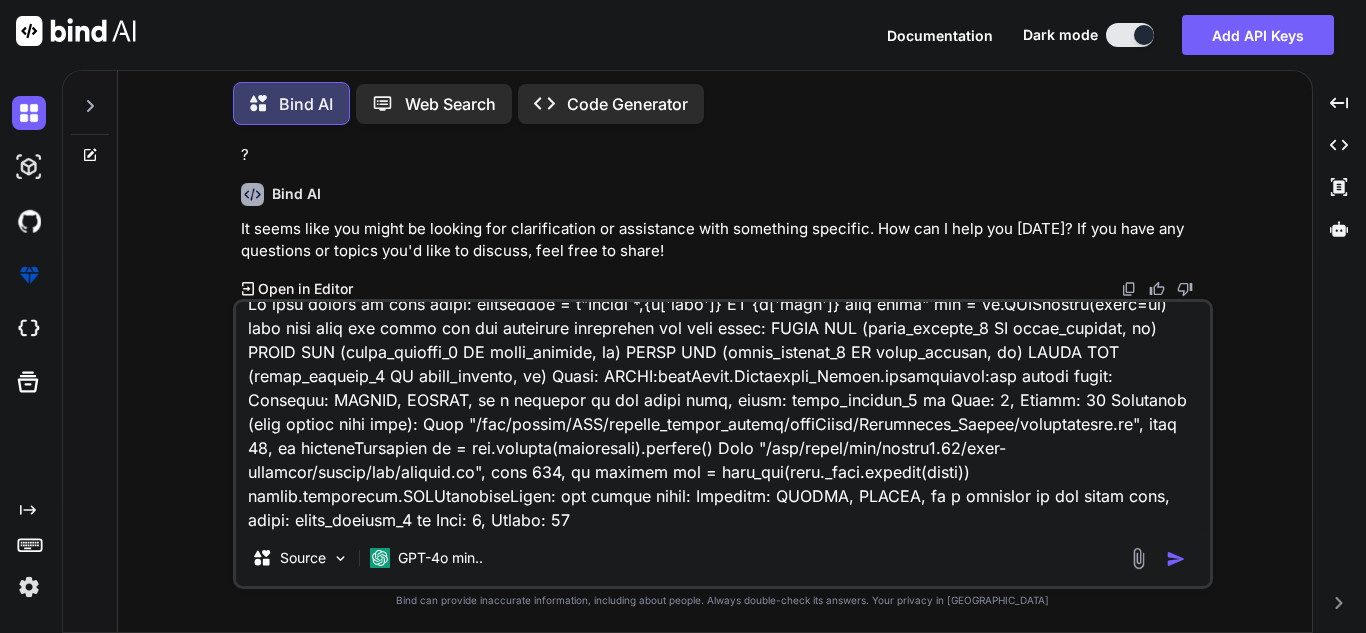 type on "x" 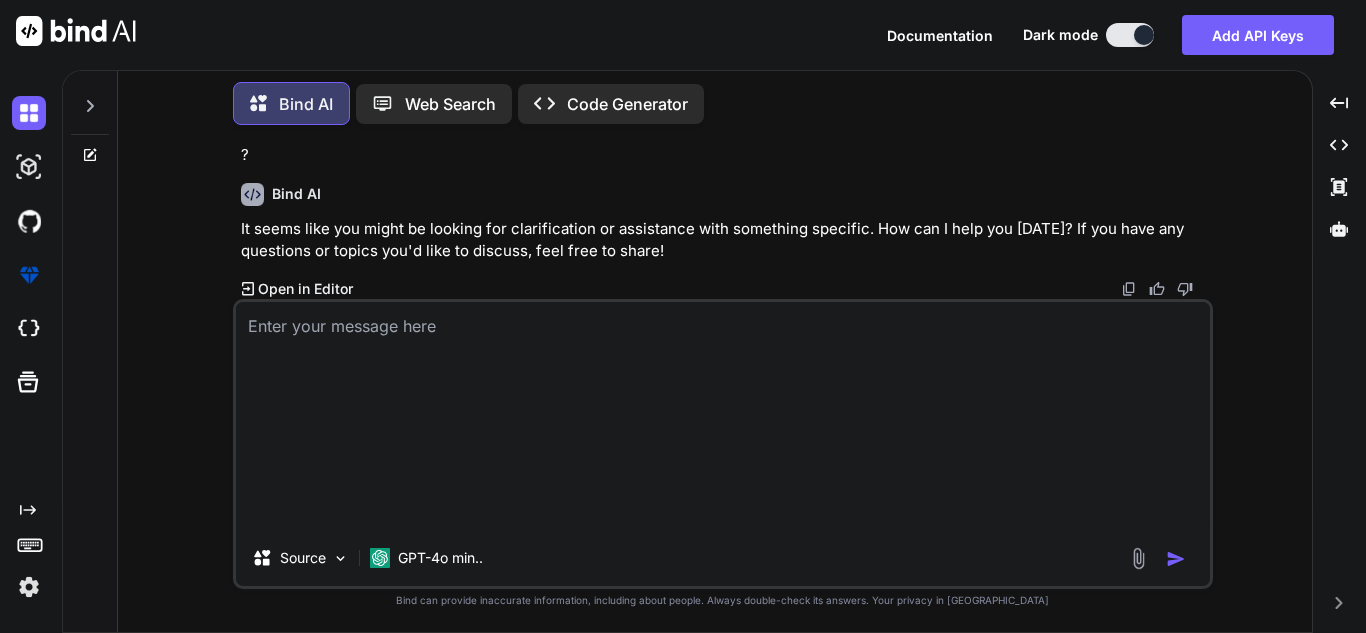 scroll, scrollTop: 0, scrollLeft: 0, axis: both 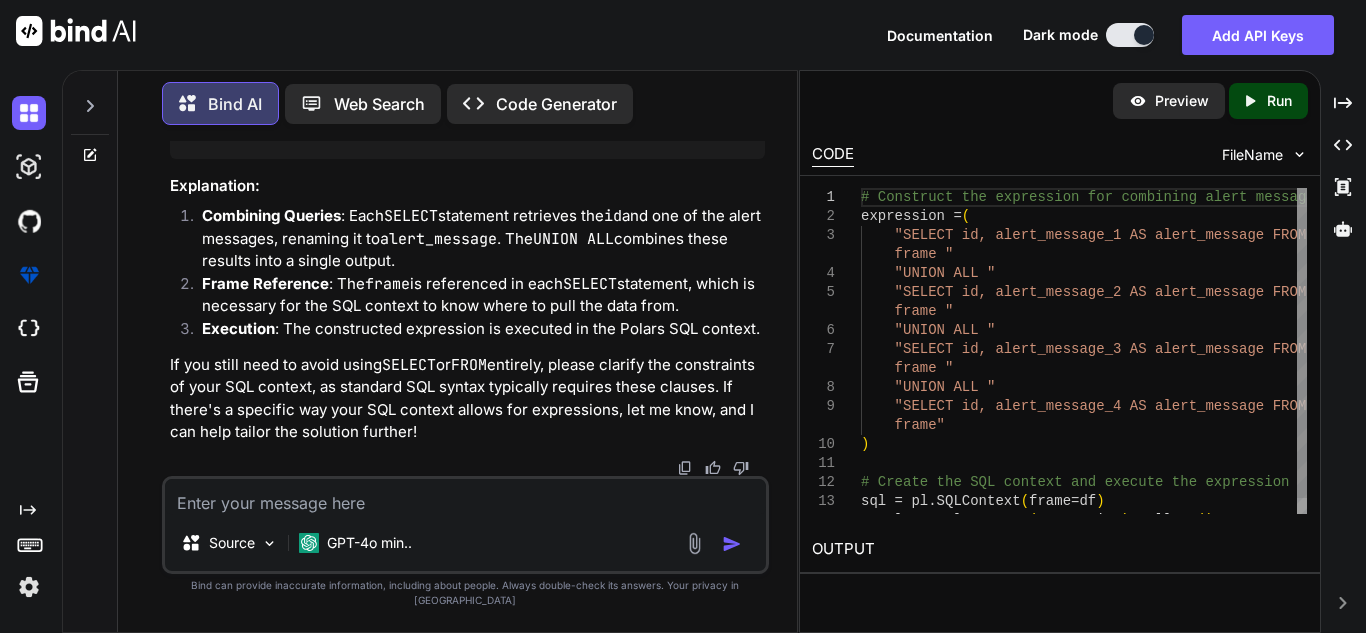 type on "x" 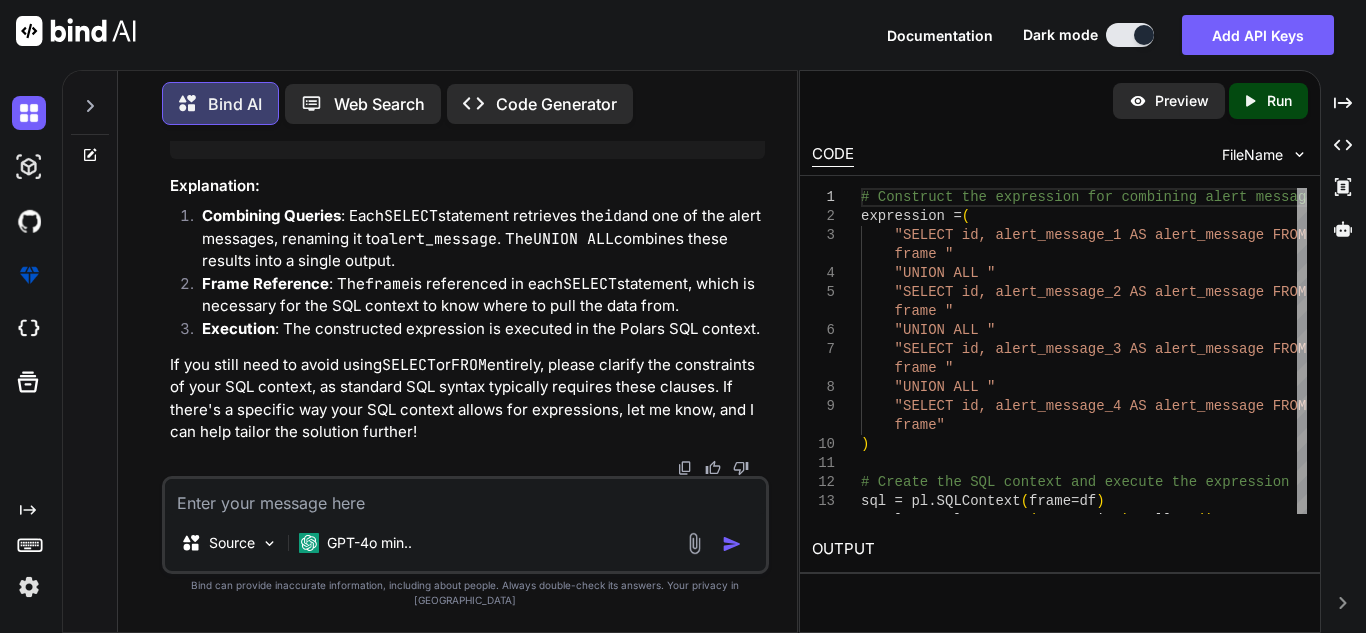 scroll, scrollTop: 5408, scrollLeft: 0, axis: vertical 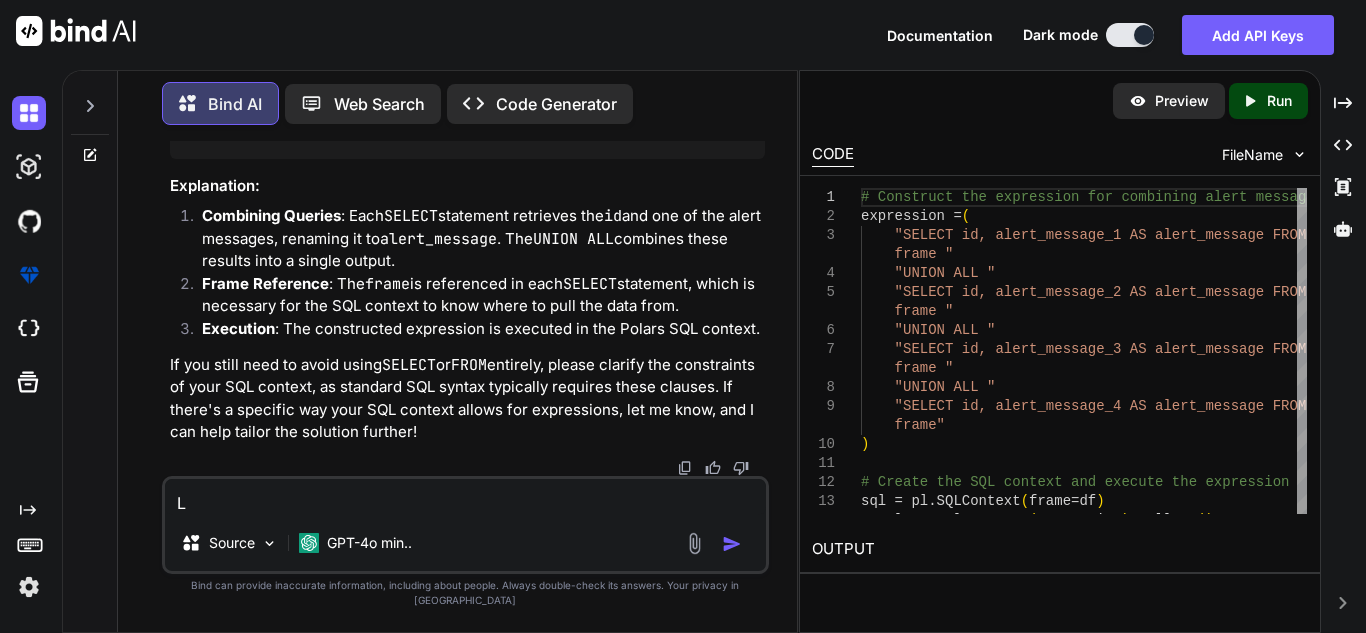 type on "Li" 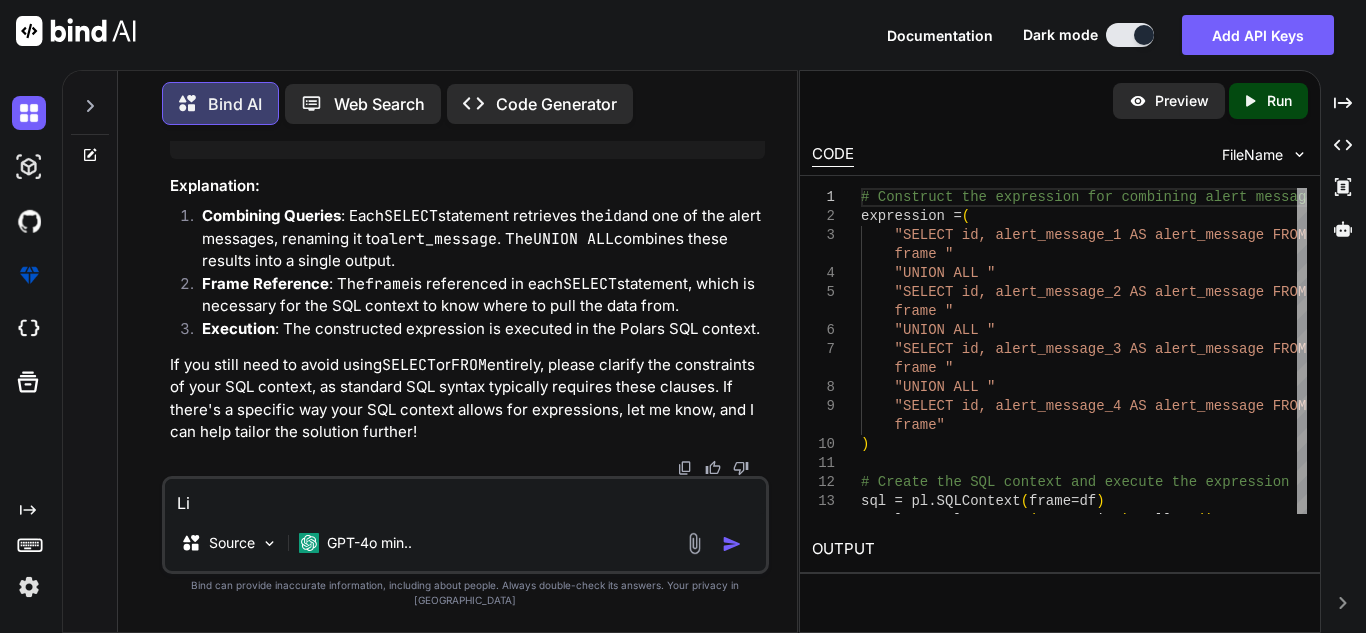 type on "Liv" 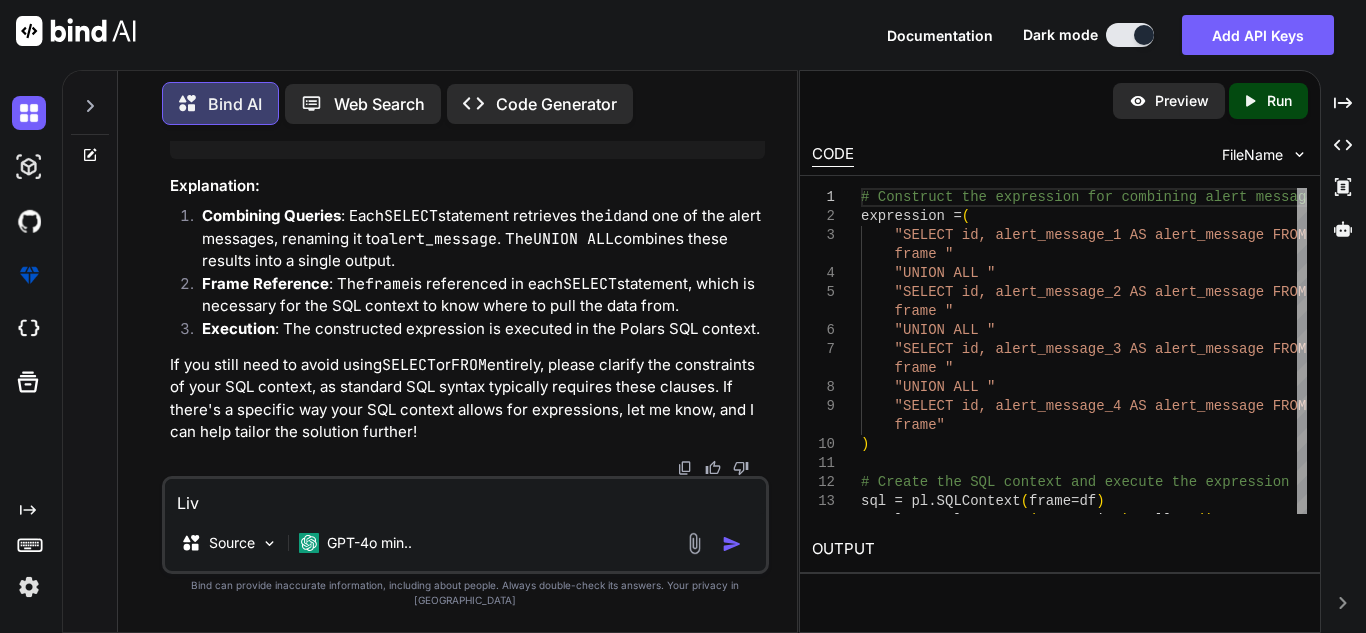 type on "Live" 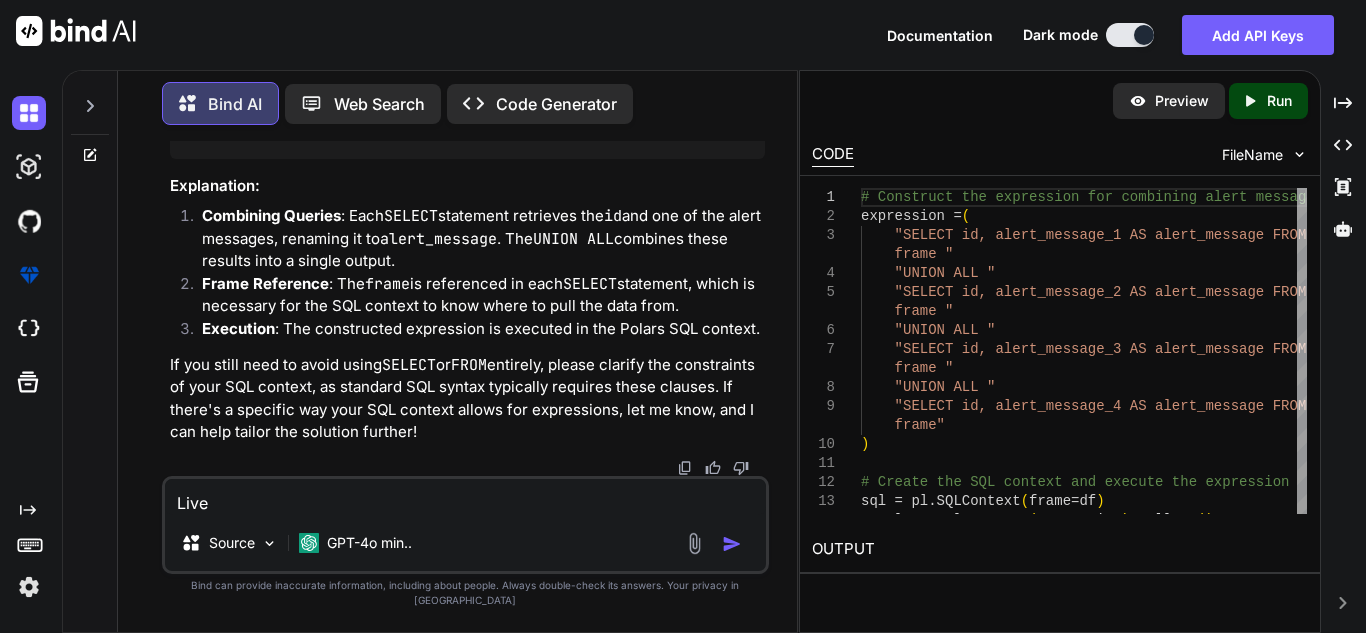 type on "Live" 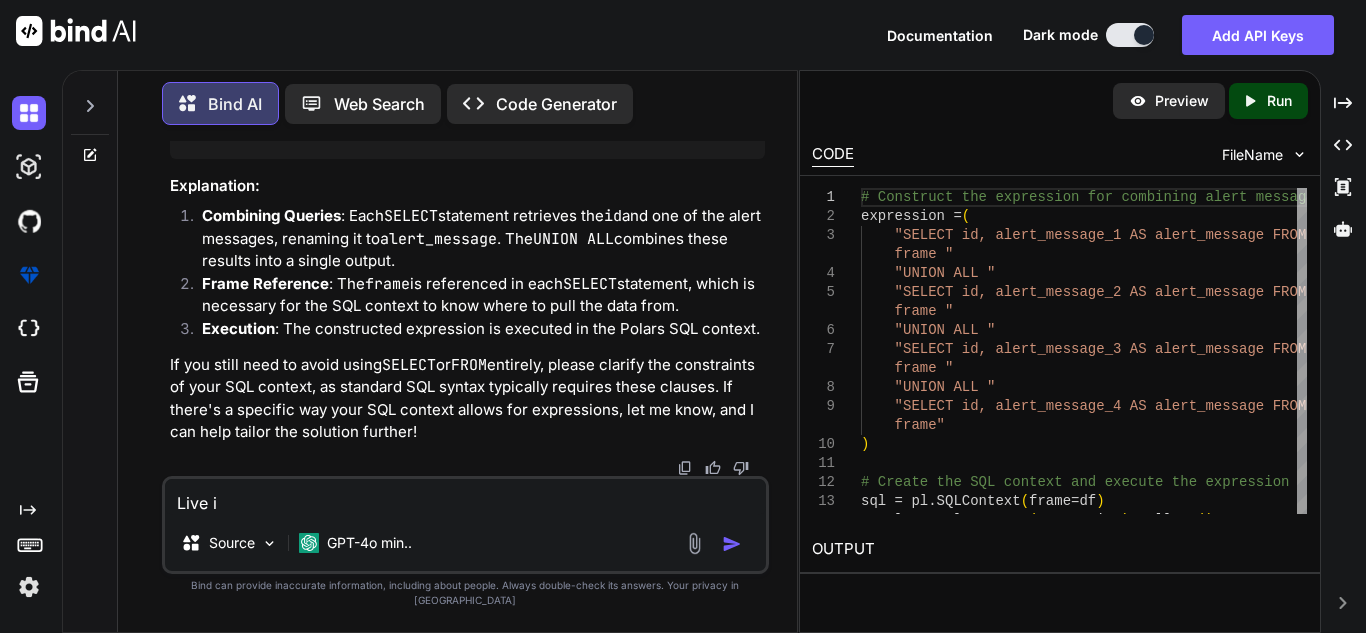 type on "Live it" 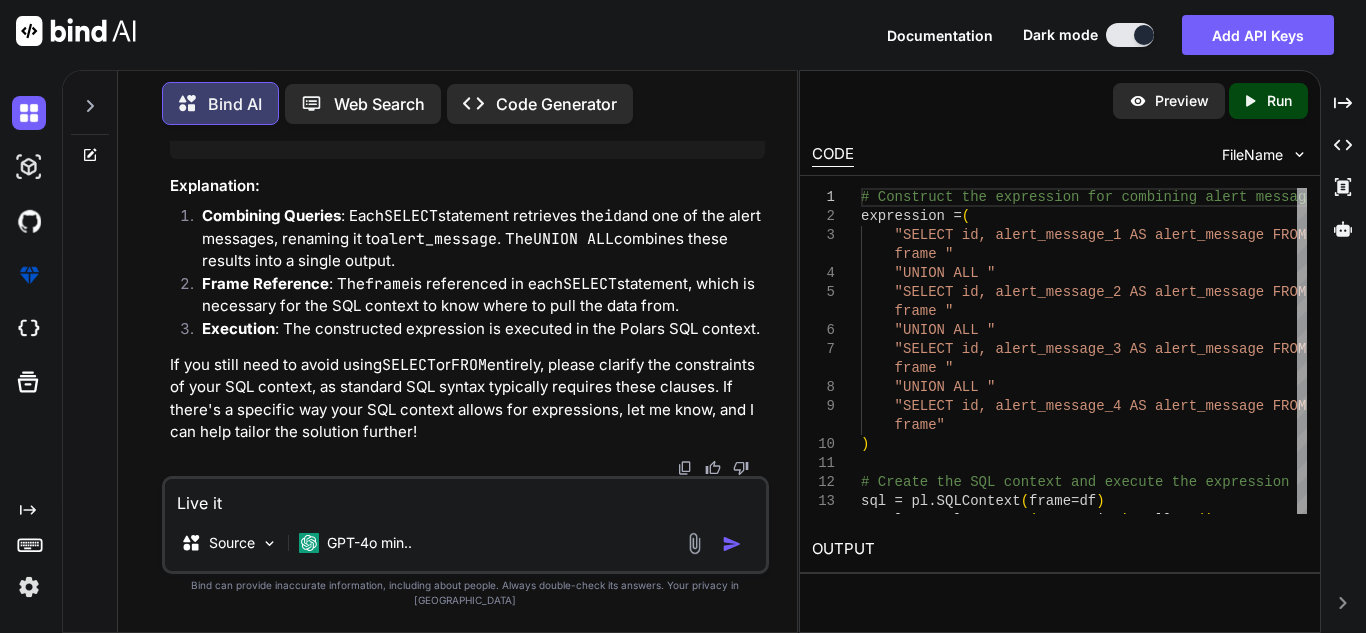 type on "Live it" 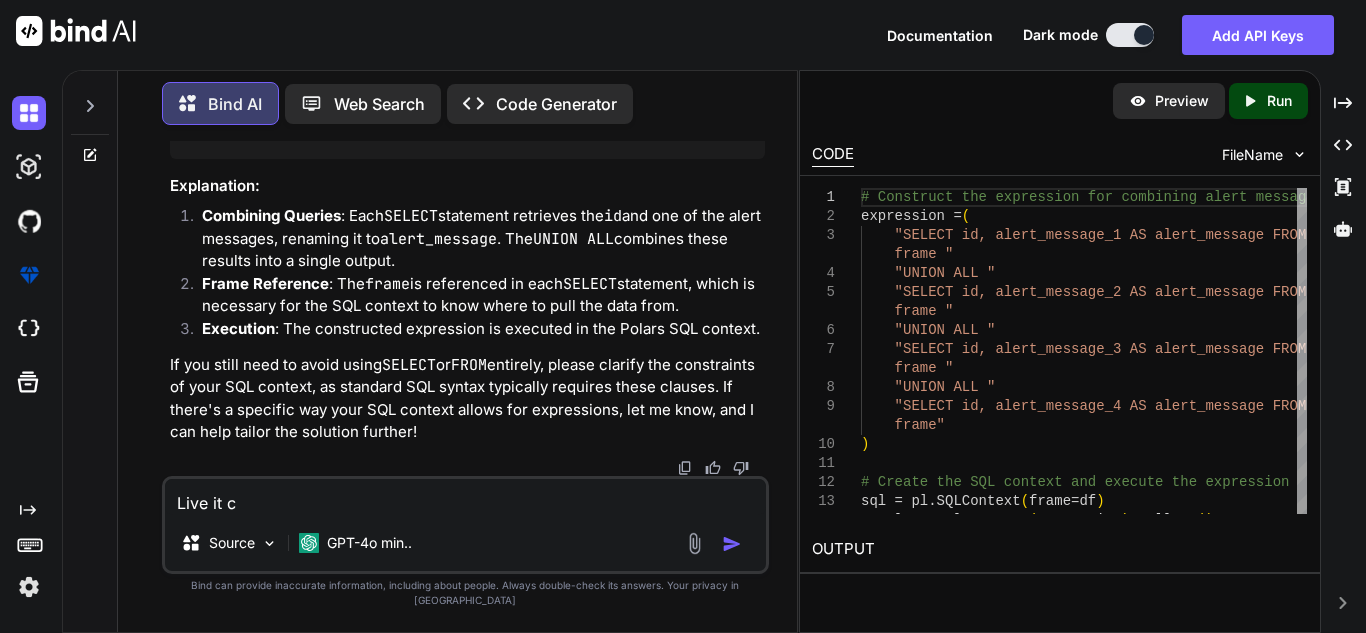 type on "Live it cr" 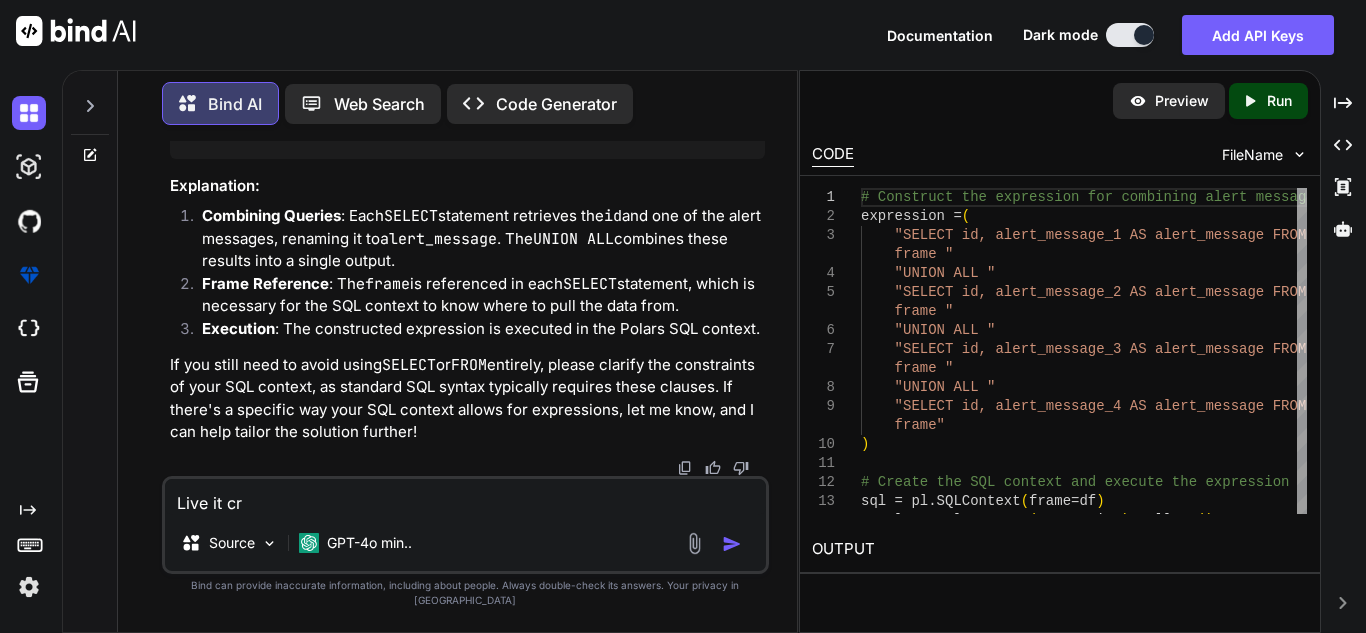type on "Live it cre" 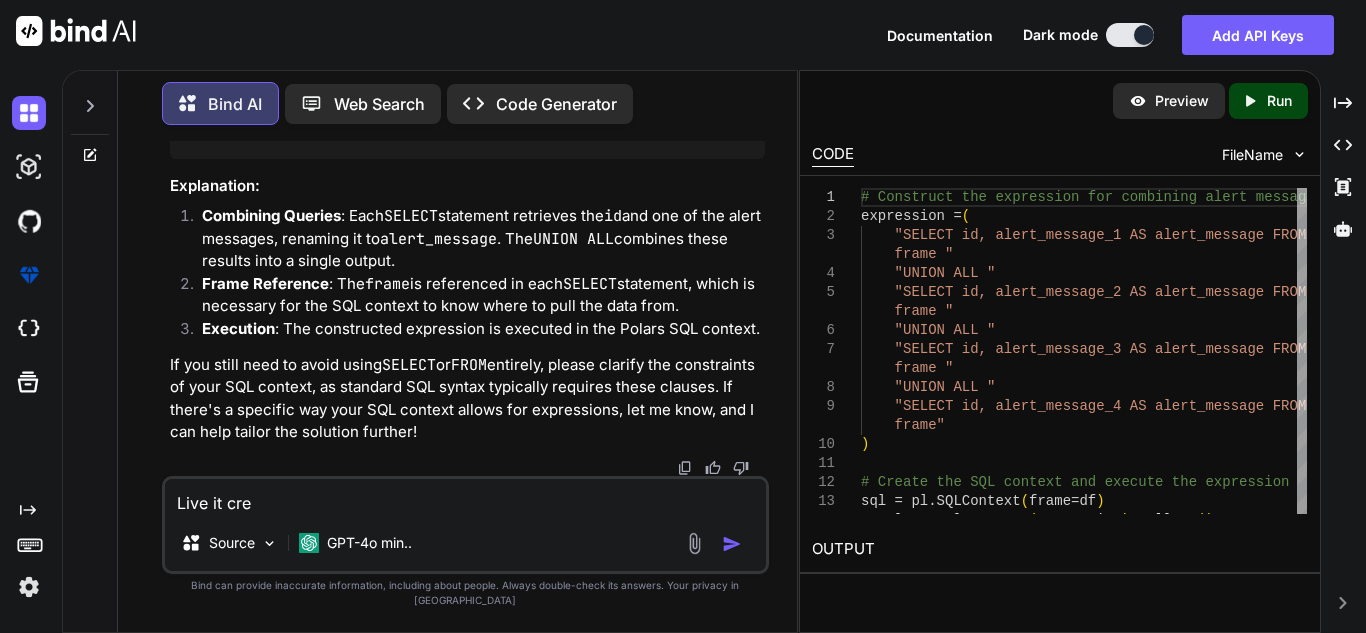 type on "Live it crea" 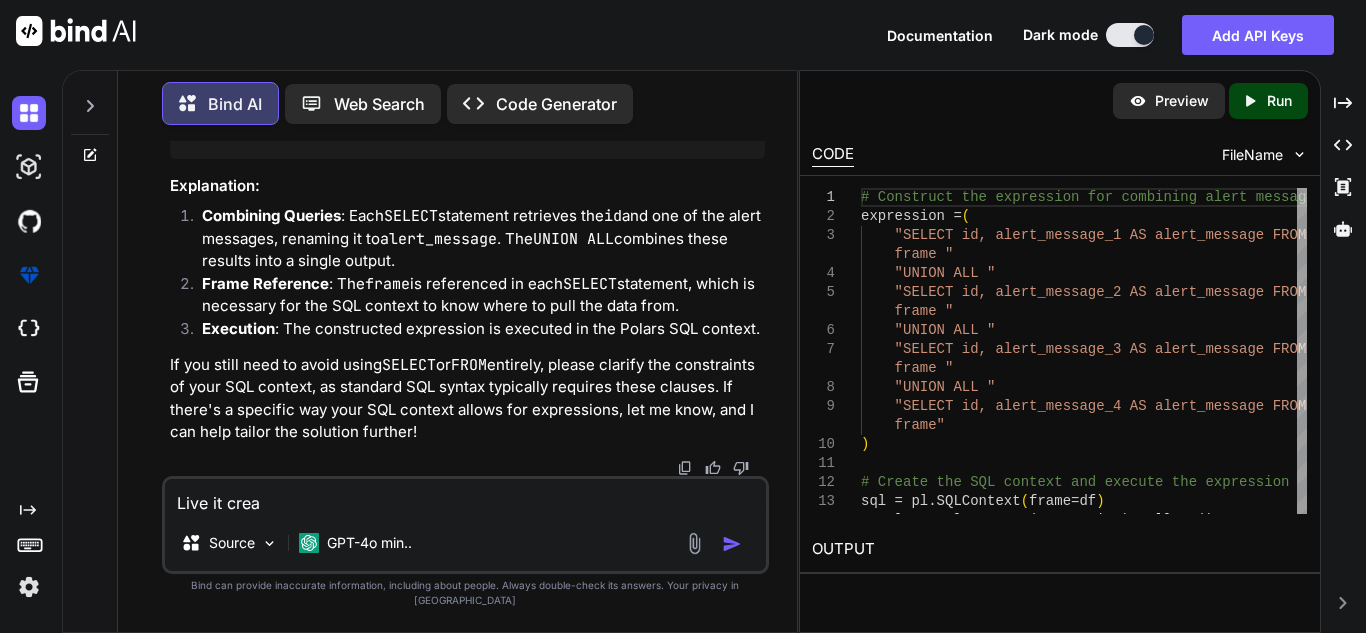 type on "Live it creat" 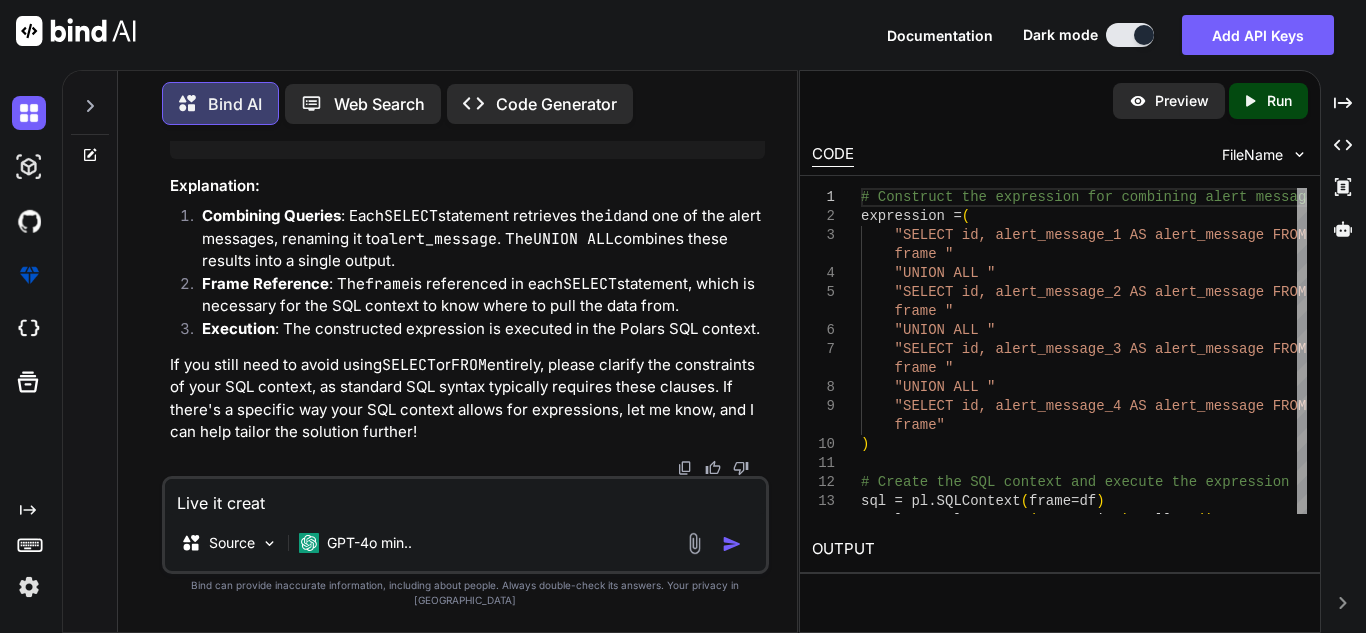 type on "Live it create" 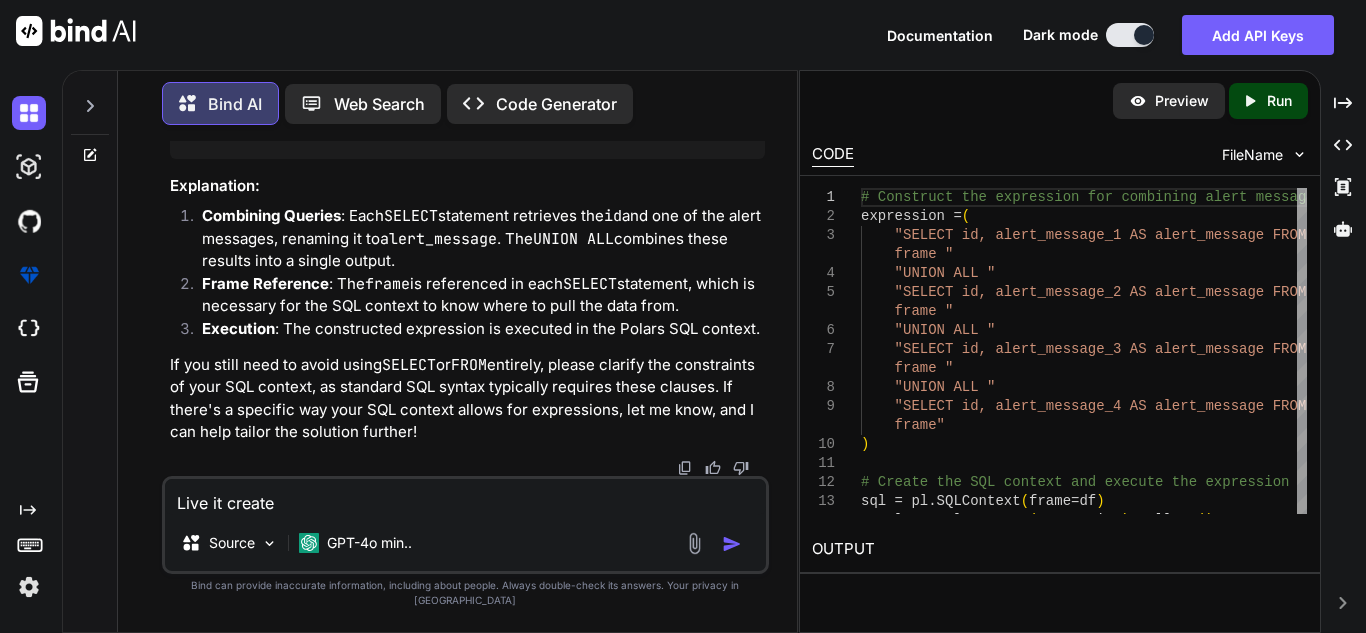 type on "Live it create" 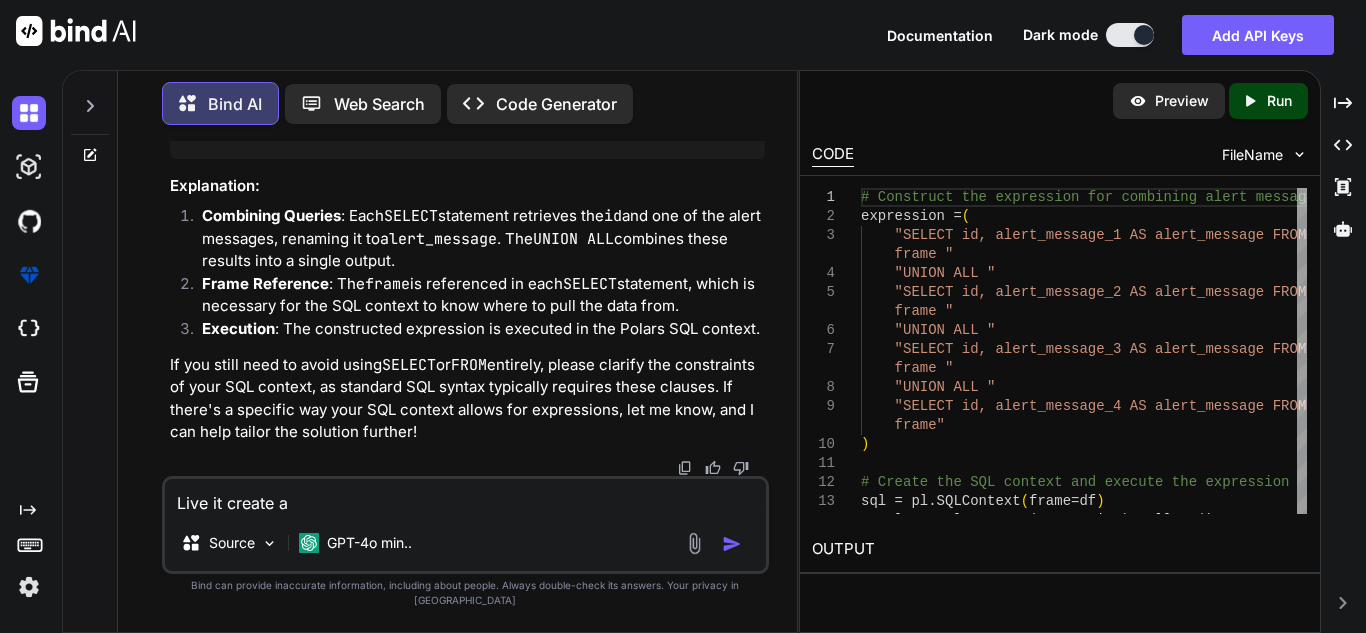 type on "Live it create a" 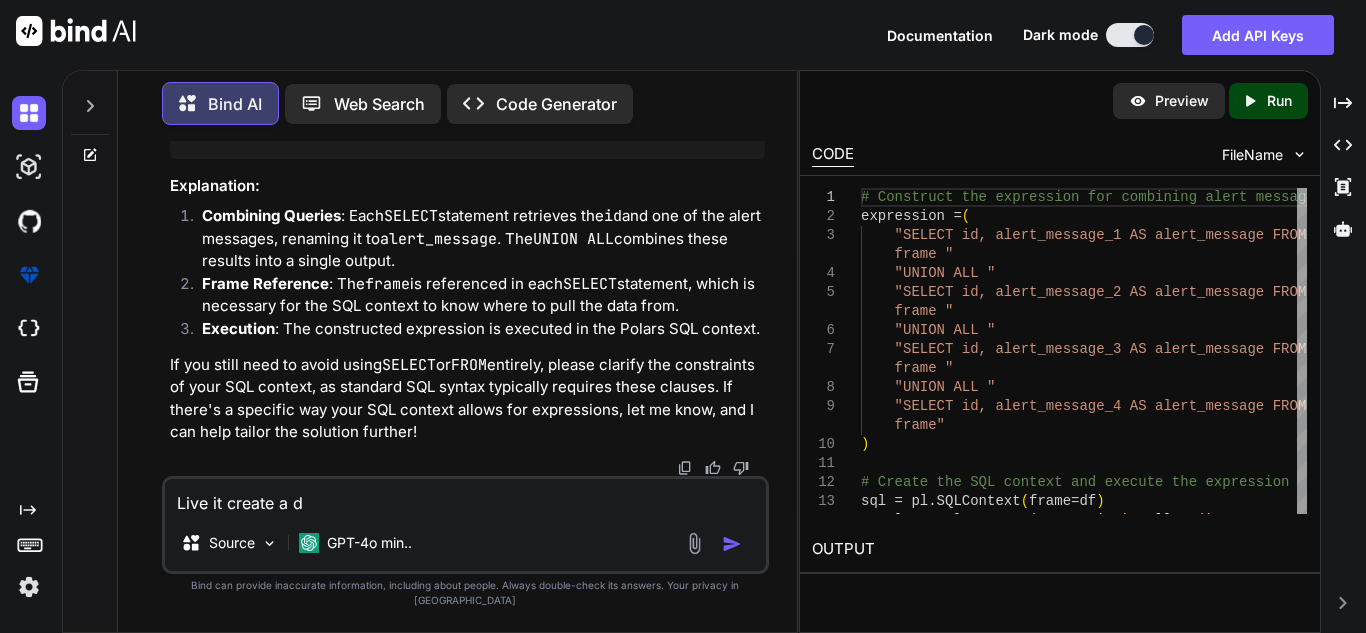 type on "Live it create a dy" 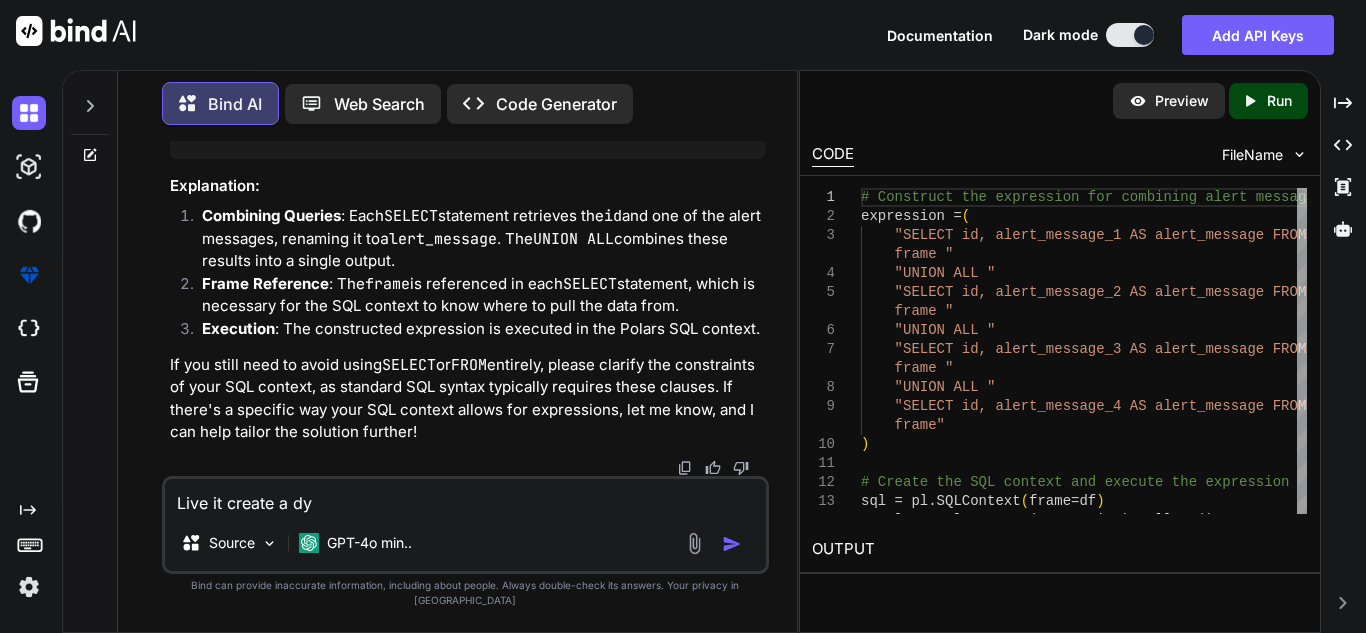 type on "x" 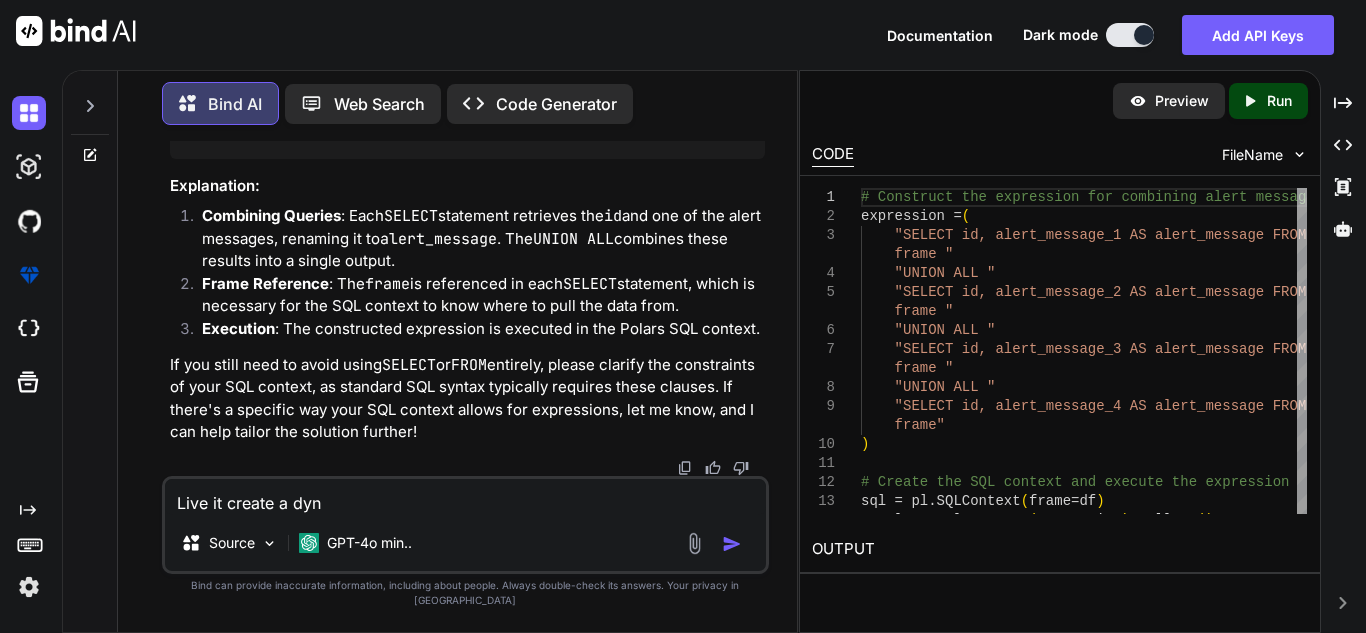 type on "x" 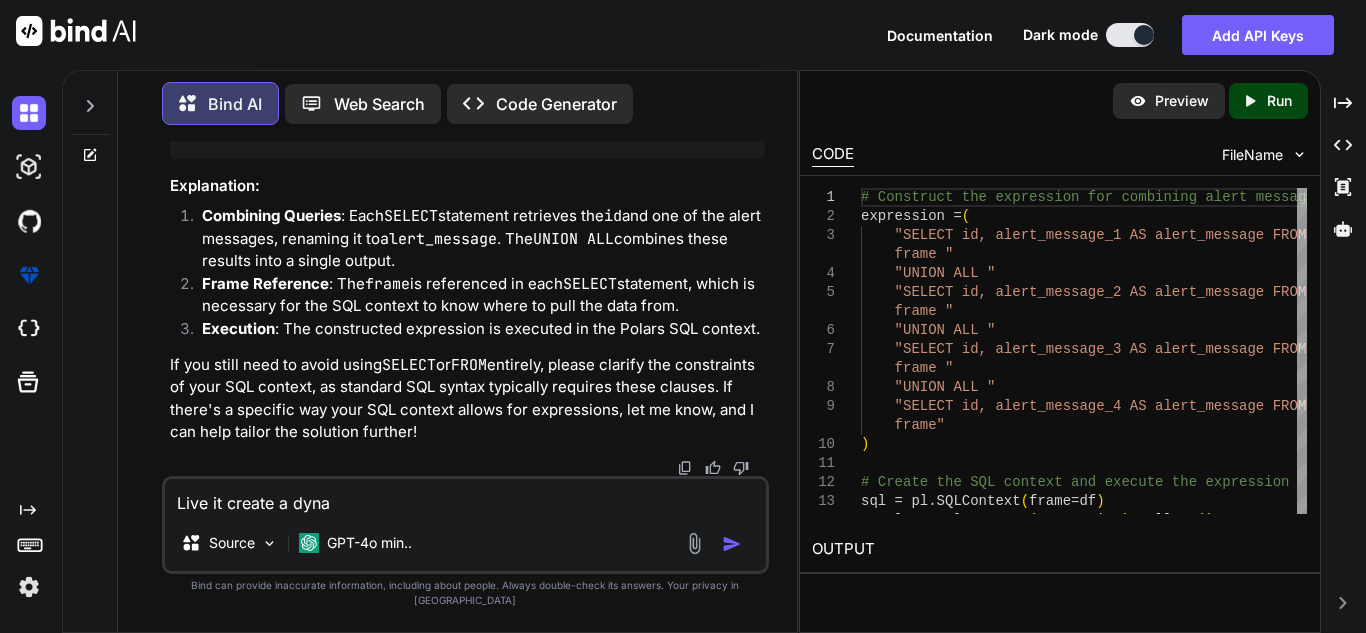 type on "Live it create a dynam" 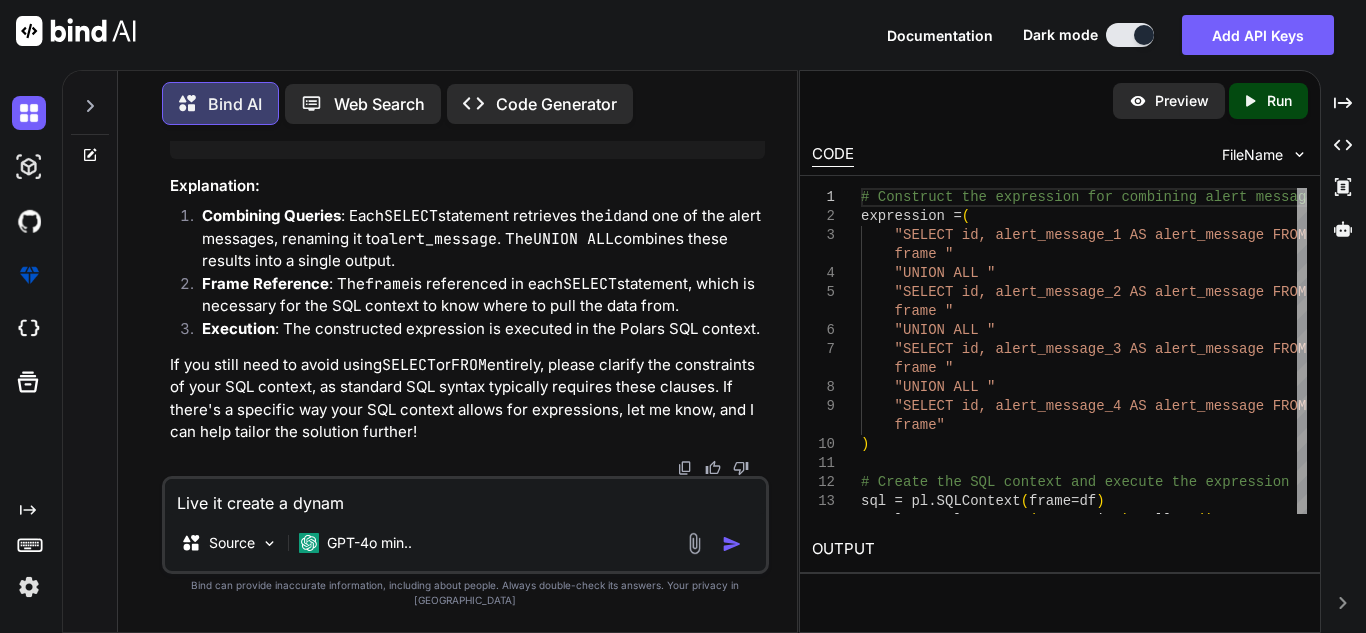type on "Live it create a dynami" 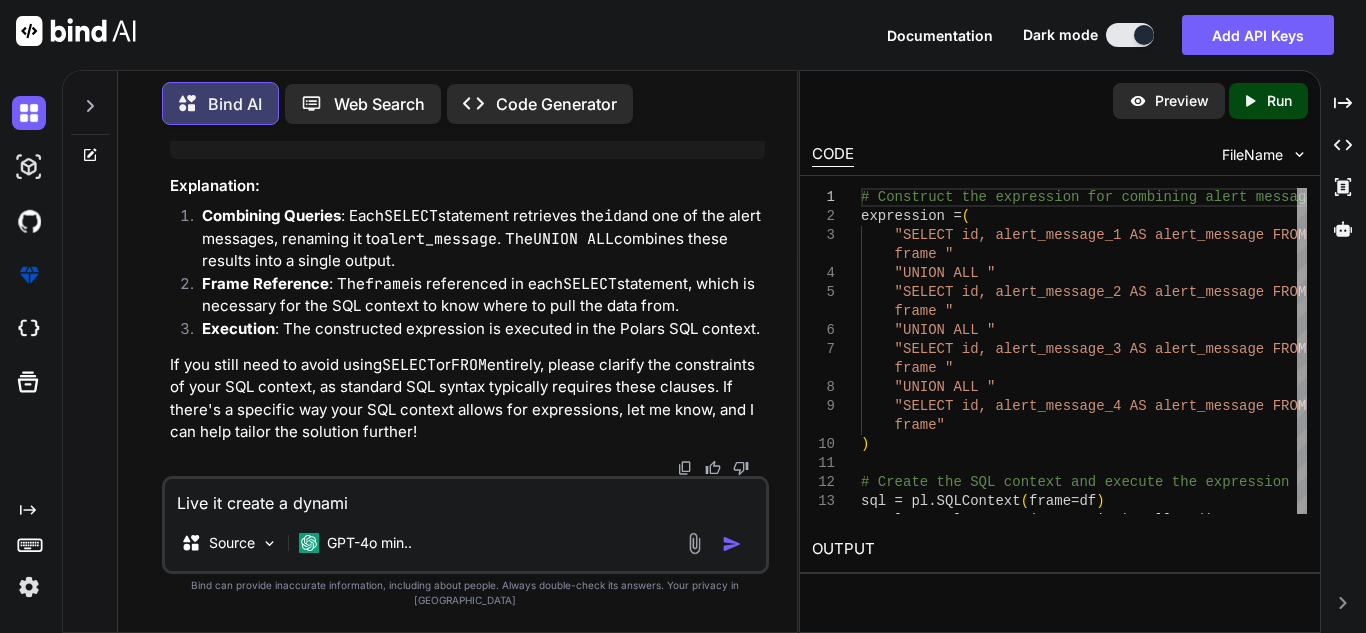 type on "Live it create a dynamic" 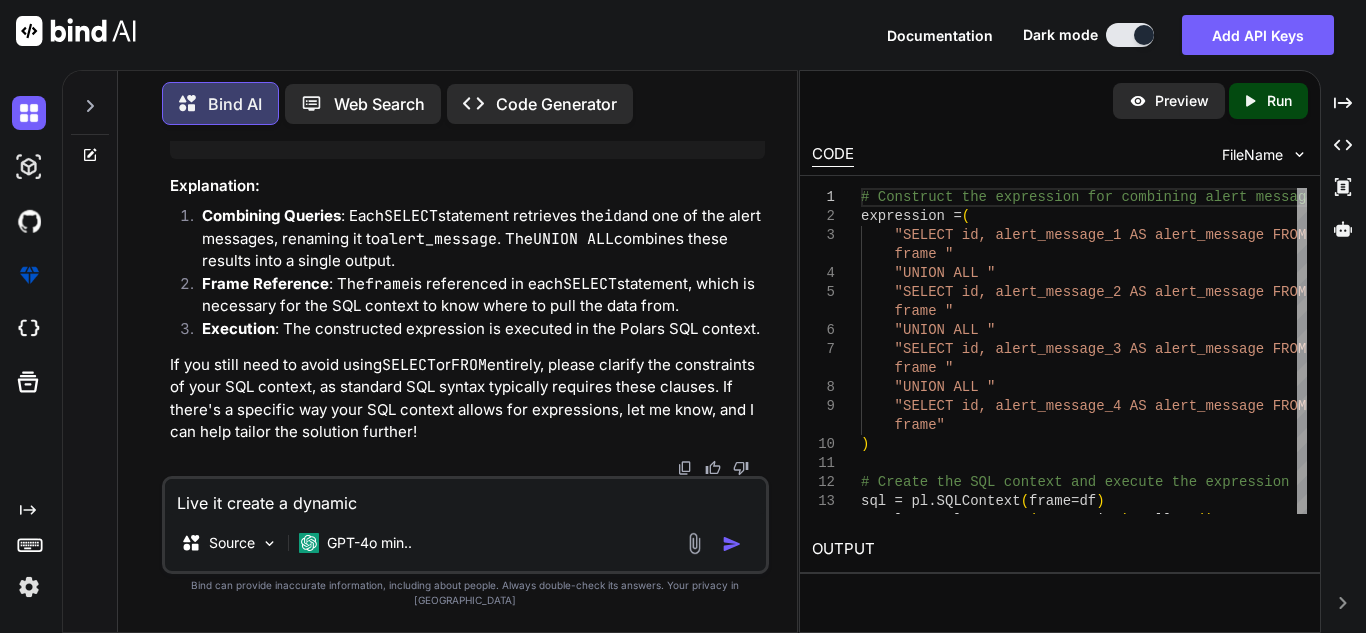 type on "Live it create a dynamic" 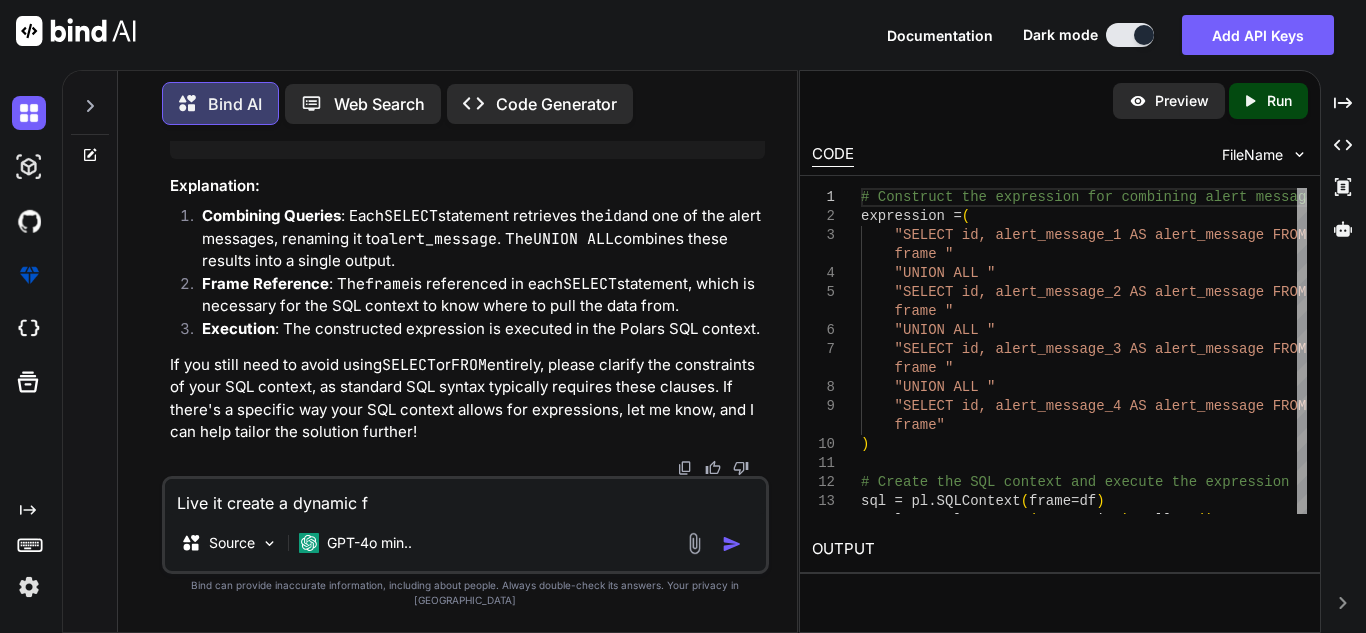type on "Live it create a dynamic" 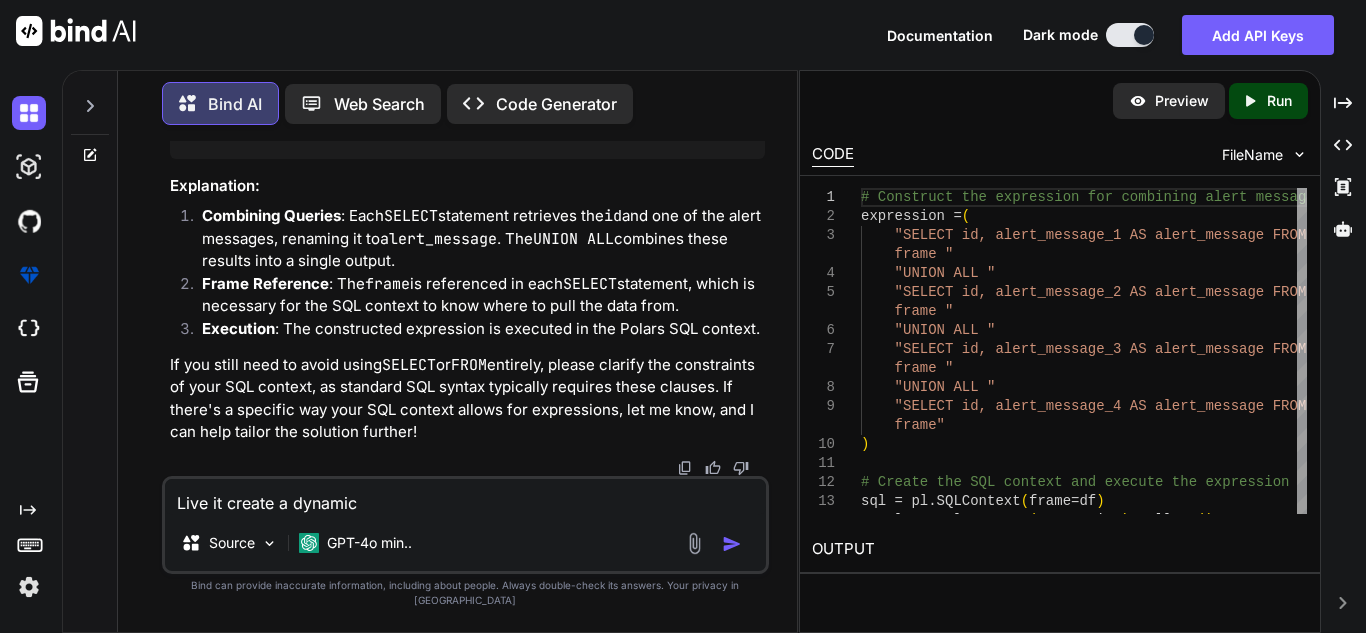 type on "Live it create a dynamic y" 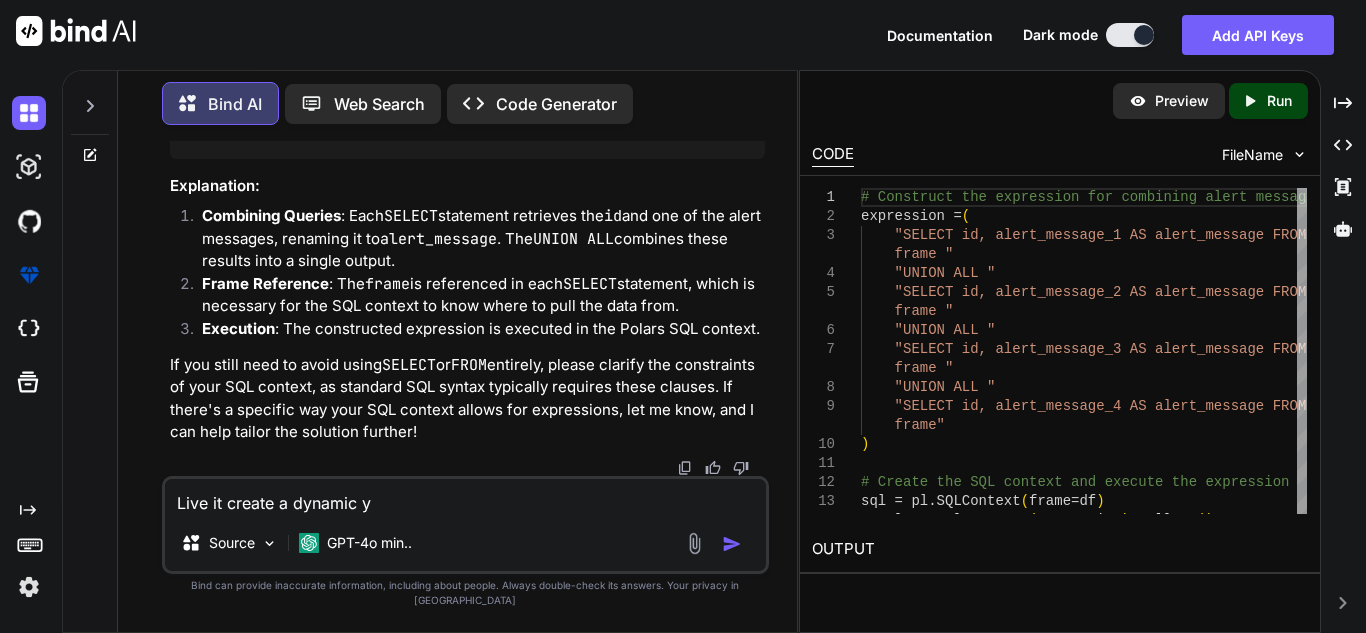 type on "Live it create a dynamic" 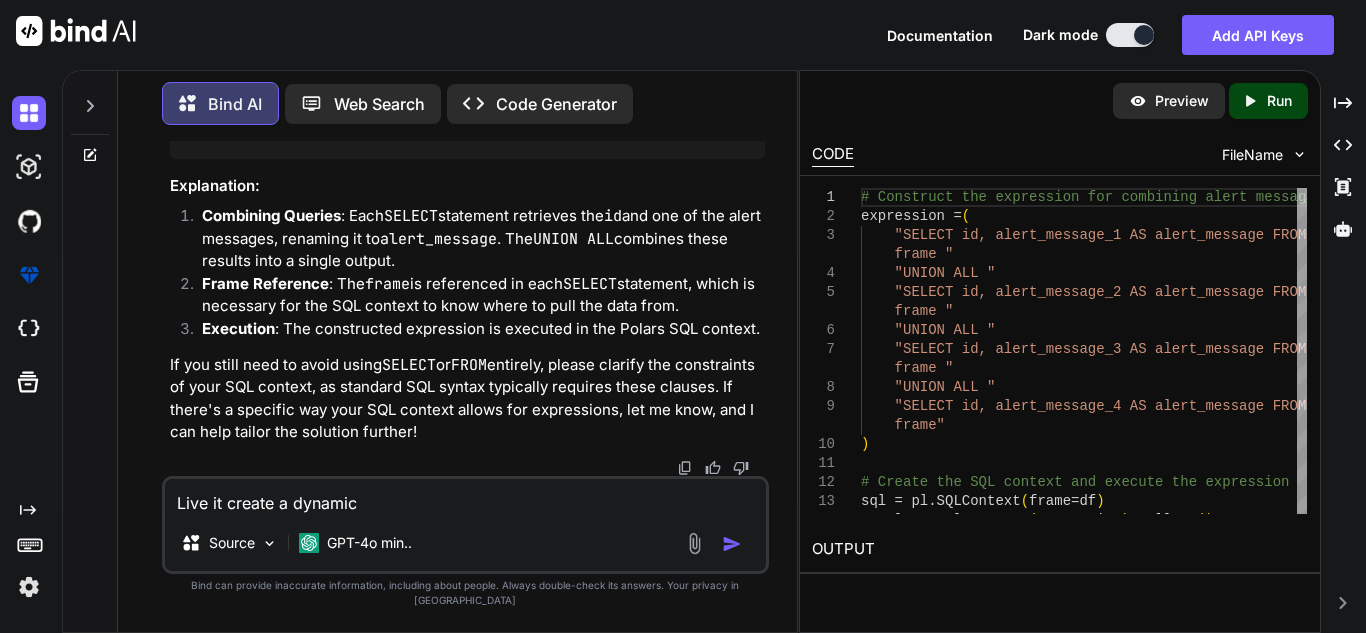 type on "Live it create a dynamic p" 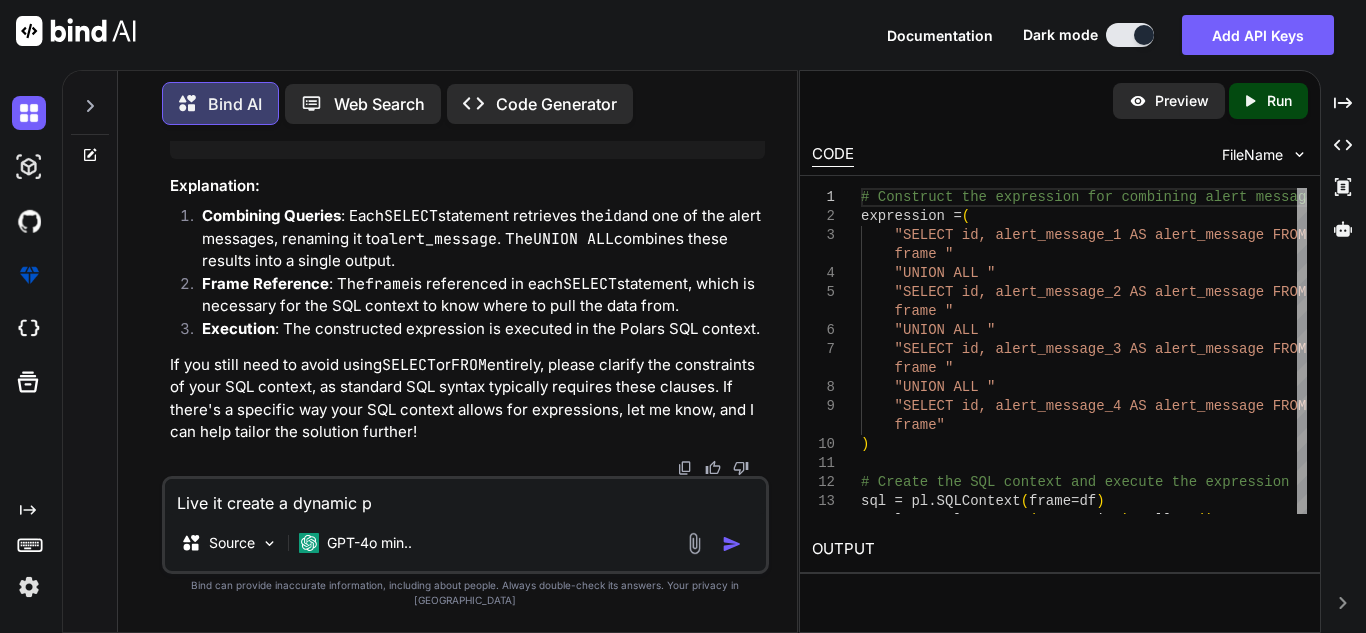 type on "Live it create a dynamic py" 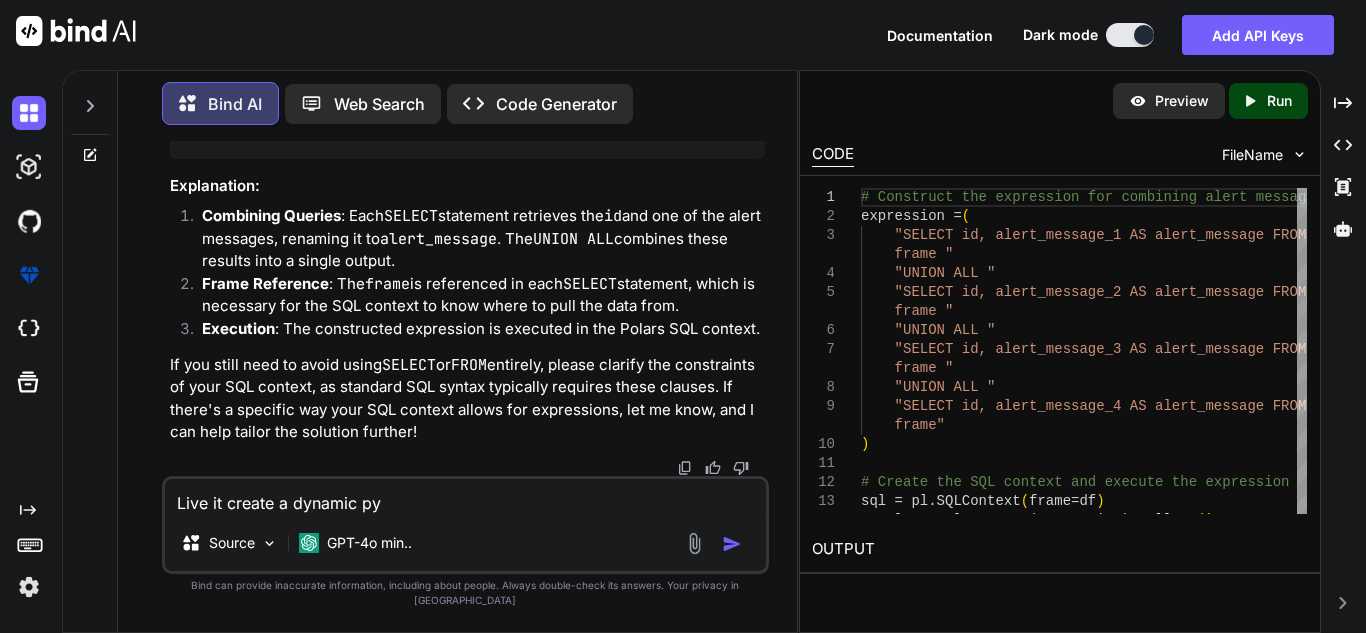 type on "Live it create a dynamic pyt" 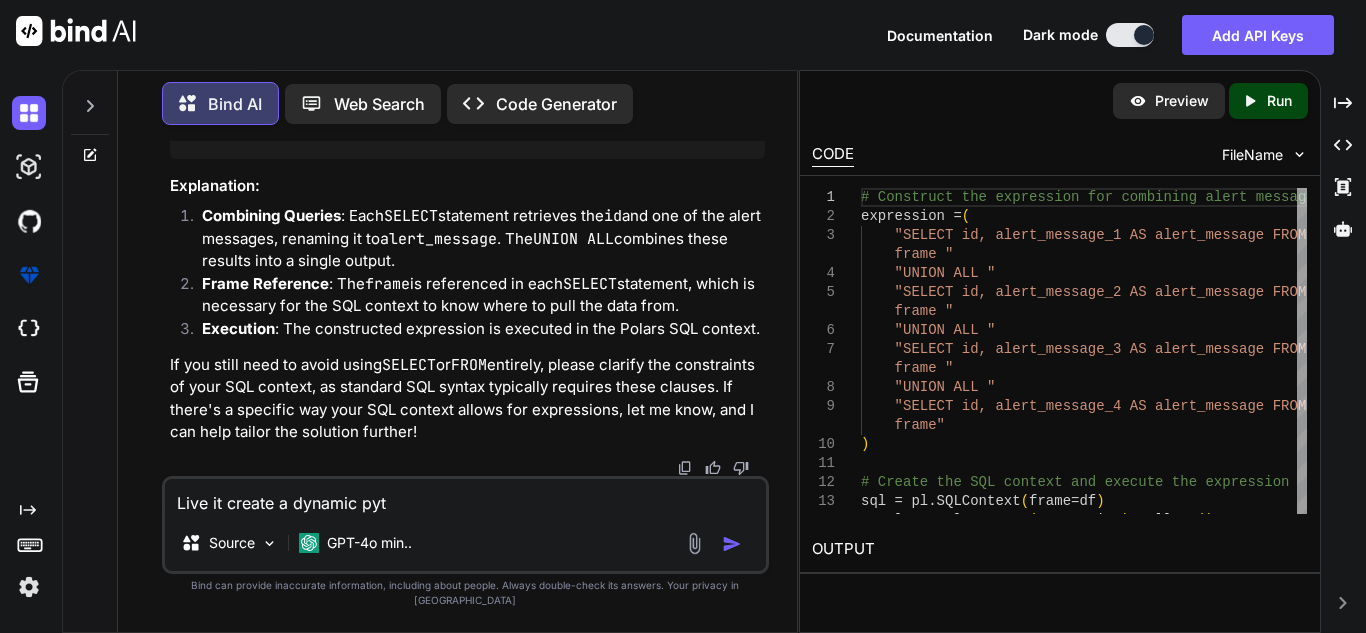 type on "x" 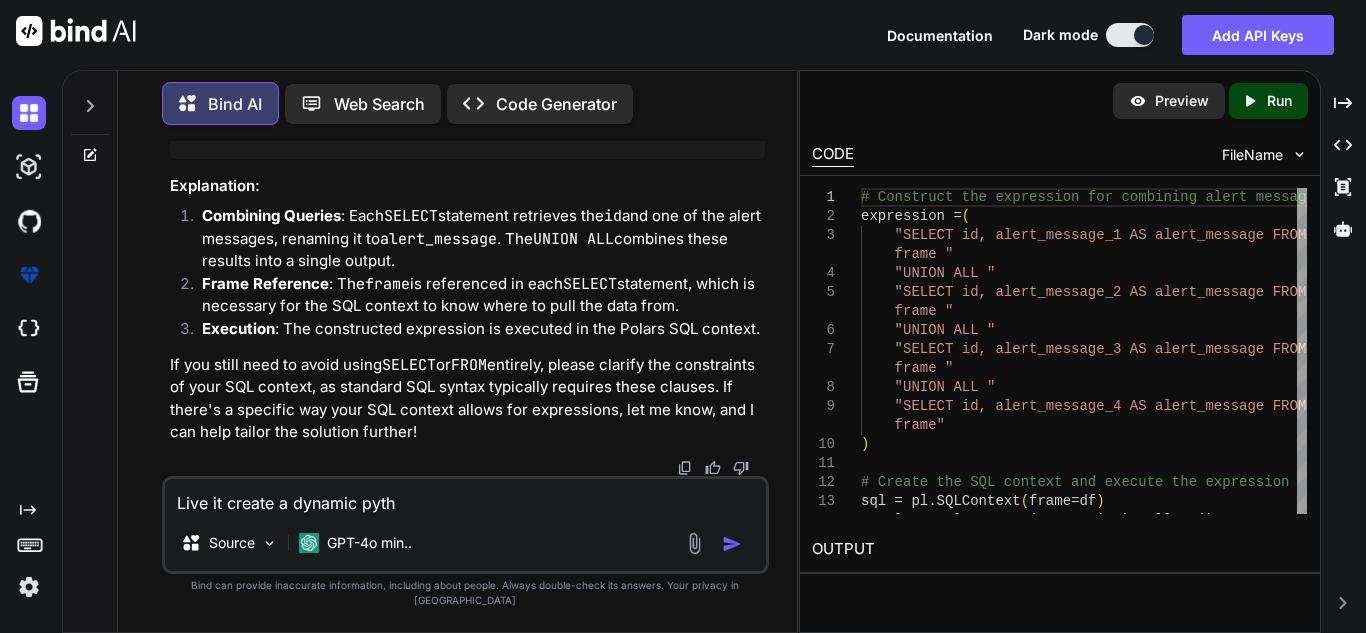 type on "Live it create a dynamic pytho" 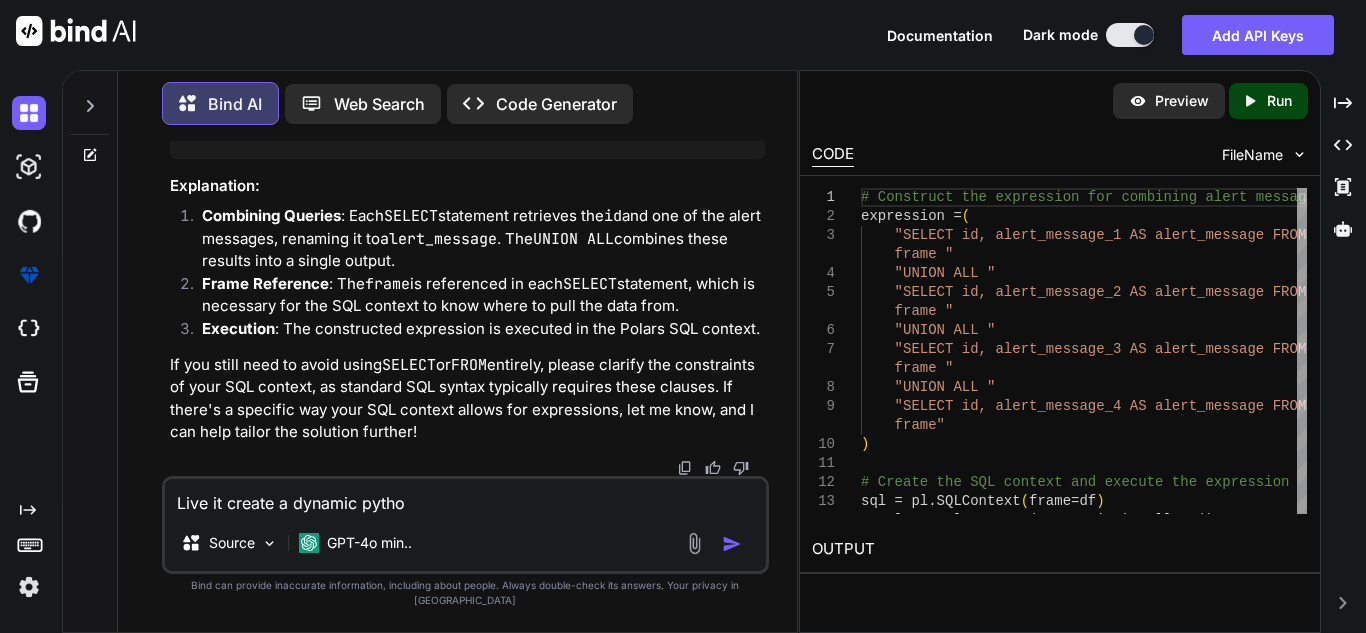 type on "Live it create a dynamic python" 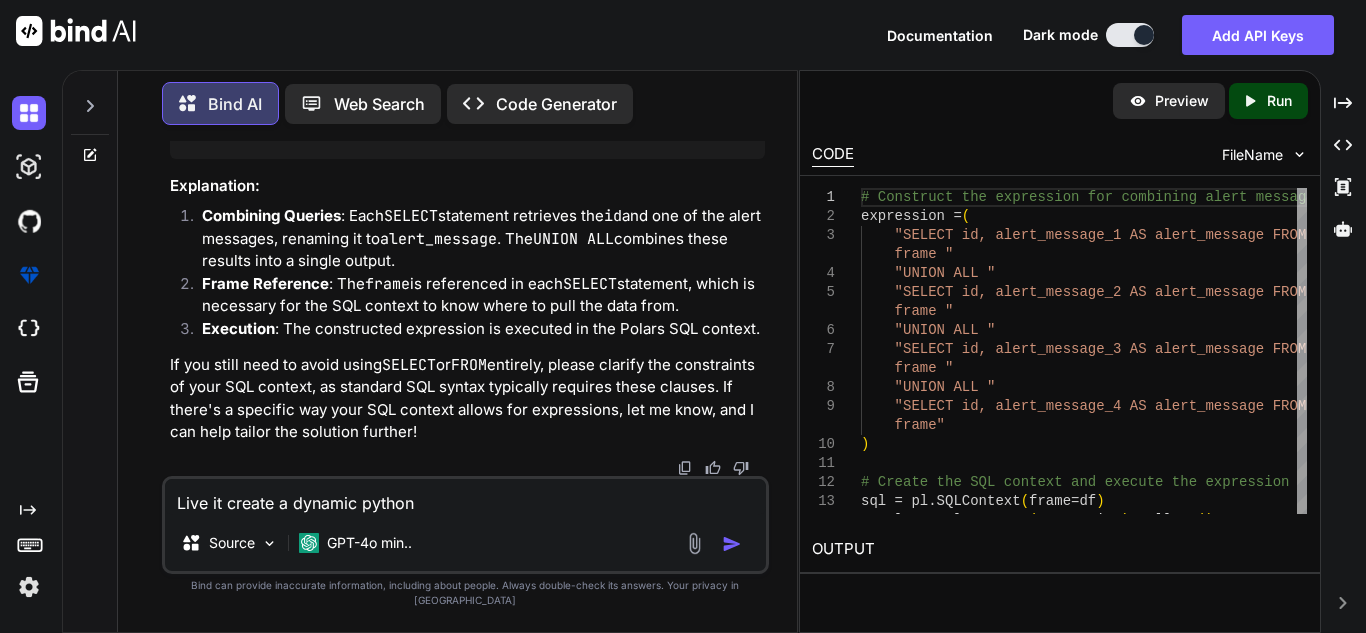 type on "x" 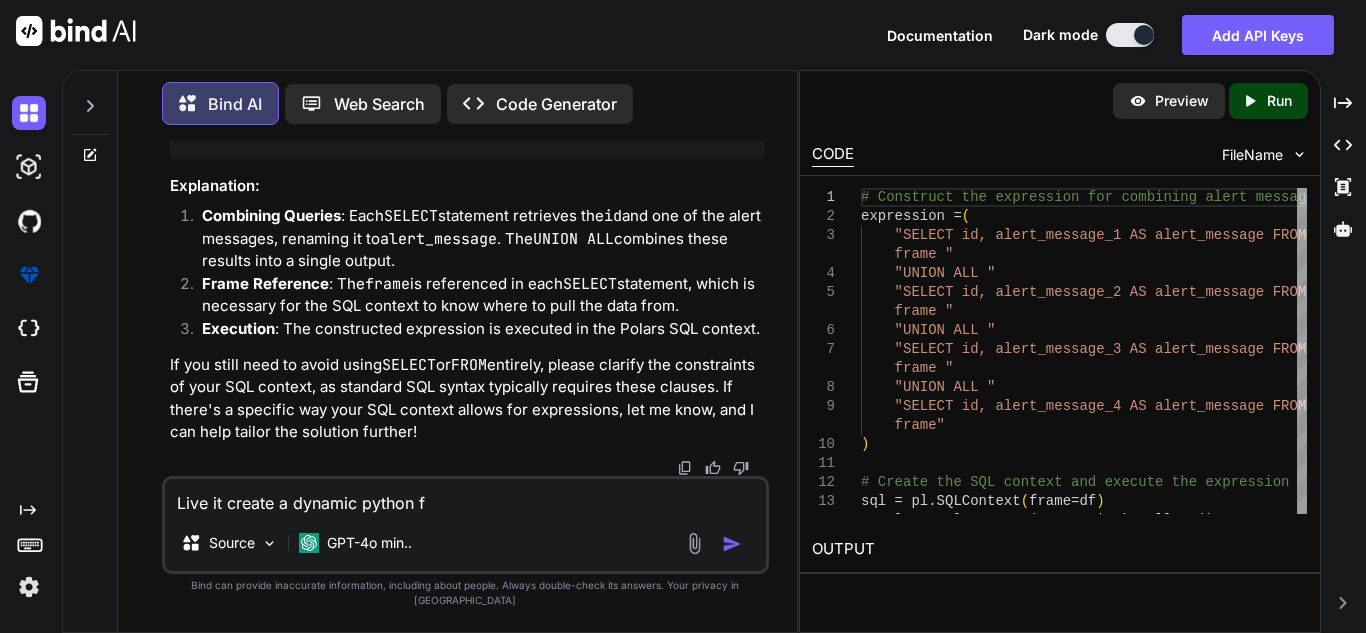 type on "x" 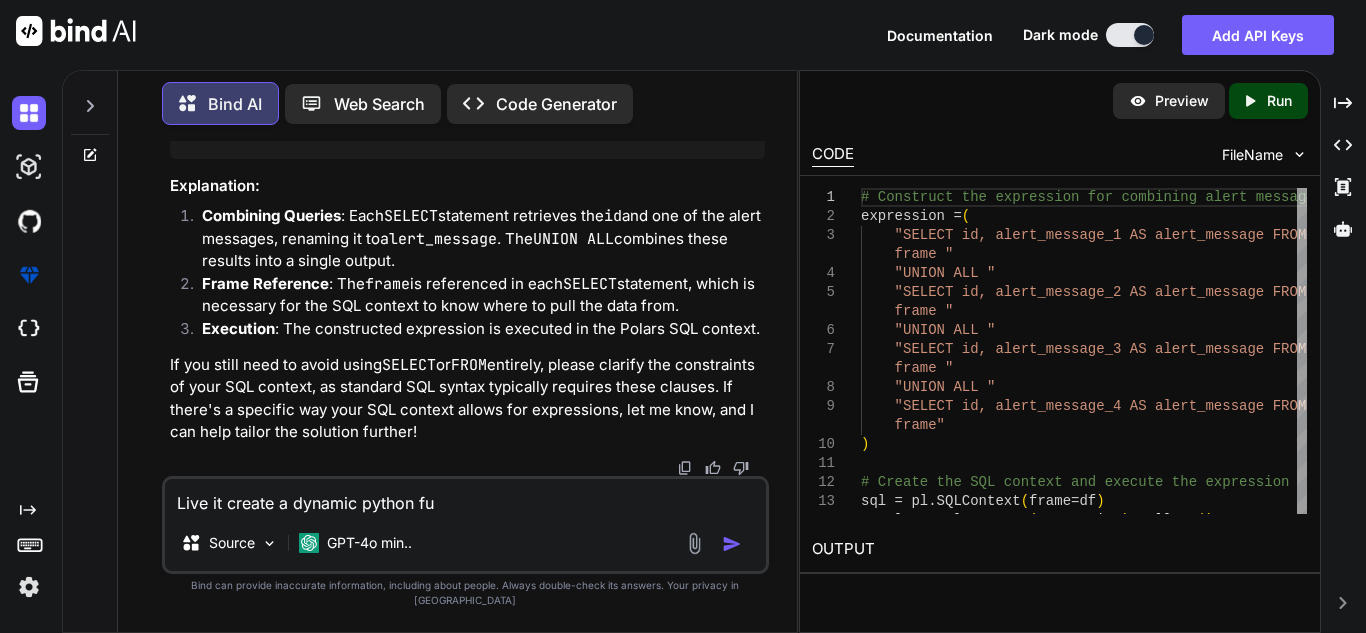type on "Live it create a dynamic python fun" 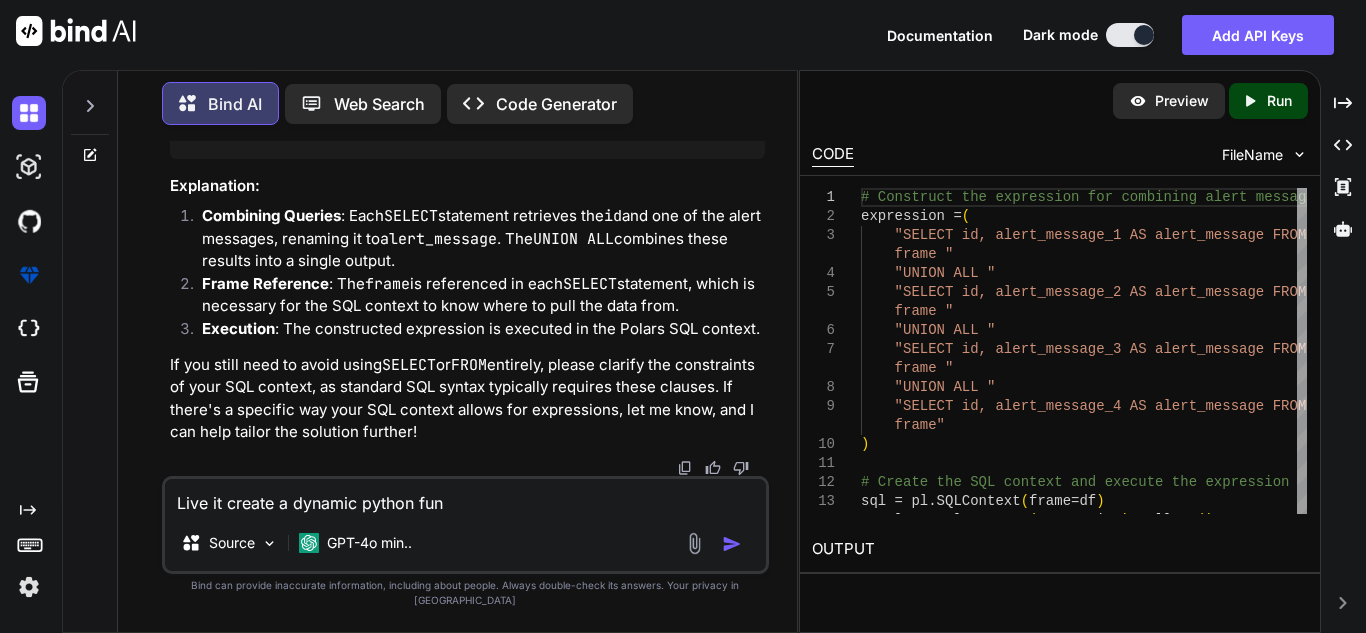 type on "Live it create a dynamic python func" 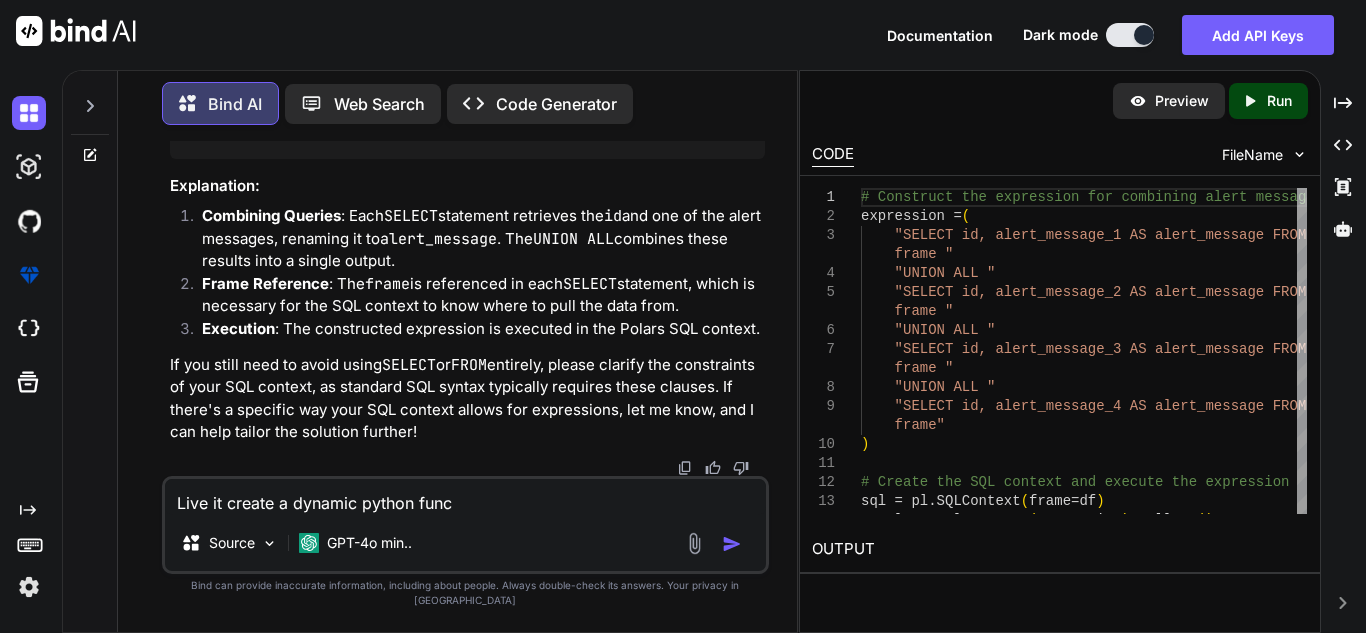 type on "Live it create a dynamic python funct" 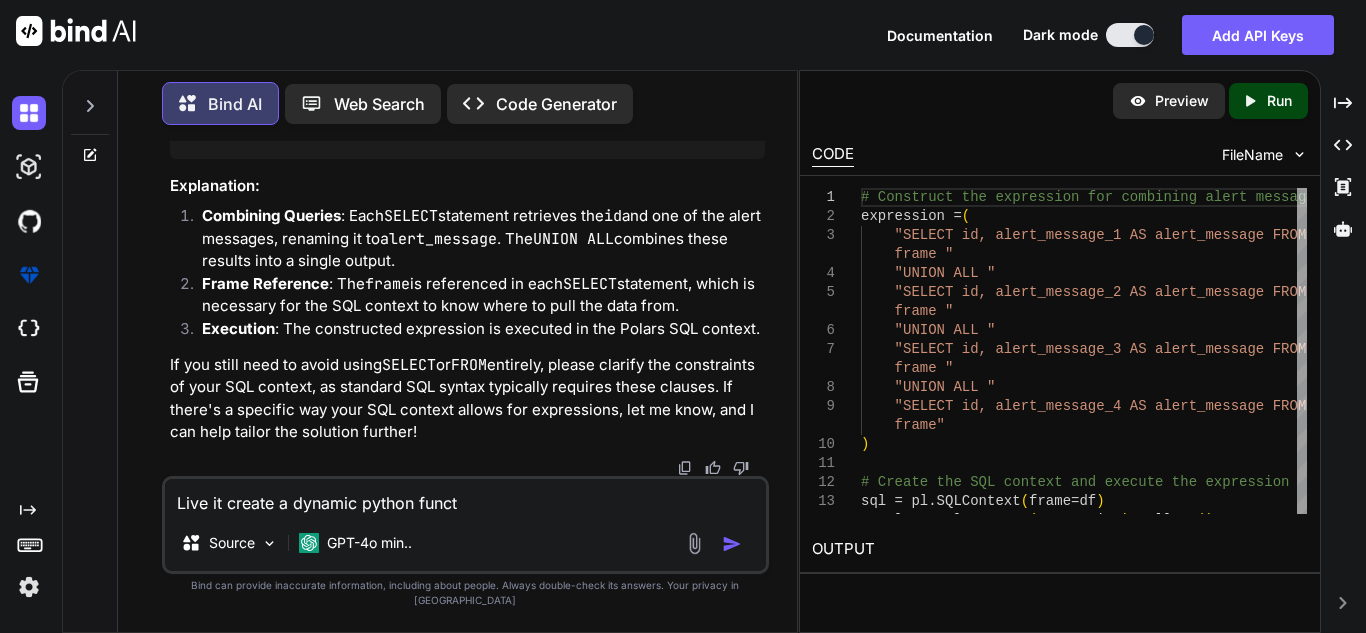 type on "x" 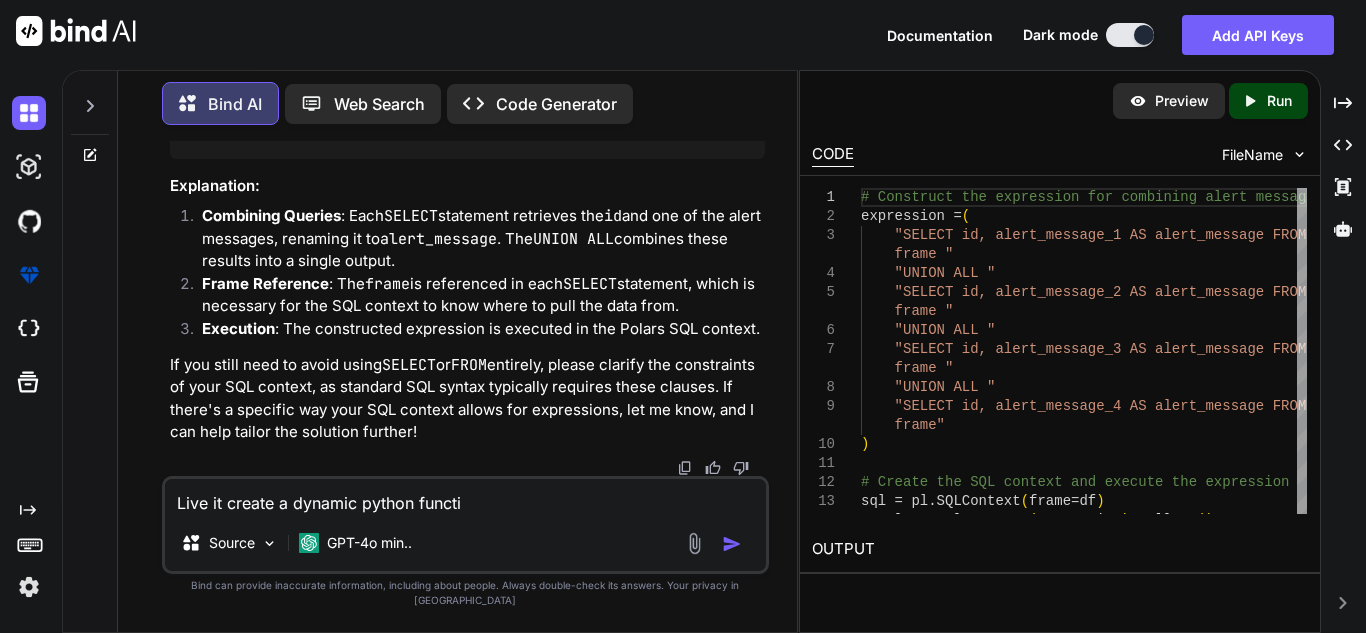 type on "Live it create a dynamic python functio" 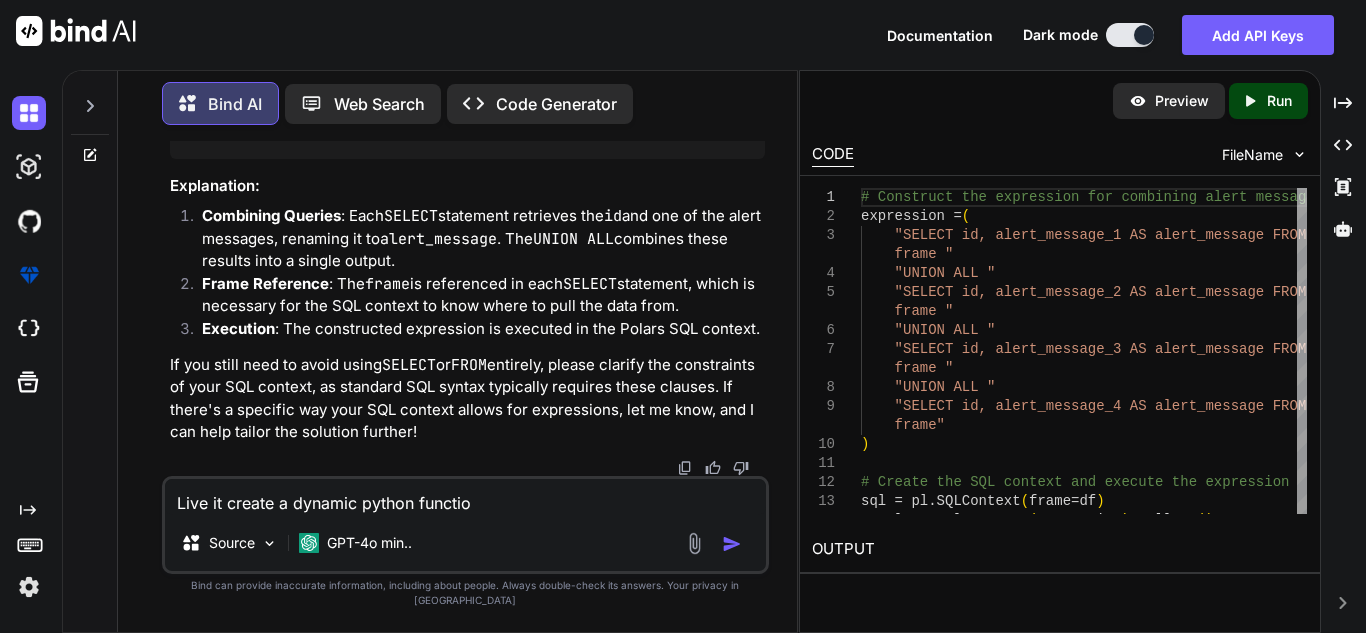 type on "x" 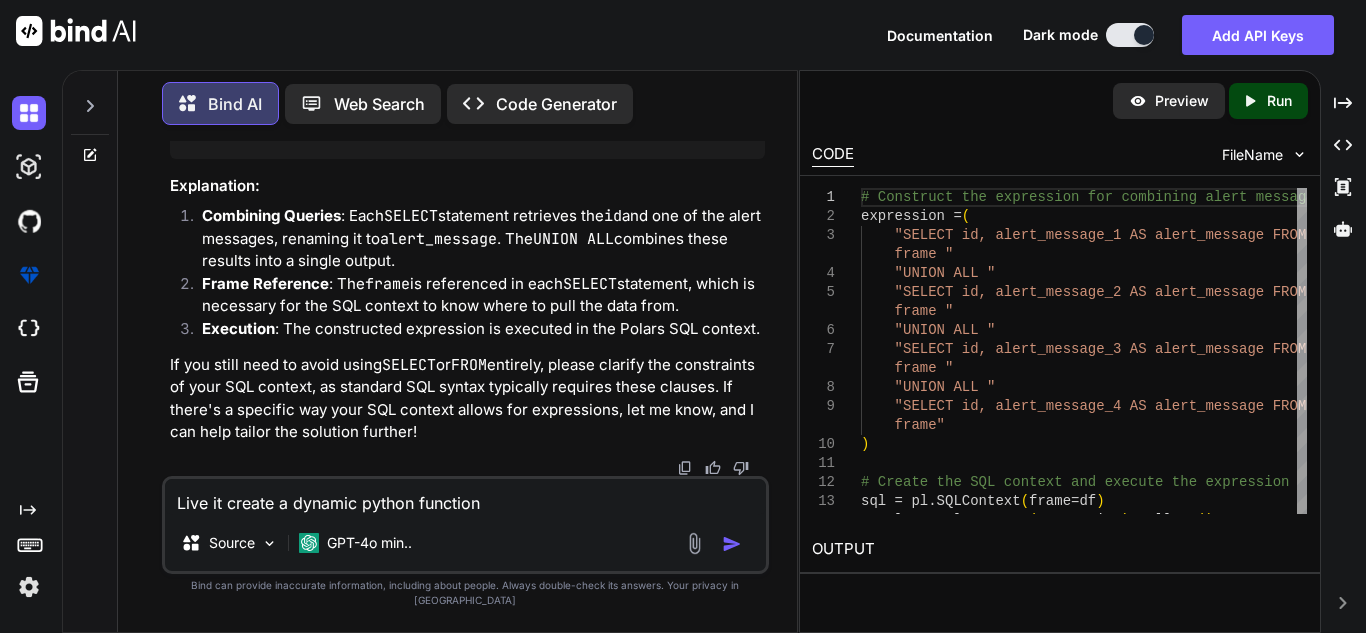 type on "Live it create a dynamic python function" 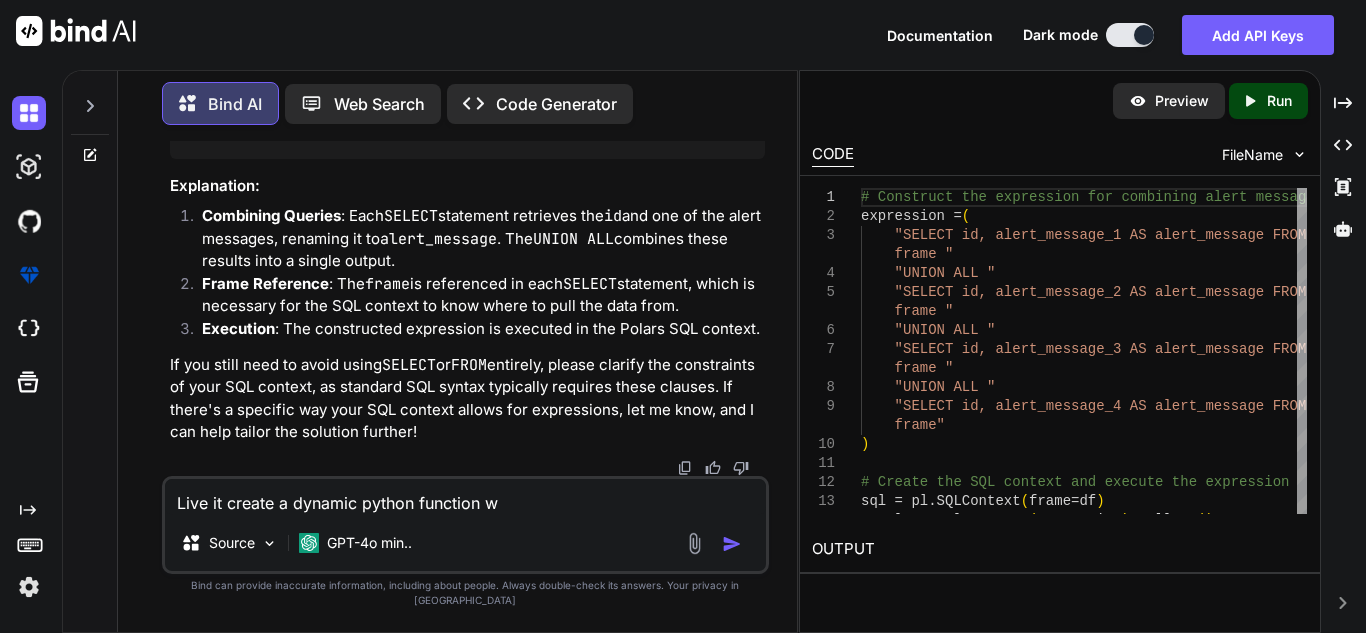 type on "Live it create a dynamic python function wh" 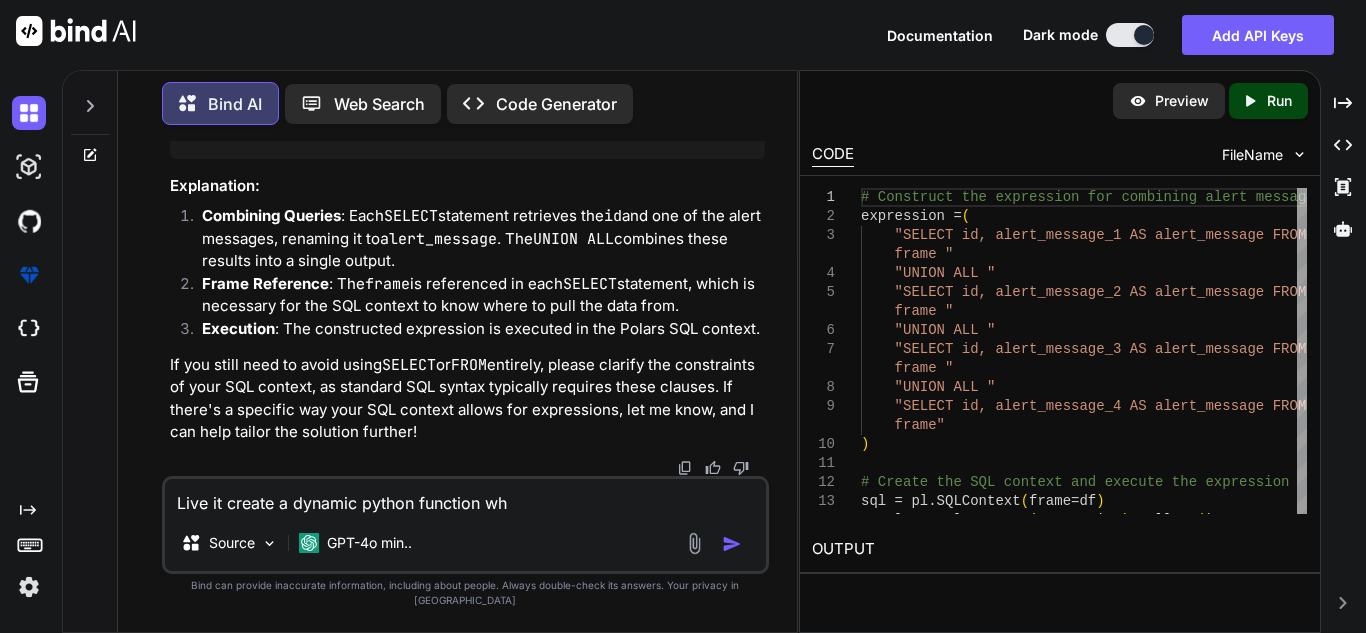 type on "Live it create a dynamic python function whi" 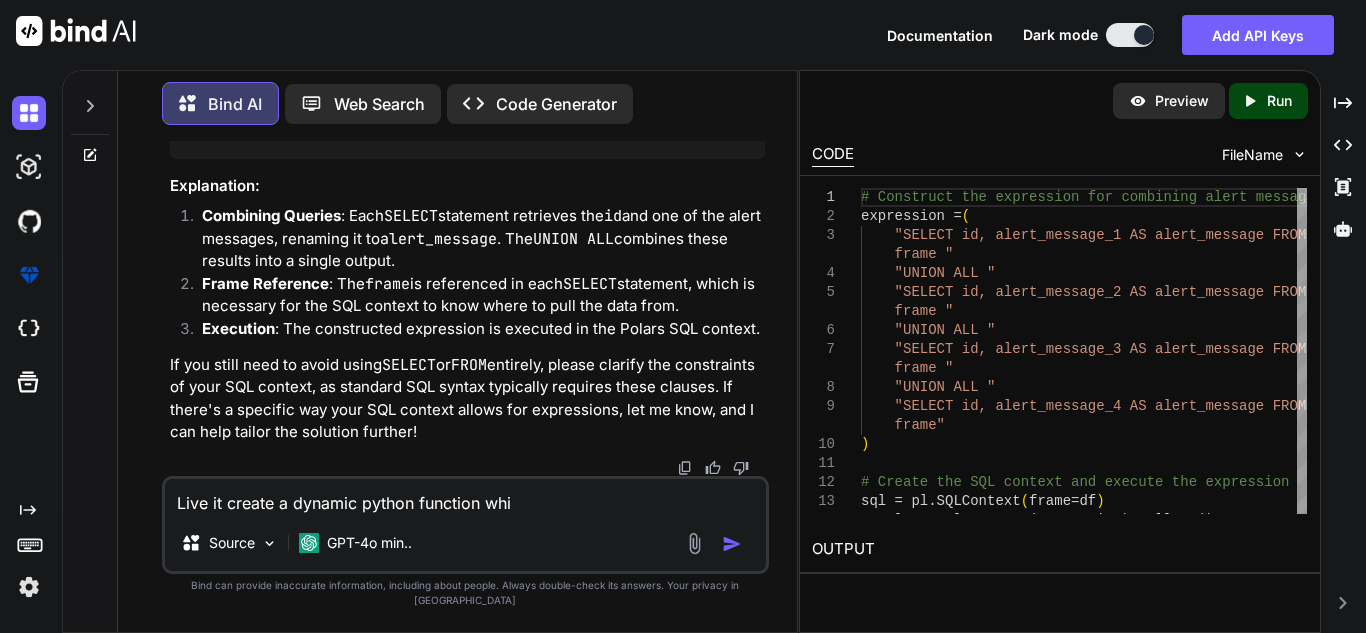 type on "Live it create a dynamic python function whic" 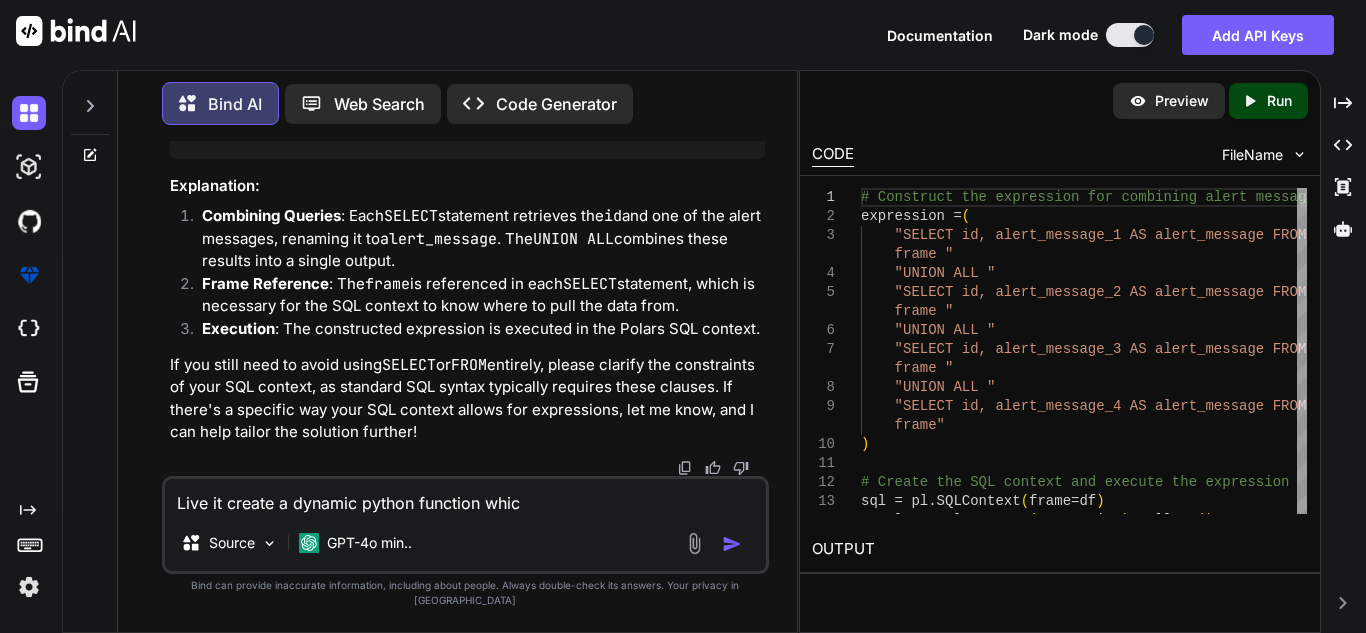 type on "x" 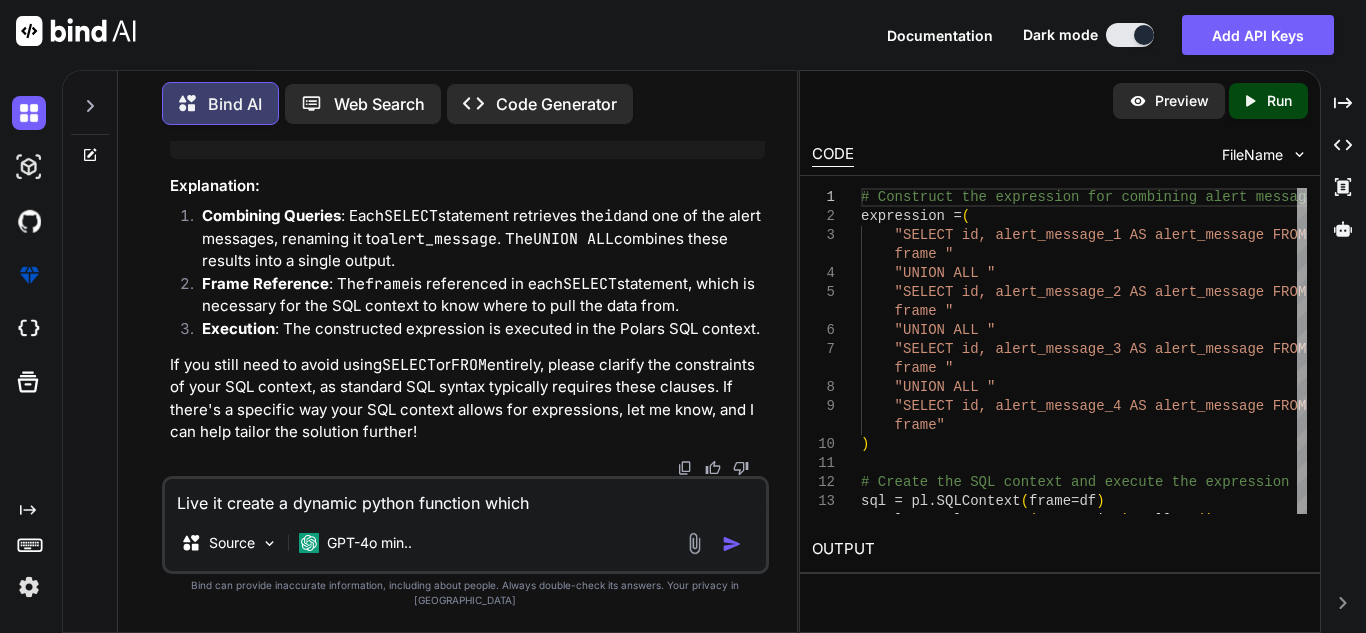 type on "Live it create a dynamic python function which" 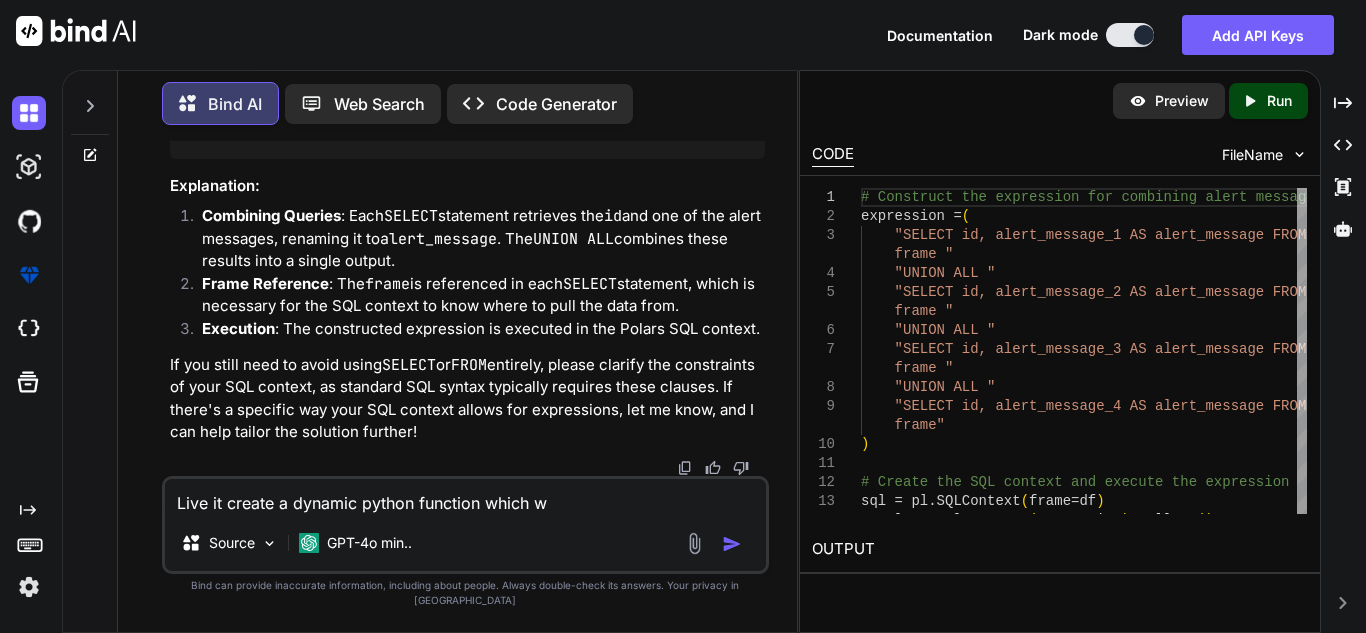 type on "Live it create a dynamic python function which wi" 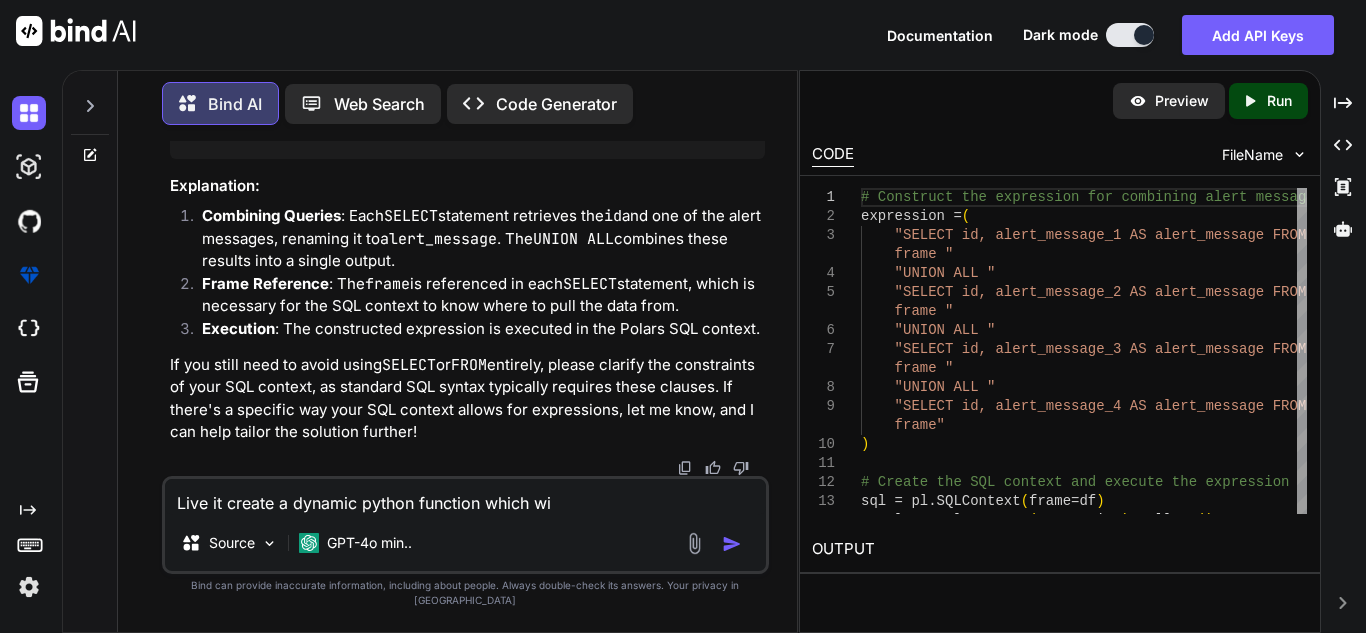 type on "Live it create a dynamic python function which wil" 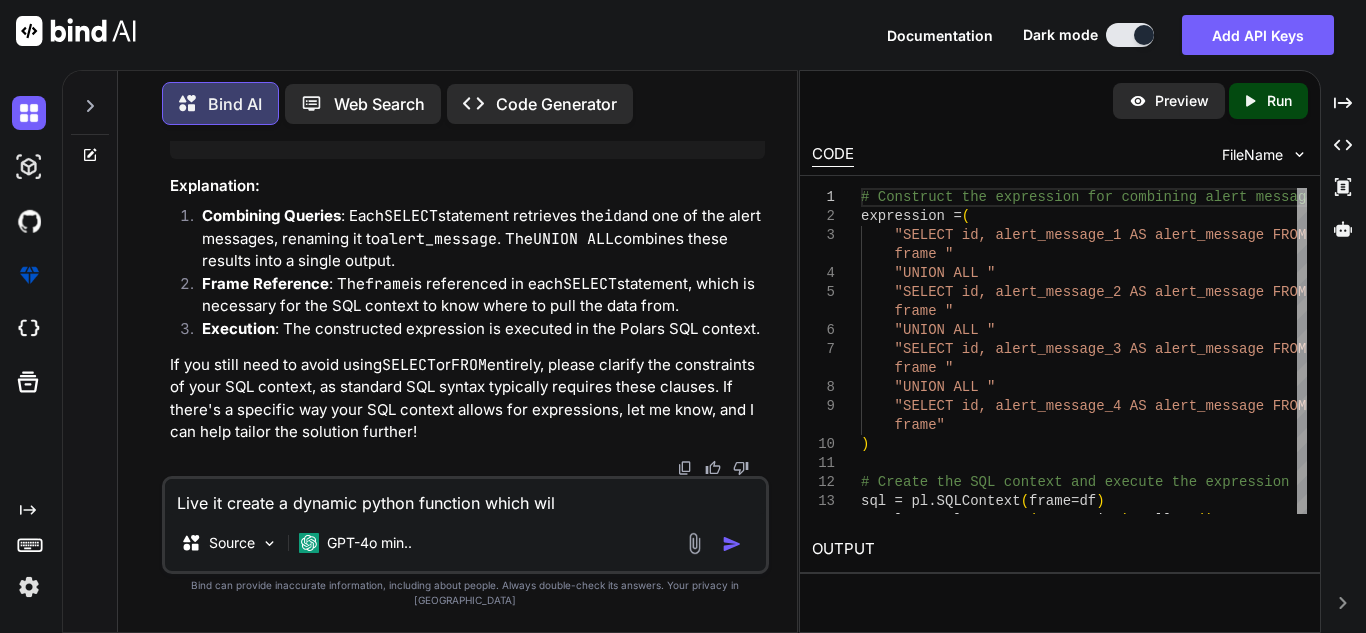type on "Live it create a dynamic python function which will" 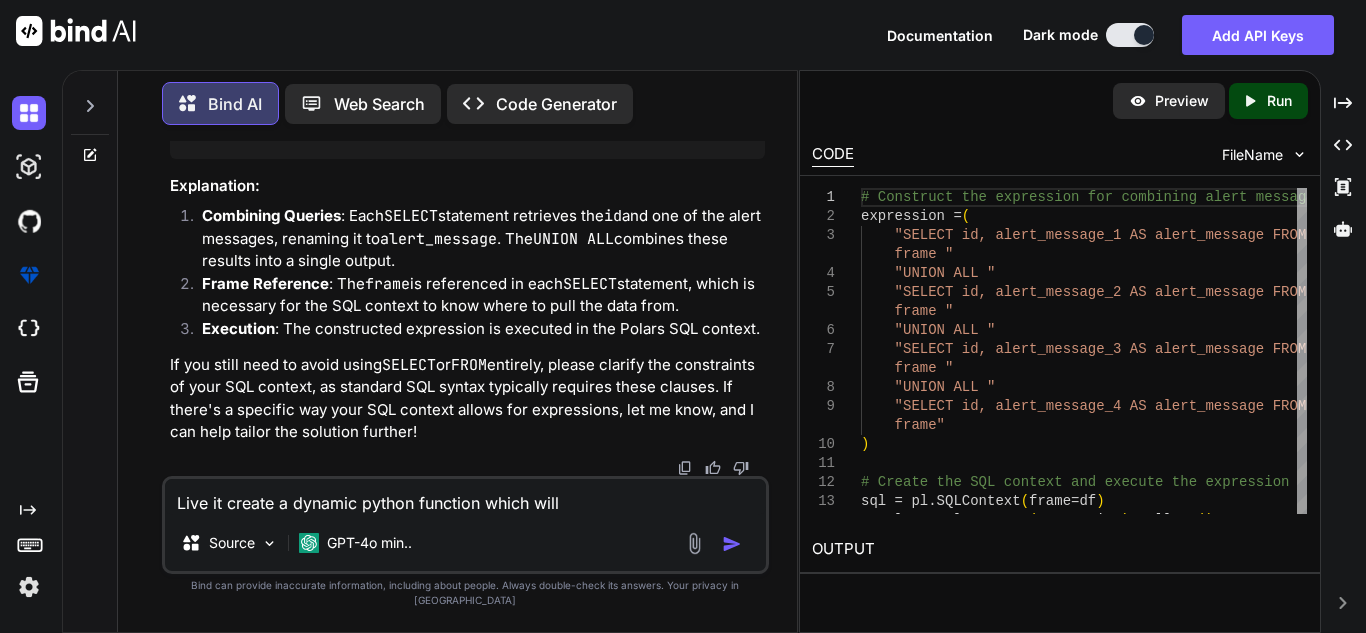 type on "Live it create a dynamic python function which will" 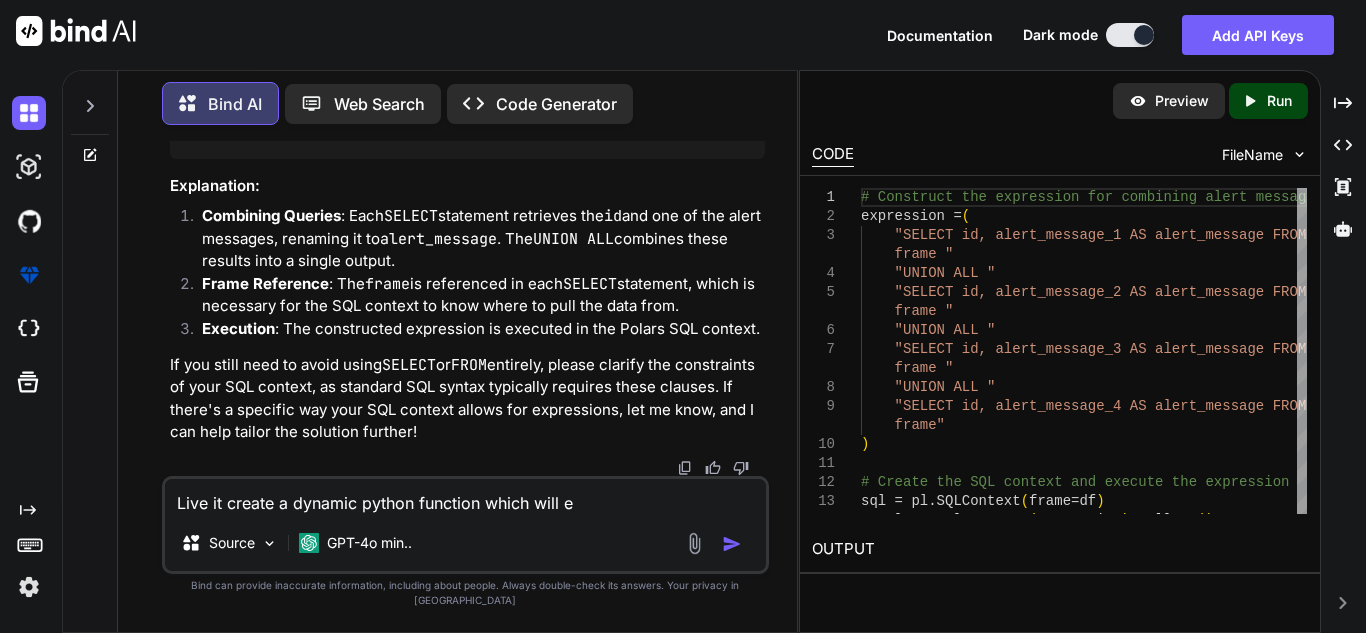type on "x" 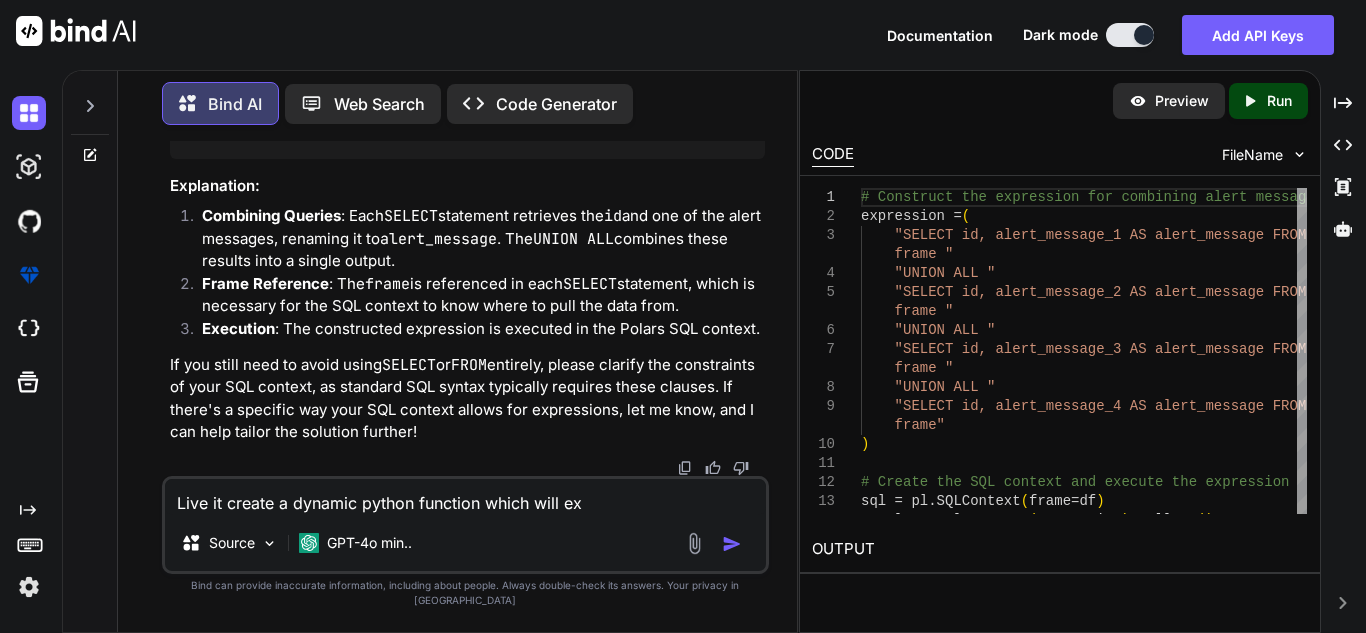 type on "Live it create a dynamic python function which will exp" 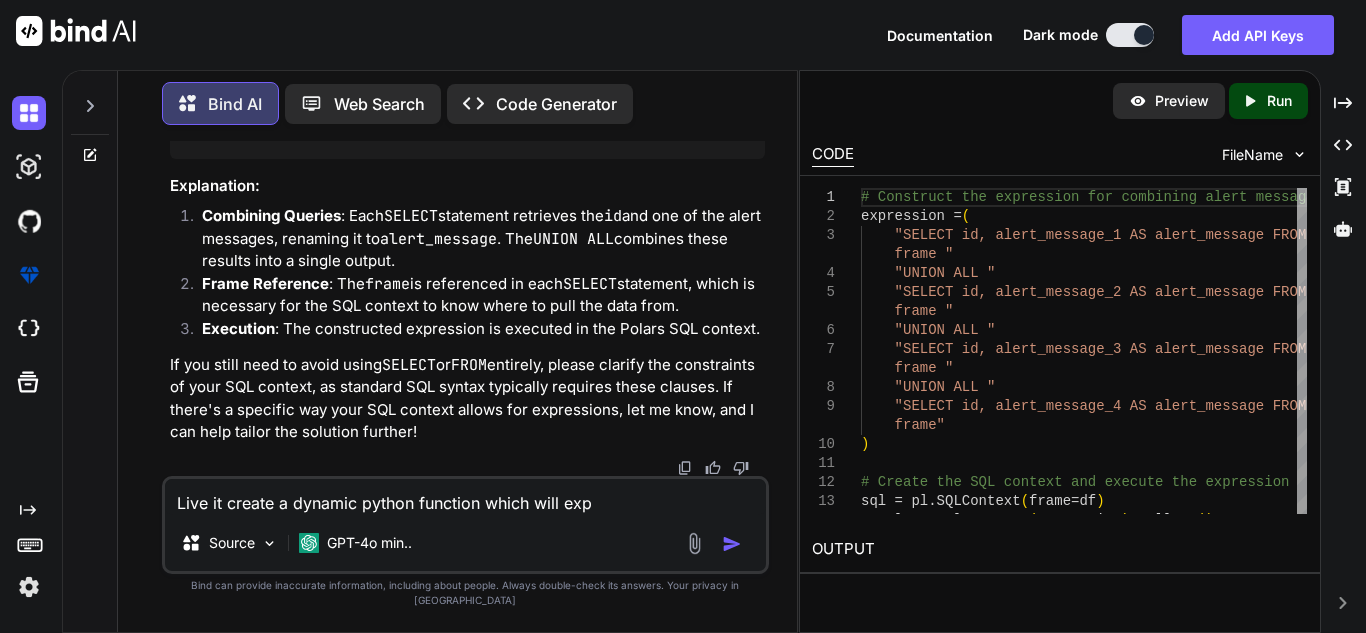 type on "Live it create a dynamic python function which will expr" 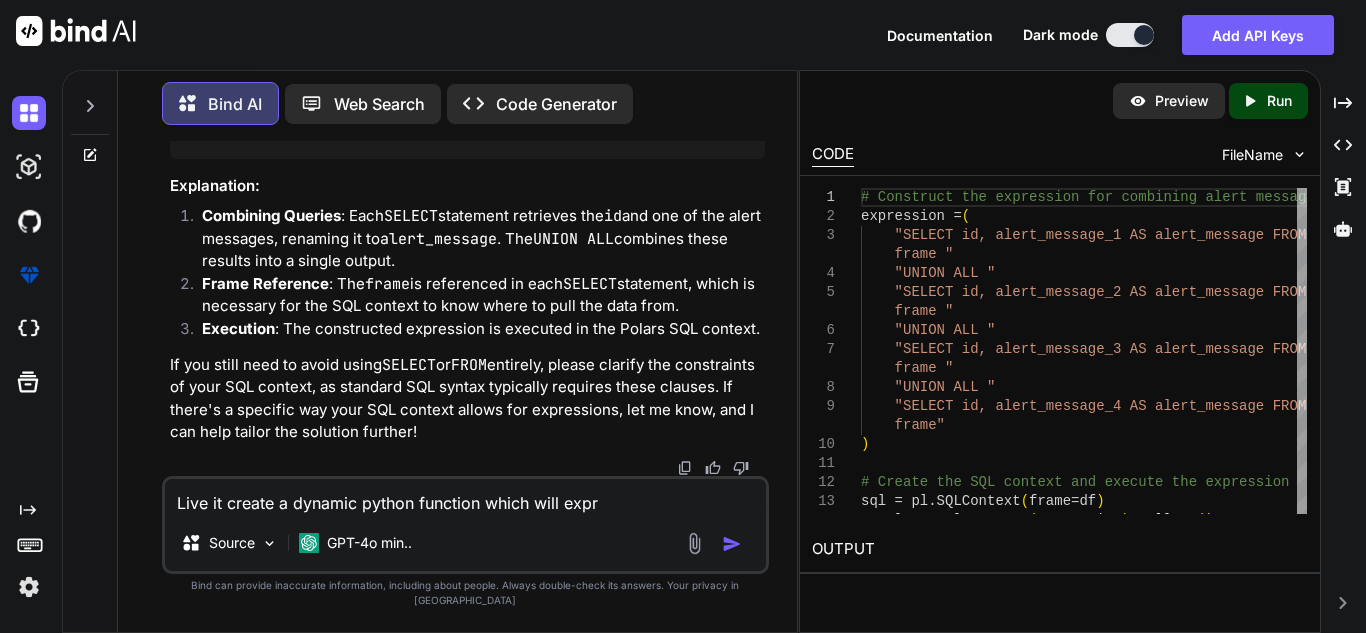 type on "Live it create a dynamic python function which will expre" 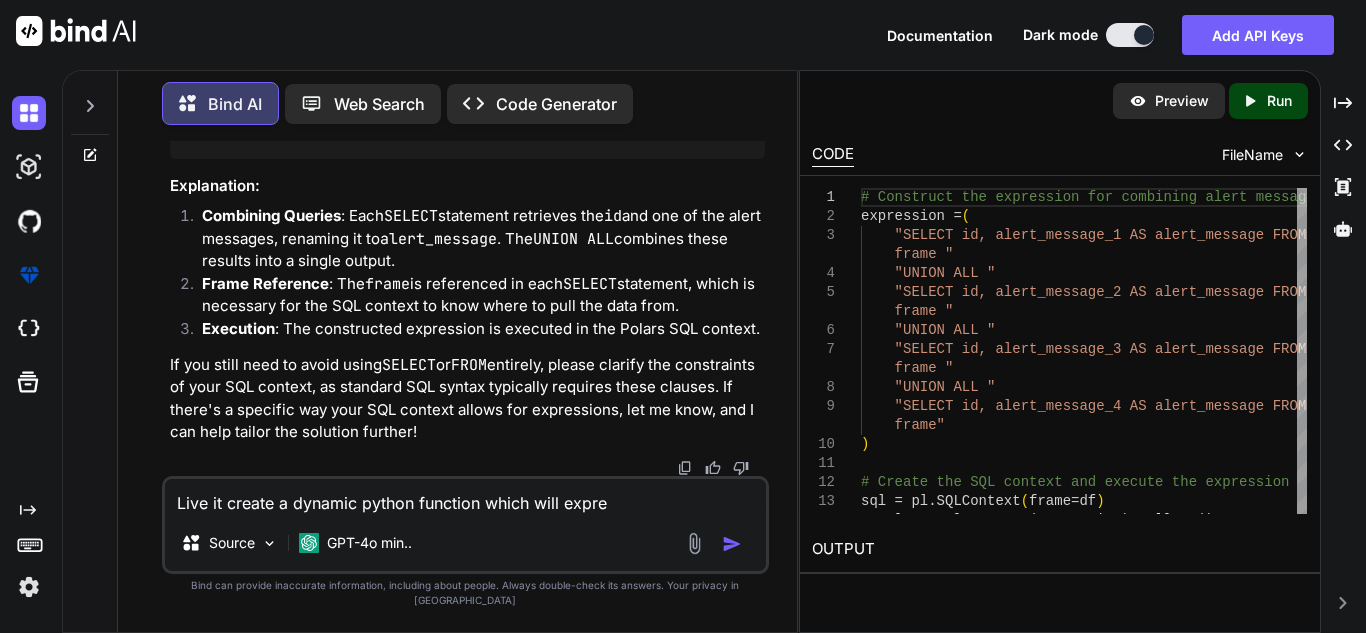 type on "Live it create a dynamic python function which will expr" 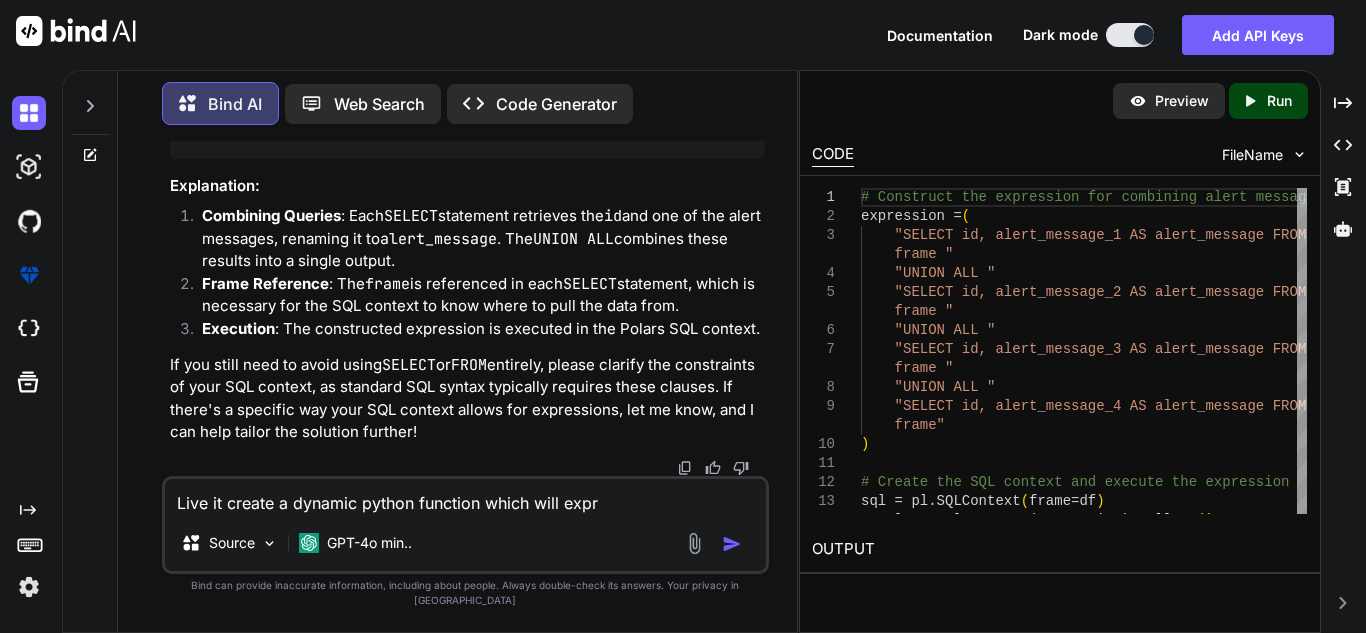 type on "Live it create a dynamic python function which will exp" 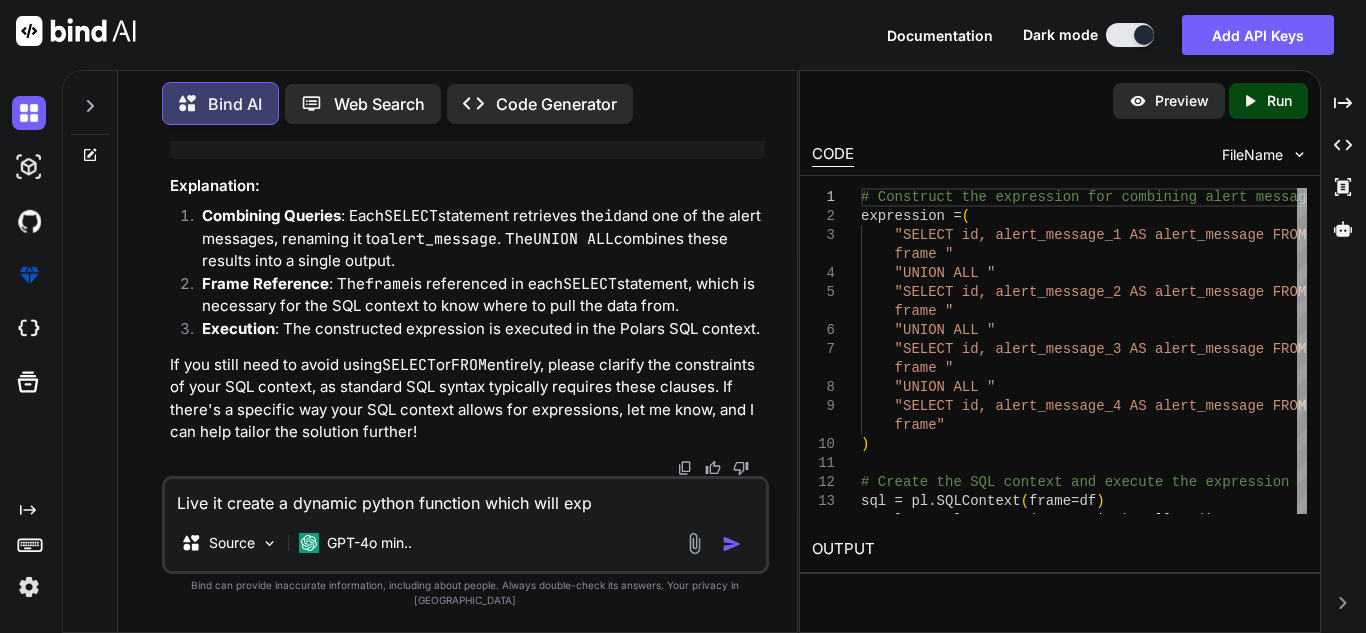 type on "Live it create a dynamic python function which will ex" 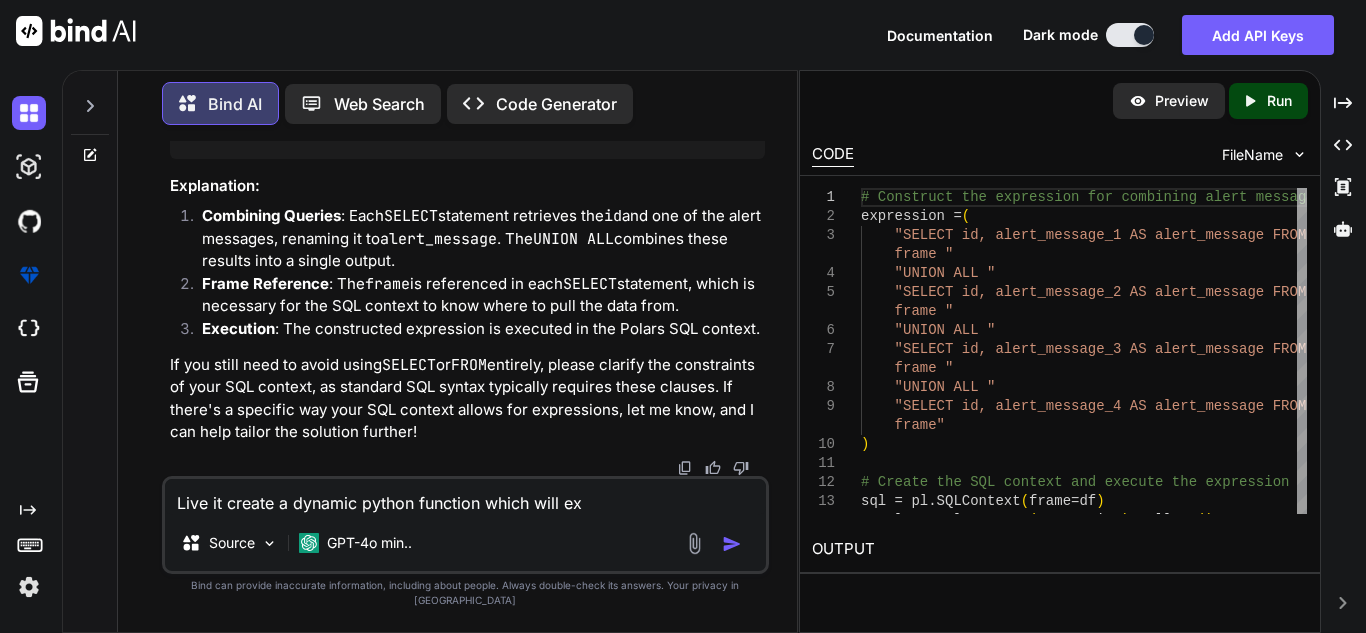 type on "Live it create a dynamic python function which will exp" 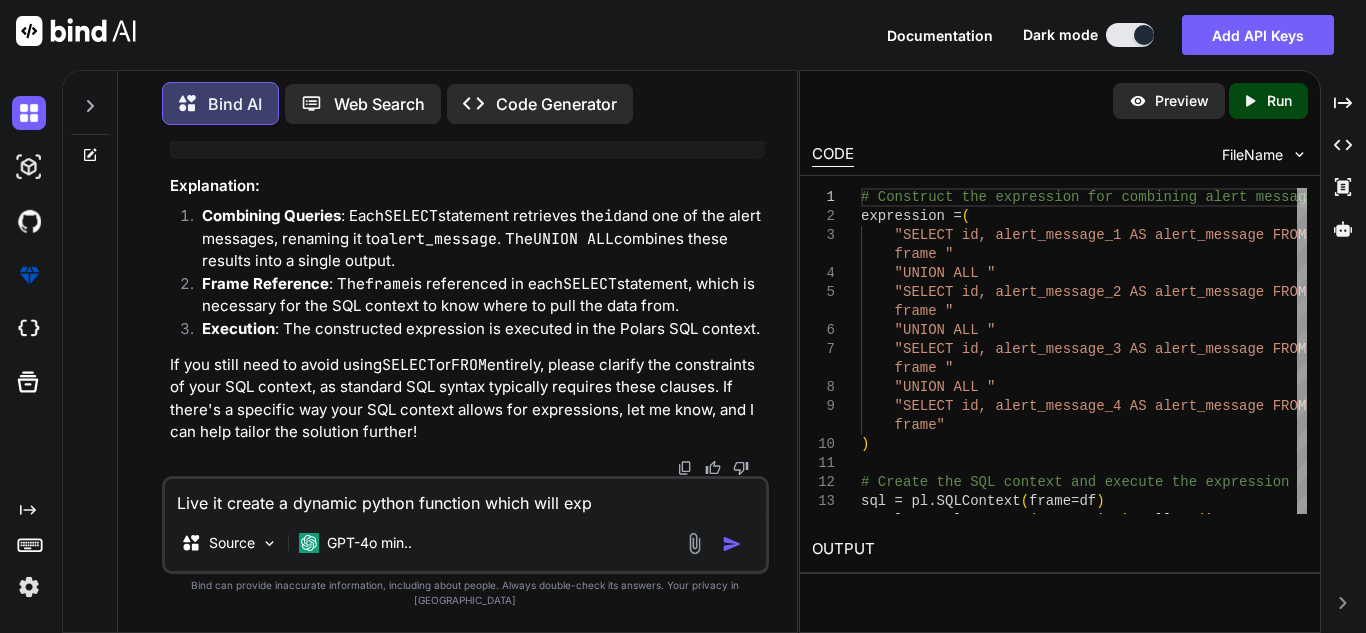 type on "Live it create a dynamic python function which will expe" 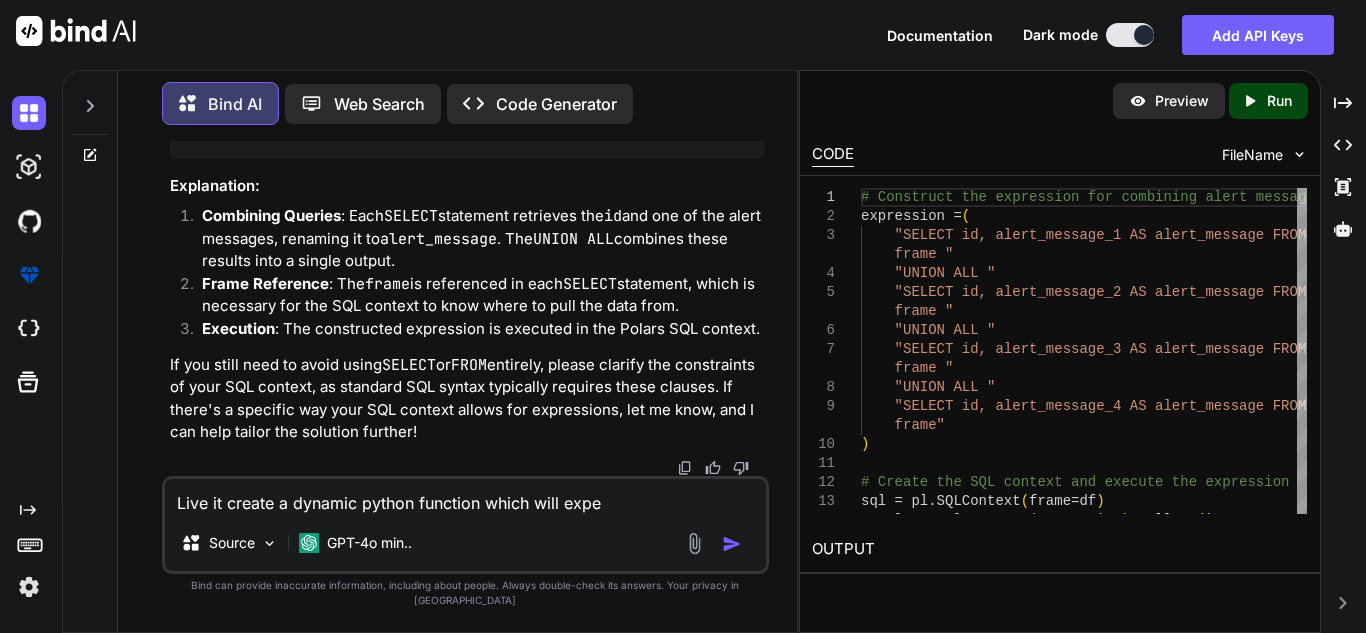 type on "Live it create a dynamic python function which will expec" 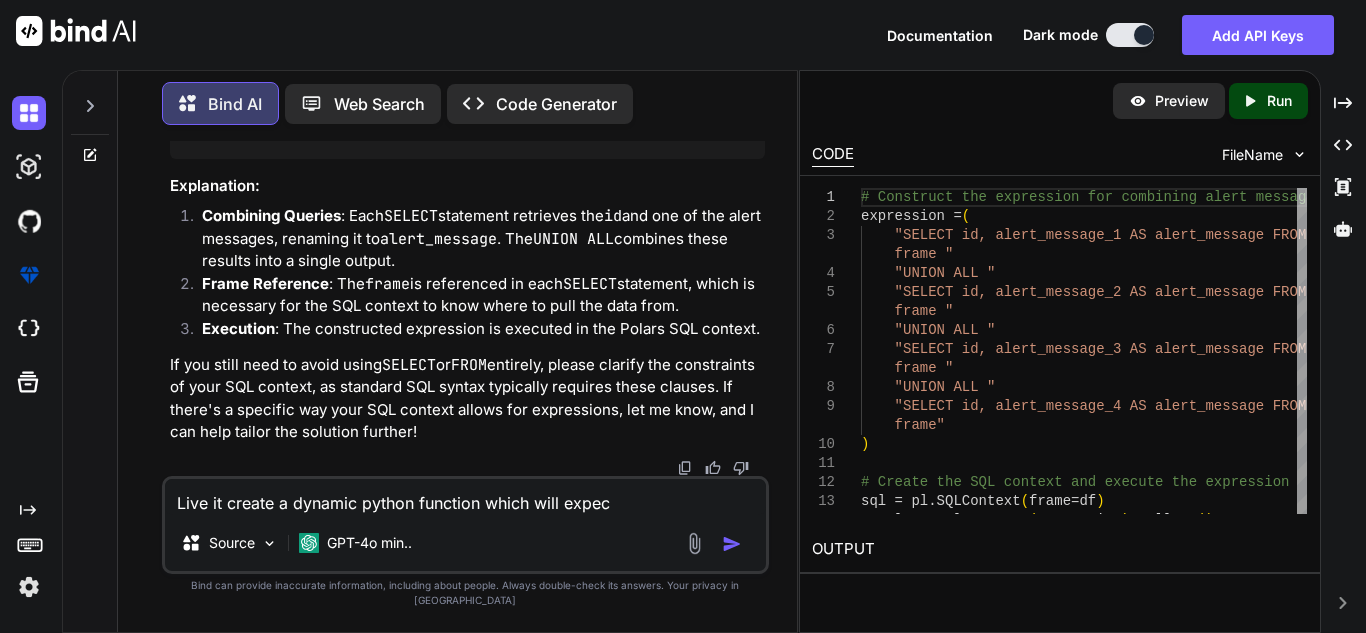type on "Live it create a dynamic python function which will expect" 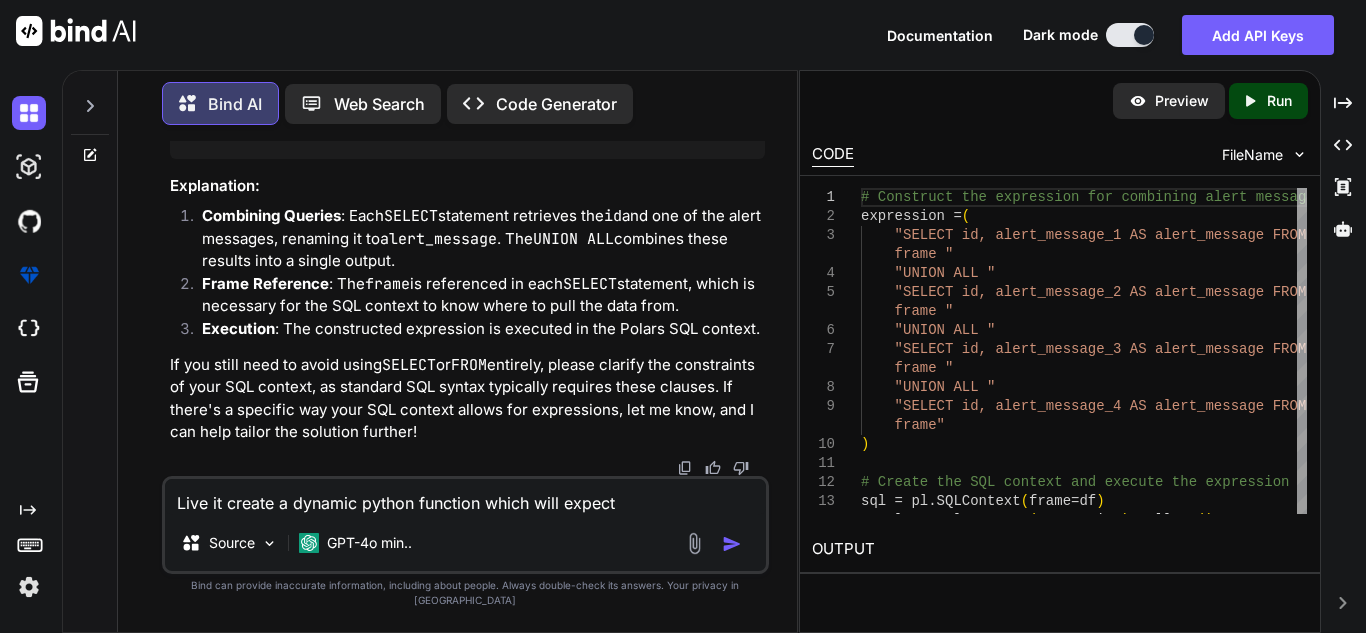 type on "Live it create a dynamic python function which will expec" 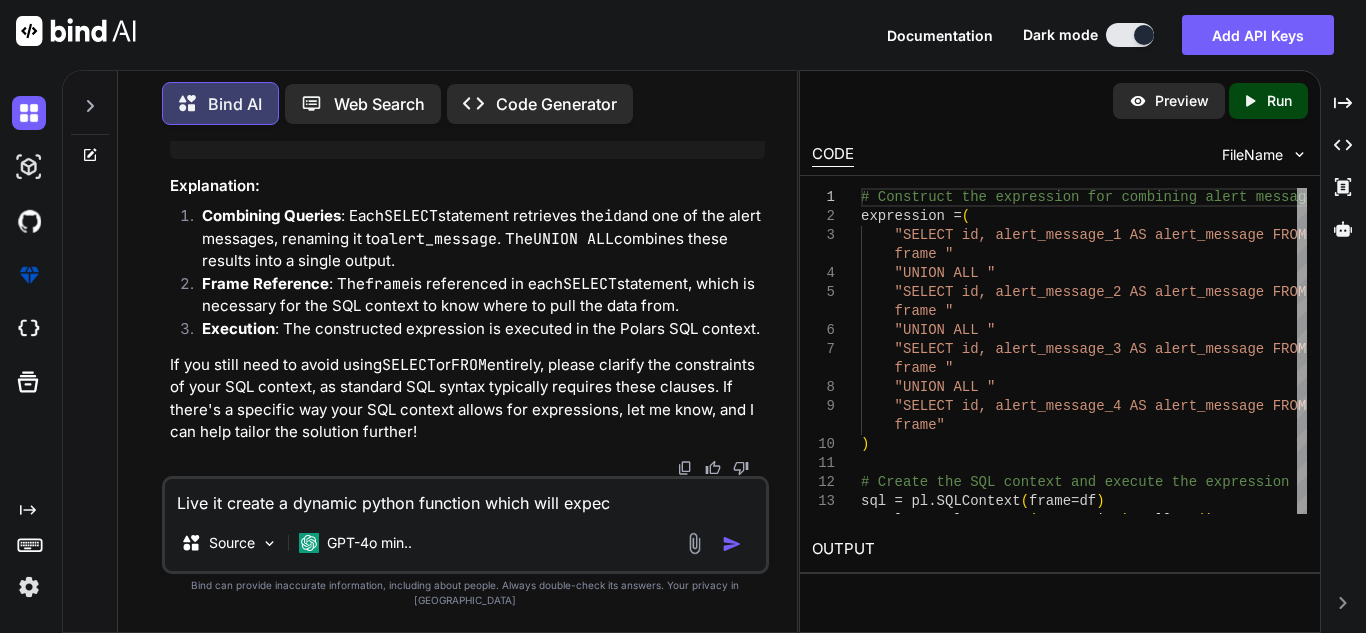 type on "Live it create a dynamic python function which will expe" 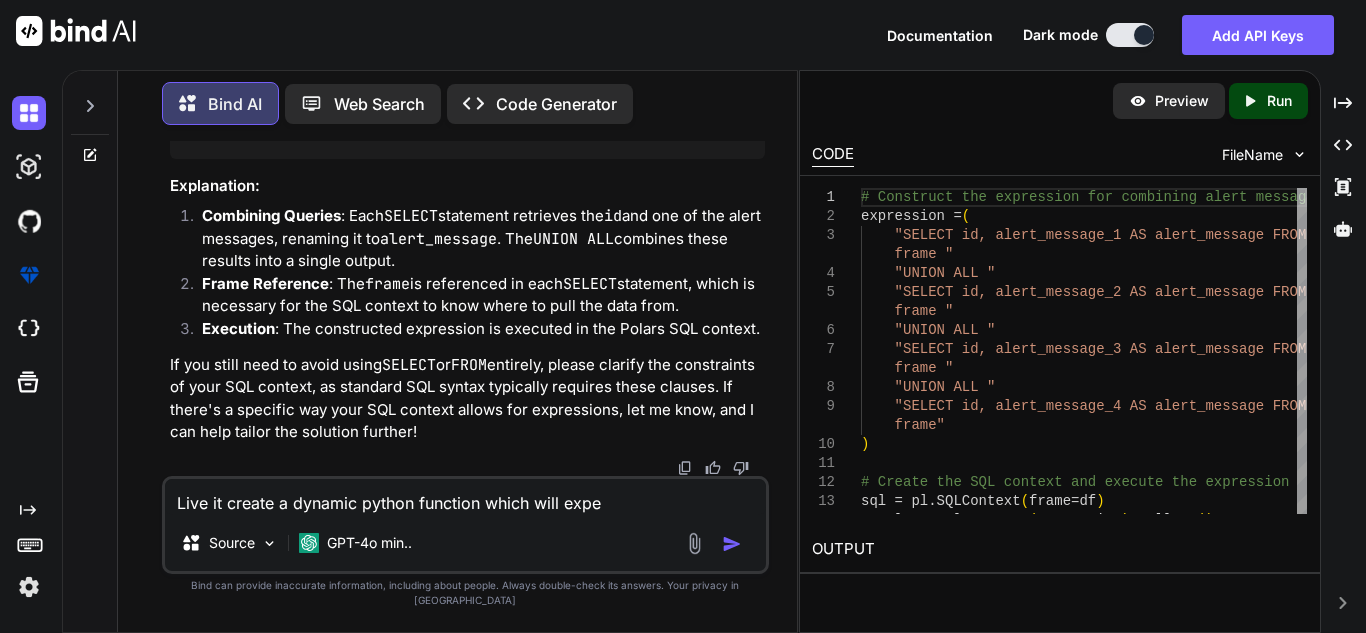 type on "Live it create a dynamic python function which will exp" 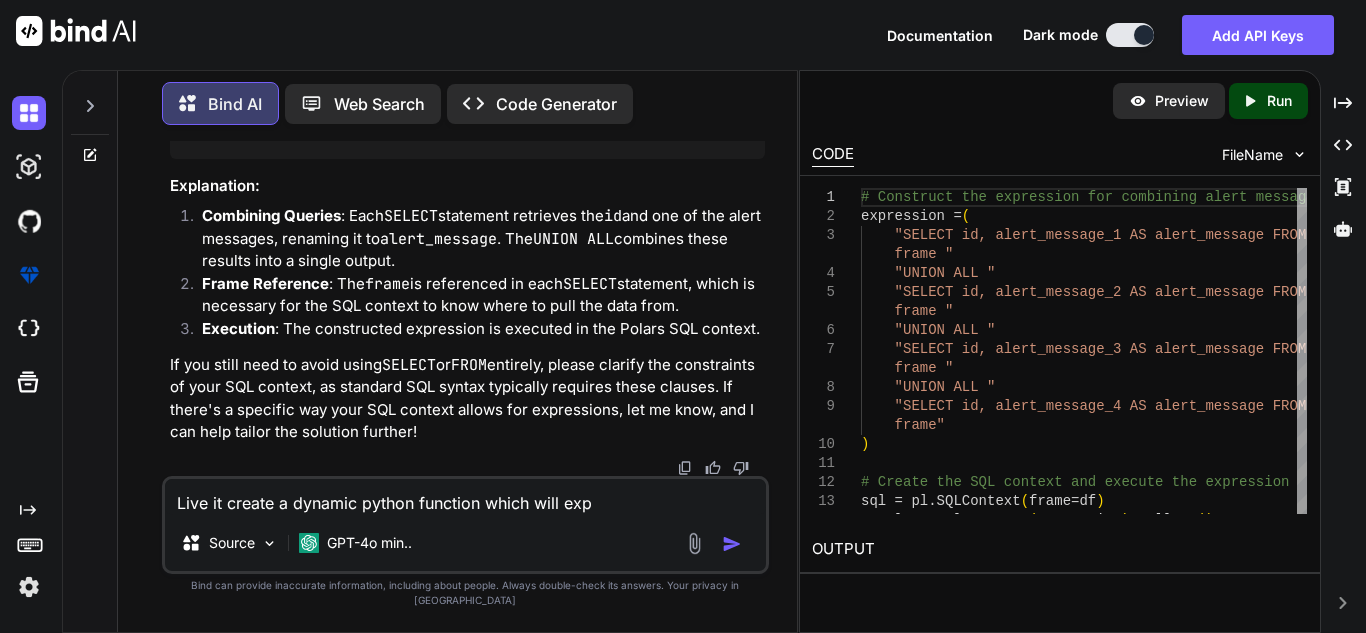 type on "Live it create a dynamic python function which will ex" 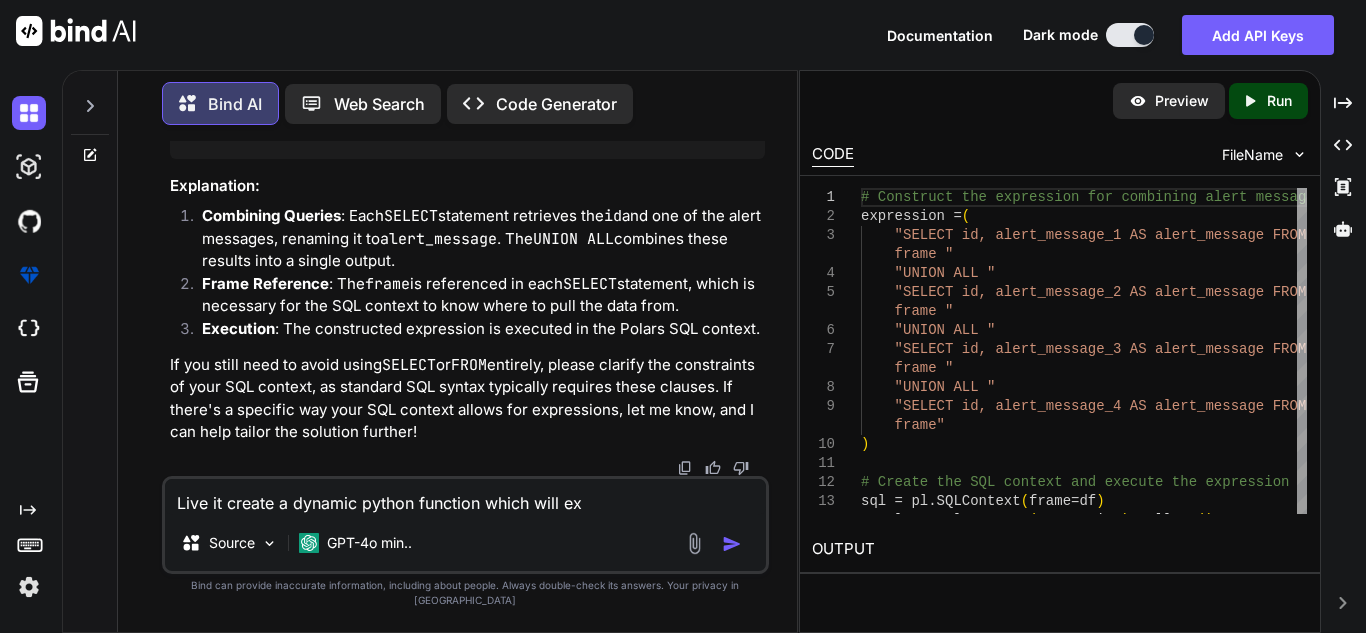 type on "Live it create a dynamic python function which will e" 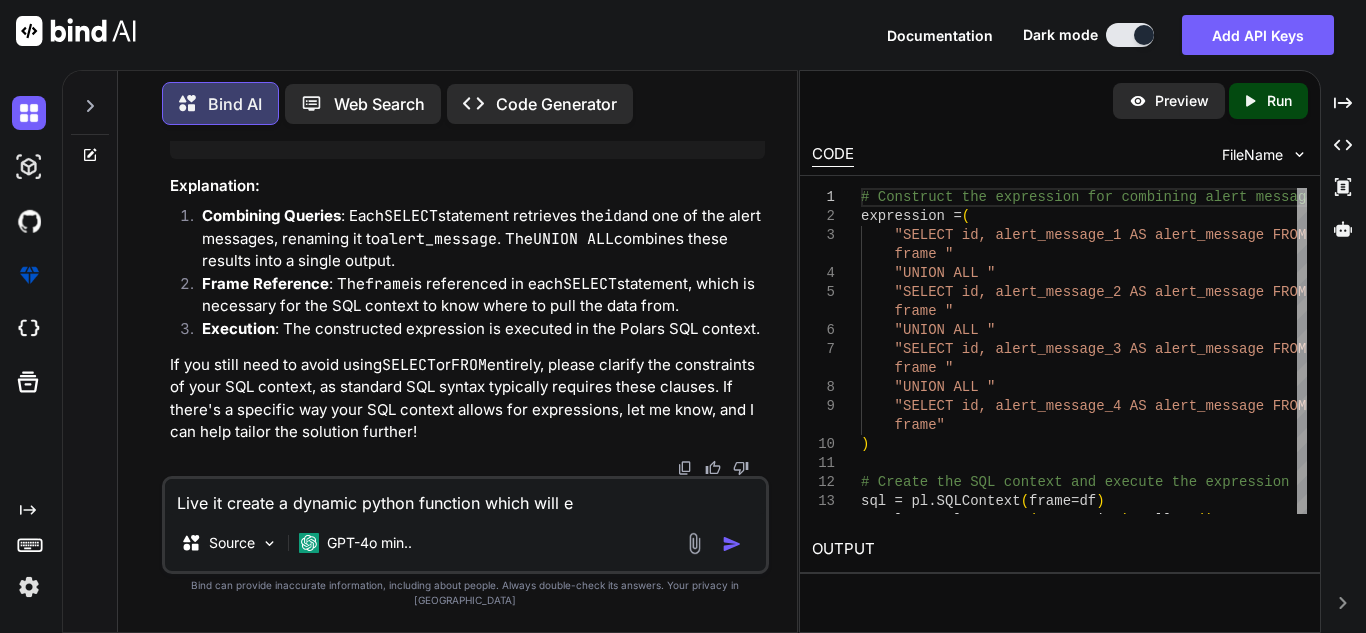 type on "Live it create a dynamic python function which will" 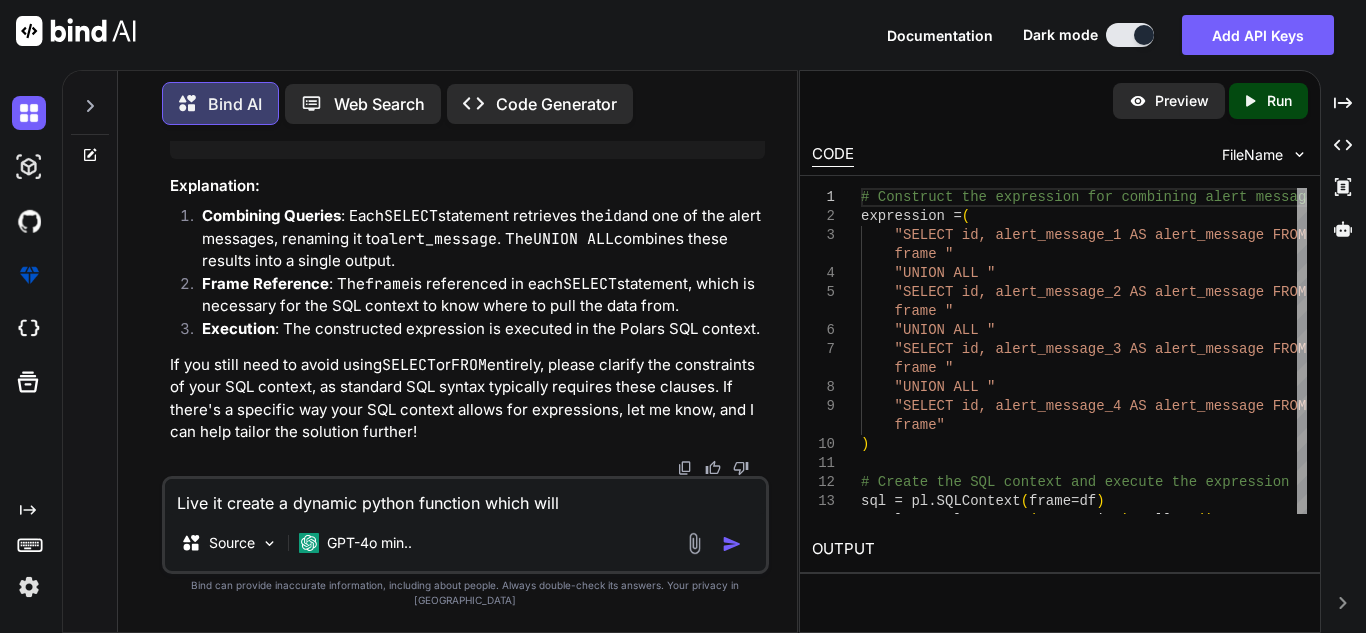type on "Live it create a dynamic python function which will a" 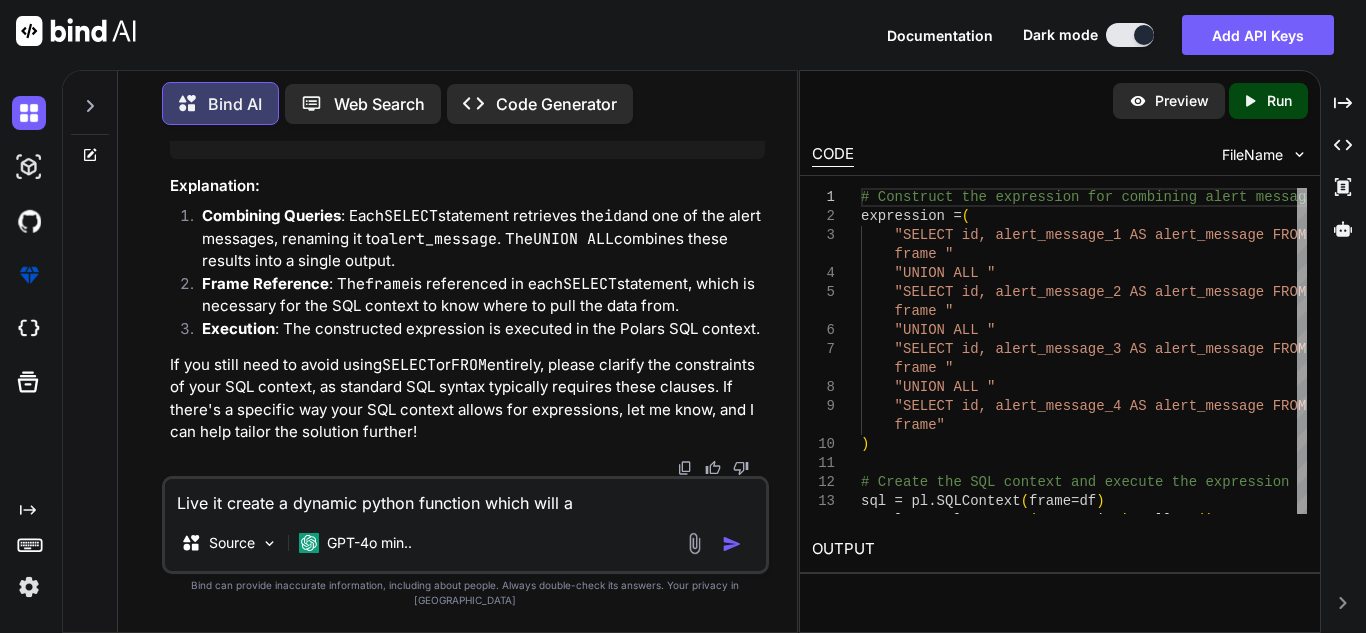 type on "x" 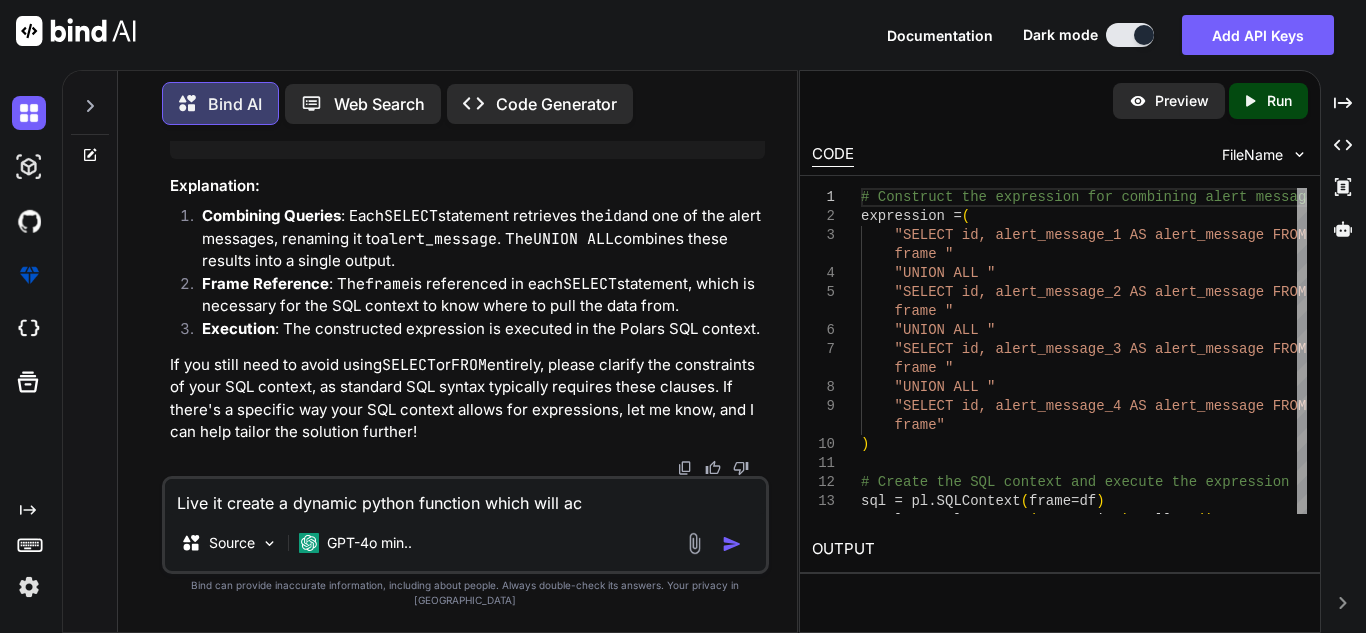 type on "Live it create a dynamic python function which will acc" 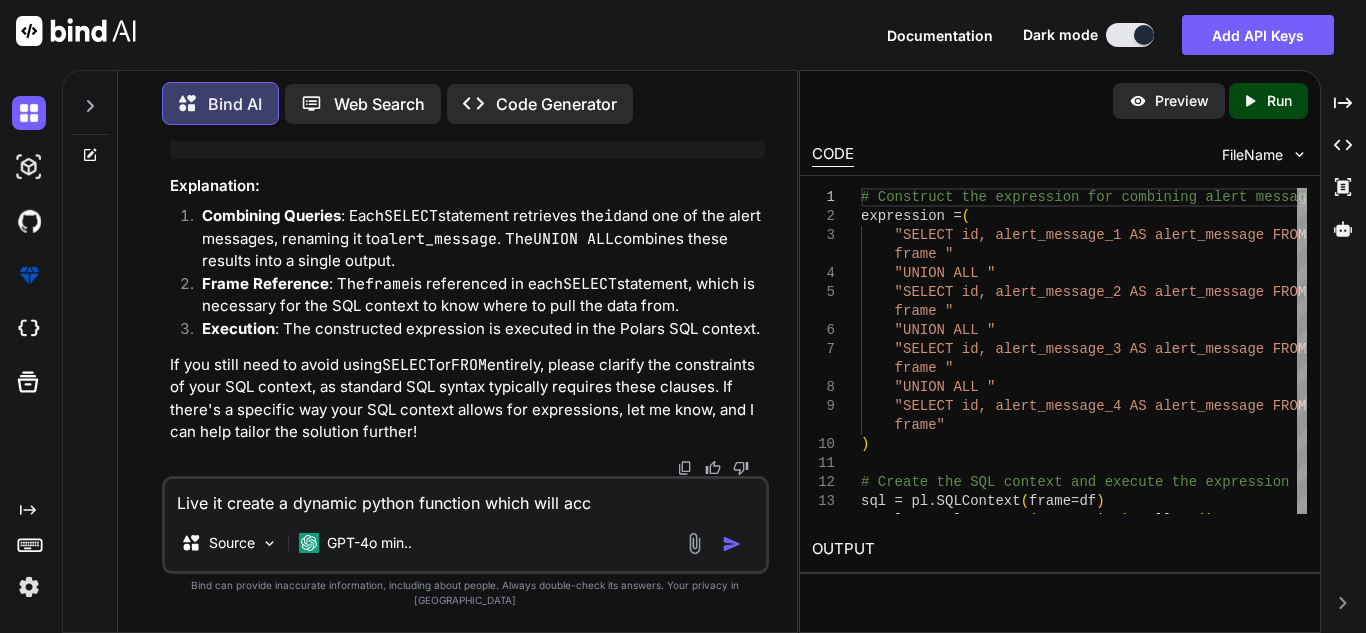 type on "Live it create a dynamic python function which will acce" 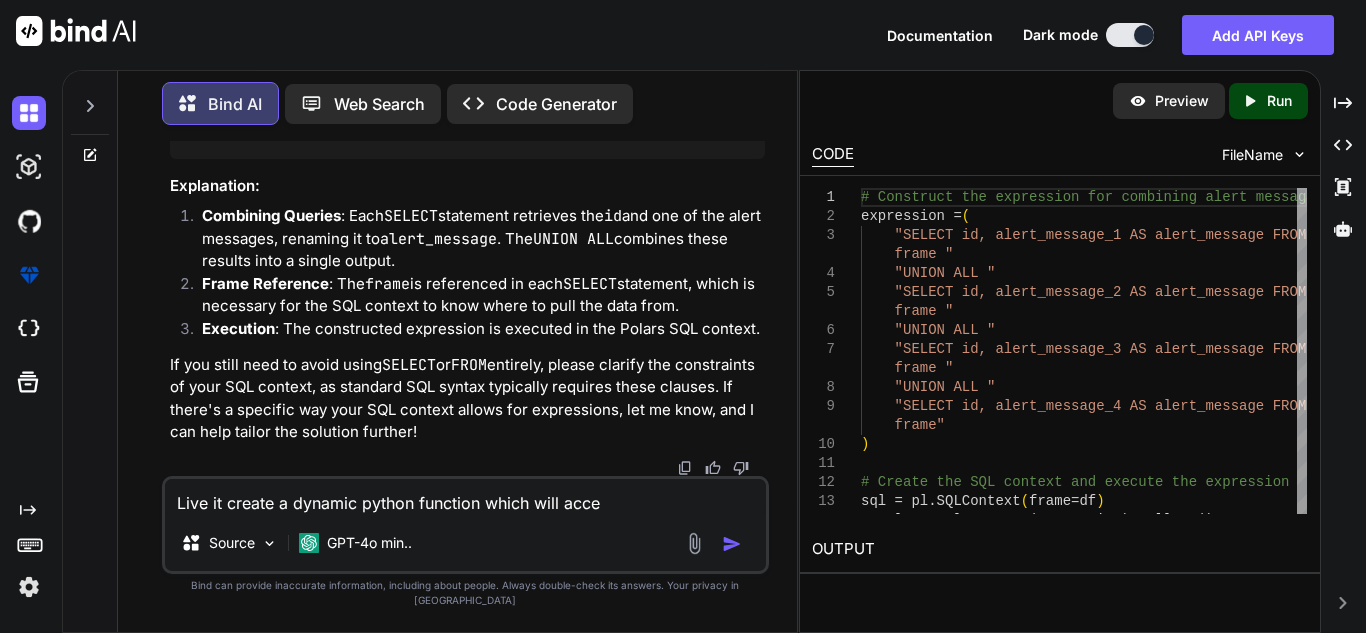 type on "x" 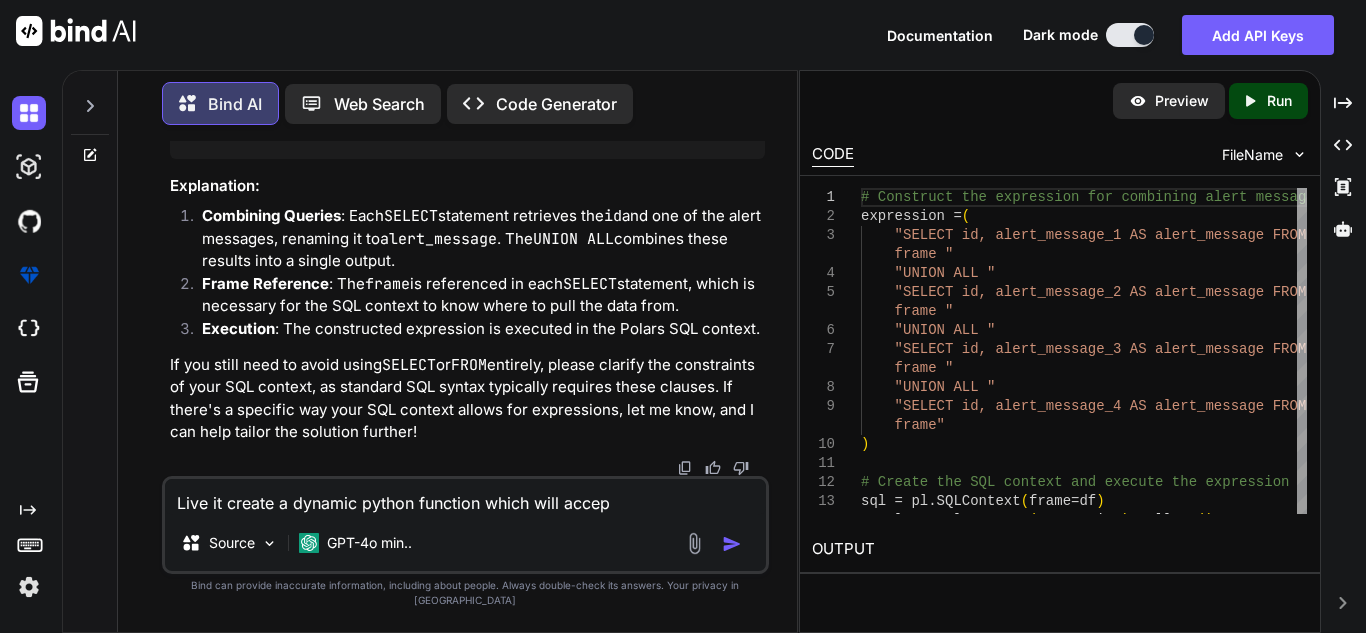 type on "Live it create a dynamic python function which will accept" 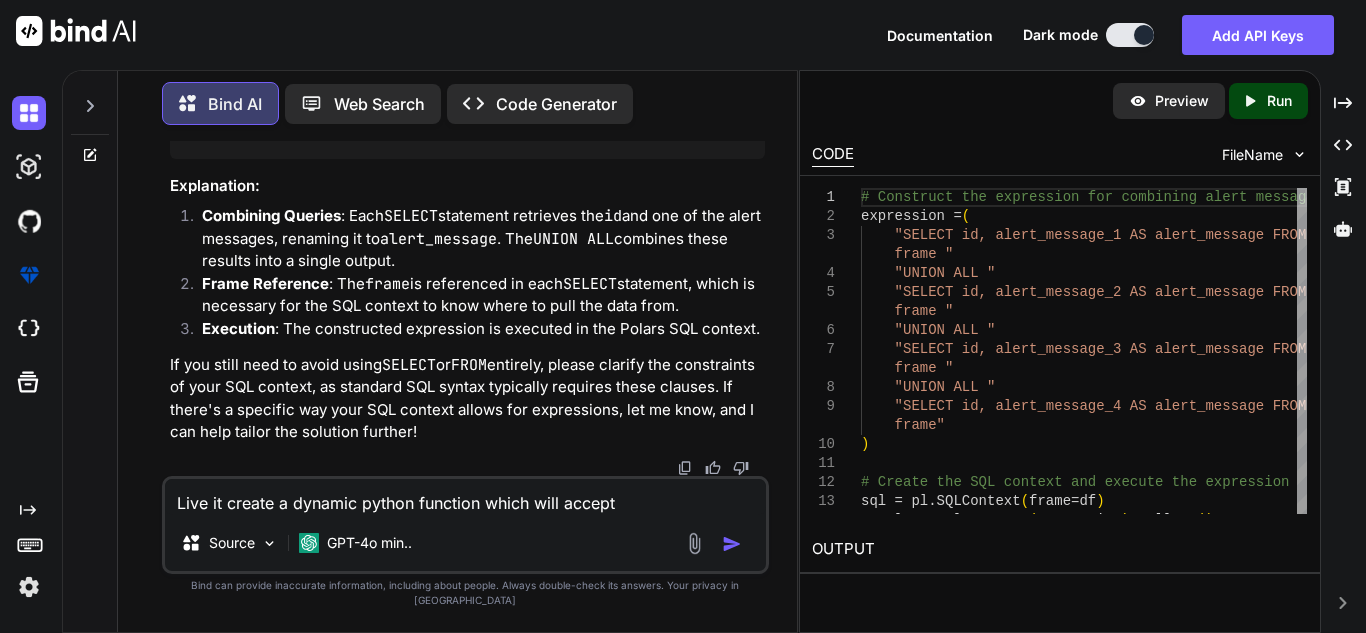 type on "Live it create a dynamic python function which will accepte" 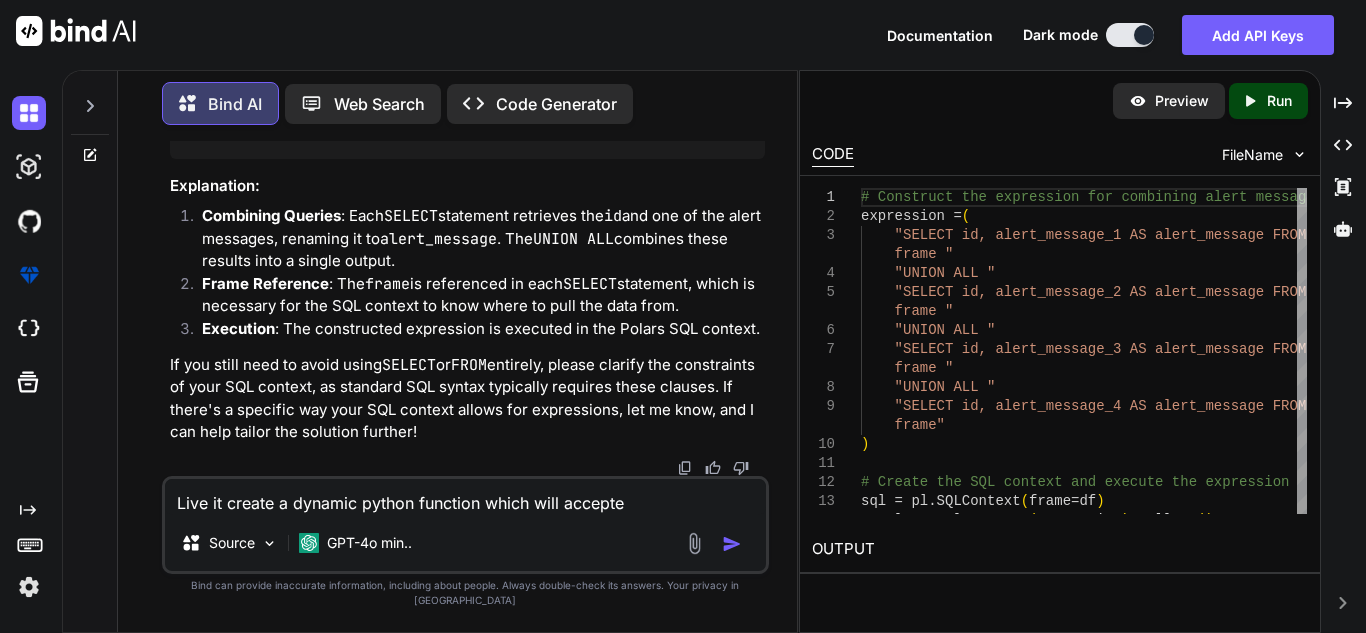 type on "x" 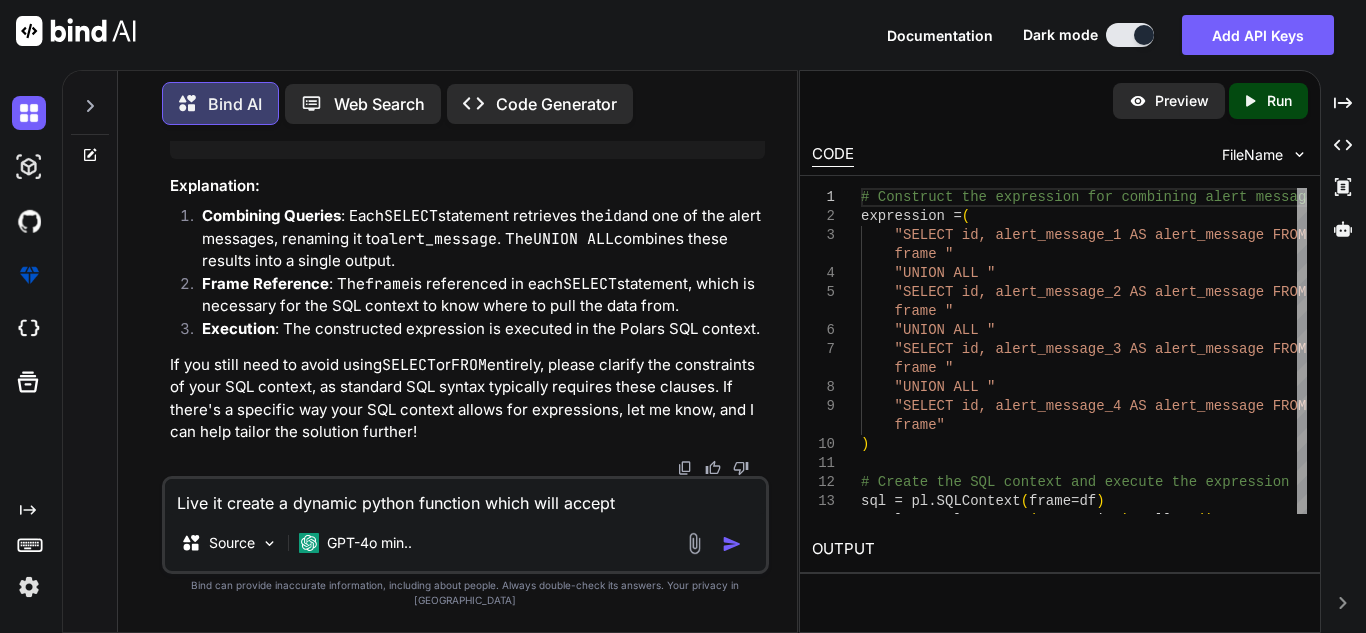type on "Live it create a dynamic python function which will accept" 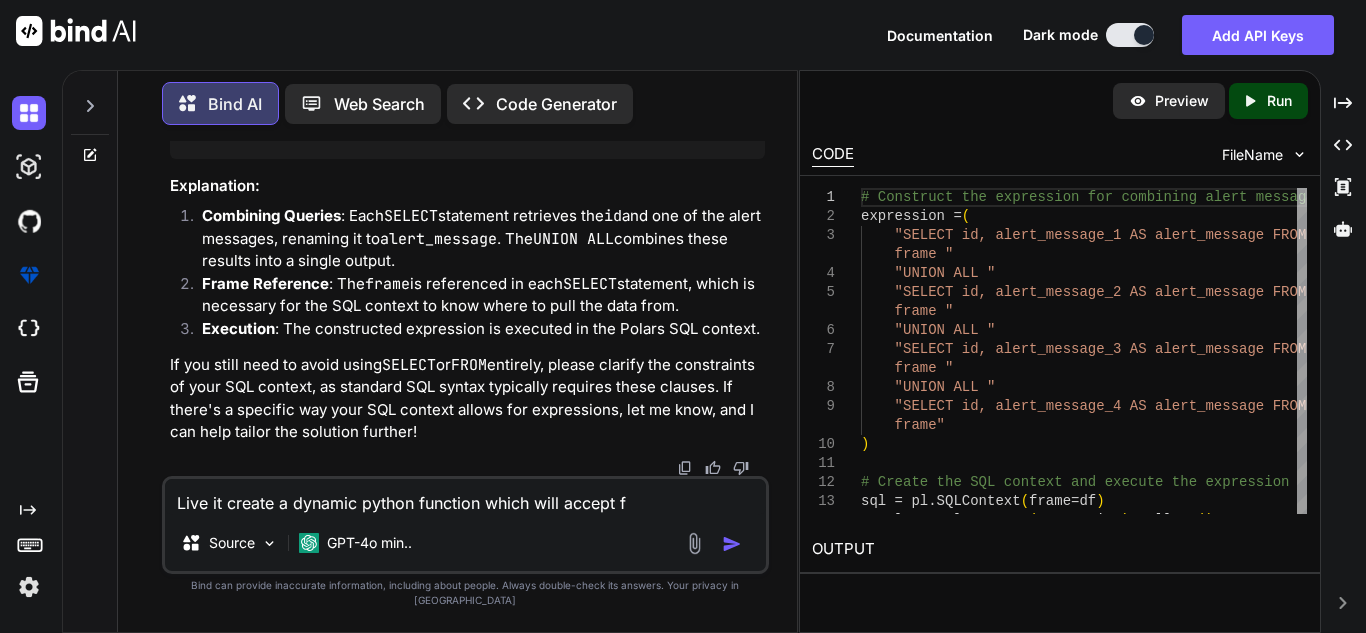 type on "Live it create a dynamic python function which will accept fo" 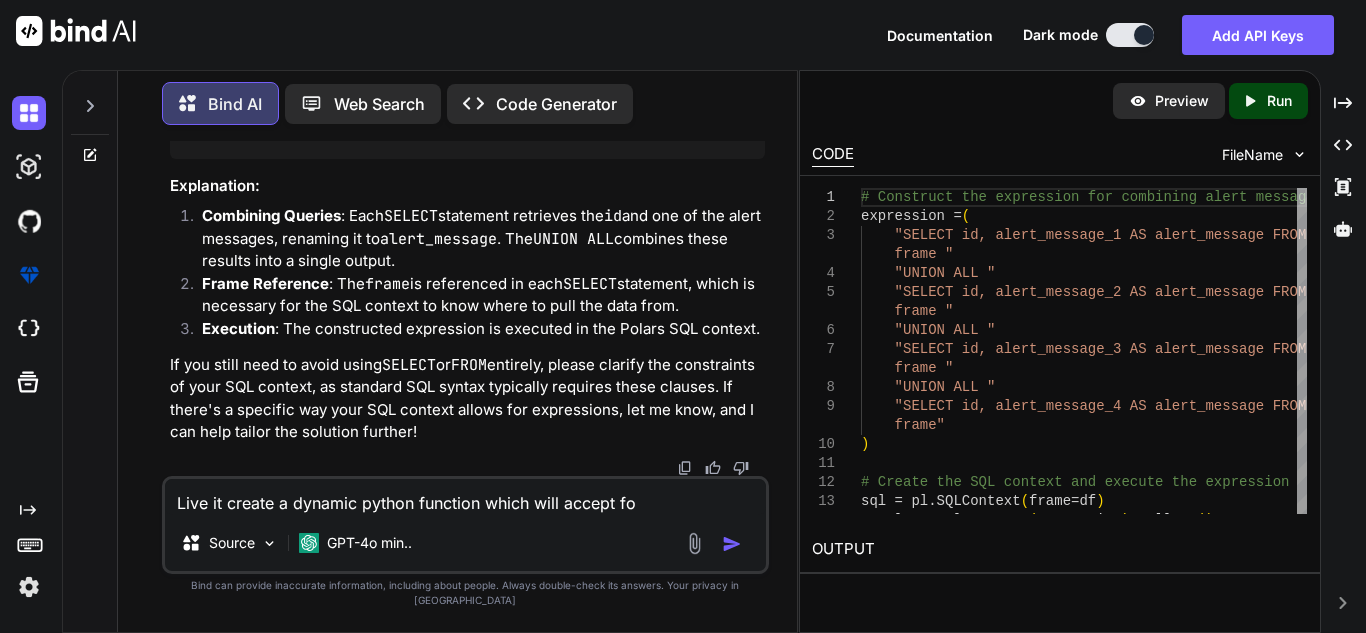type on "Live it create a dynamic python function which will accept fol" 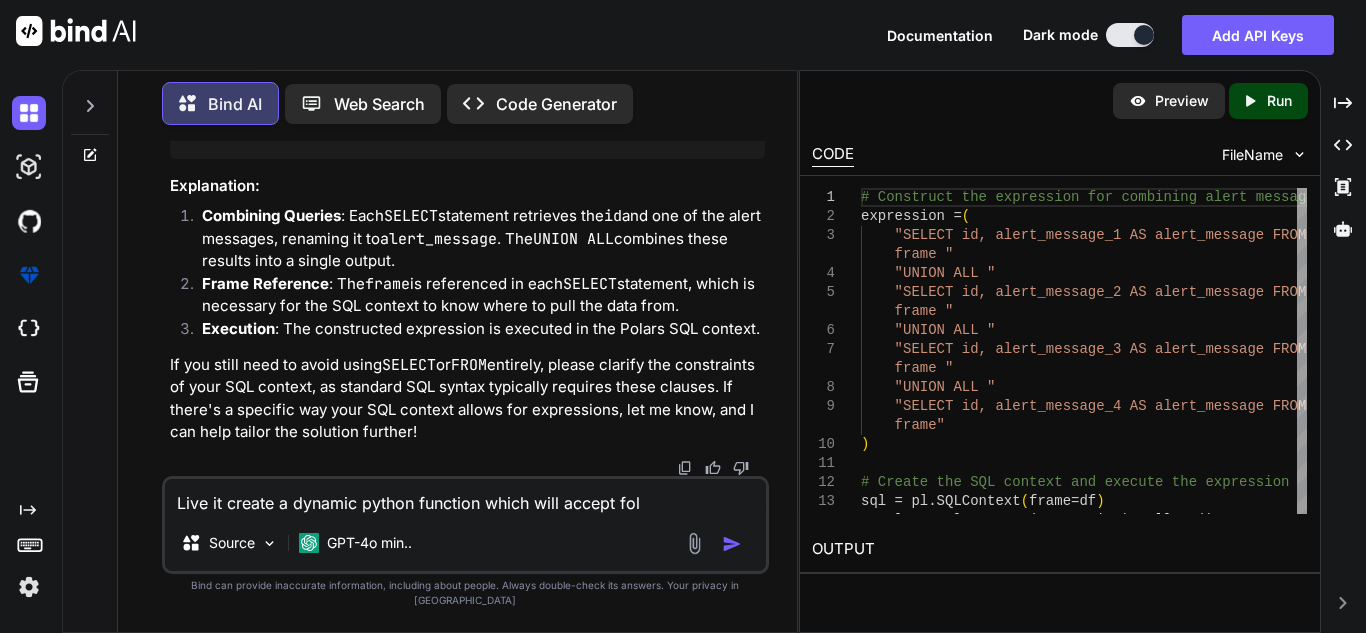 type on "Live it create a dynamic python function which will accept foll" 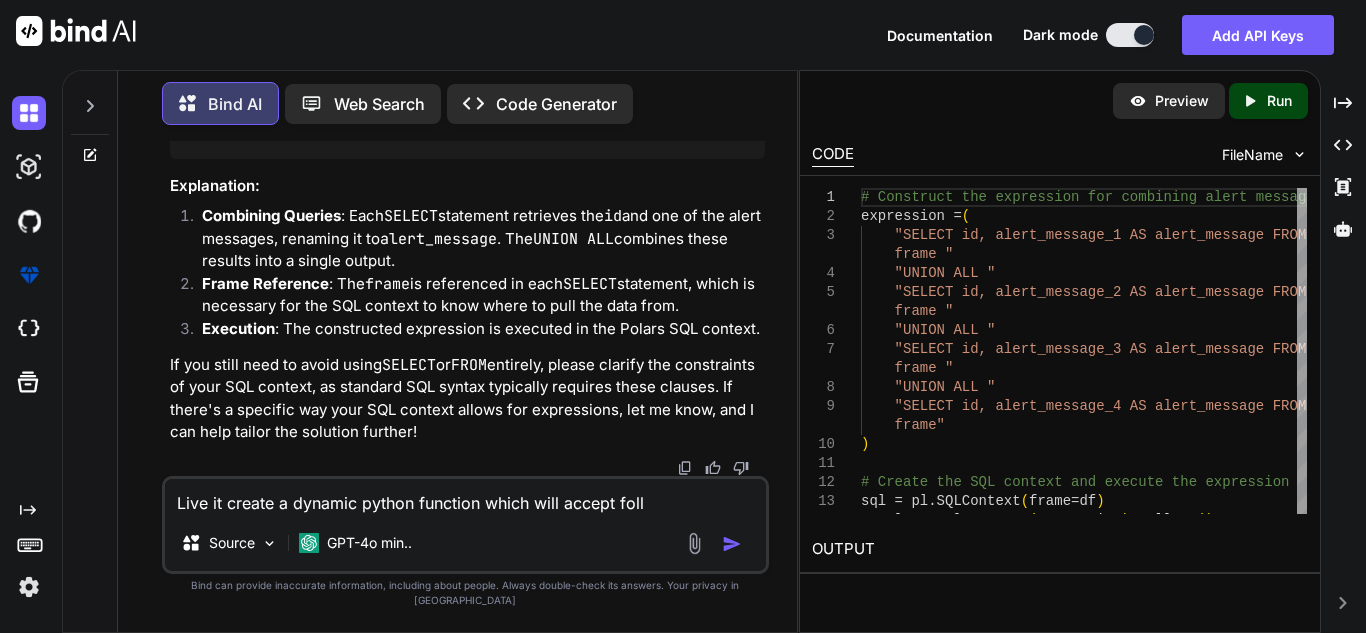 type on "Live it create a dynamic python function which will accept follo" 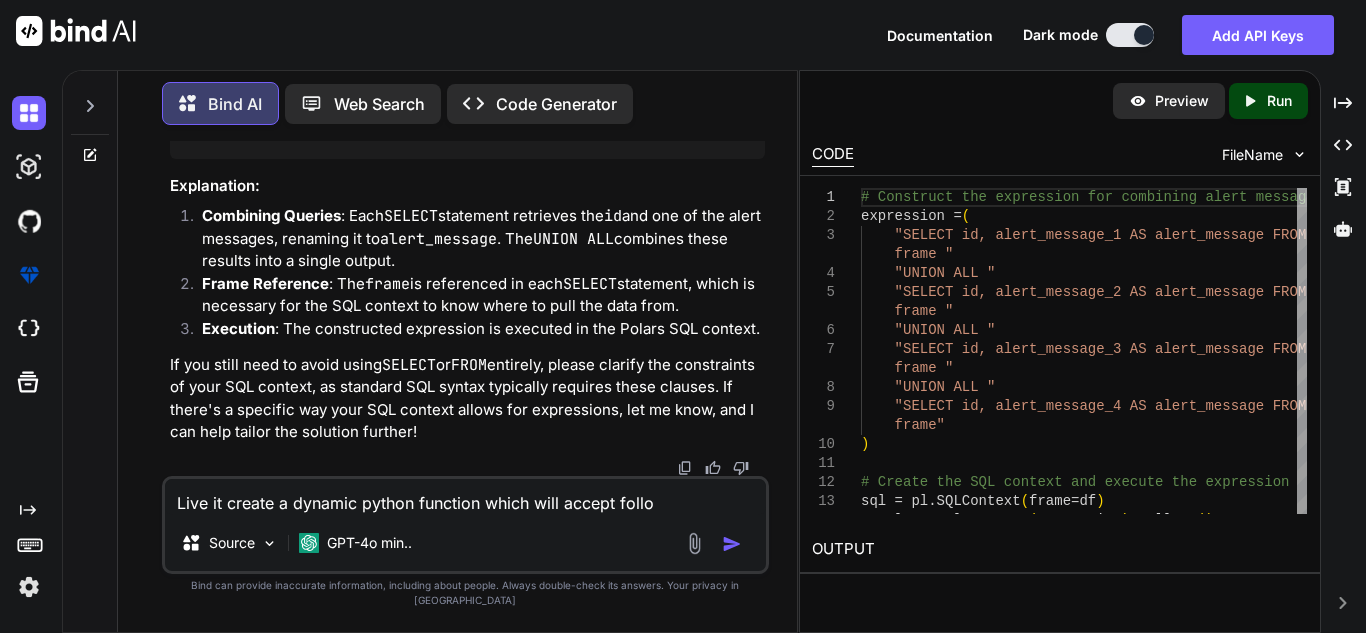type on "Live it create a dynamic python function which will accept follow" 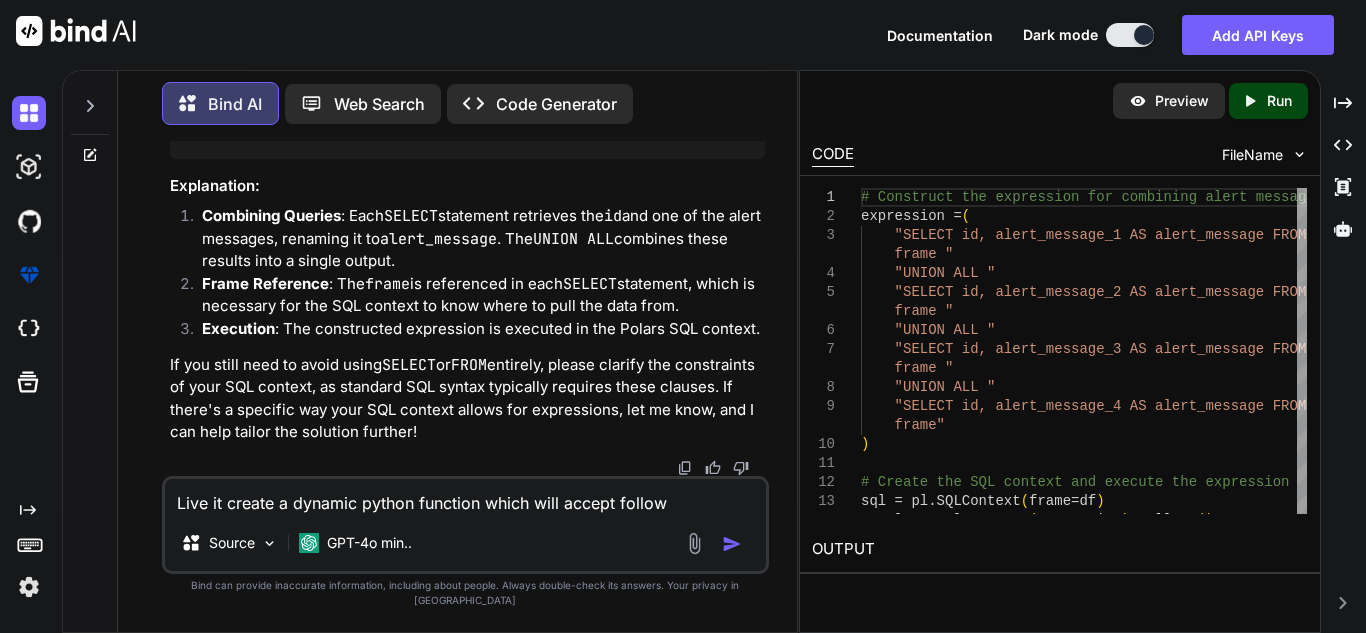 type on "Live it create a dynamic python function which will accept followi" 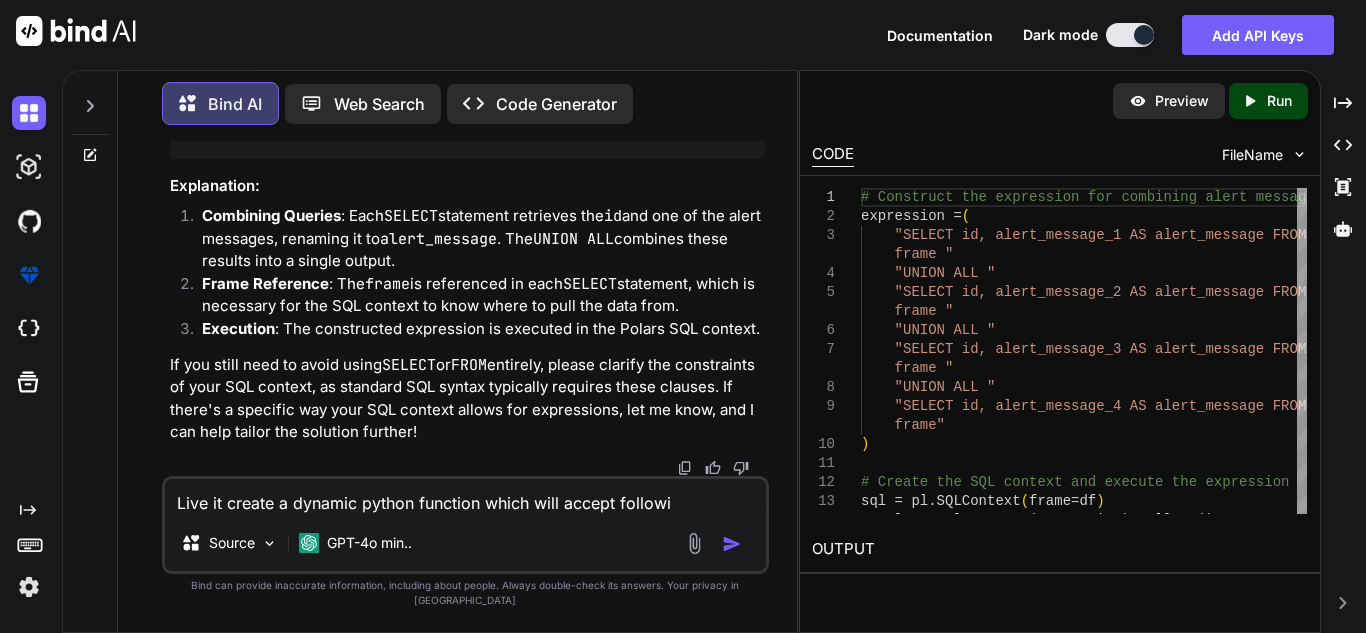 type on "Live it create a dynamic python function which will accept followin" 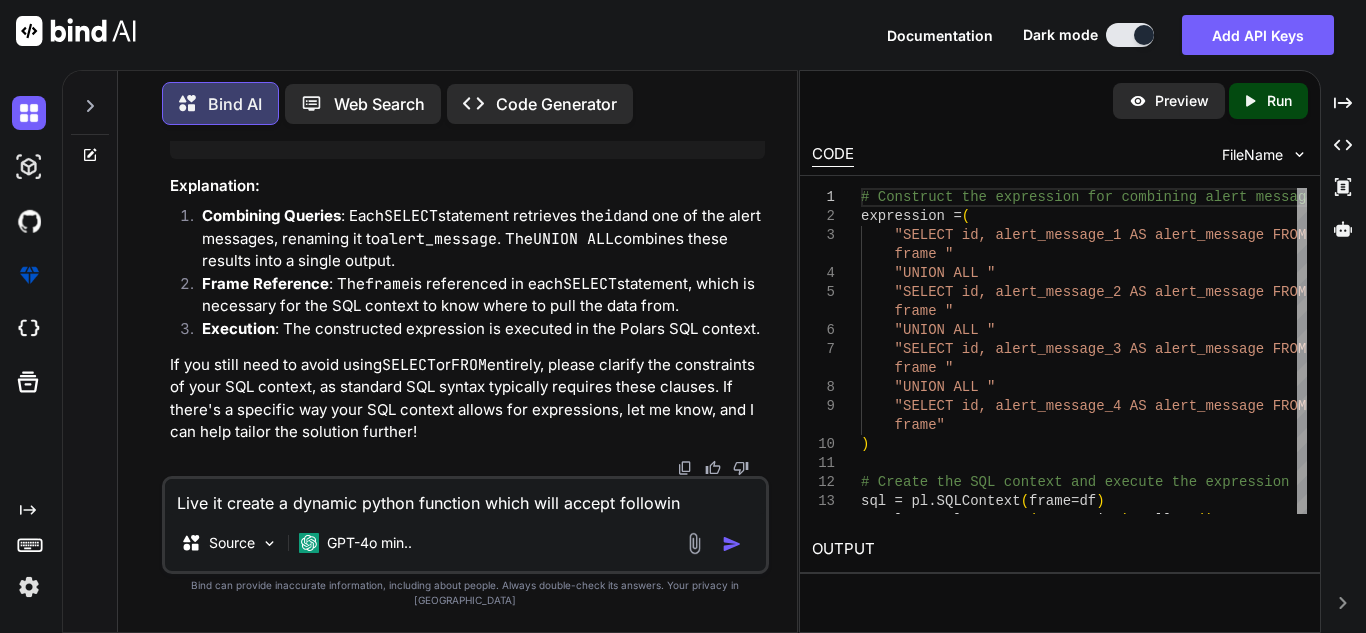 type on "Live it create a dynamic python function which will accept following" 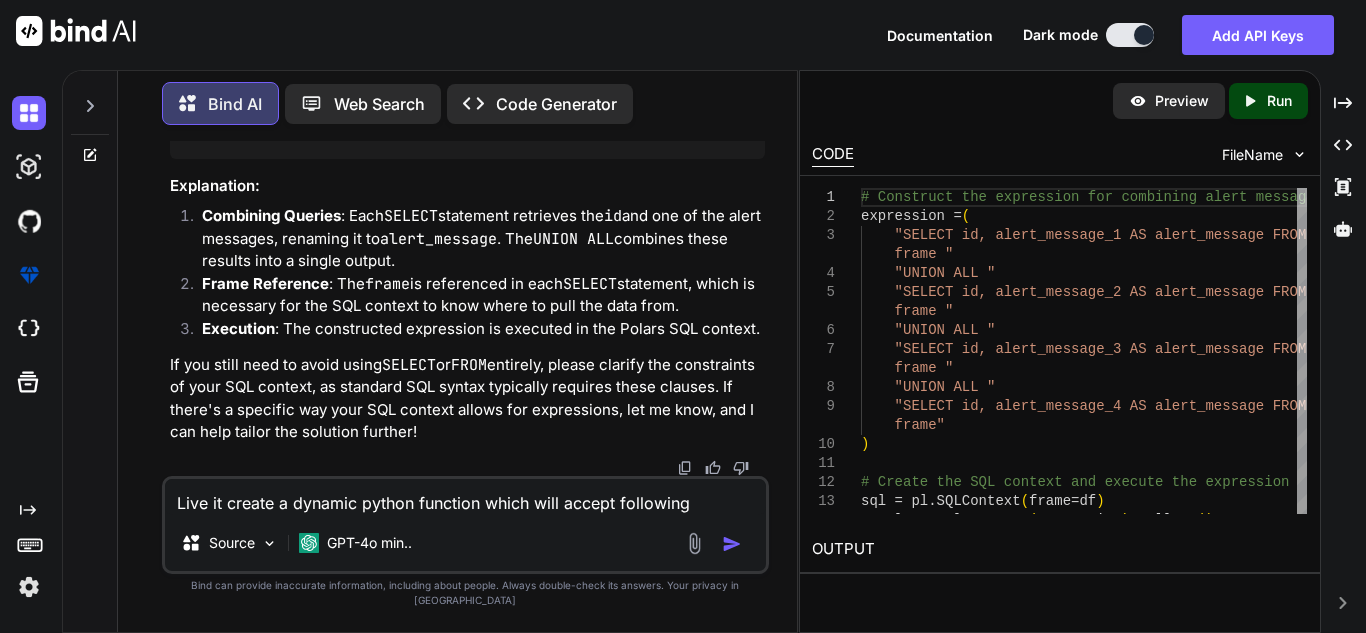 type on "Live it create a dynamic python function which will accept following" 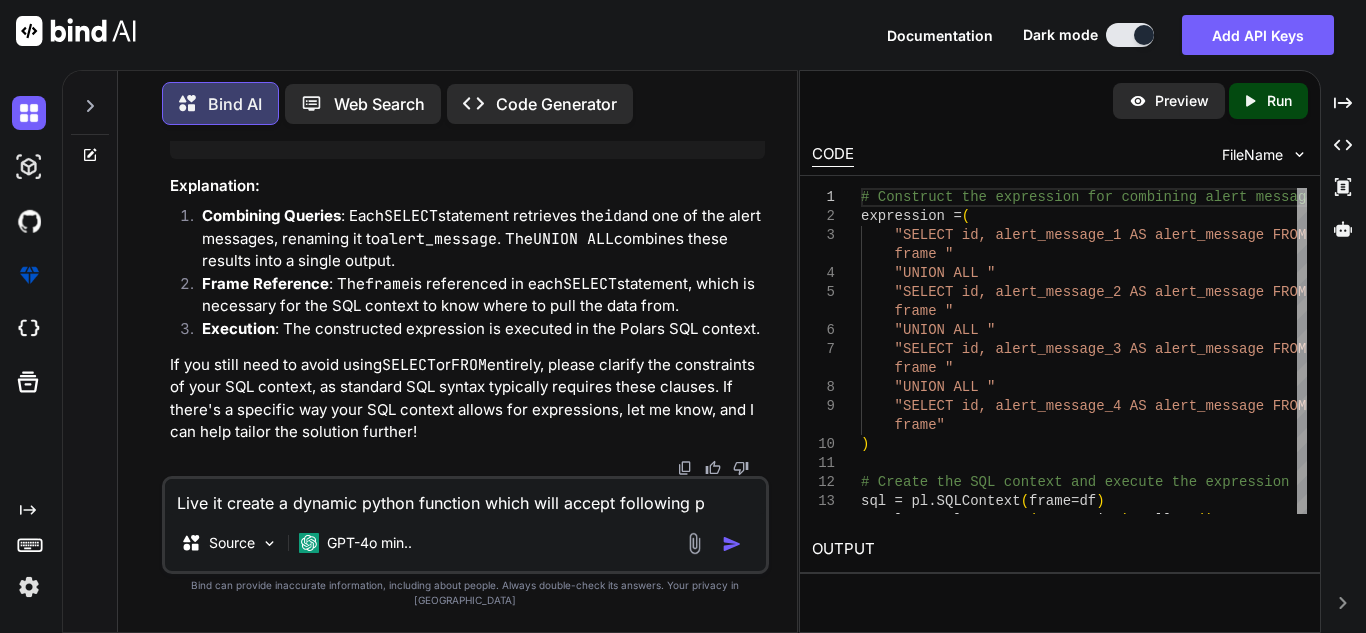 type on "x" 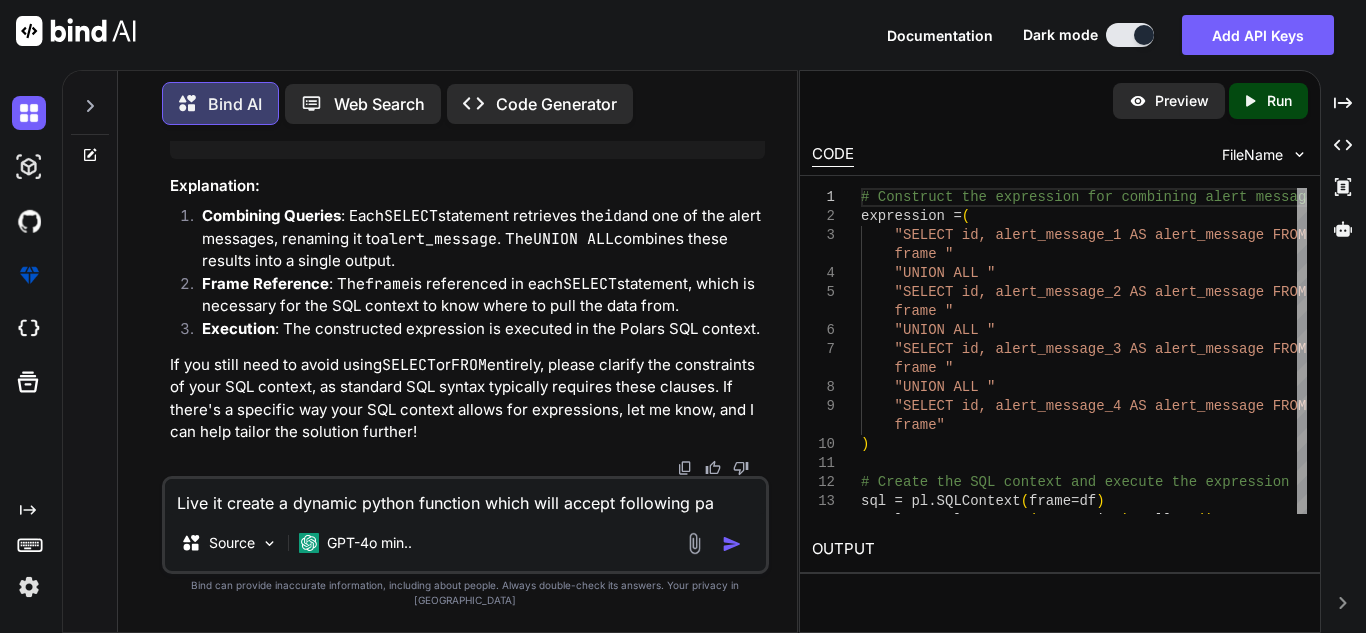 type on "Live it create a dynamic python function which will accept following par" 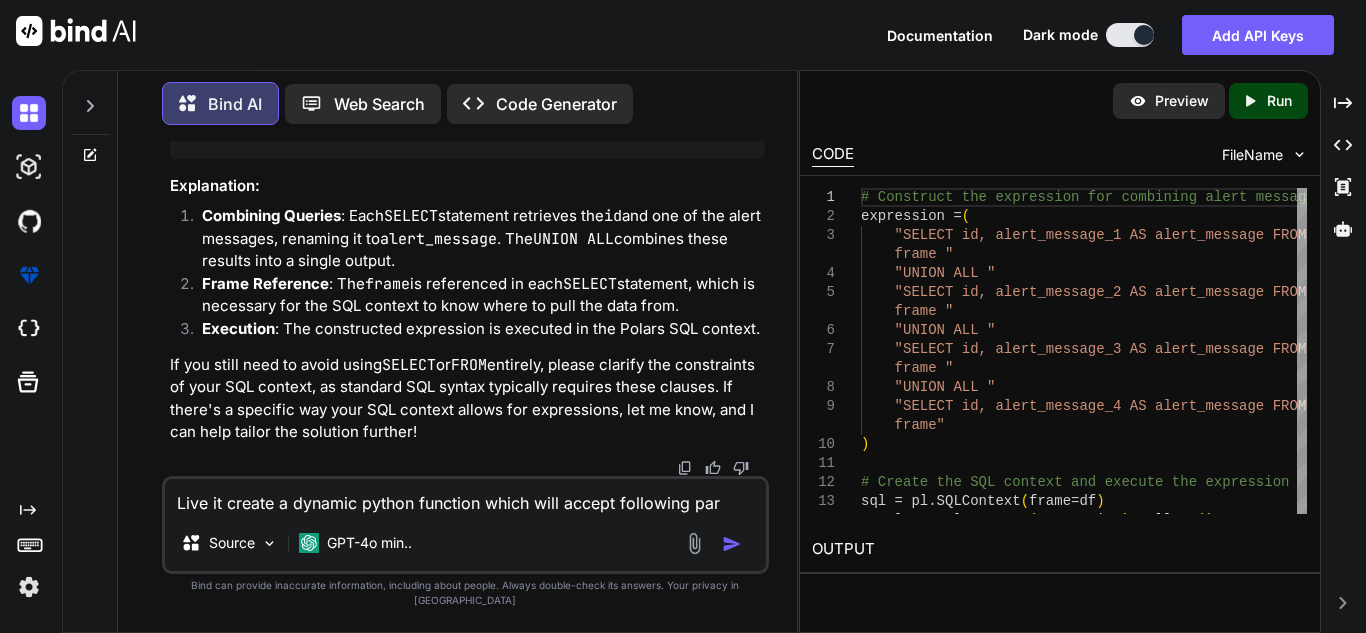 type 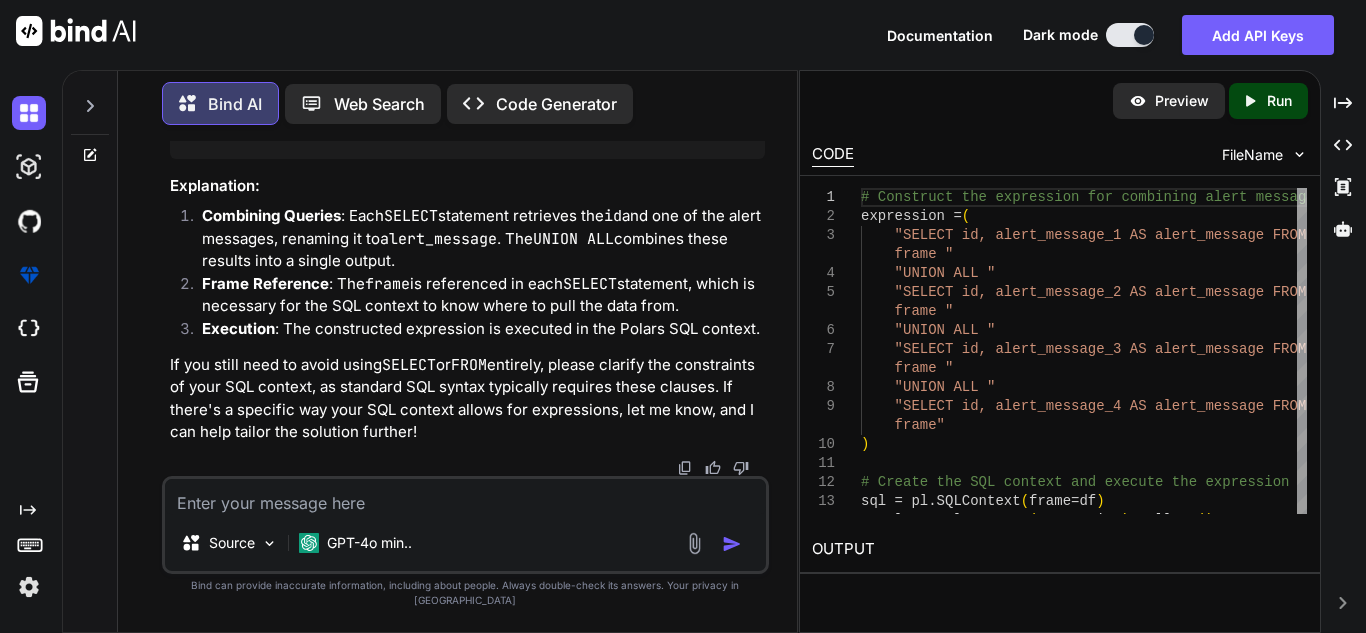 paste on "Live it create a dynamic python function which will accept following parameter:
stack(number_of_columns, *args(number_of_columns))" 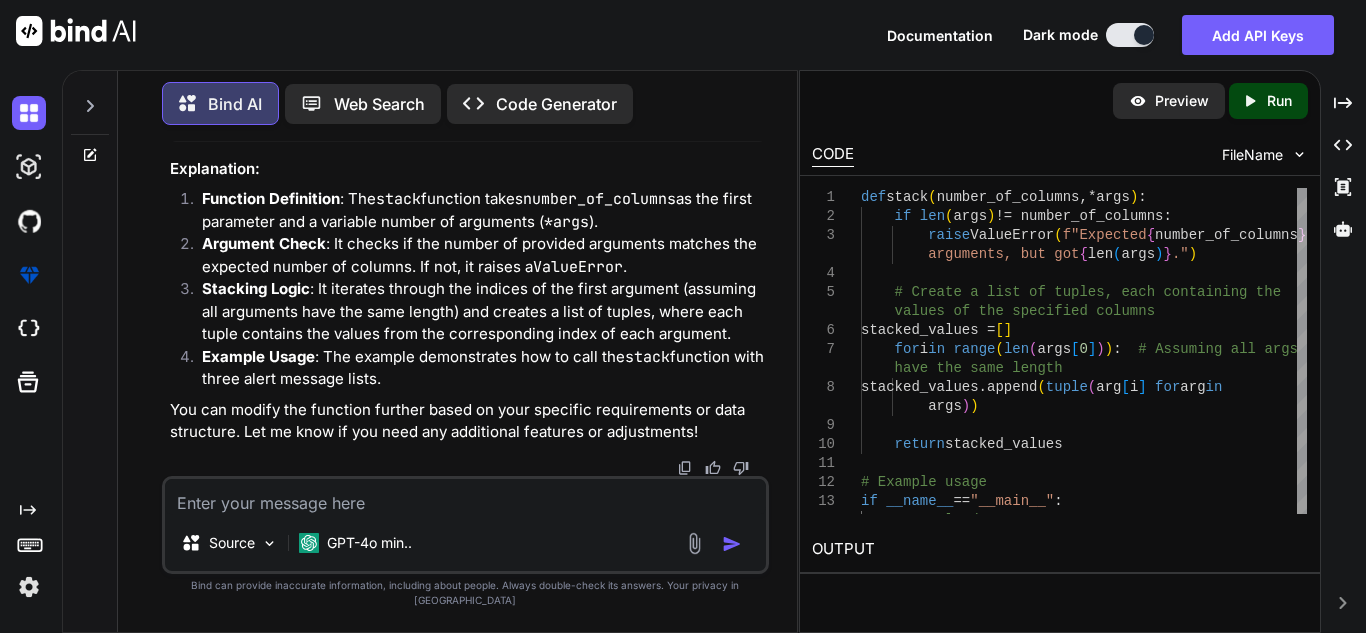 scroll, scrollTop: 6065, scrollLeft: 0, axis: vertical 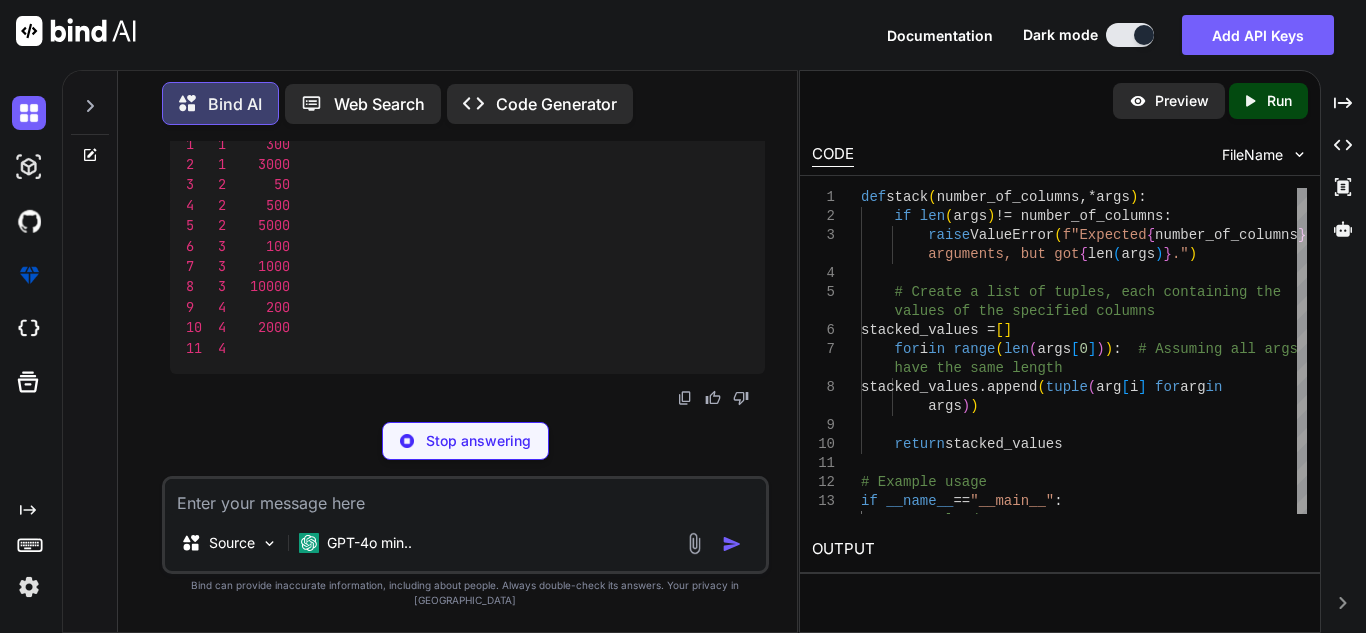 click at bounding box center (465, 497) 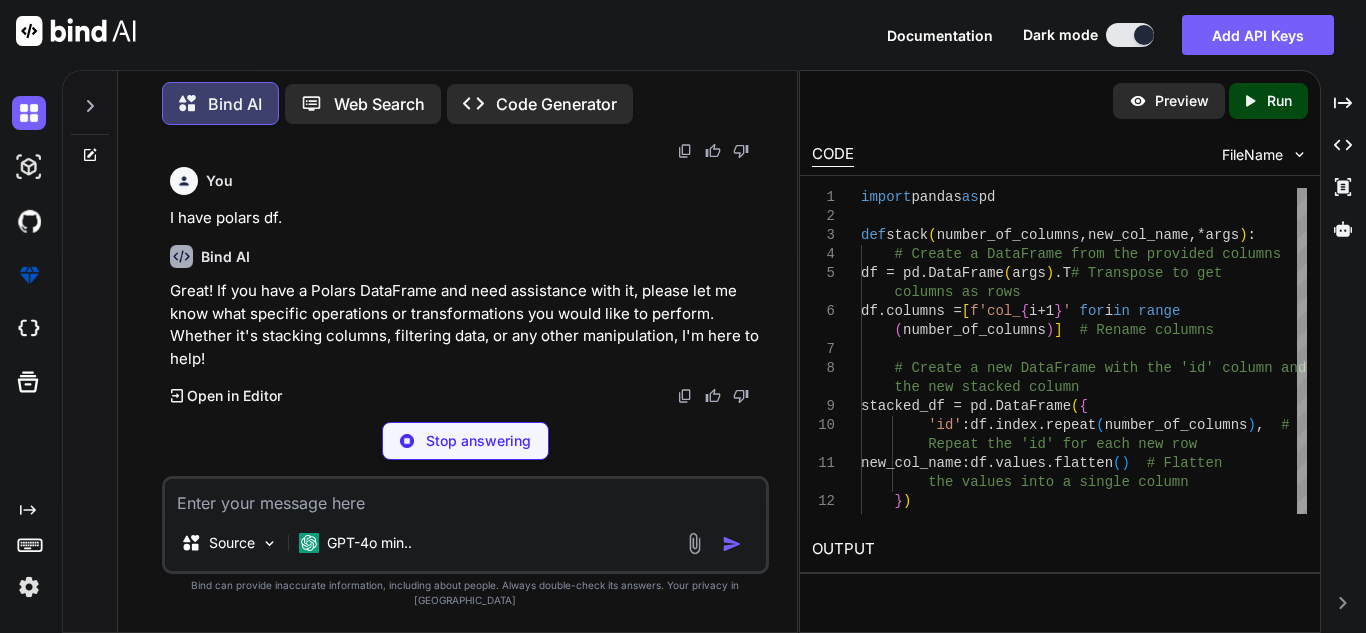 scroll, scrollTop: 8607, scrollLeft: 0, axis: vertical 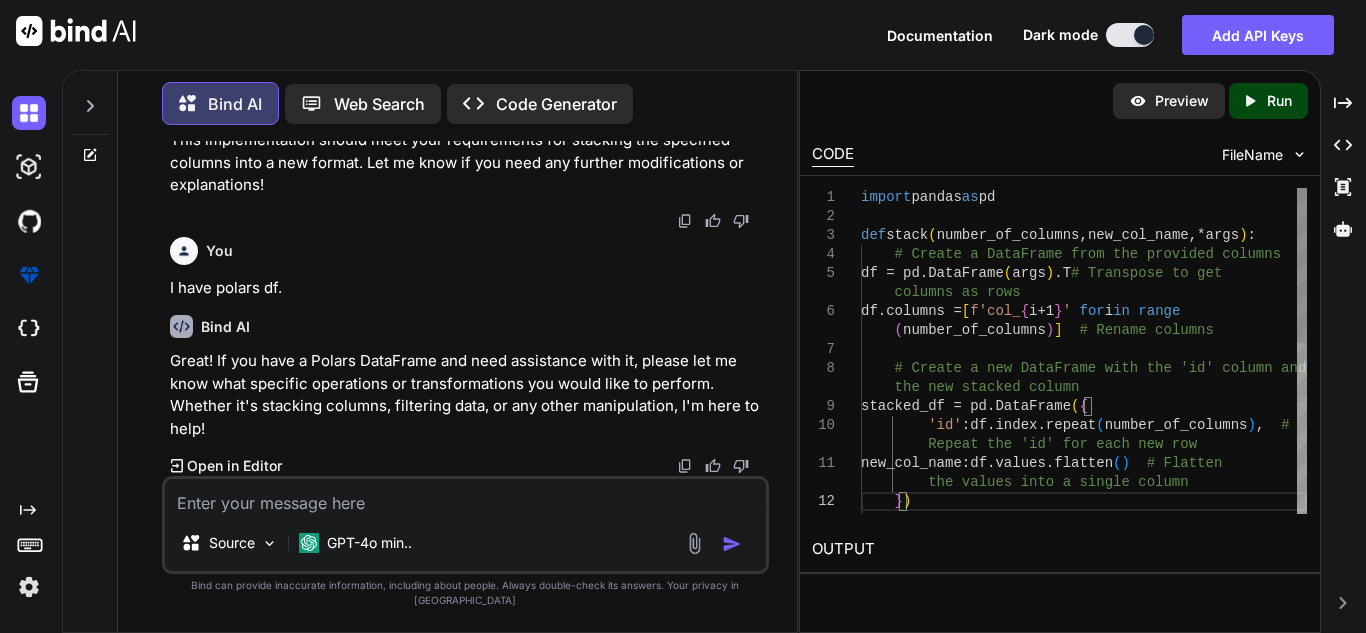 click on "import  pandas  as  pd def  stack ( number_of_columns ,  new_col_name ,  *args ) :      # Create a DataFrame from the provided columns     df = pd.DataFrame ( args ) .T   # Transpose to get       columns as rows     df.columns =  [ f'col_ { i+1 } '   for  i  in   range      # Create a new DataFrame with the 'id' column and      stacked_df = pd.DataFrame ( {          'id' :  df.index.repeat ( number_of_columns ) ,    #          new_col_name :  df.values.flatten ( )    # Flatten       the new stacked column      ( number_of_columns ) ]    # Rename columns          Repeat the 'id' for each new row          the values into a single column      } )" at bounding box center [1084, 530] 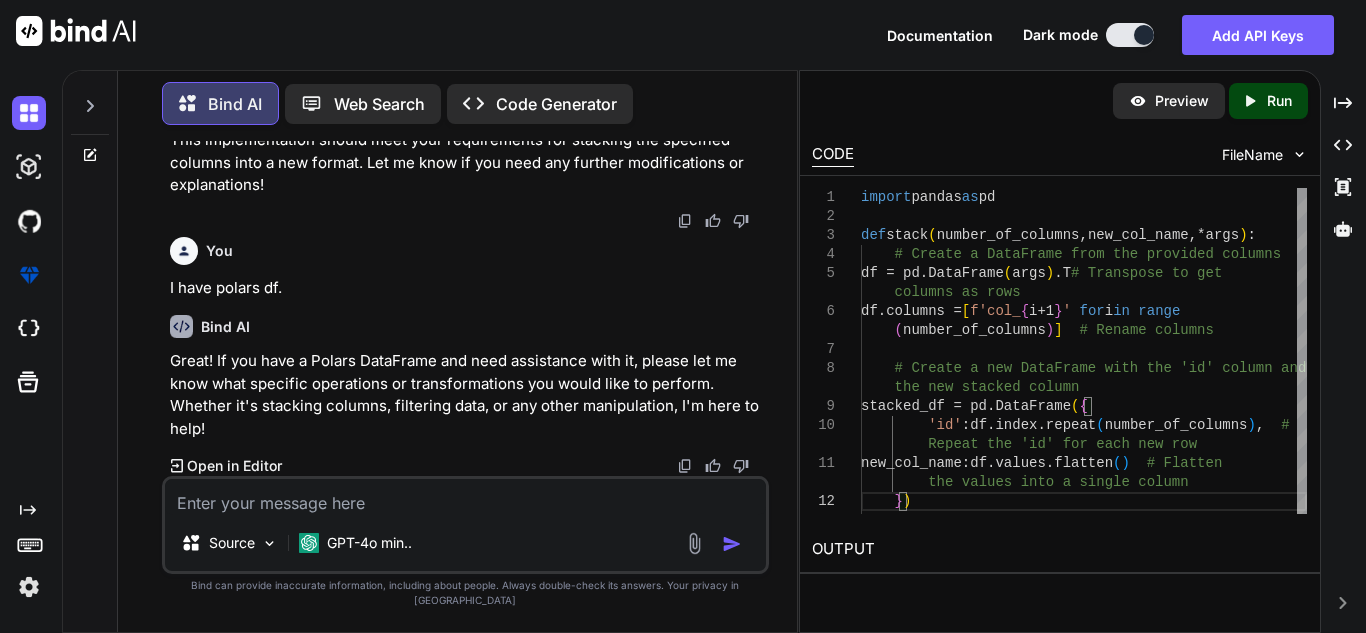 scroll, scrollTop: 8607, scrollLeft: 0, axis: vertical 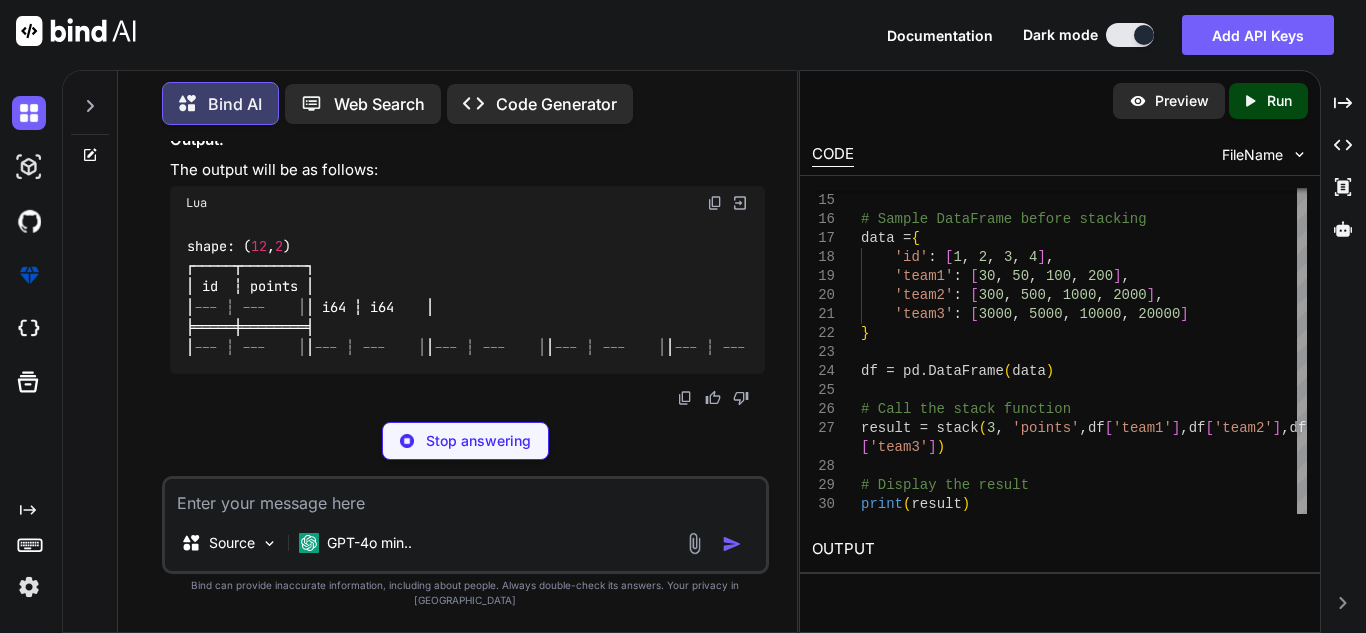 click at bounding box center [715, -317] 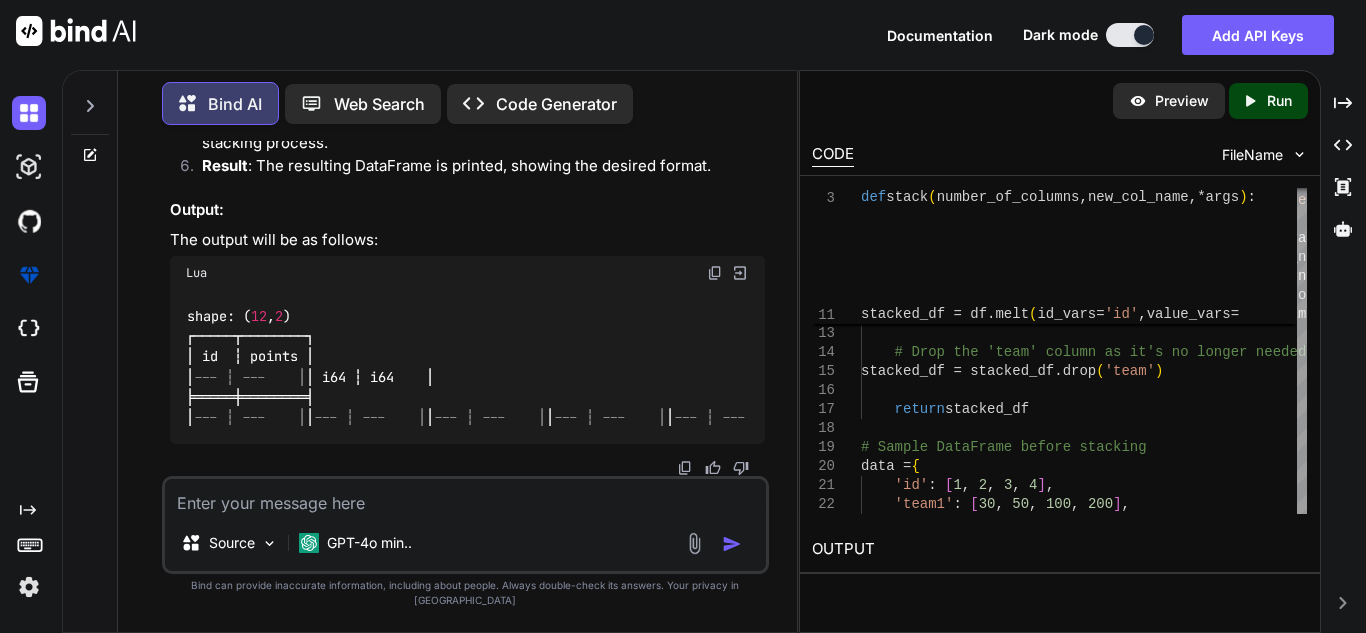 scroll, scrollTop: 19102, scrollLeft: 0, axis: vertical 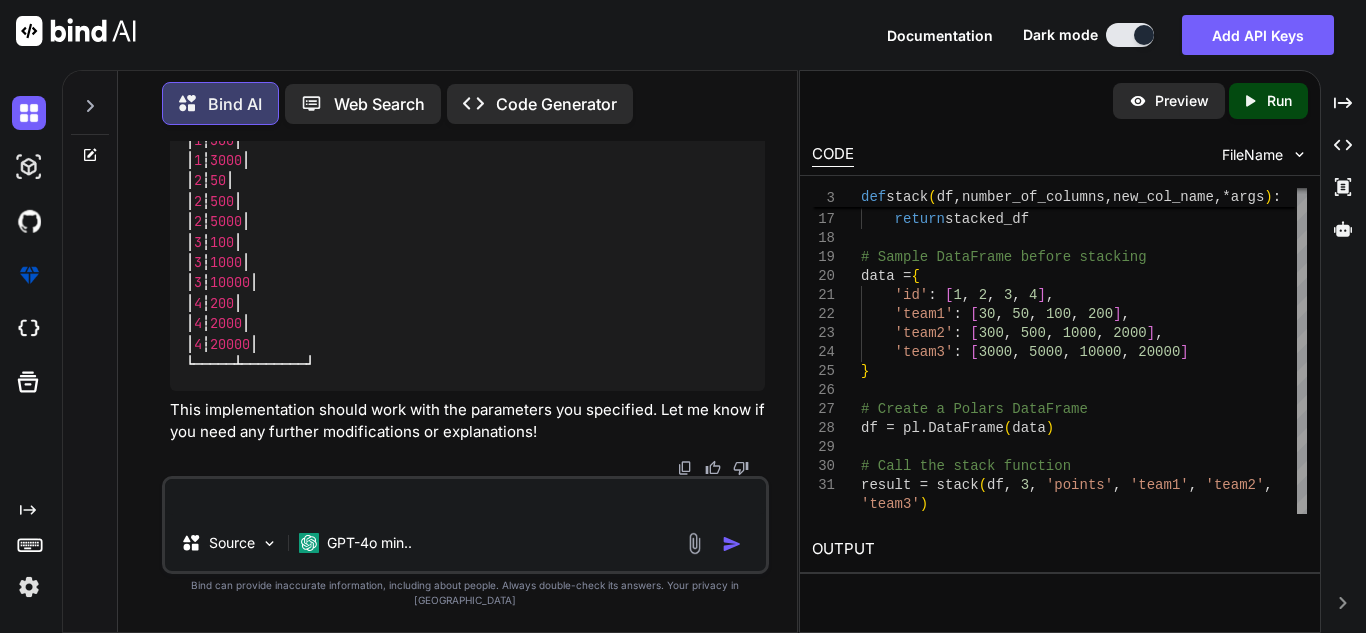 drag, startPoint x: 359, startPoint y: 331, endPoint x: 167, endPoint y: 395, distance: 202.38577 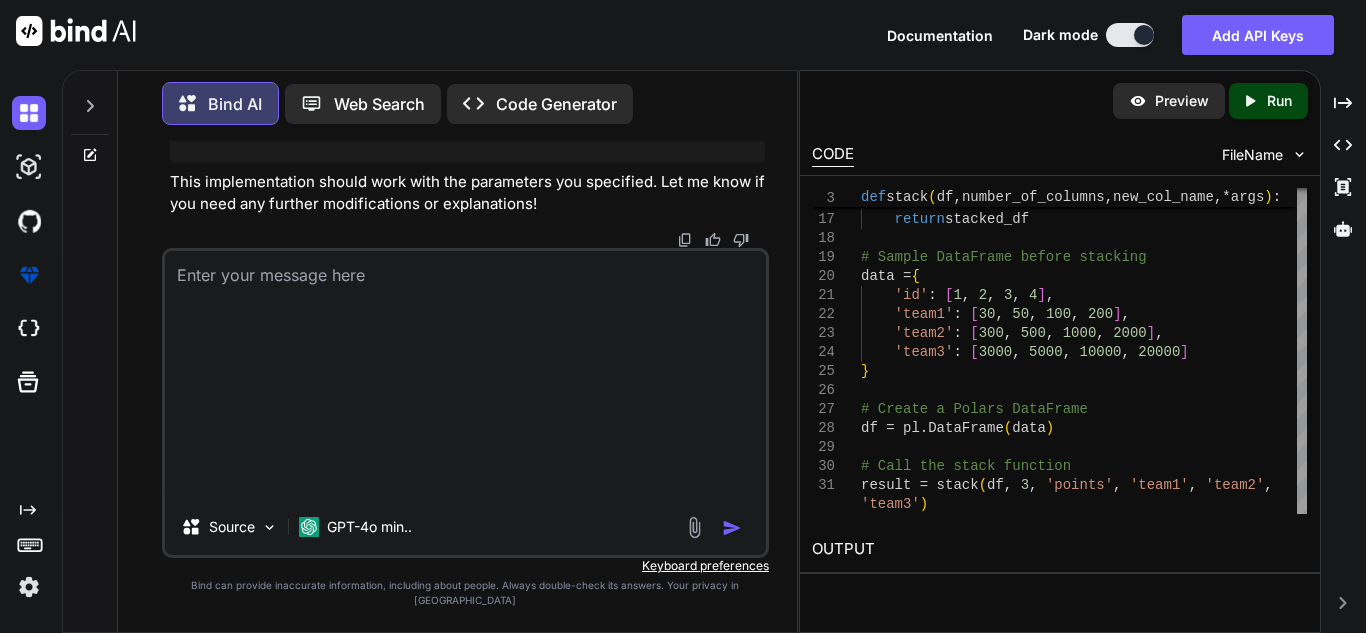 scroll, scrollTop: 0, scrollLeft: 0, axis: both 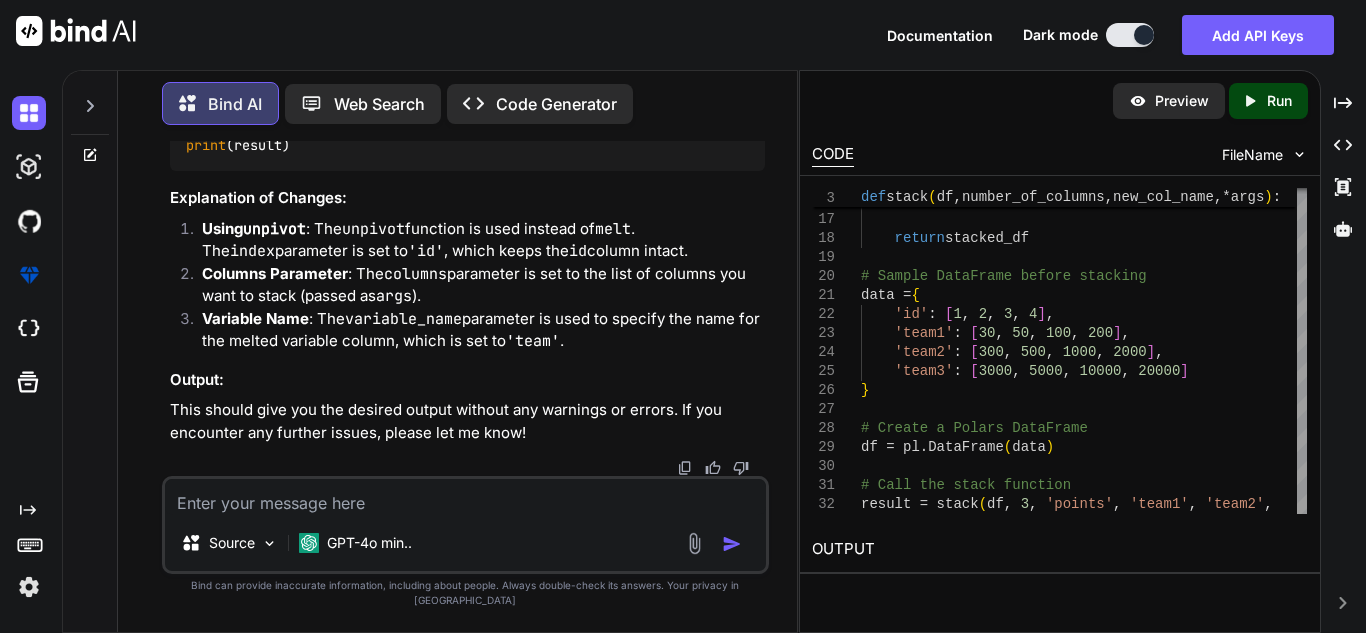 drag, startPoint x: 185, startPoint y: 170, endPoint x: 372, endPoint y: 471, distance: 354.35858 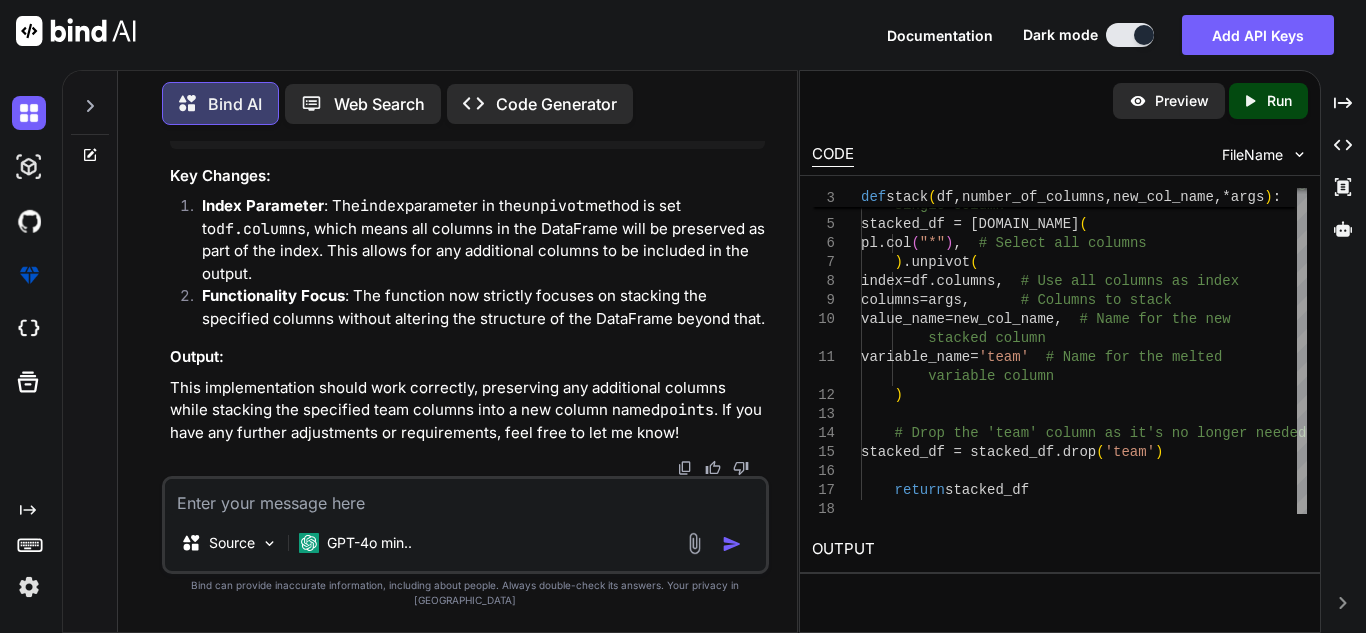 scroll, scrollTop: 23741, scrollLeft: 0, axis: vertical 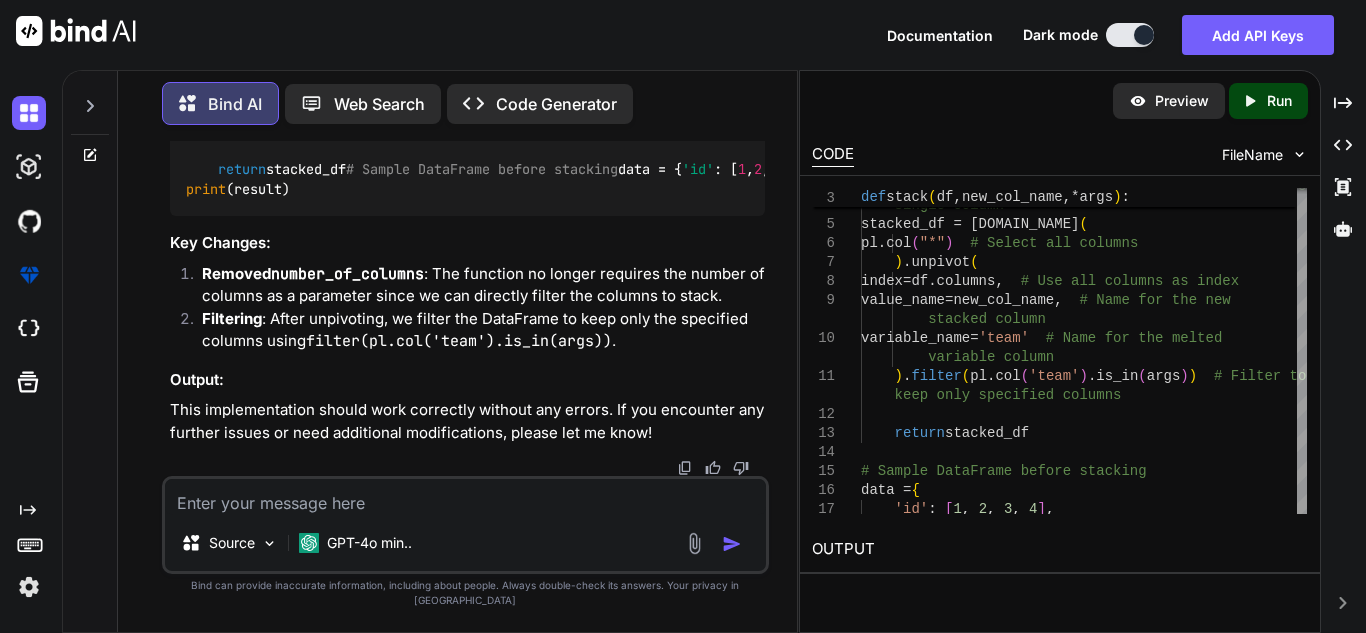 drag, startPoint x: 187, startPoint y: 252, endPoint x: 359, endPoint y: 449, distance: 261.52057 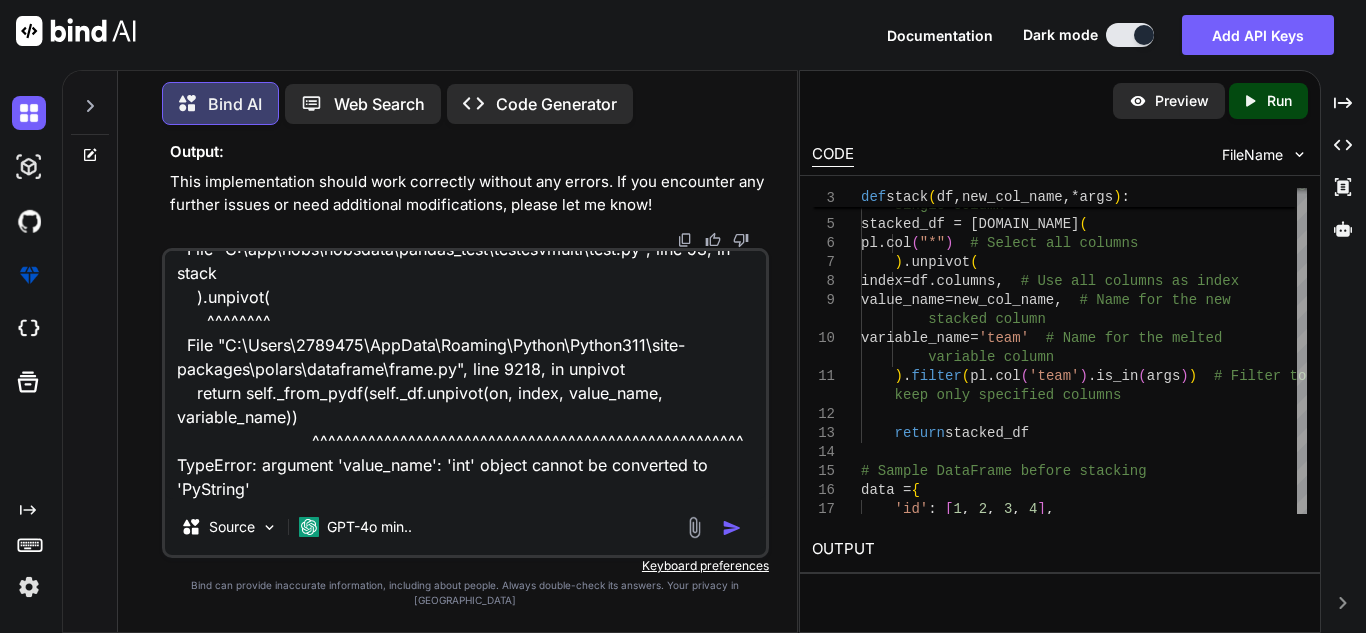scroll, scrollTop: 0, scrollLeft: 0, axis: both 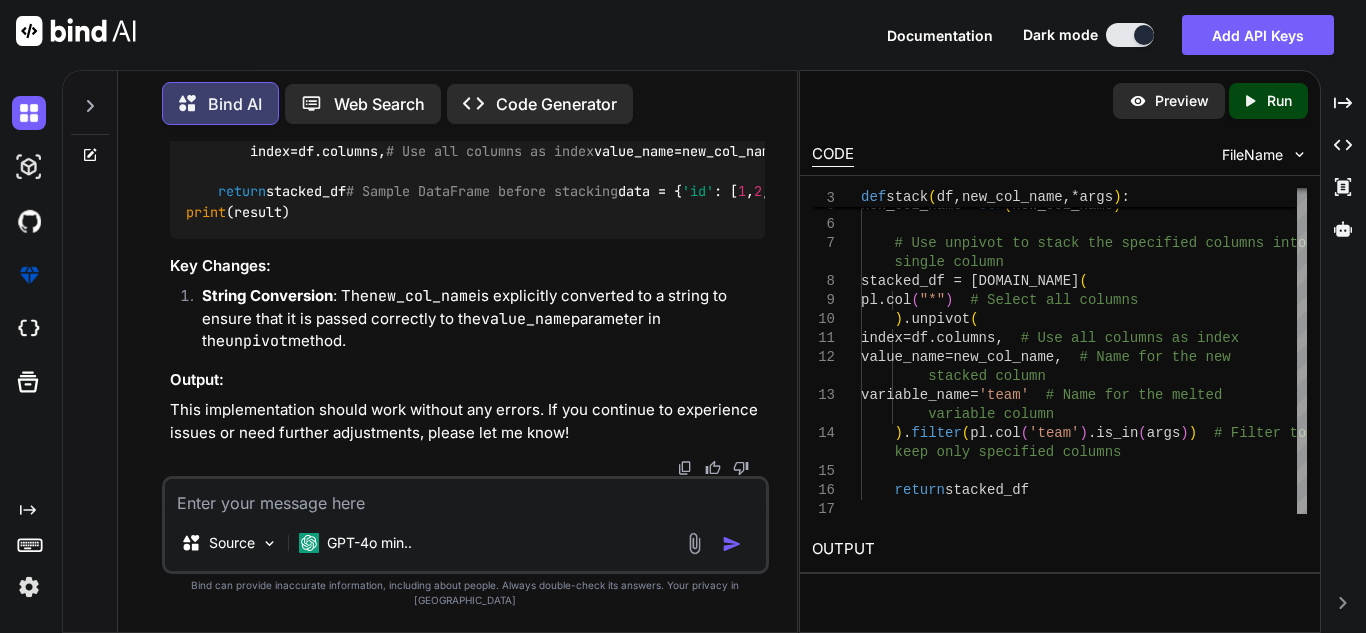 drag, startPoint x: 355, startPoint y: 392, endPoint x: 188, endPoint y: 151, distance: 293.20642 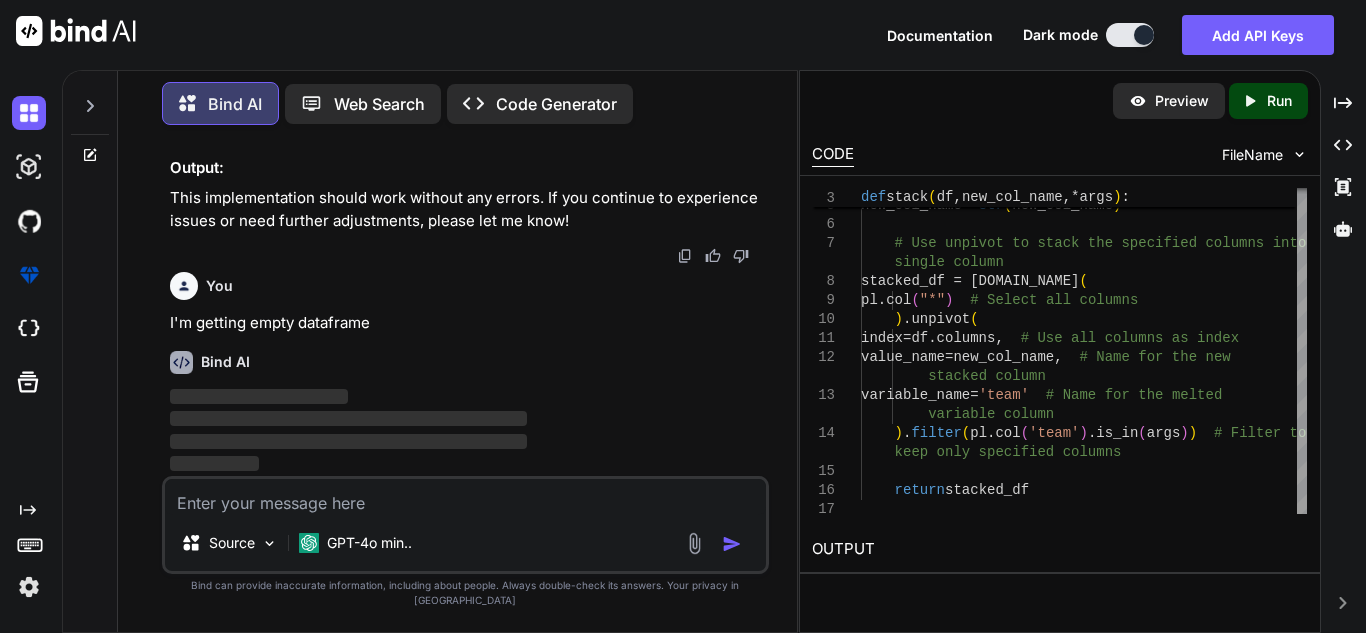 scroll, scrollTop: 27303, scrollLeft: 0, axis: vertical 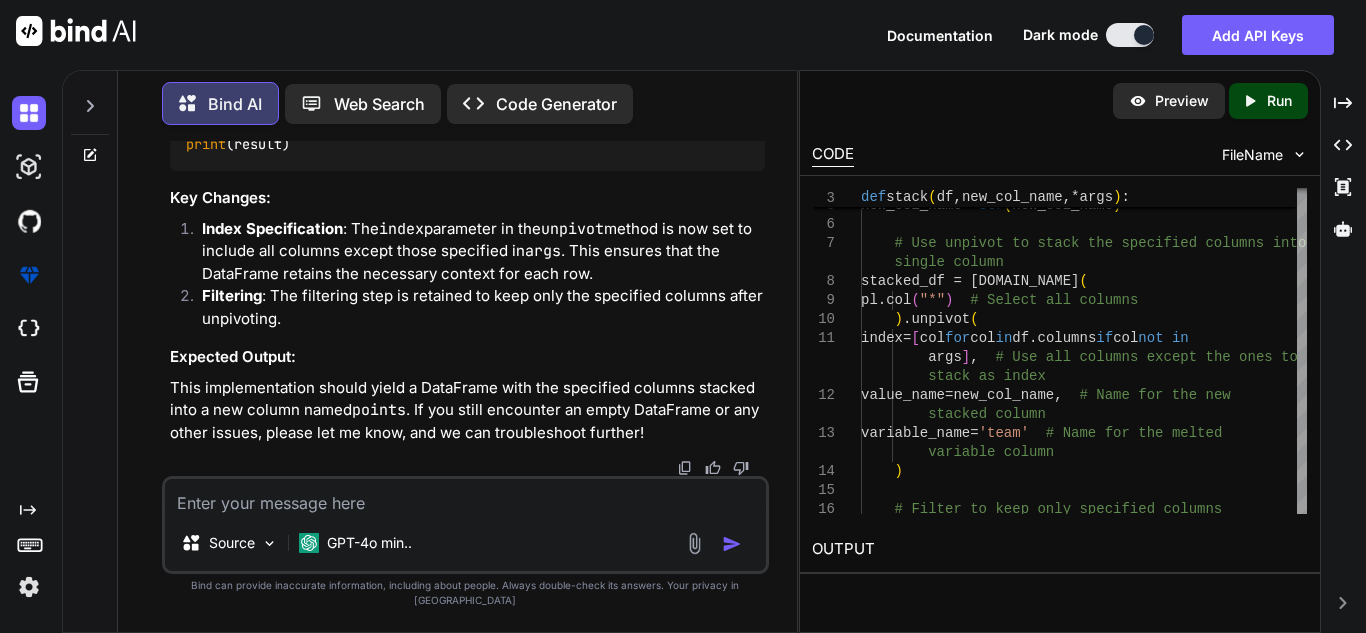 drag, startPoint x: 300, startPoint y: 297, endPoint x: 674, endPoint y: 304, distance: 374.0655 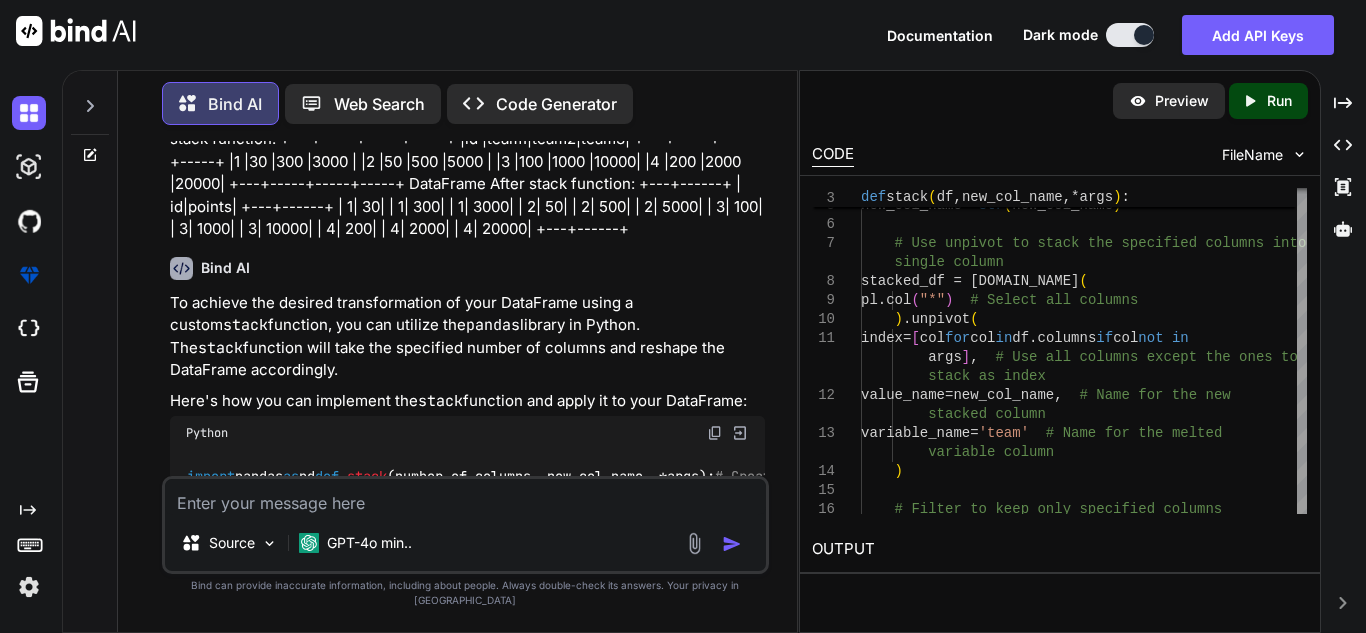 scroll, scrollTop: 6050, scrollLeft: 0, axis: vertical 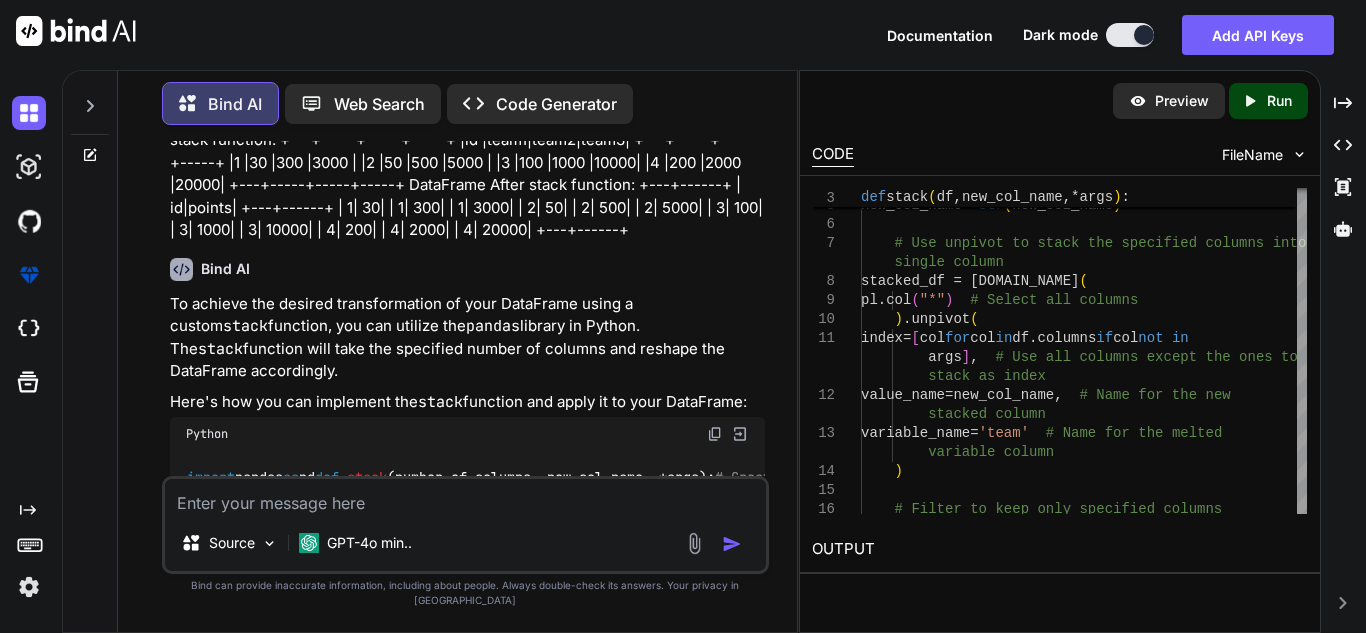 drag, startPoint x: 221, startPoint y: 196, endPoint x: 770, endPoint y: 218, distance: 549.4406 